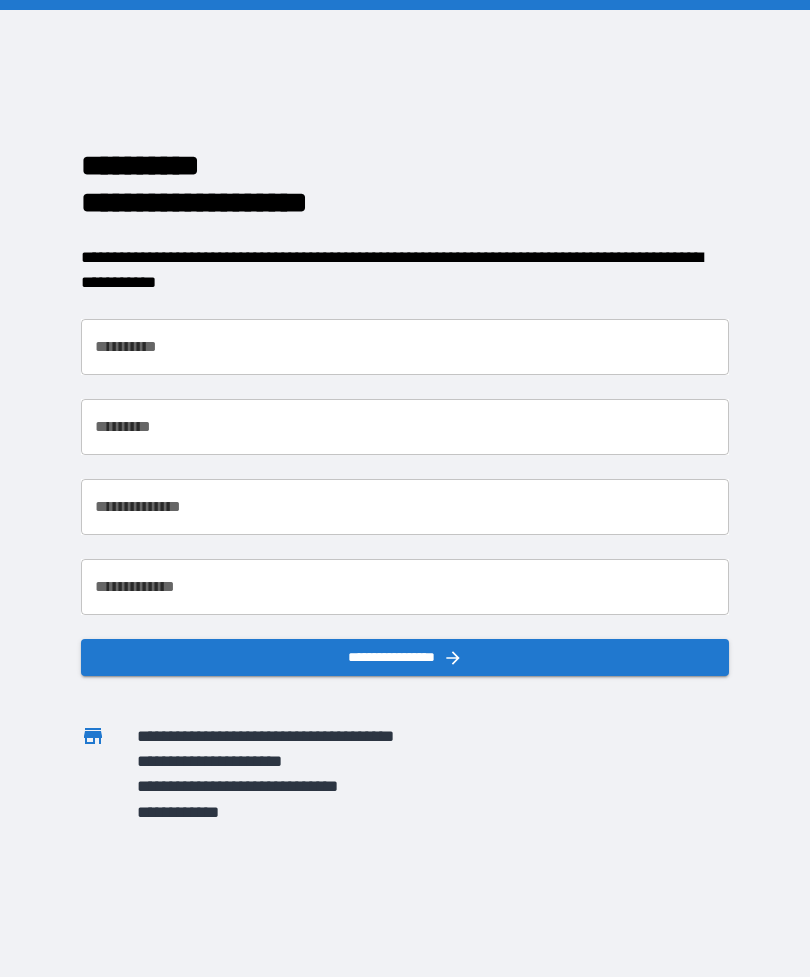 scroll, scrollTop: 0, scrollLeft: 0, axis: both 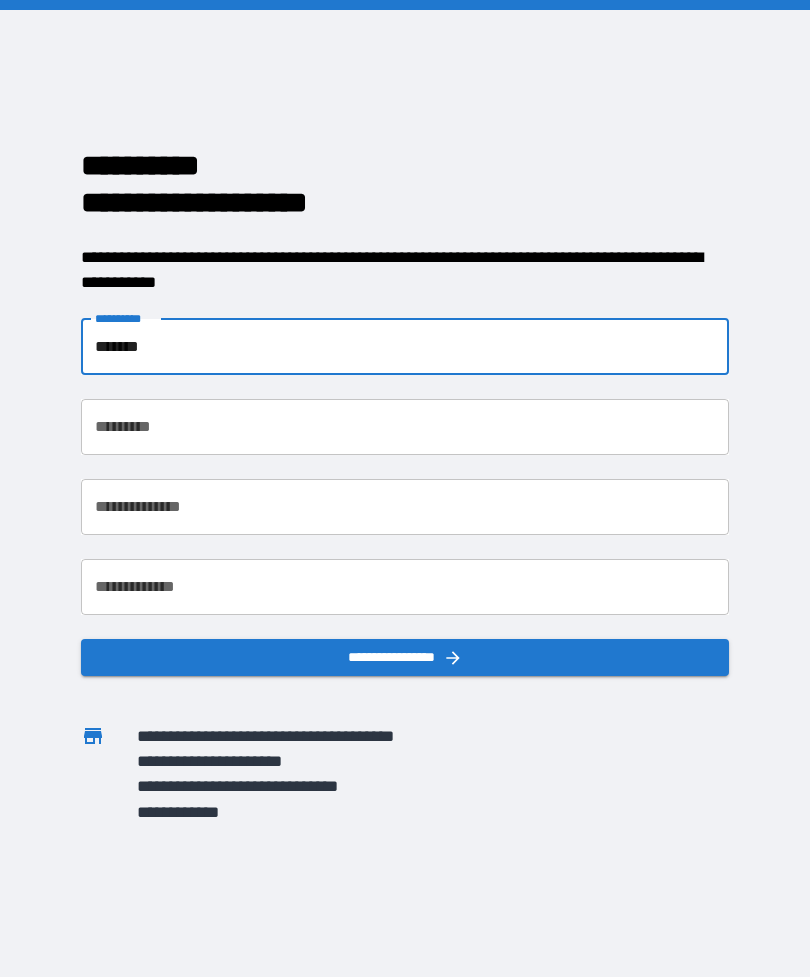 type on "*******" 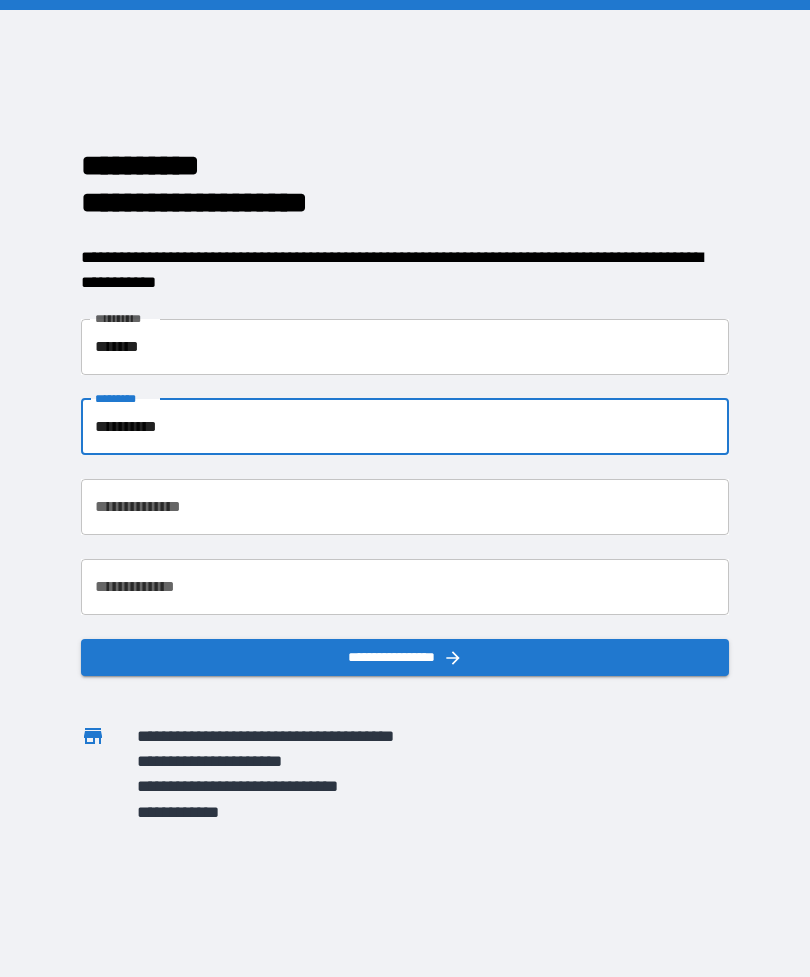 type on "*********" 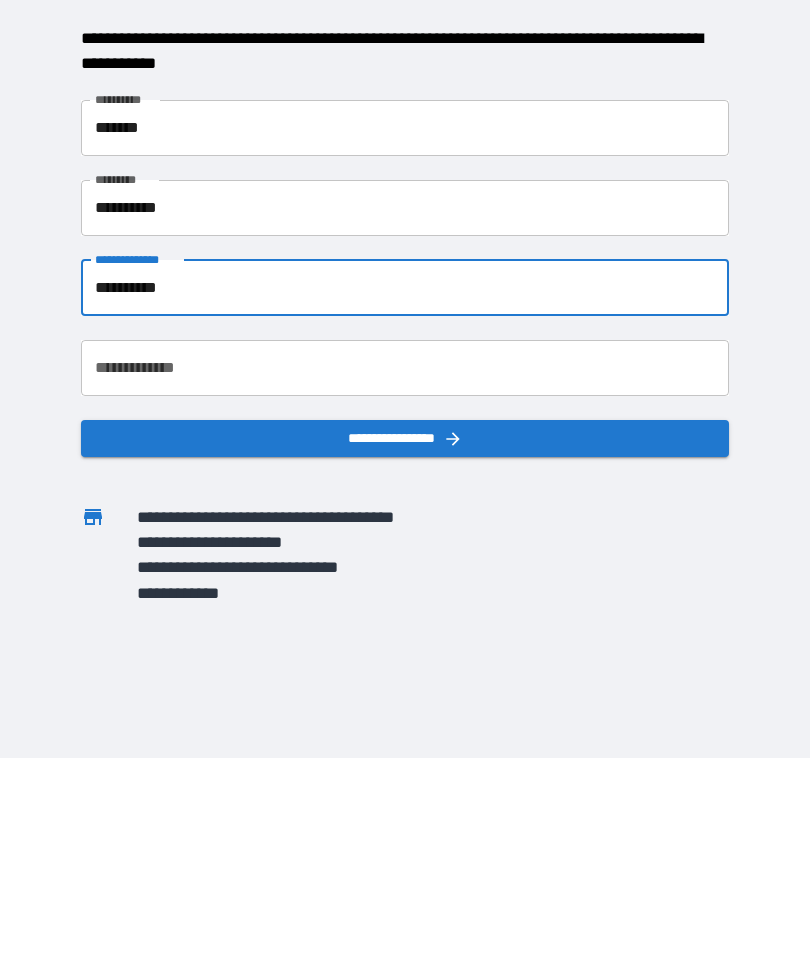 type on "**********" 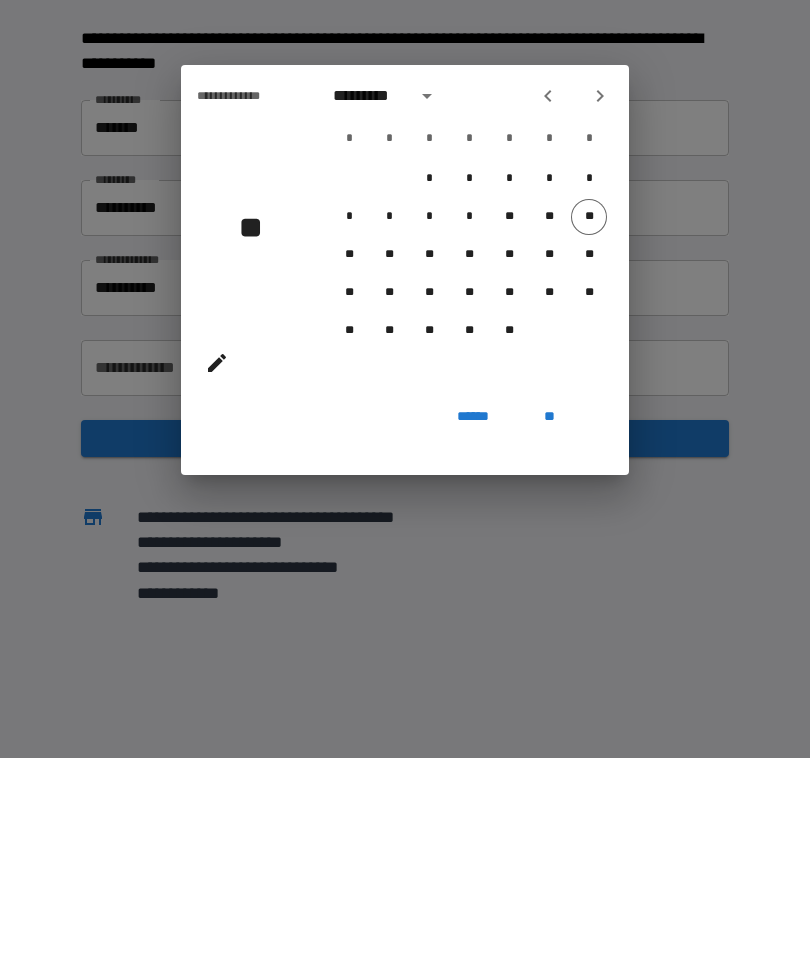 scroll, scrollTop: 64, scrollLeft: 0, axis: vertical 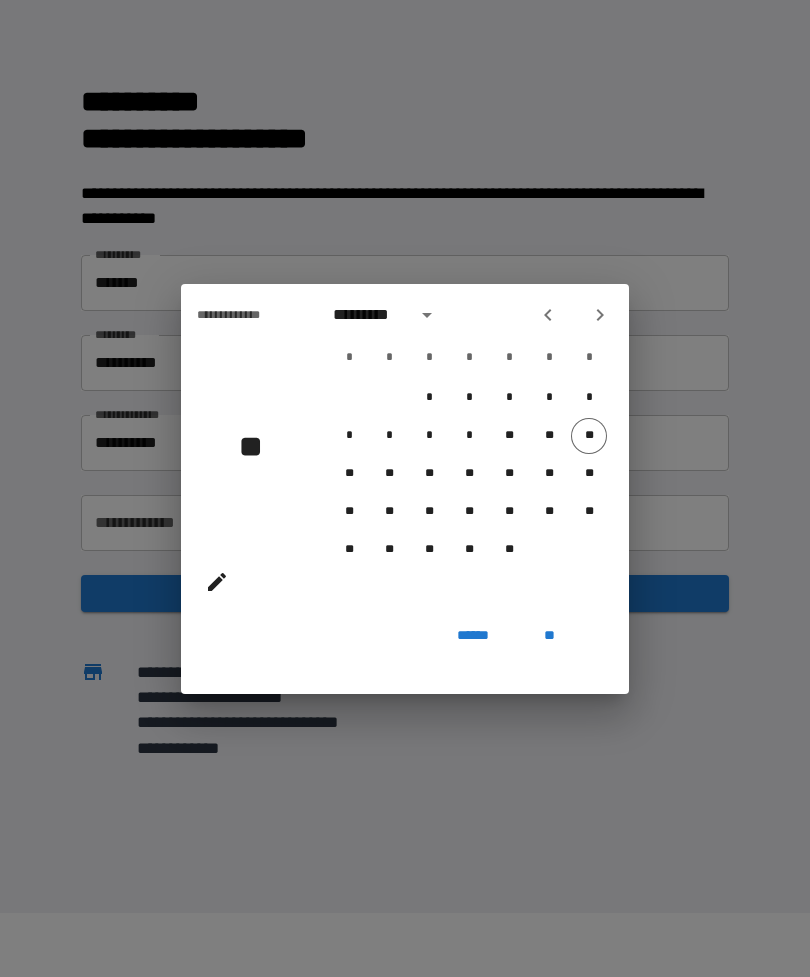 click at bounding box center [427, 315] 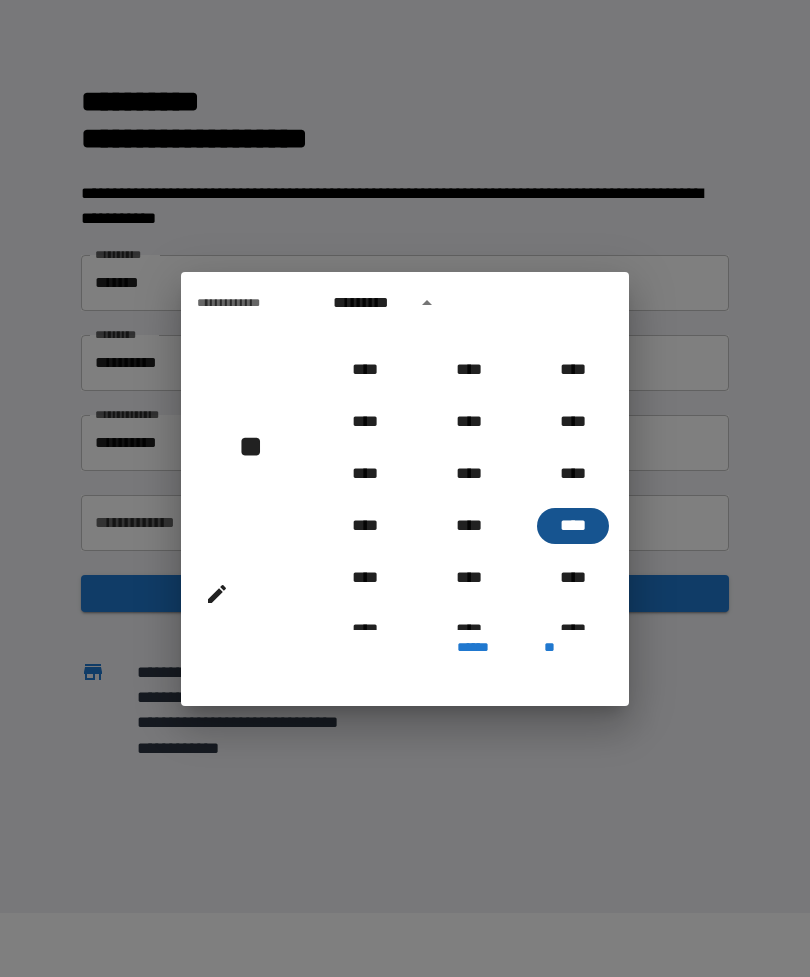 scroll, scrollTop: 1975, scrollLeft: 0, axis: vertical 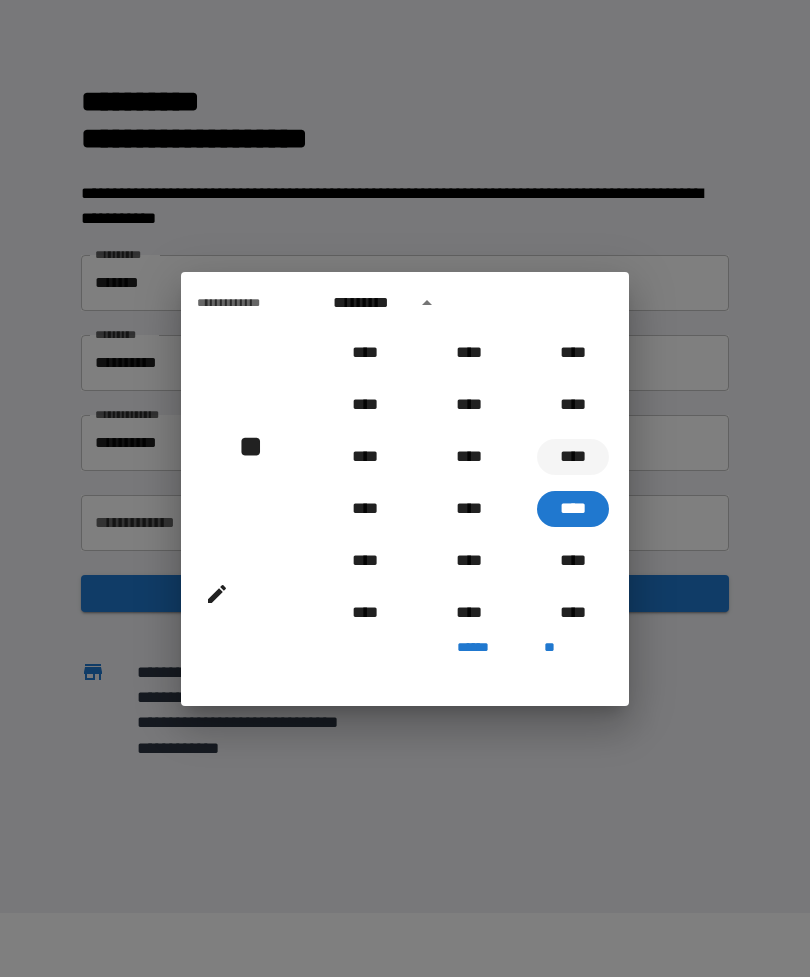 click on "****" at bounding box center (573, 457) 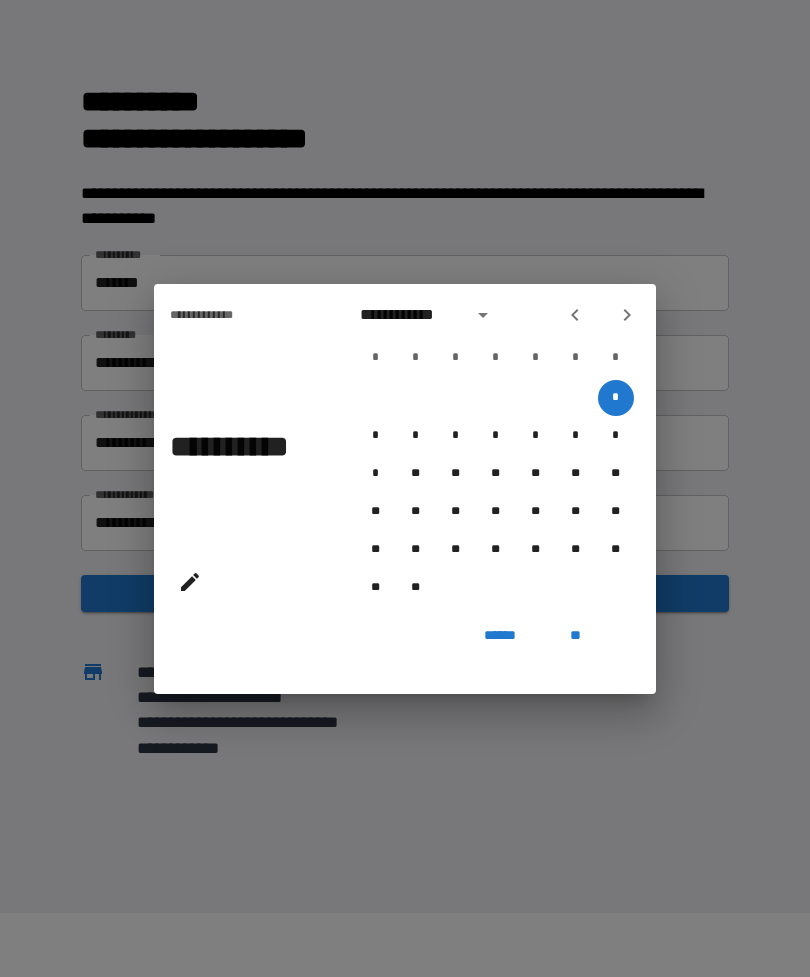 click on "**********" at bounding box center (410, 315) 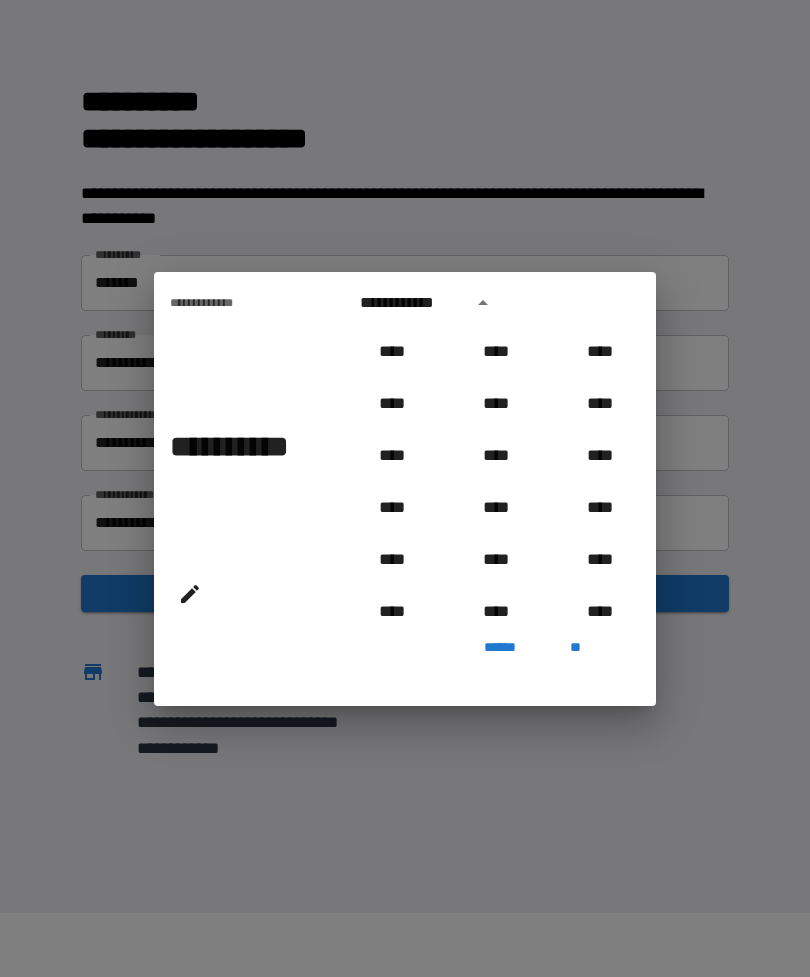 scroll, scrollTop: 1954, scrollLeft: 0, axis: vertical 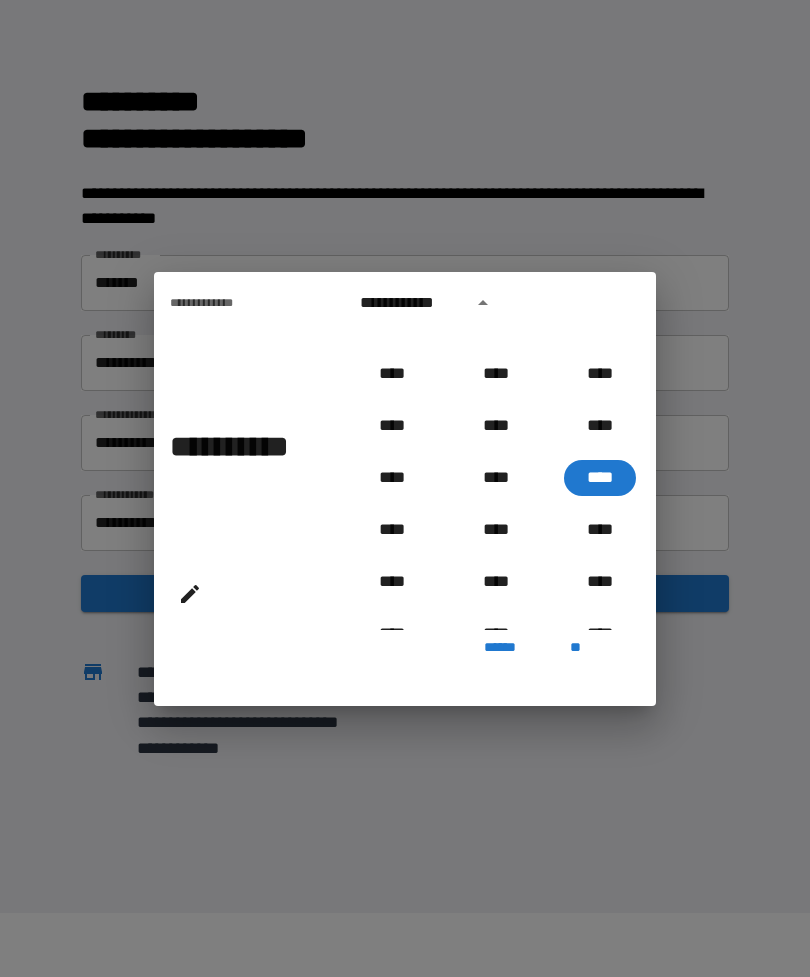 click at bounding box center (483, 303) 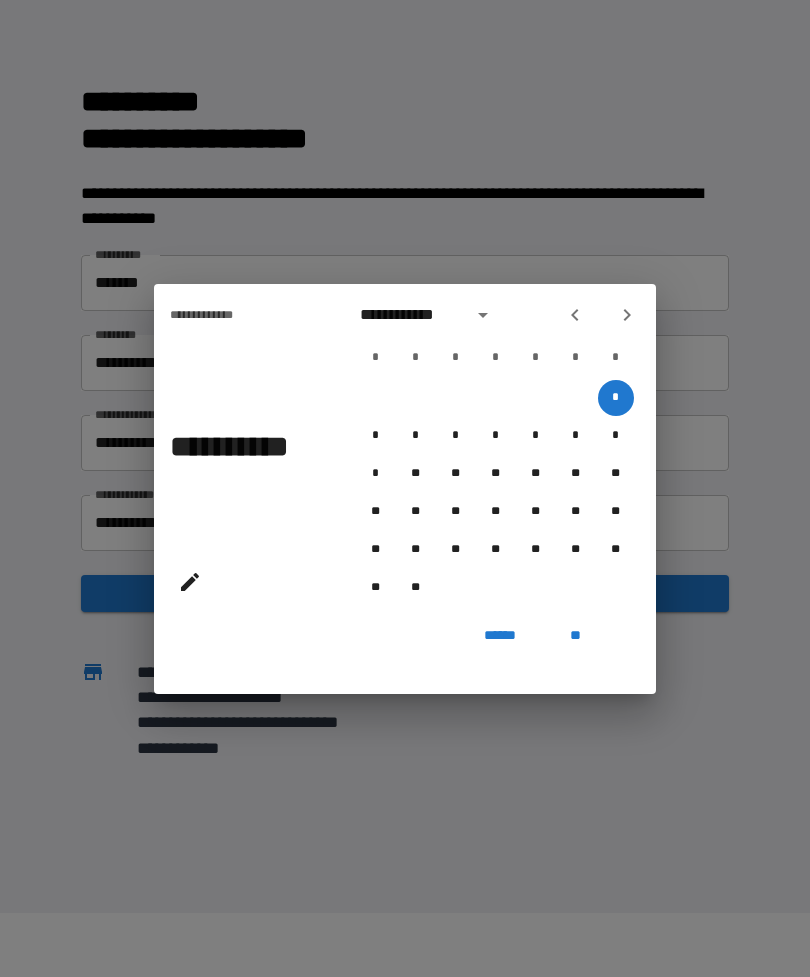 click 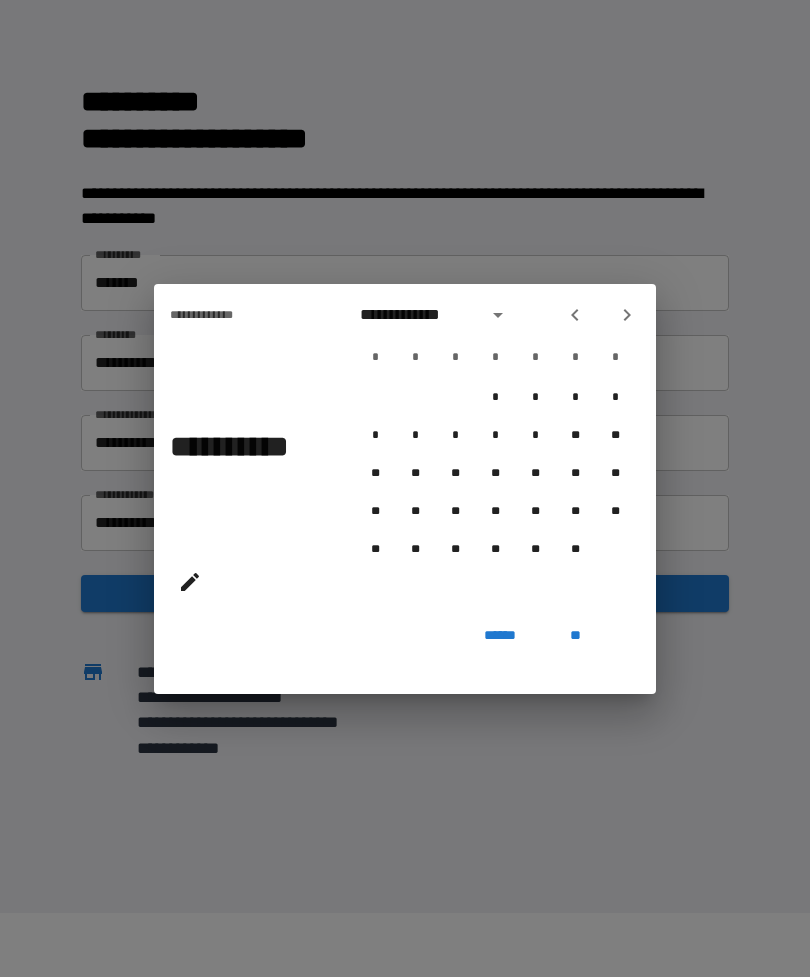 click 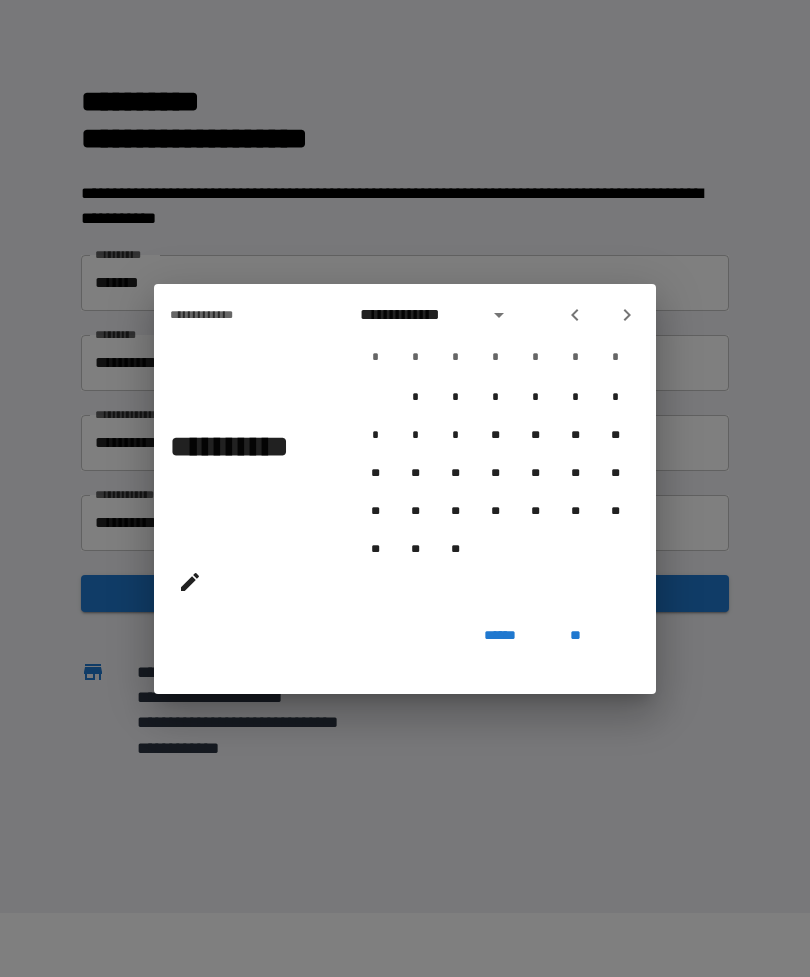 click 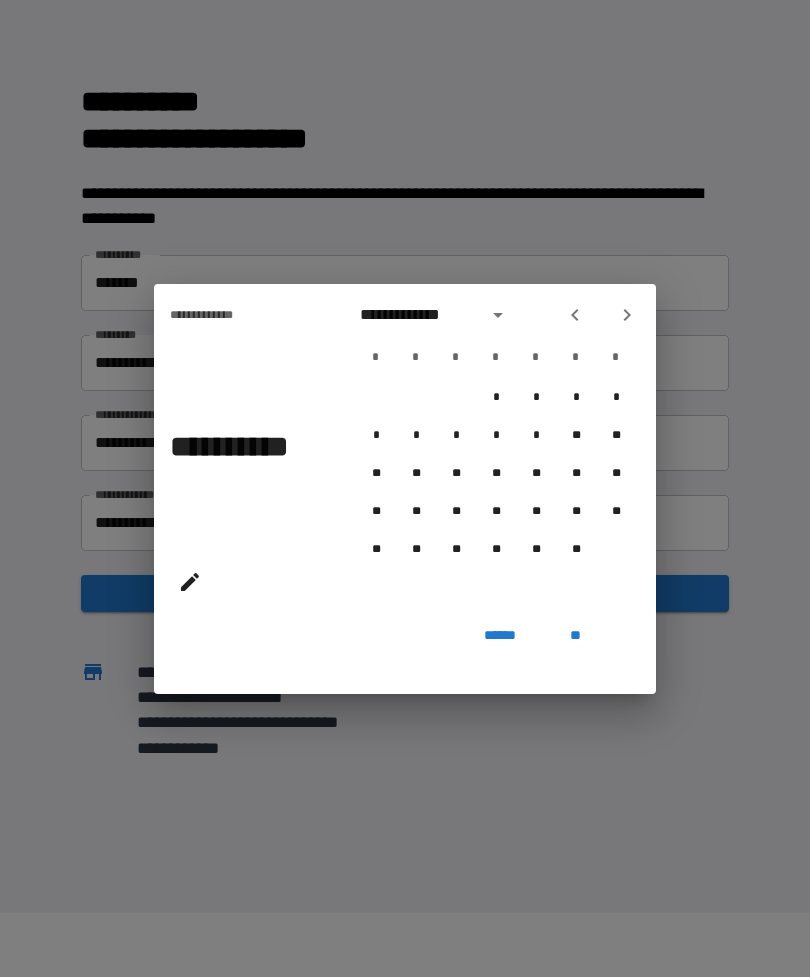click 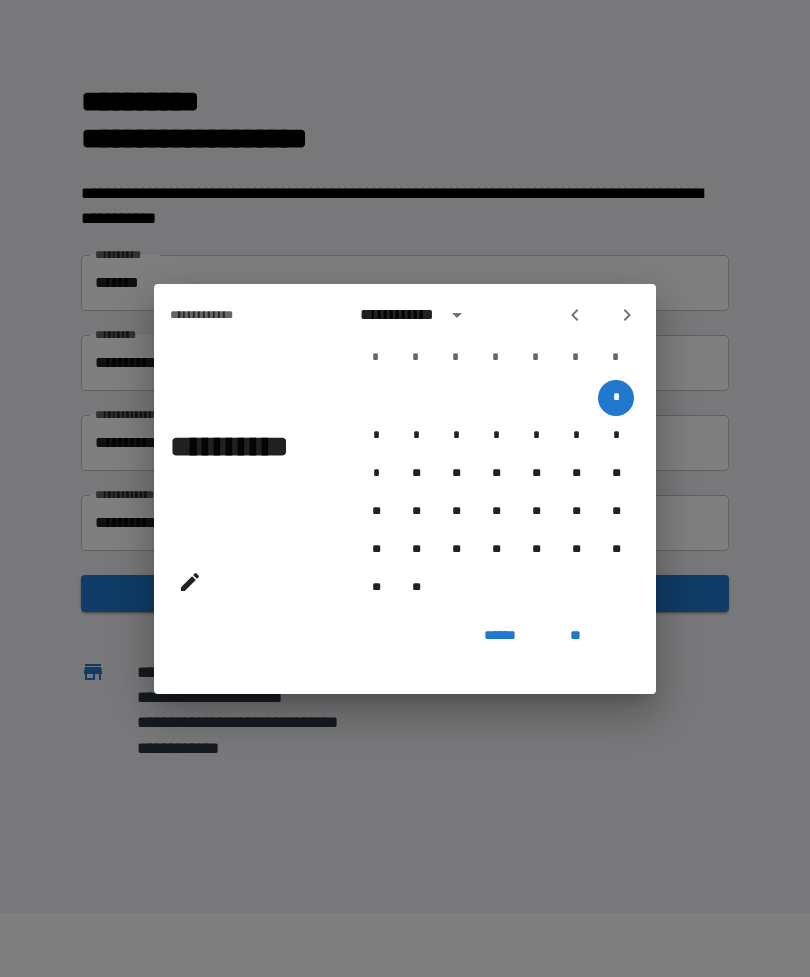 click 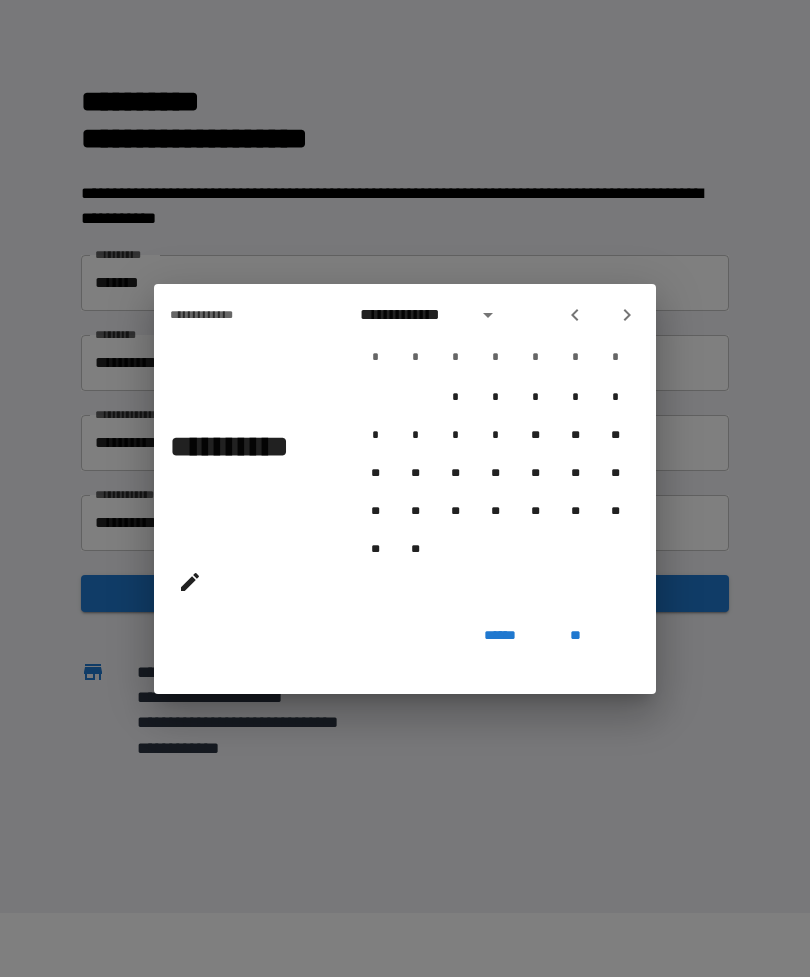 click 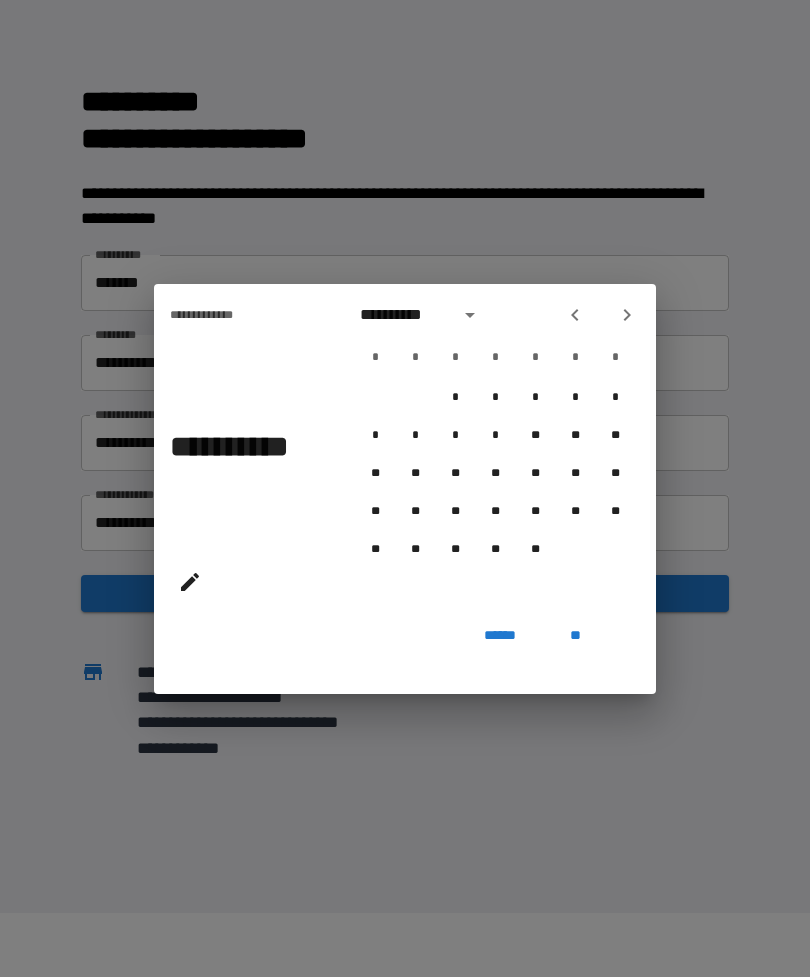 click 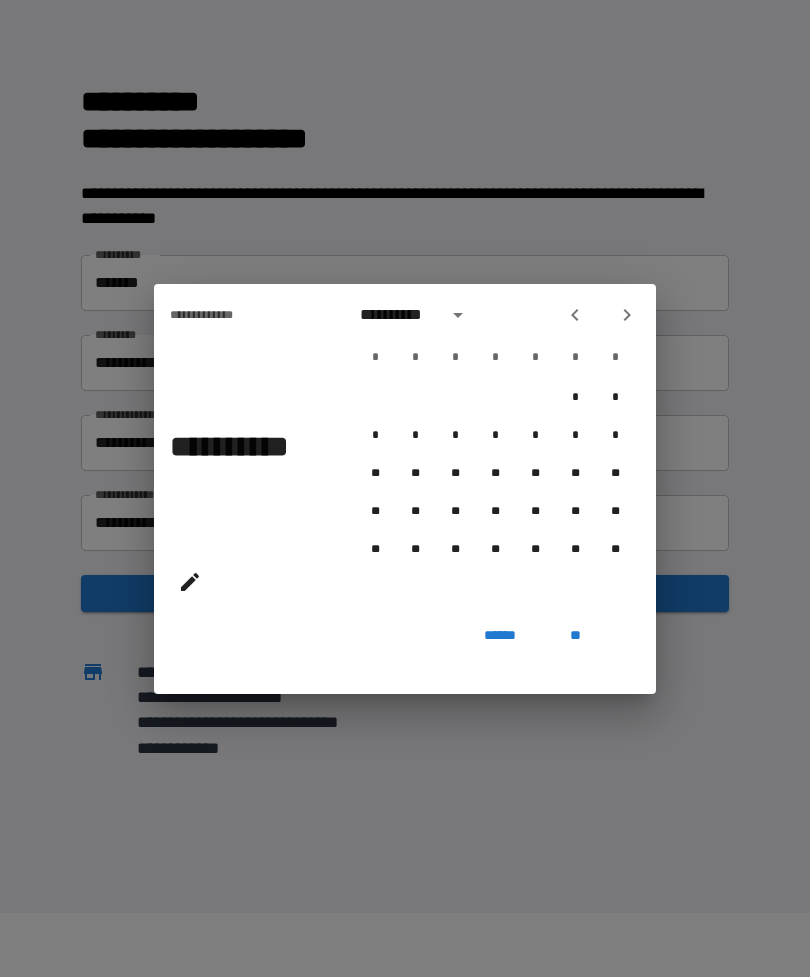 click 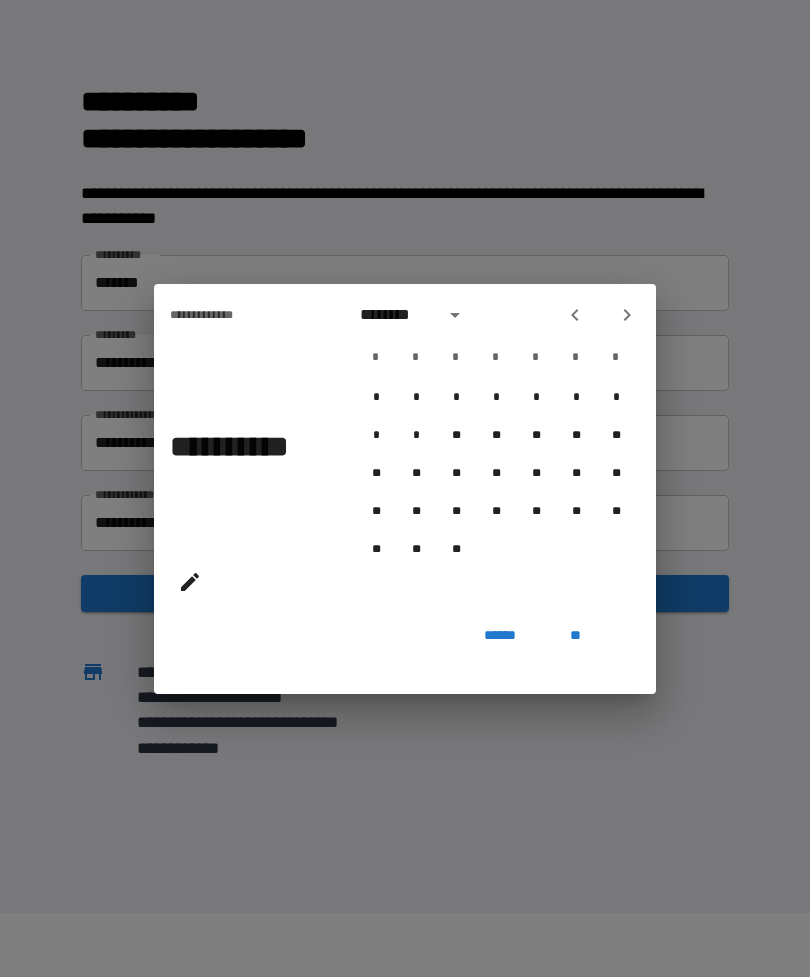click 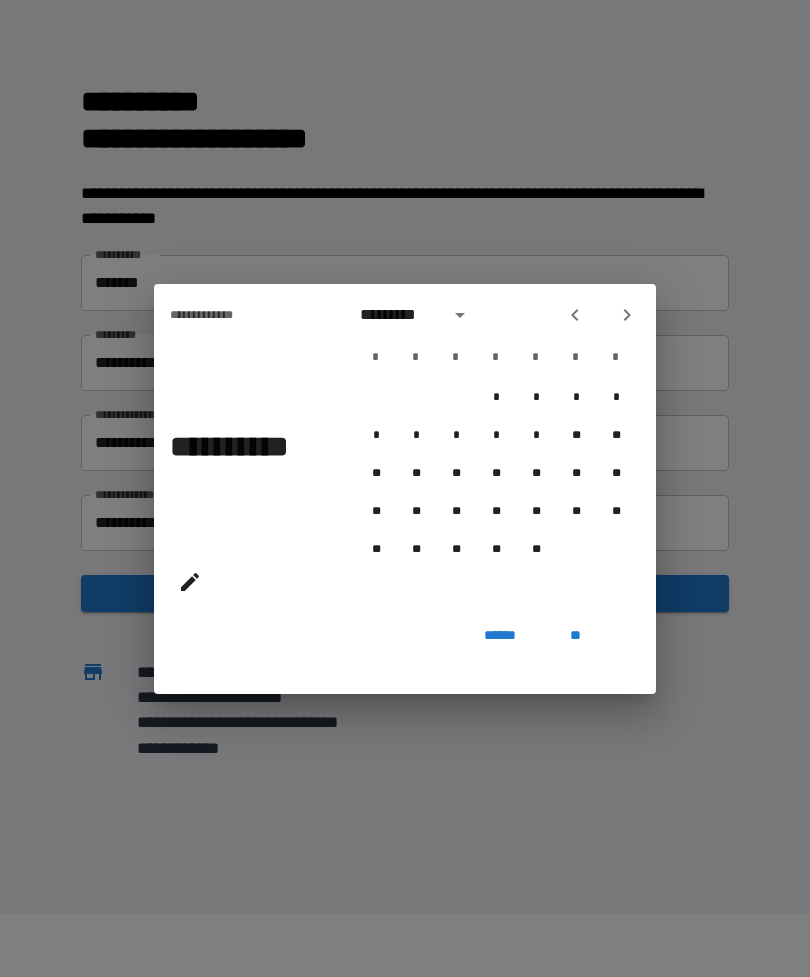 click 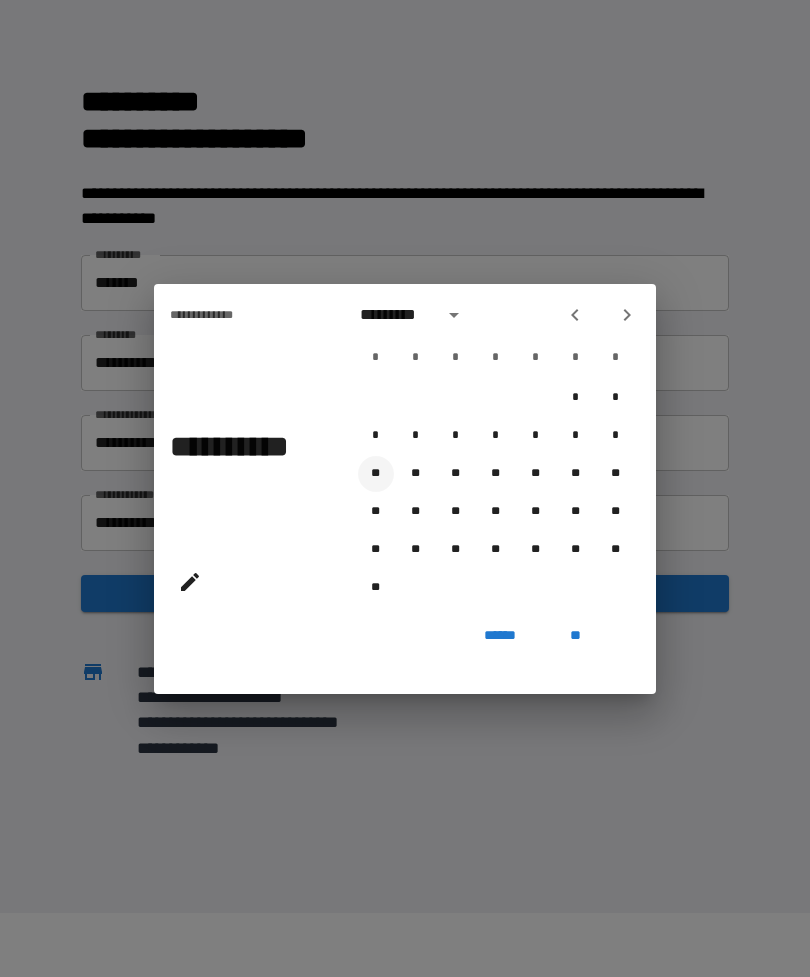 click on "**" at bounding box center (376, 474) 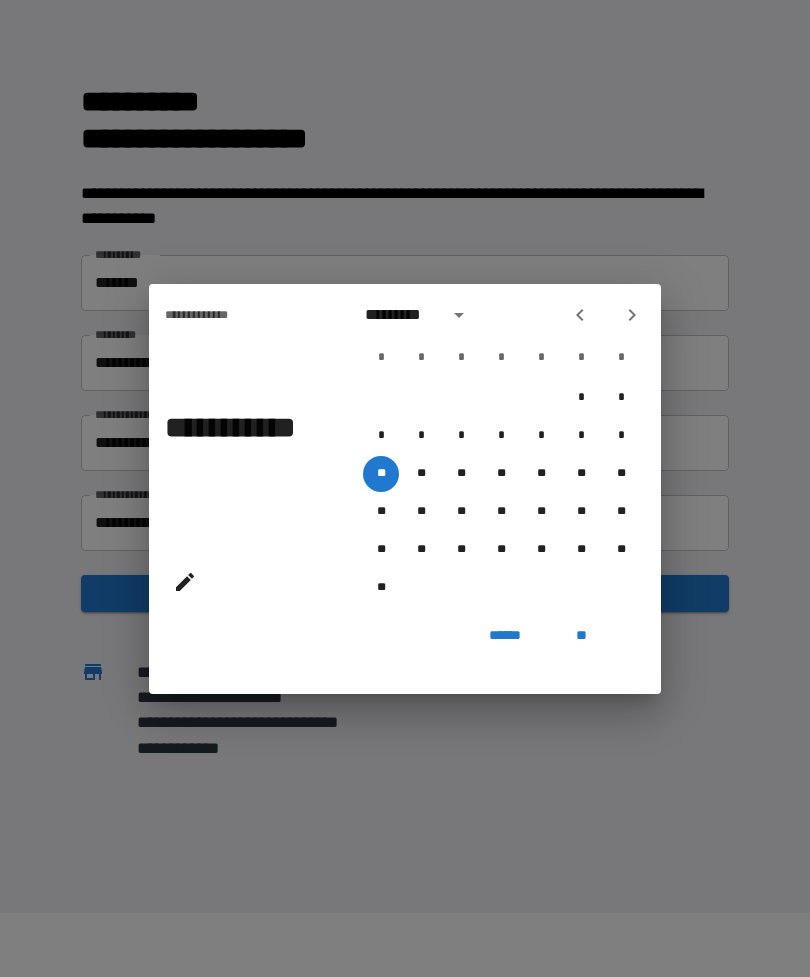 click on "**" at bounding box center [581, 636] 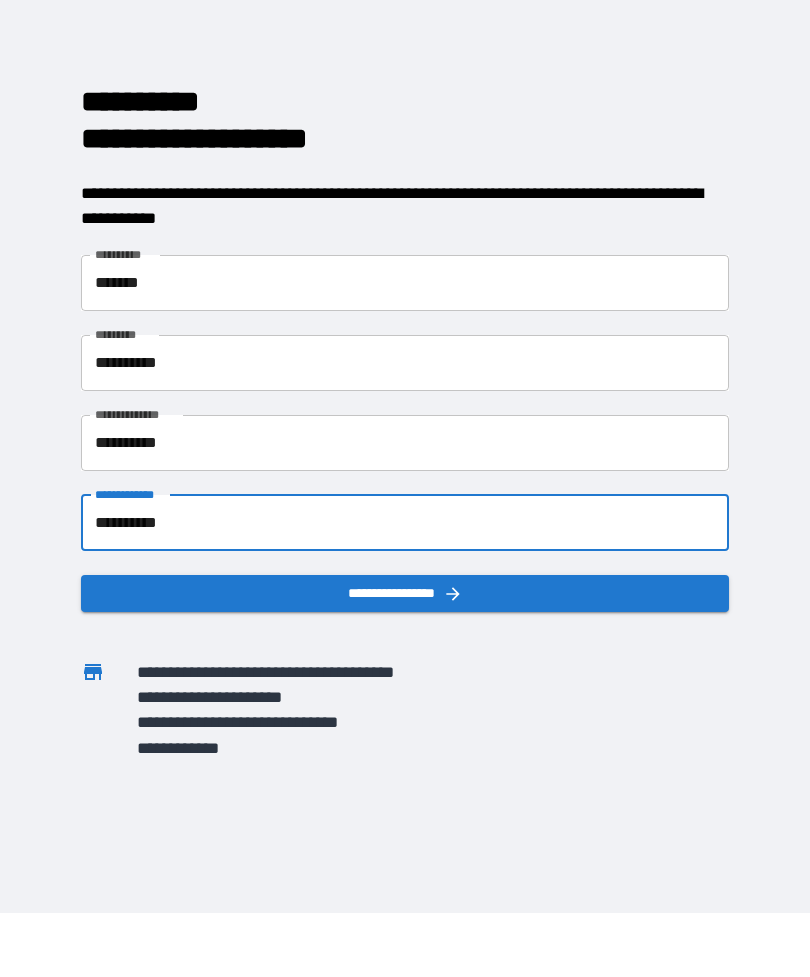click on "**********" at bounding box center (405, 593) 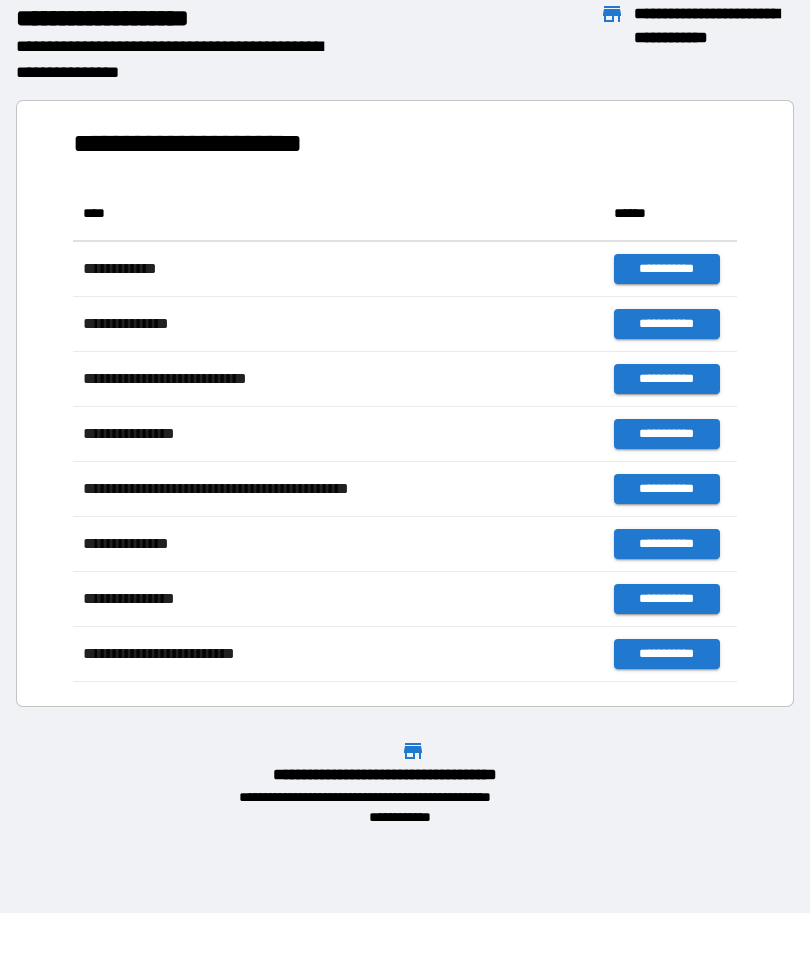 scroll, scrollTop: 496, scrollLeft: 664, axis: both 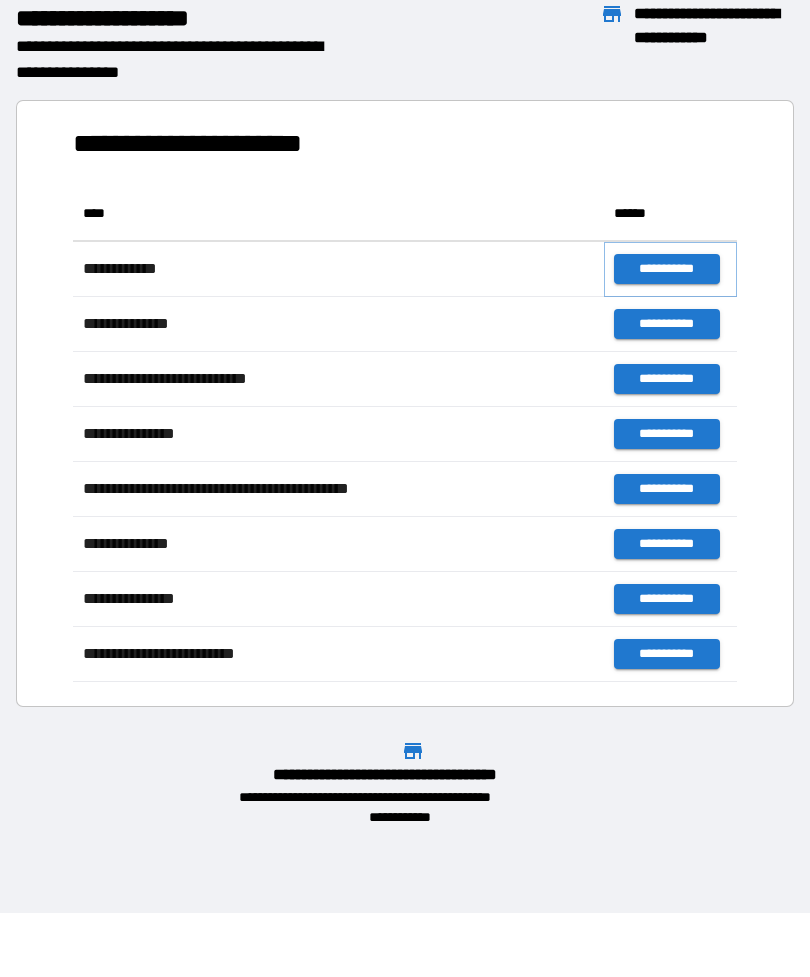 click on "**********" at bounding box center [666, 269] 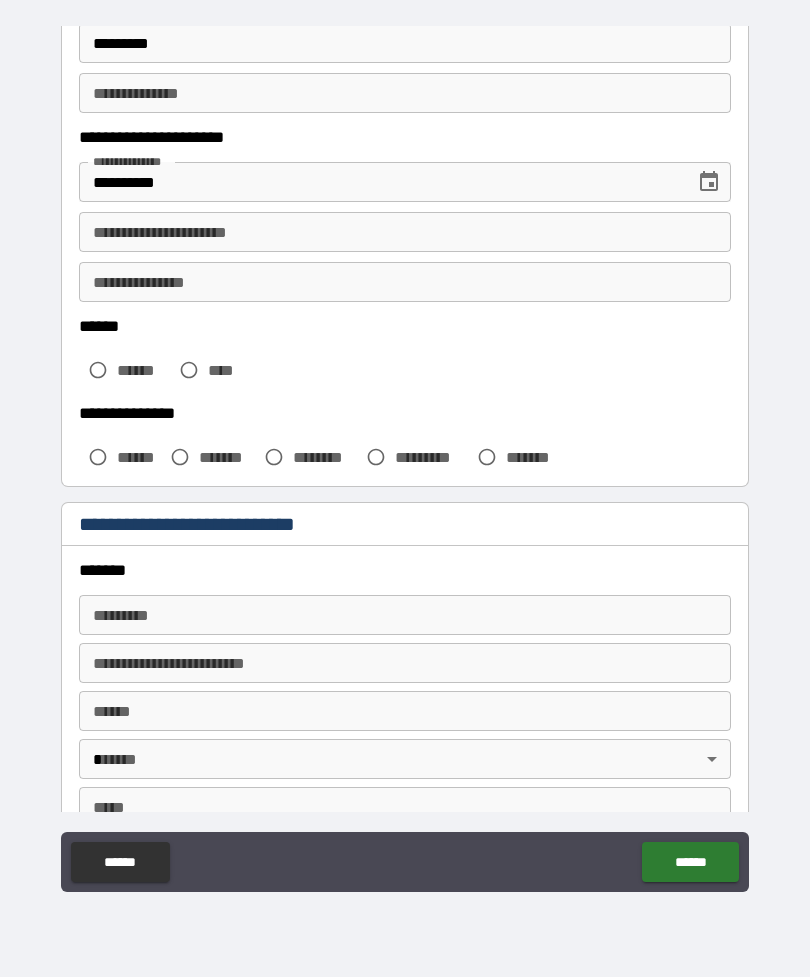 scroll, scrollTop: 253, scrollLeft: 0, axis: vertical 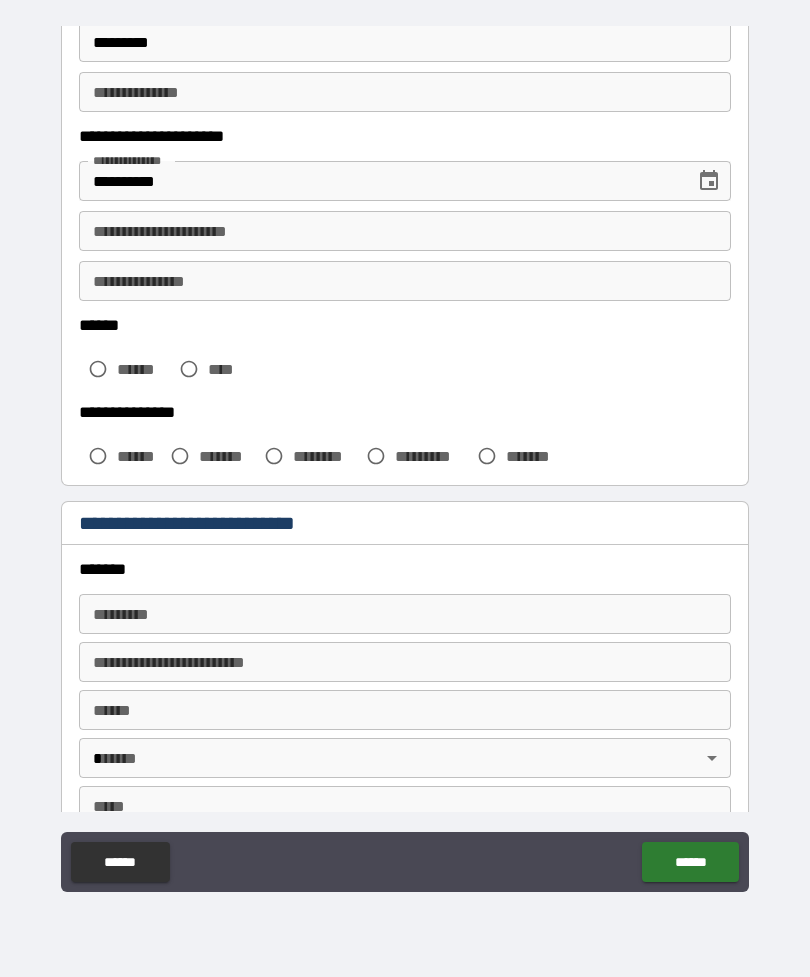 click on "******" at bounding box center [143, 369] 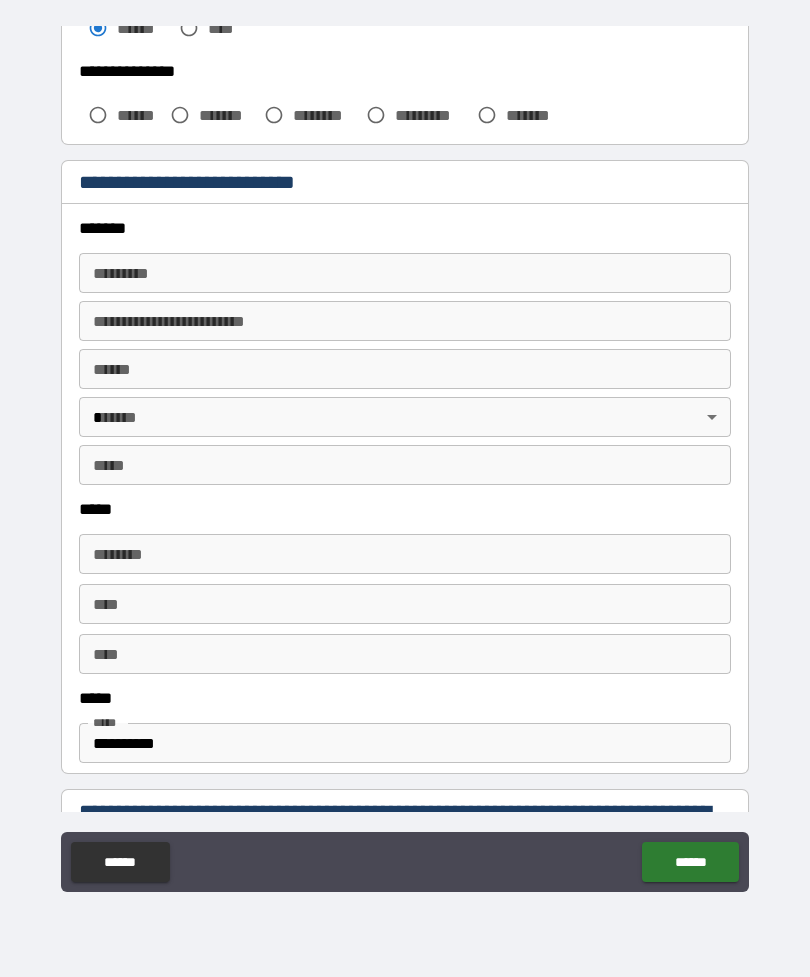 scroll, scrollTop: 596, scrollLeft: 0, axis: vertical 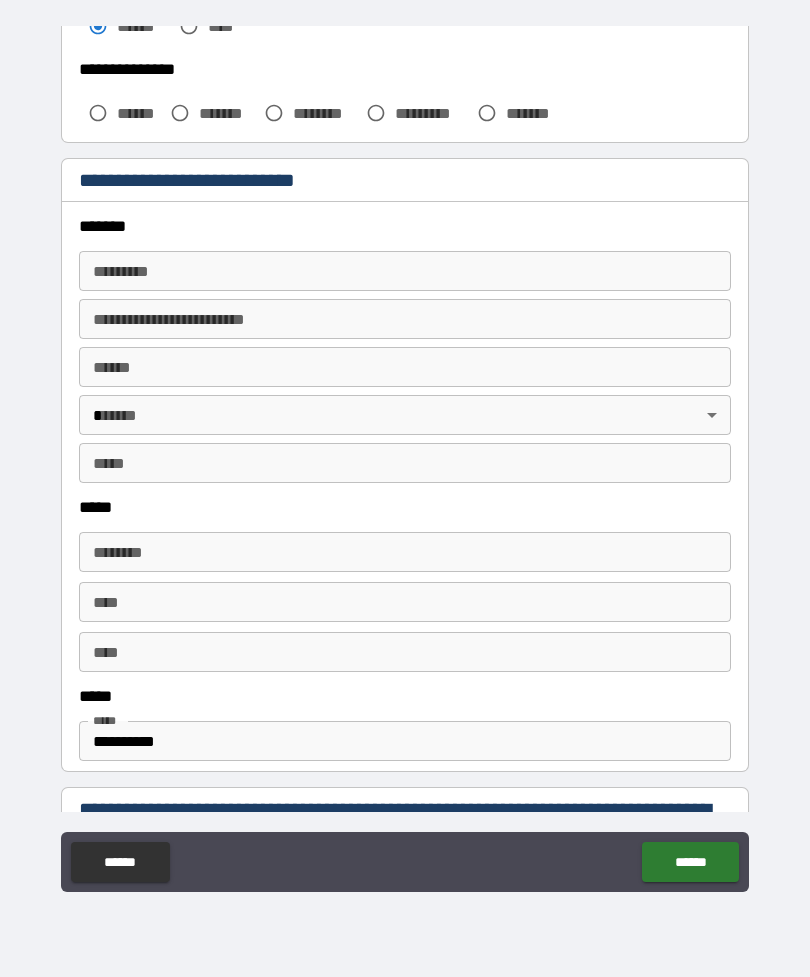 click on "*******   *" at bounding box center (405, 271) 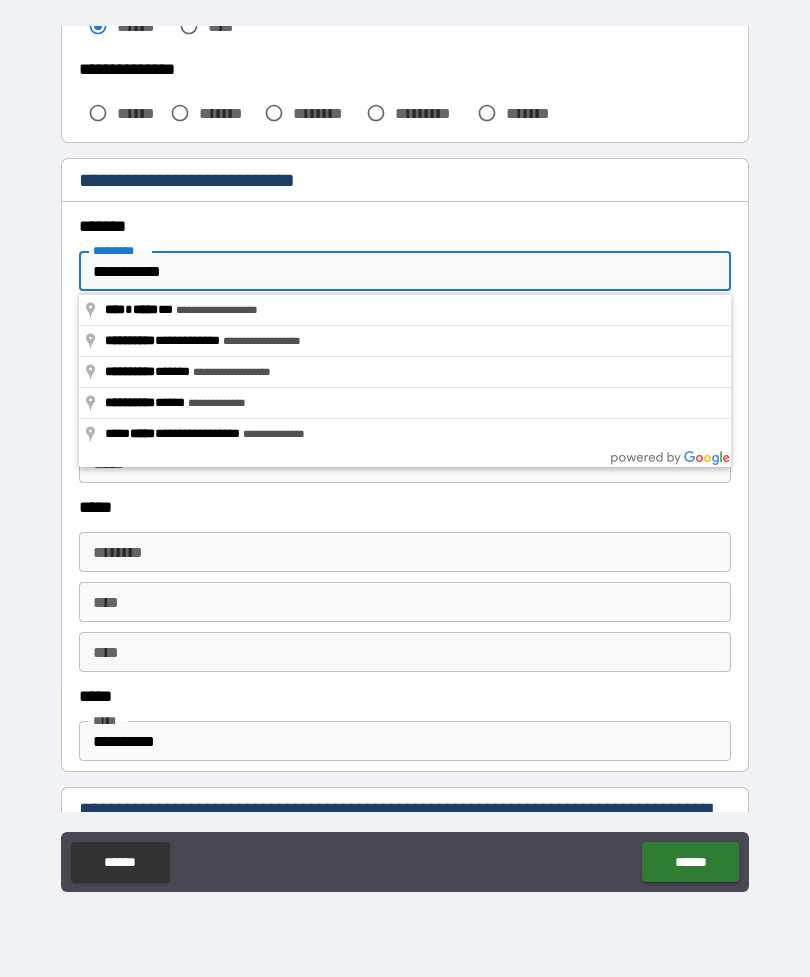 click on "**********" at bounding box center [405, 352] 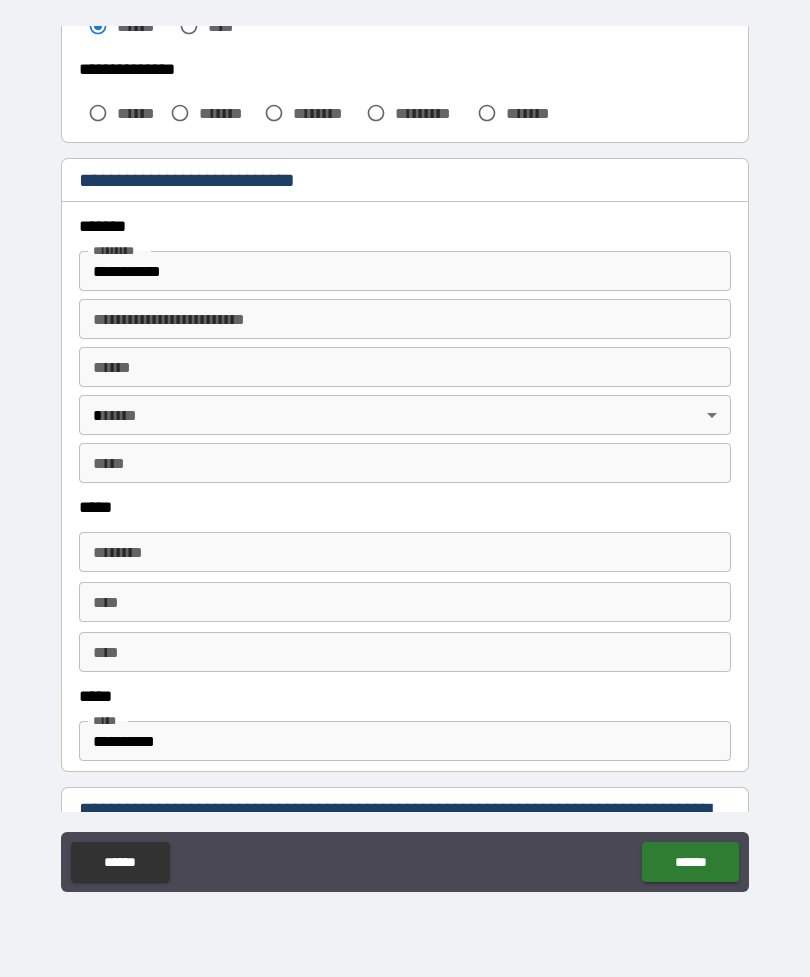 click on "**********" at bounding box center (405, 271) 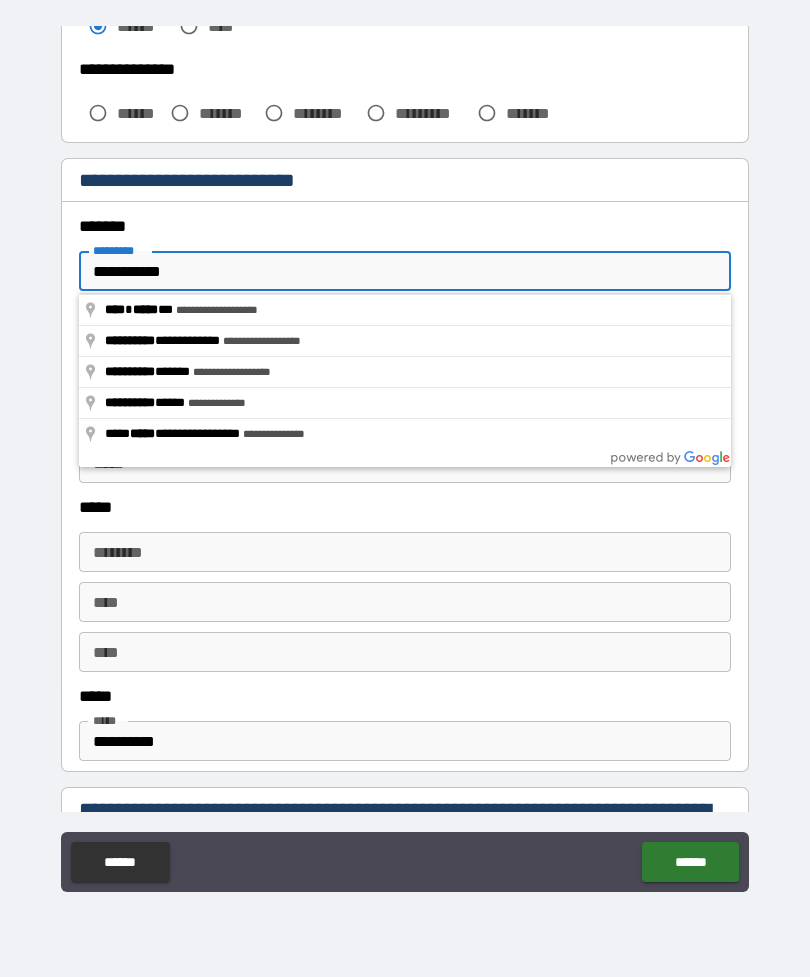 type on "**********" 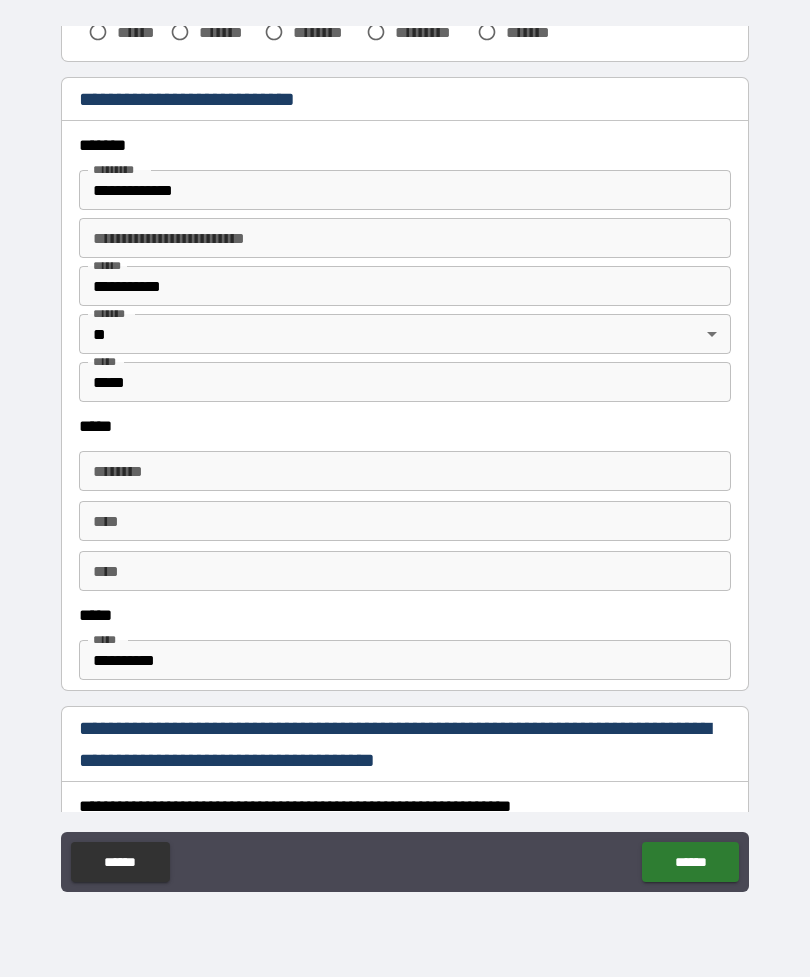 scroll, scrollTop: 679, scrollLeft: 0, axis: vertical 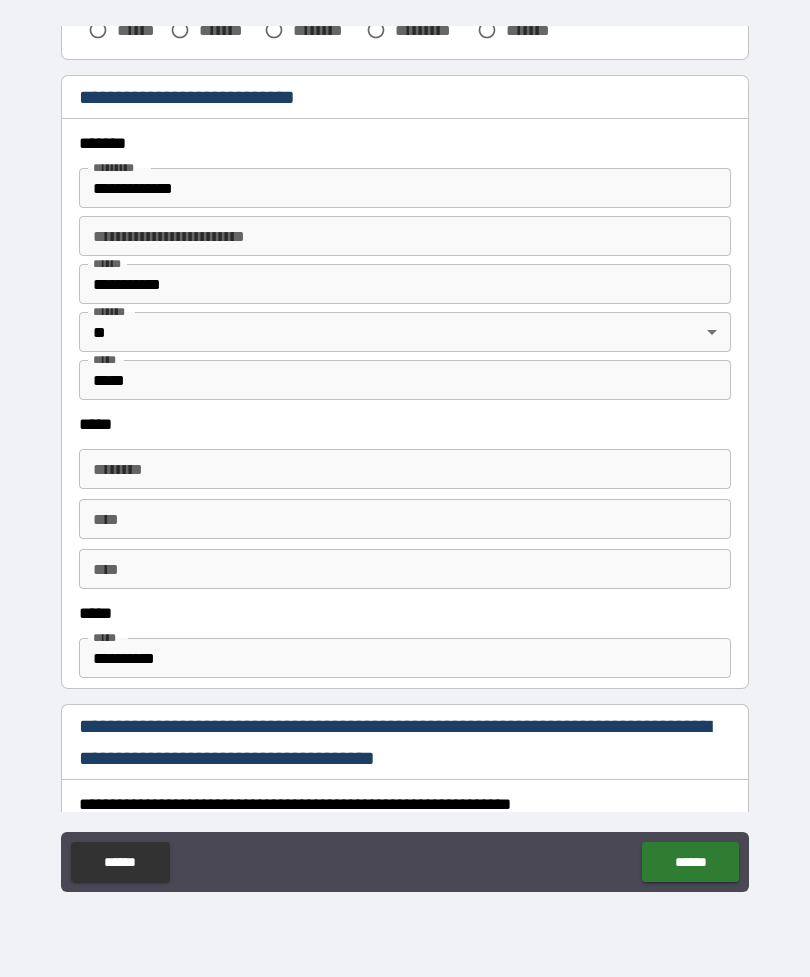 click on "******   *" at bounding box center (405, 469) 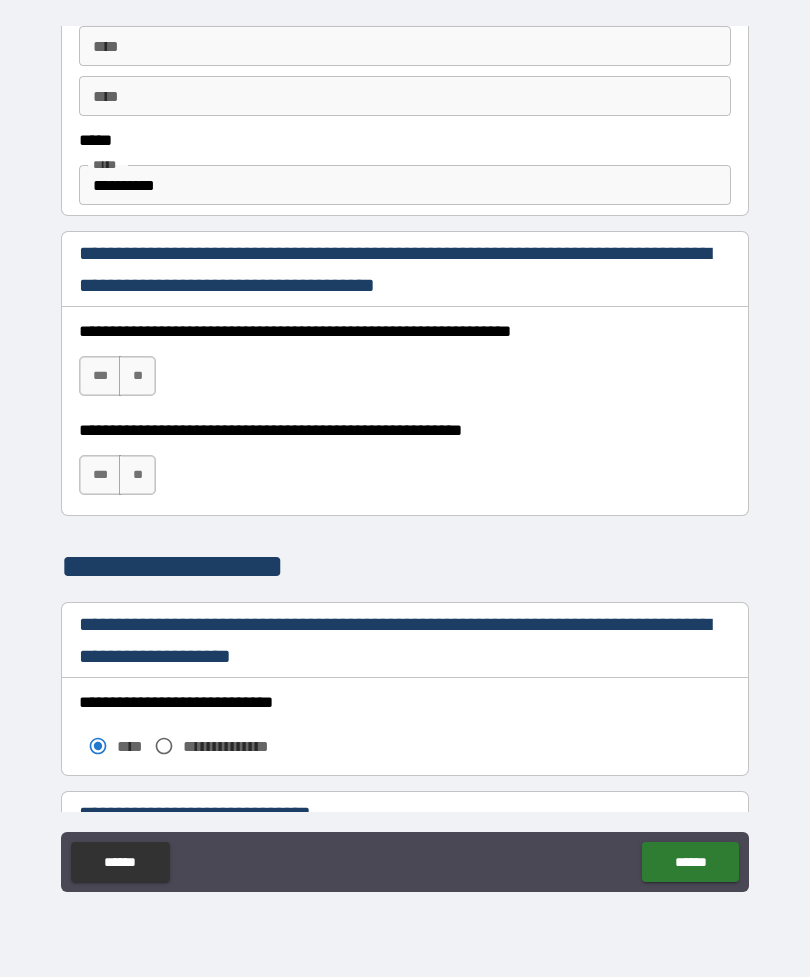 scroll, scrollTop: 1174, scrollLeft: 0, axis: vertical 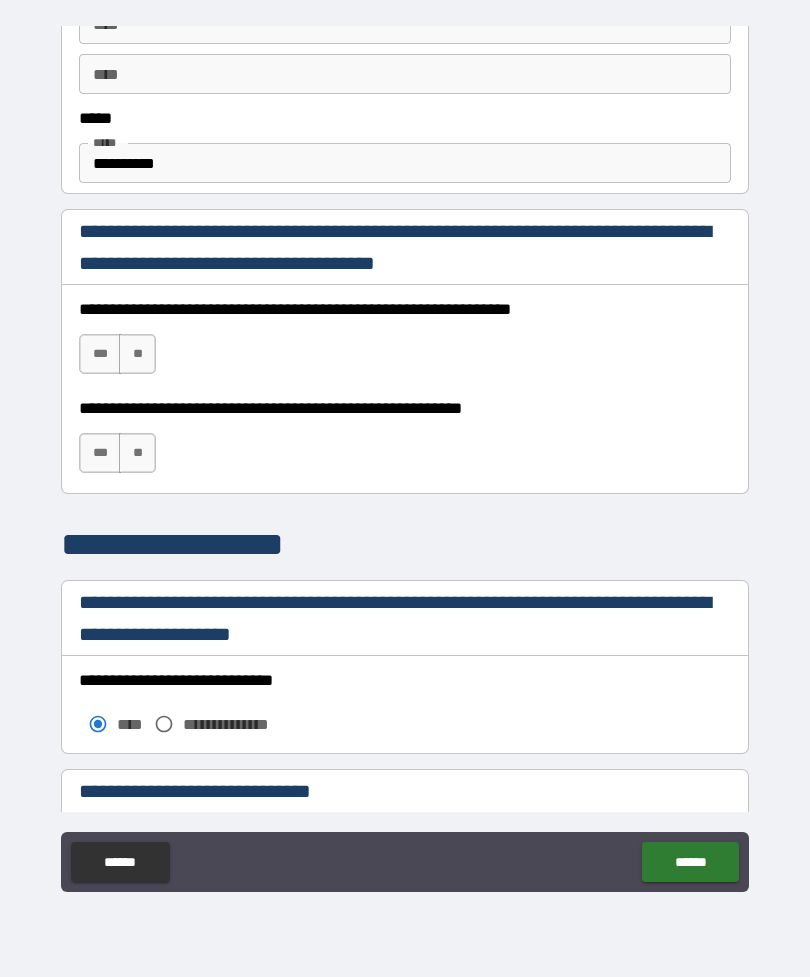 type on "**********" 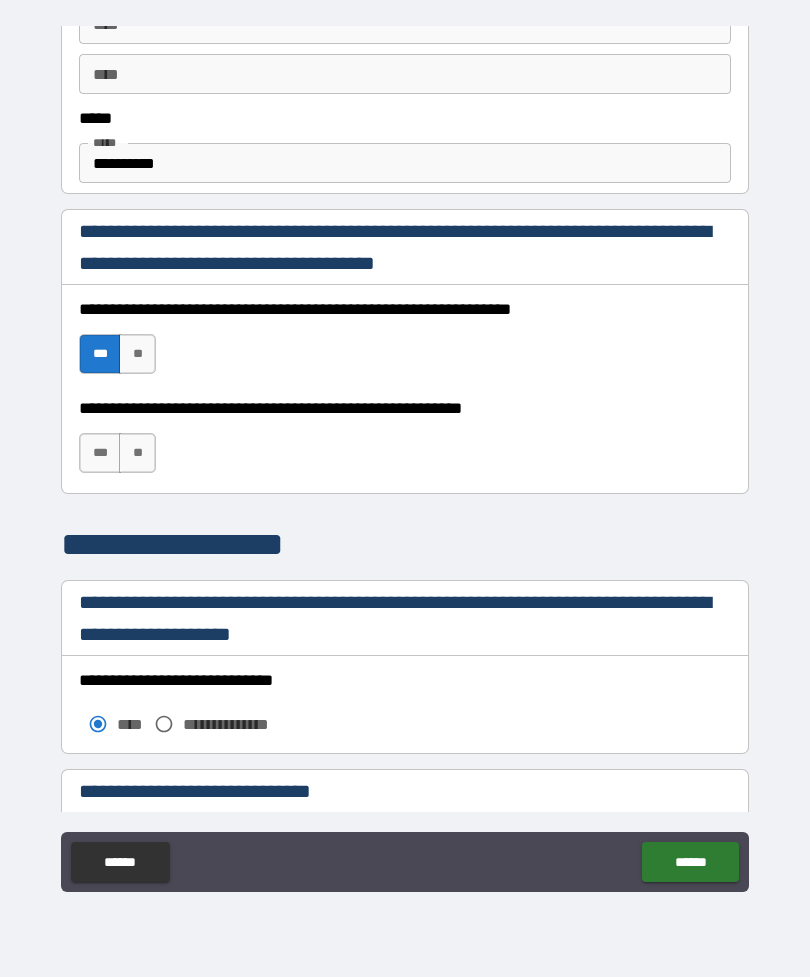 click on "***" at bounding box center [100, 453] 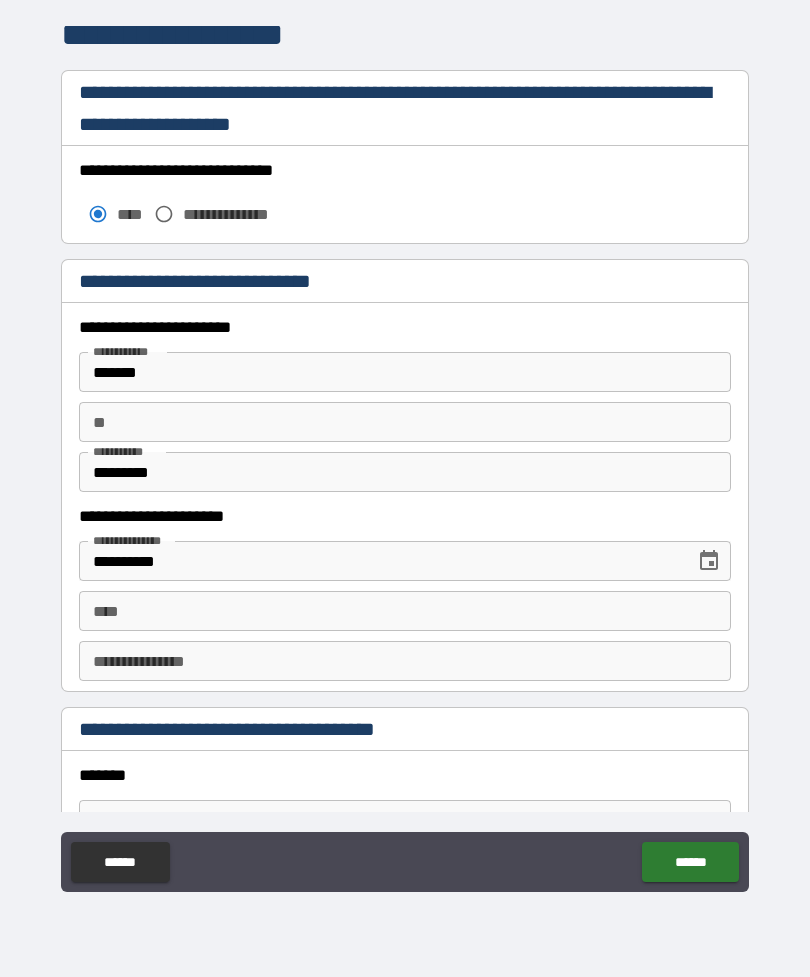 scroll, scrollTop: 1690, scrollLeft: 0, axis: vertical 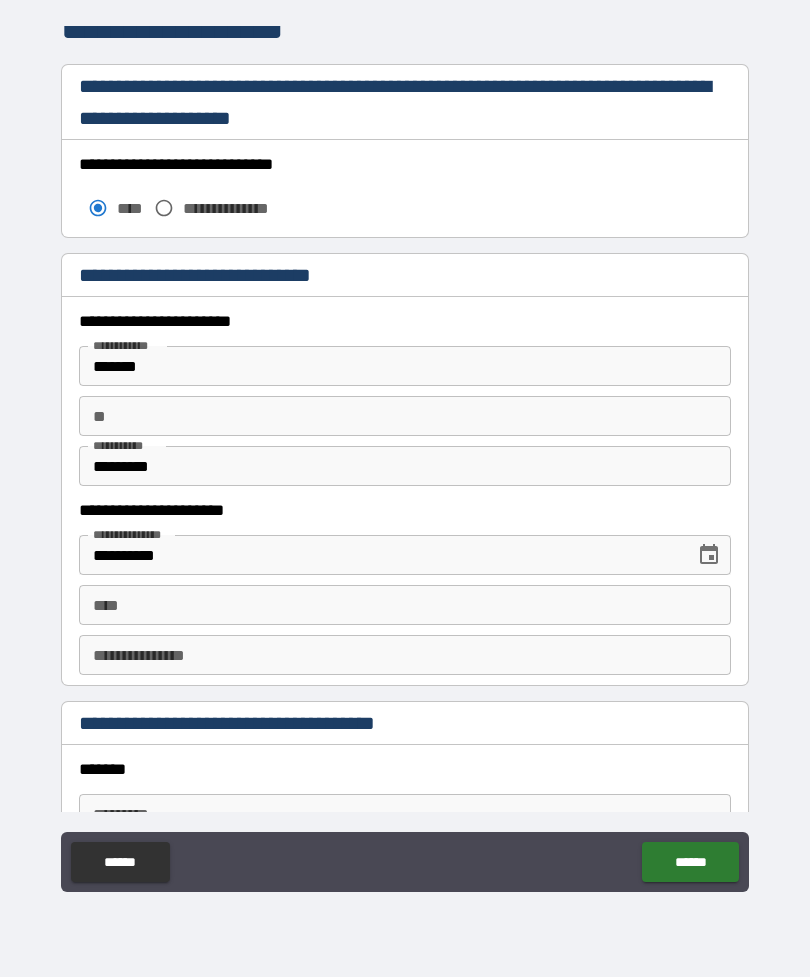 click on "**********" at bounding box center (239, 208) 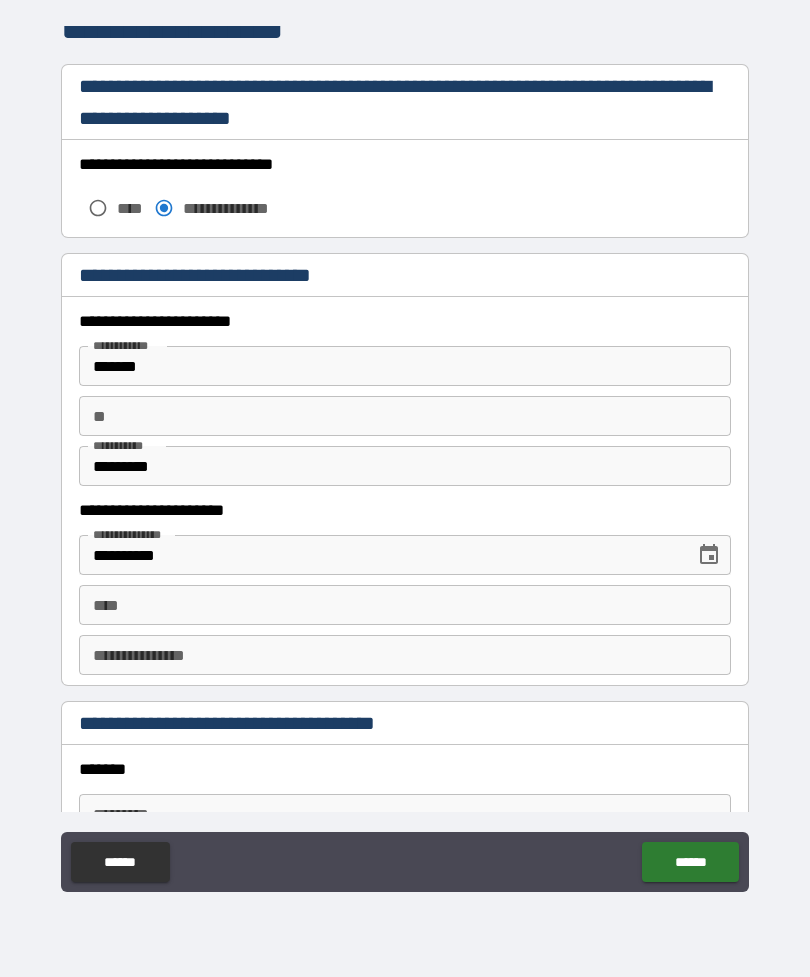 click on "*******" at bounding box center (405, 366) 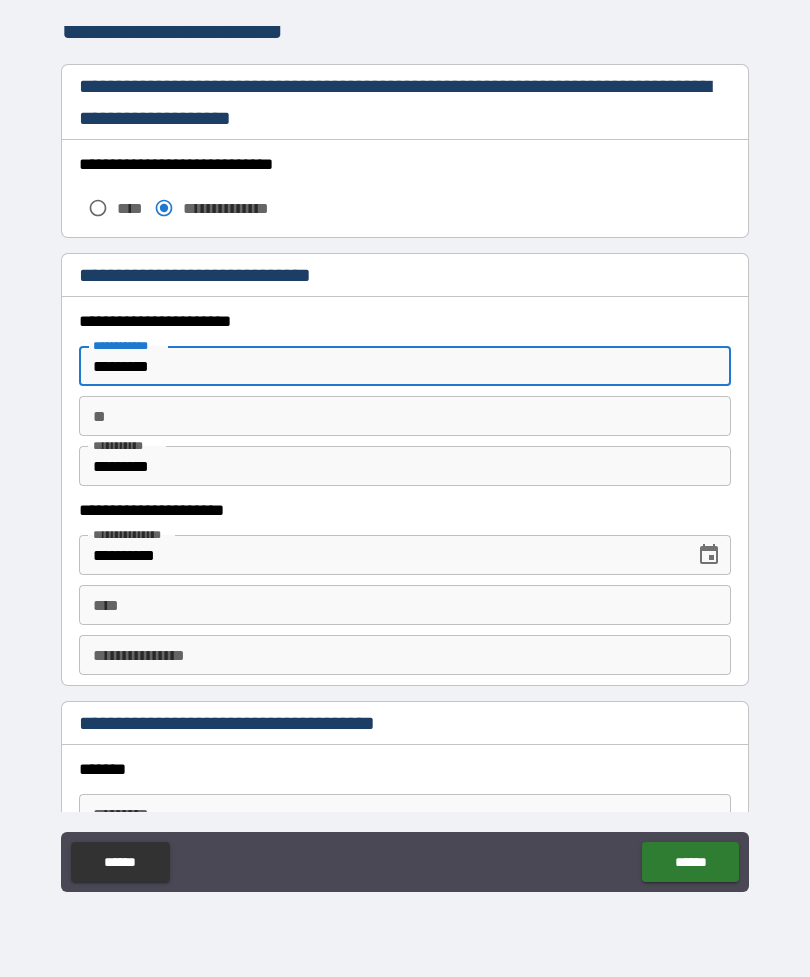 click on "*********" at bounding box center (405, 366) 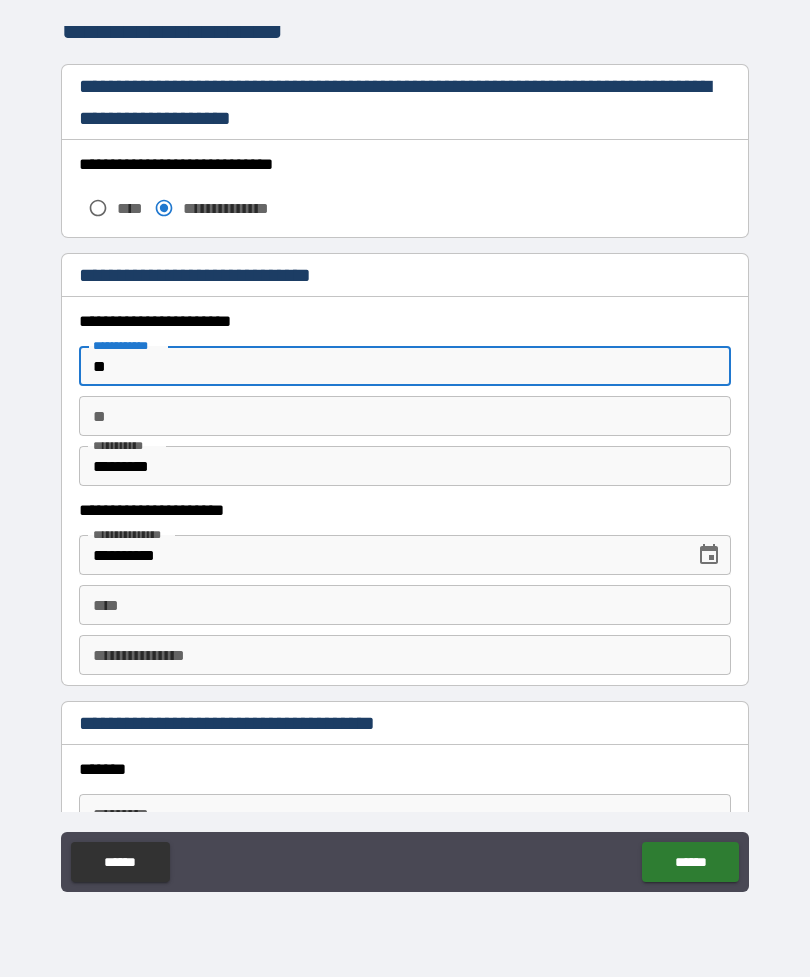 type on "*" 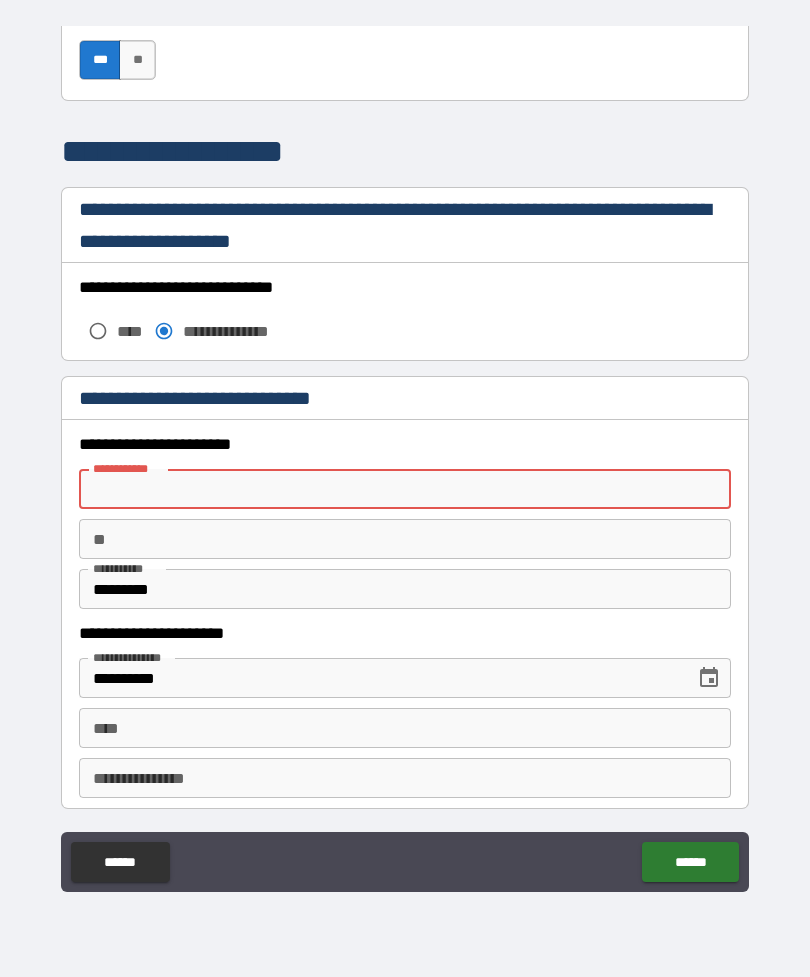 scroll, scrollTop: 1569, scrollLeft: 0, axis: vertical 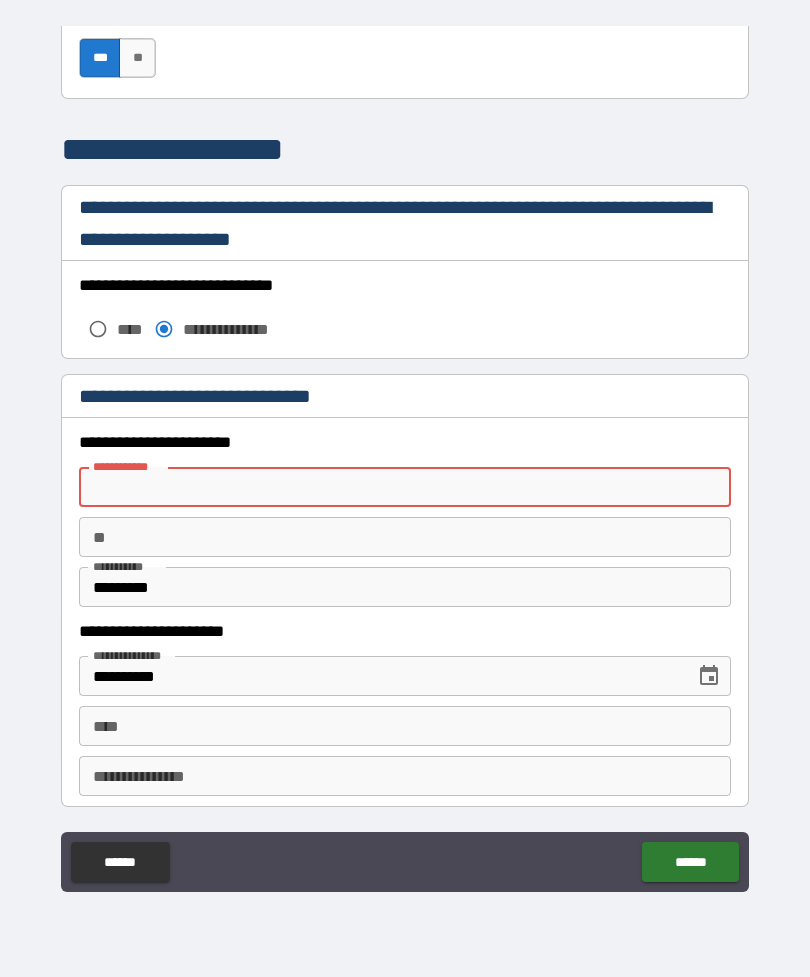 click on "**********" at bounding box center (405, 487) 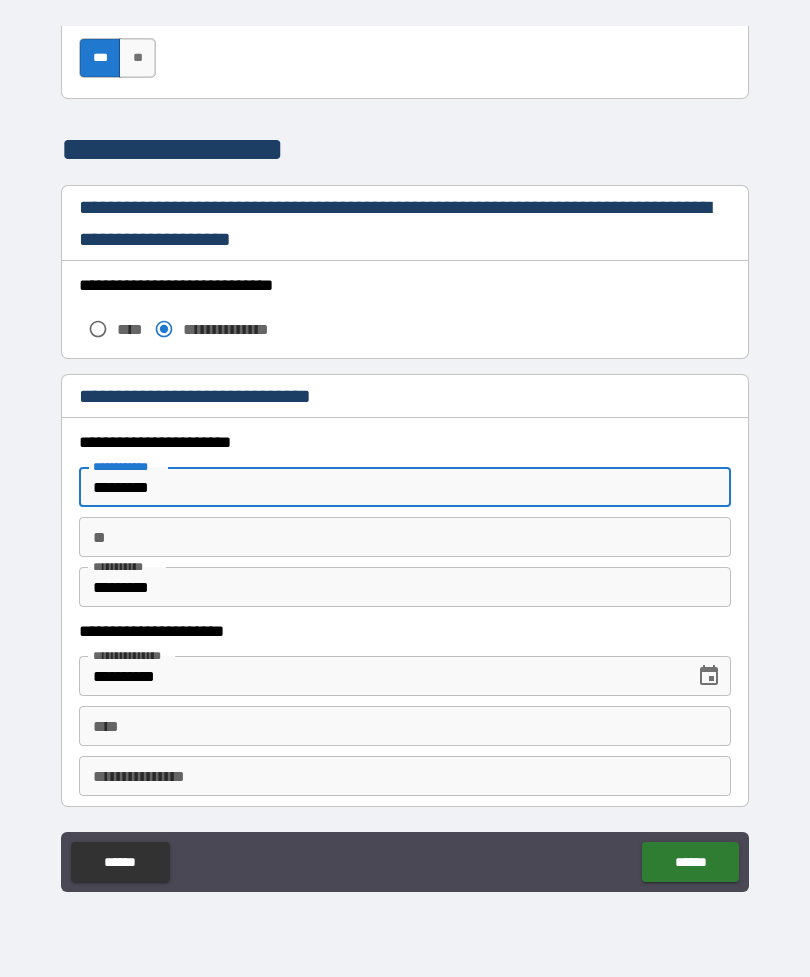 type on "********" 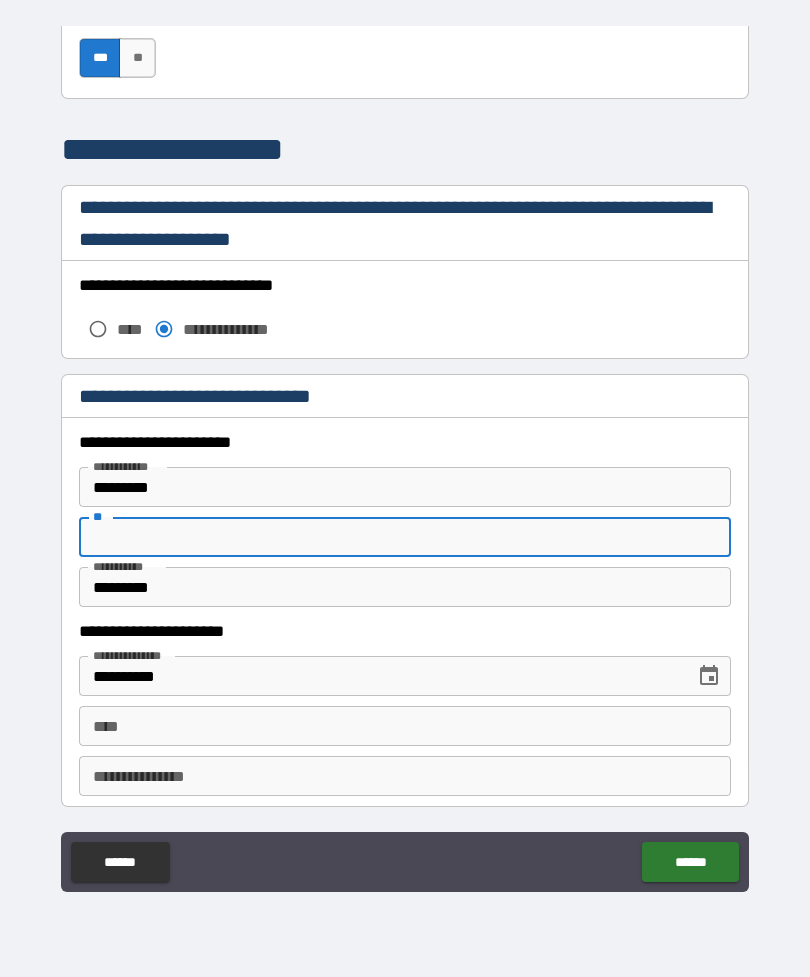 click on "*********" at bounding box center [405, 587] 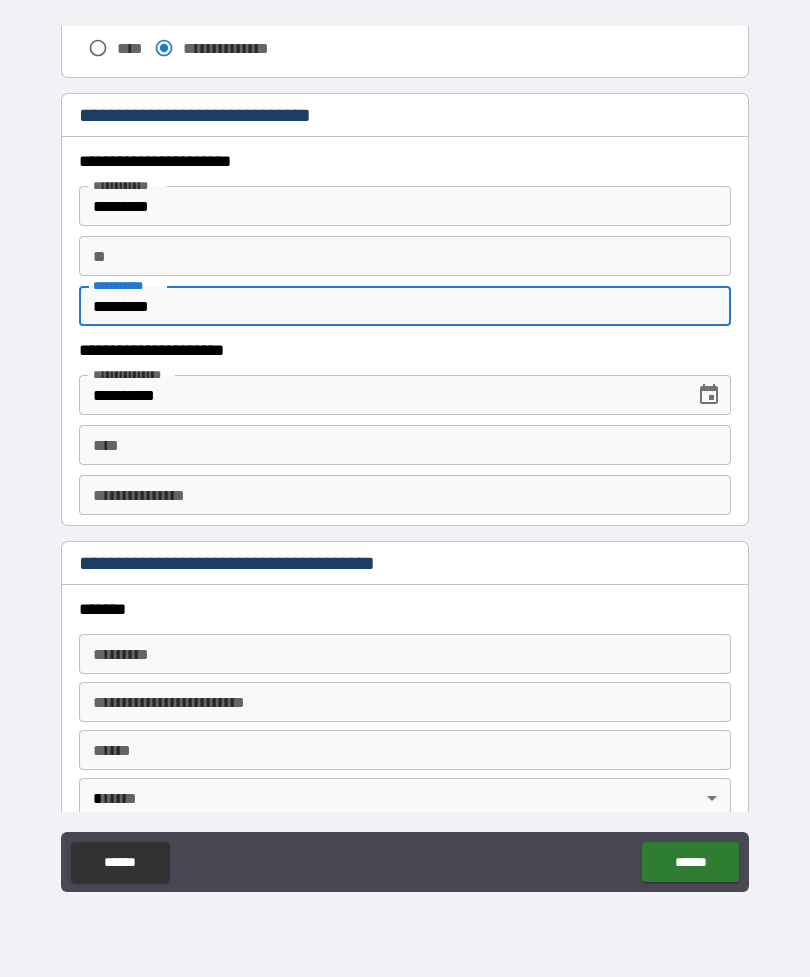 scroll, scrollTop: 1868, scrollLeft: 0, axis: vertical 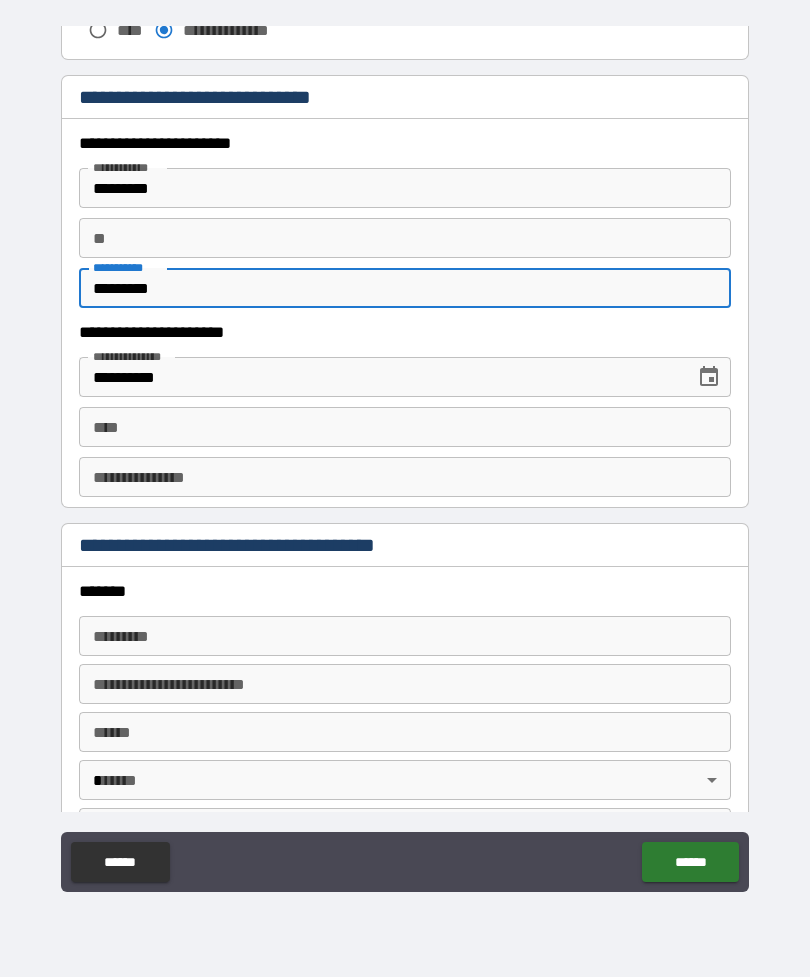 click on "****" at bounding box center (405, 427) 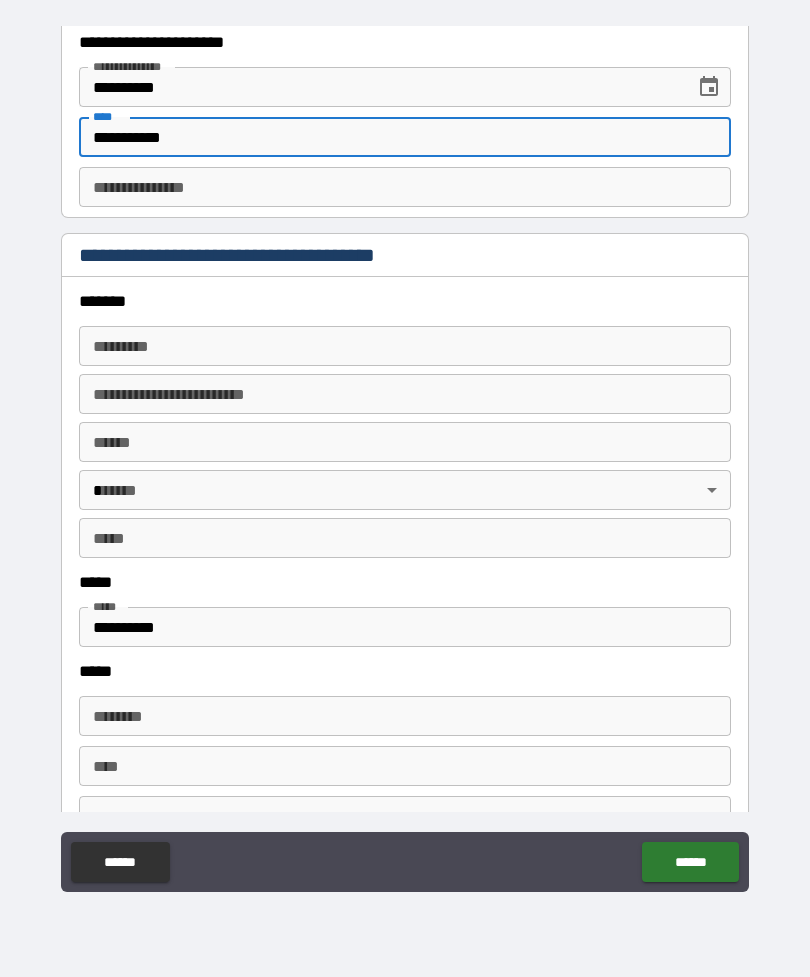 scroll, scrollTop: 2164, scrollLeft: 0, axis: vertical 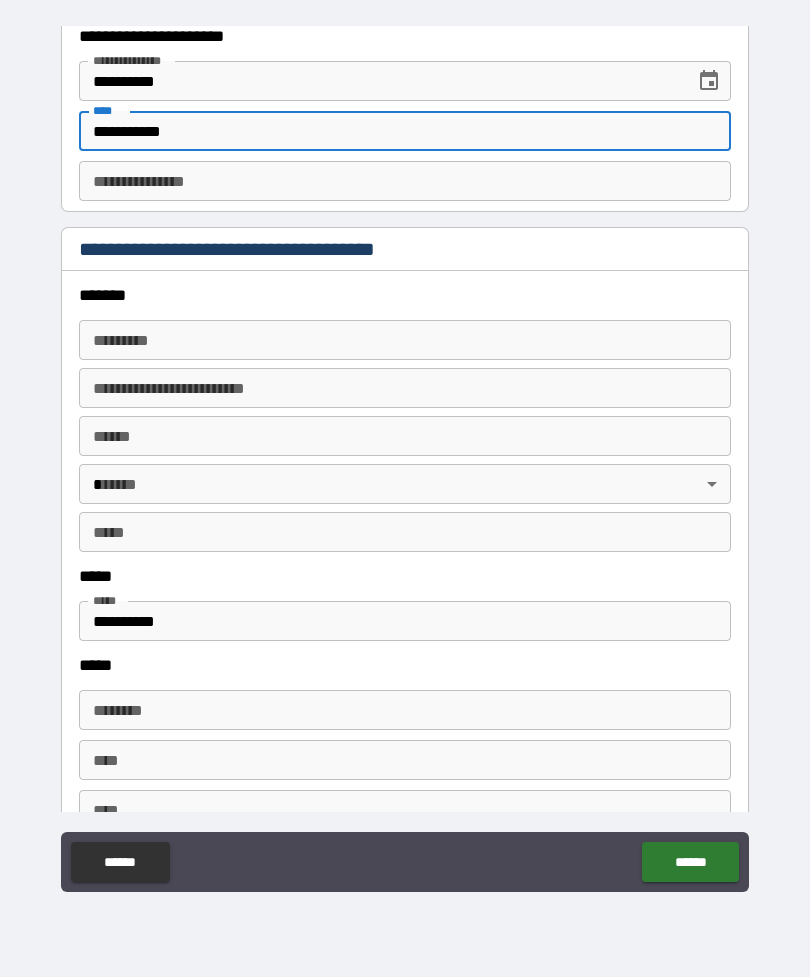 type on "**********" 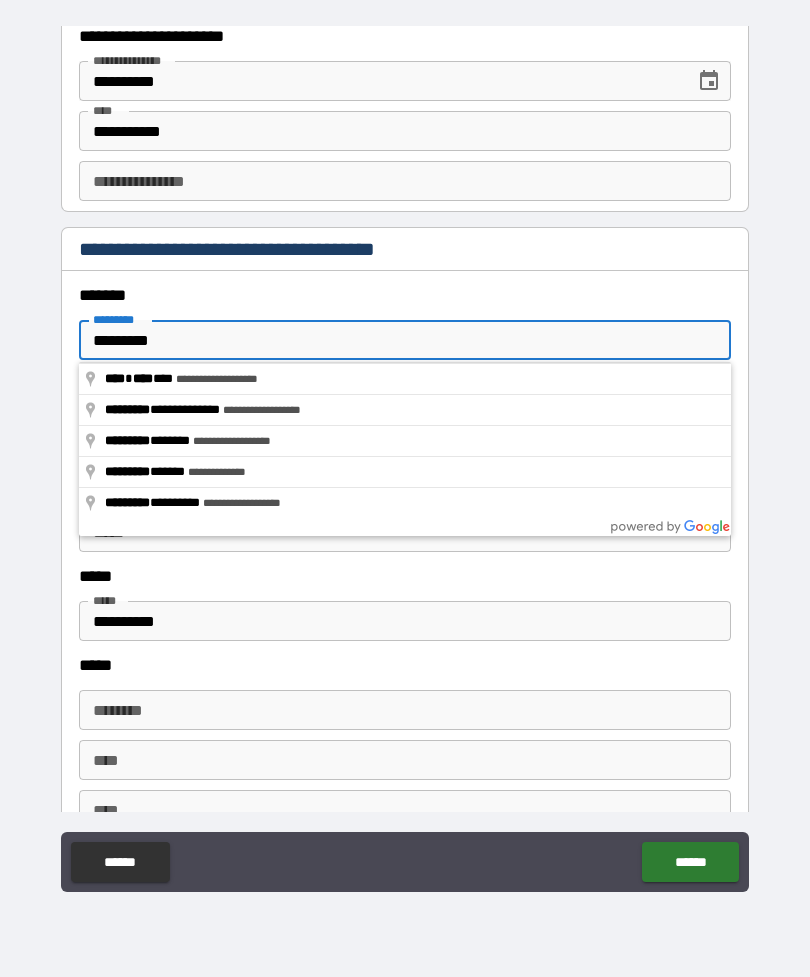 type on "**********" 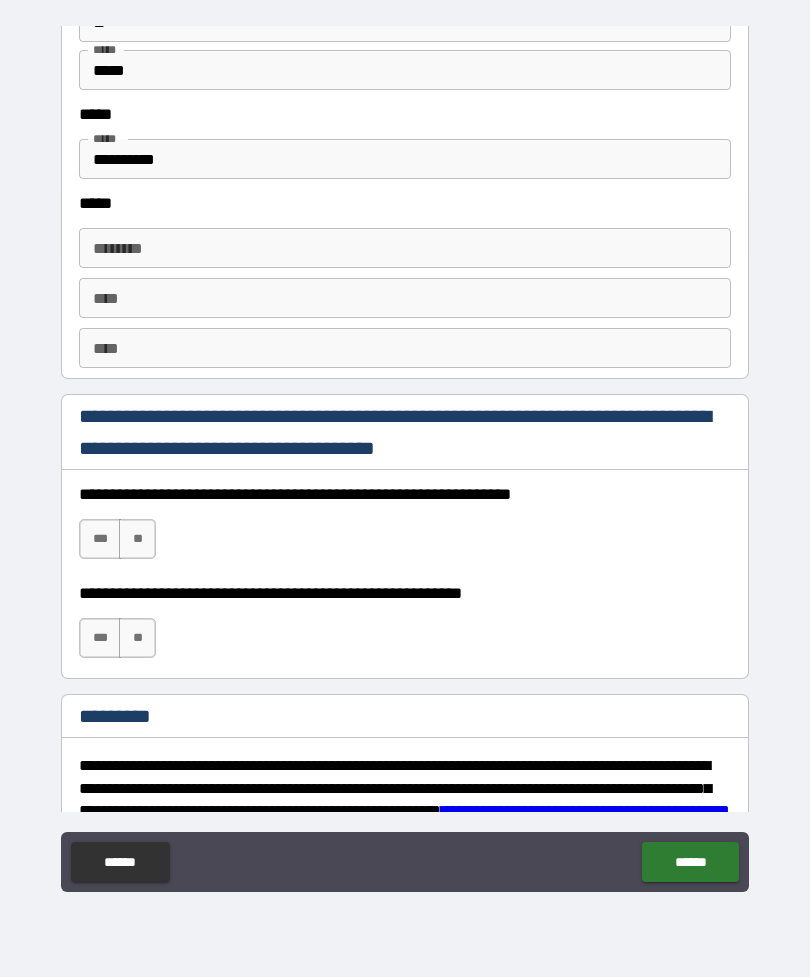 scroll, scrollTop: 2624, scrollLeft: 0, axis: vertical 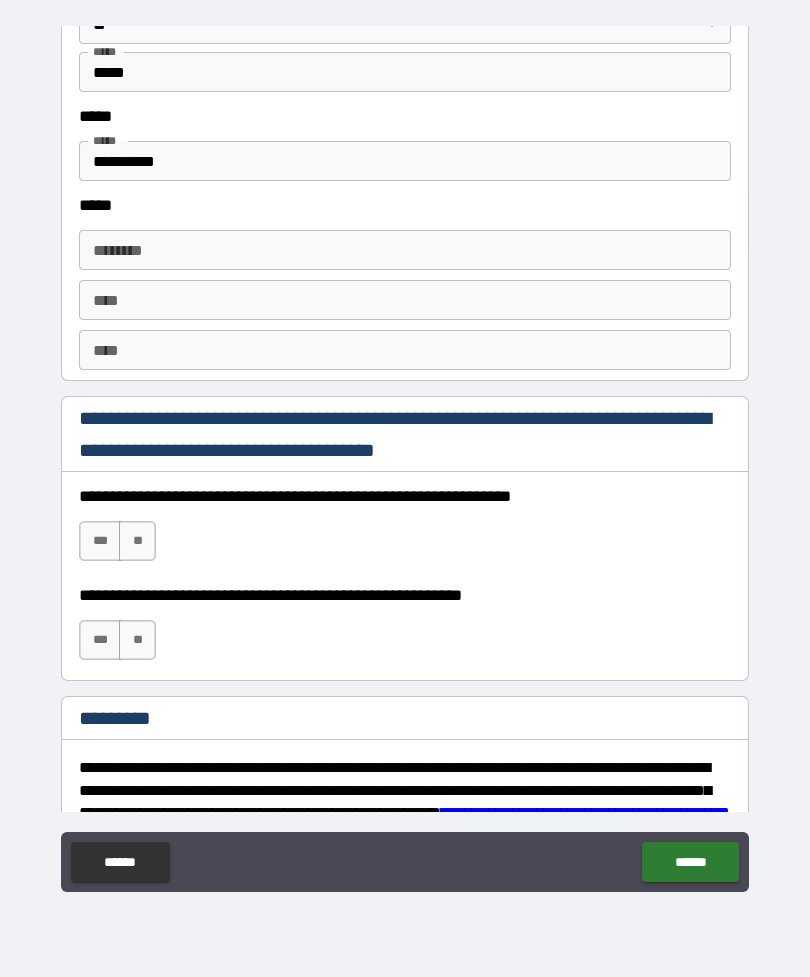 click on "**********" at bounding box center (405, 161) 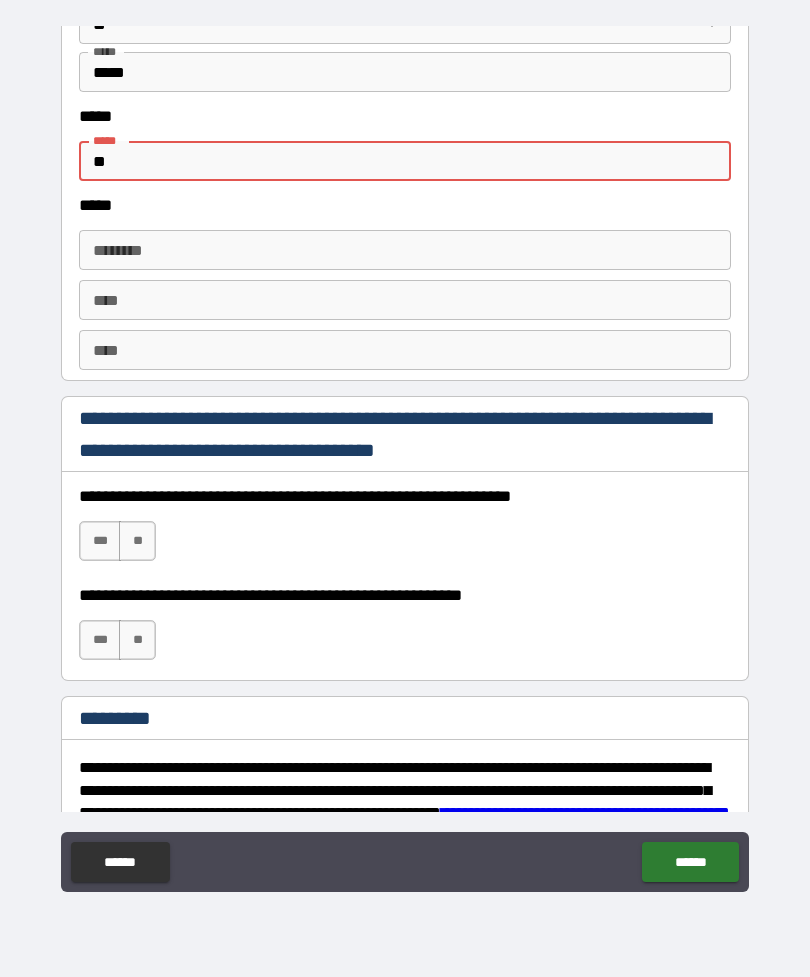 type on "*" 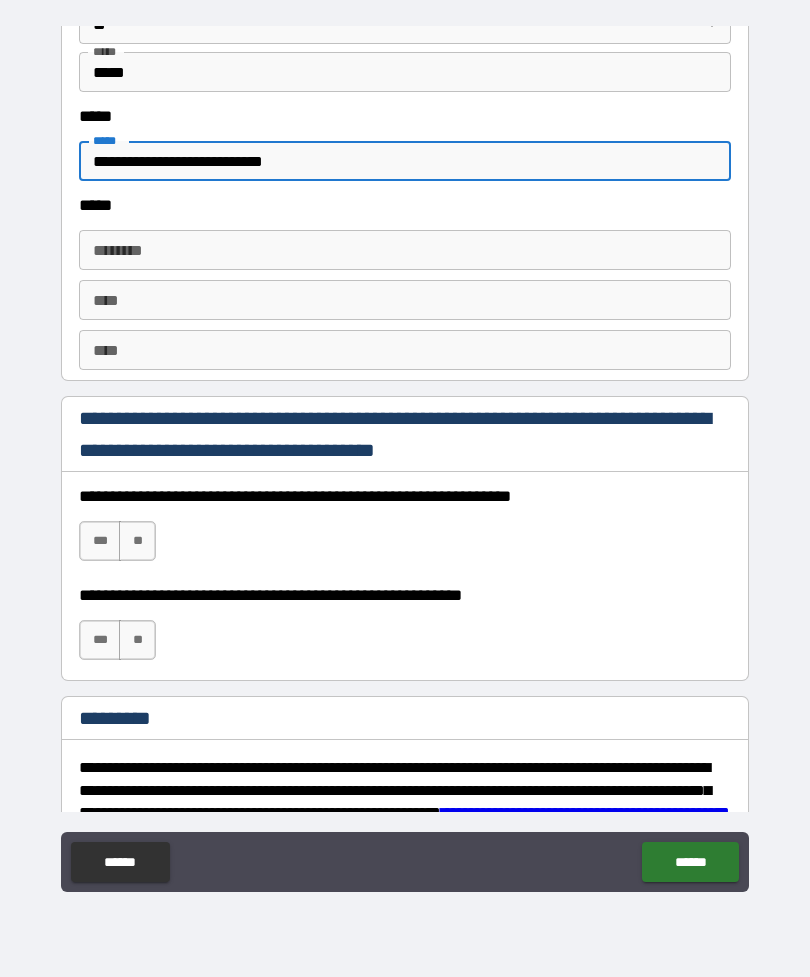 type on "**********" 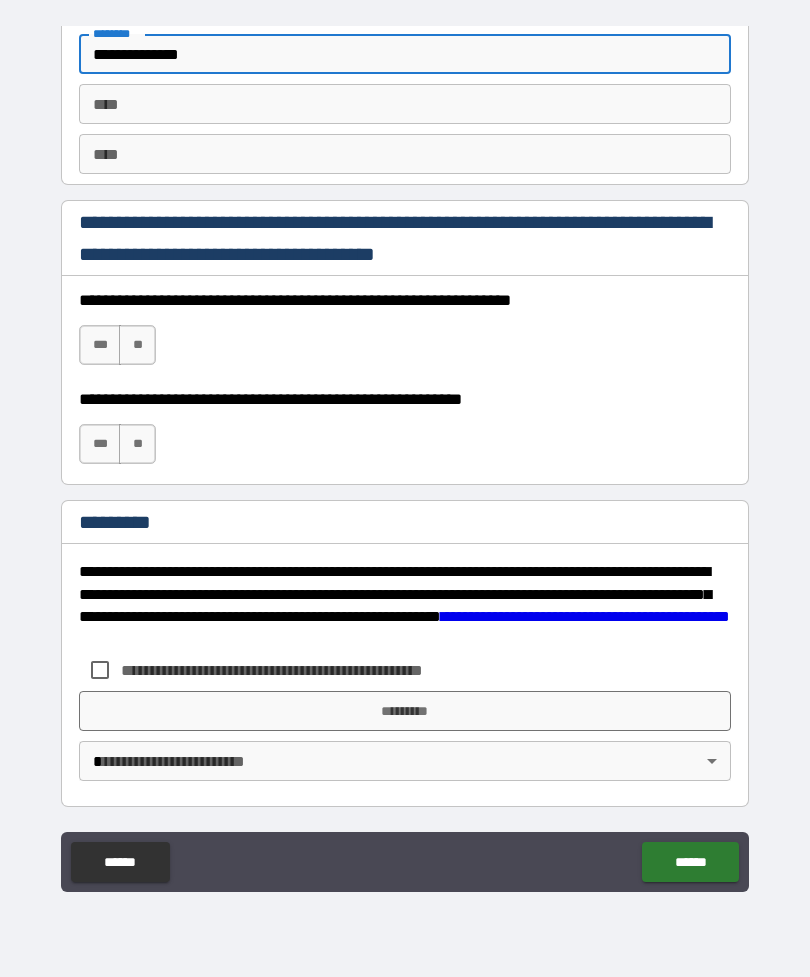 type on "**********" 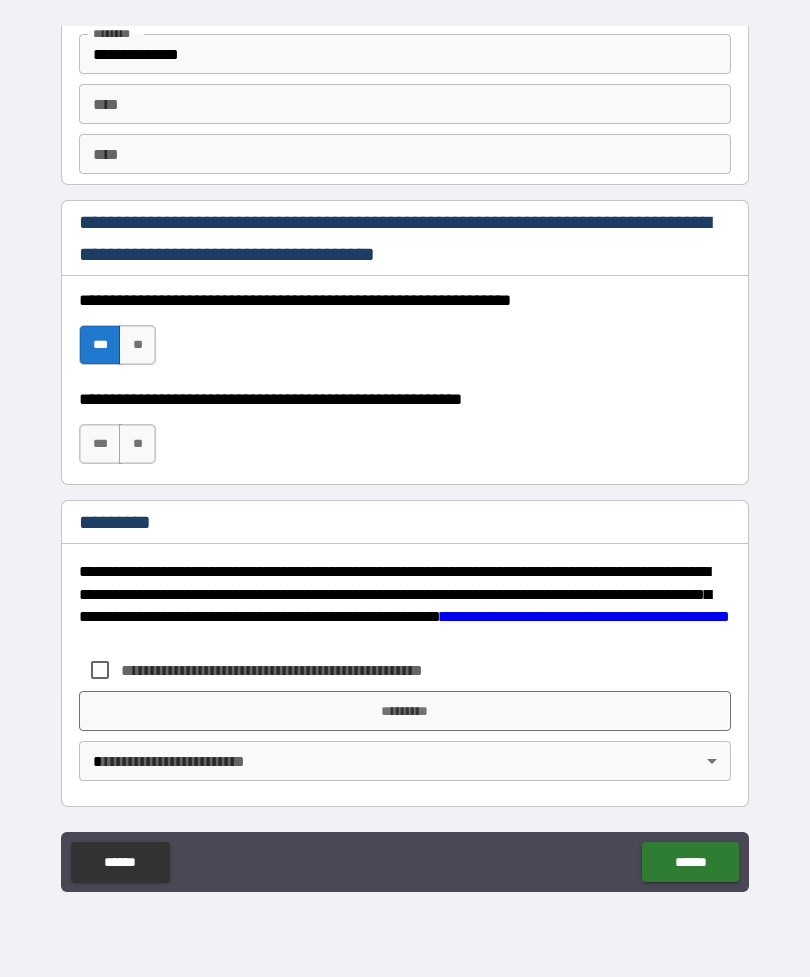 scroll, scrollTop: 2820, scrollLeft: 0, axis: vertical 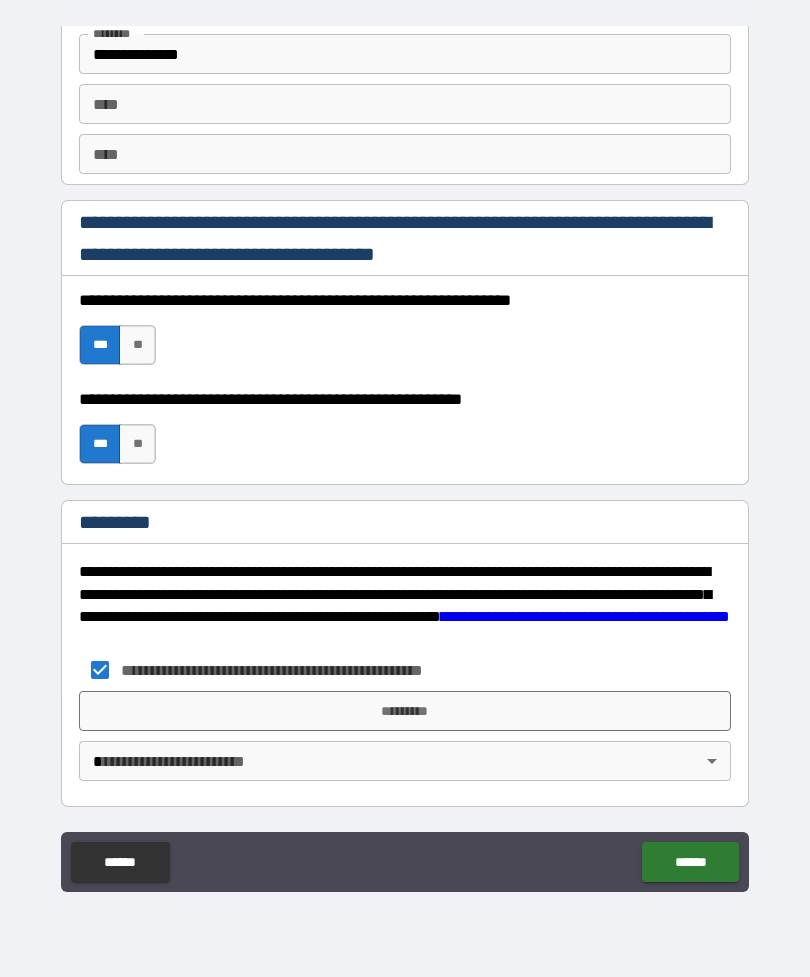 click on "*********" at bounding box center (405, 711) 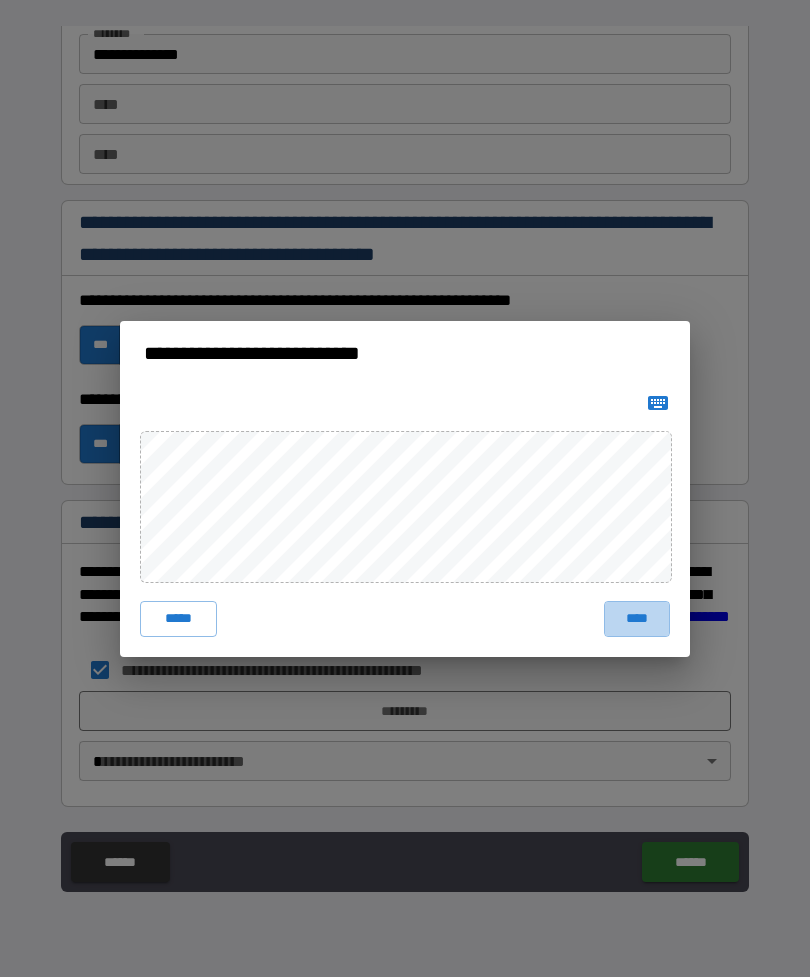 click on "****" at bounding box center [637, 619] 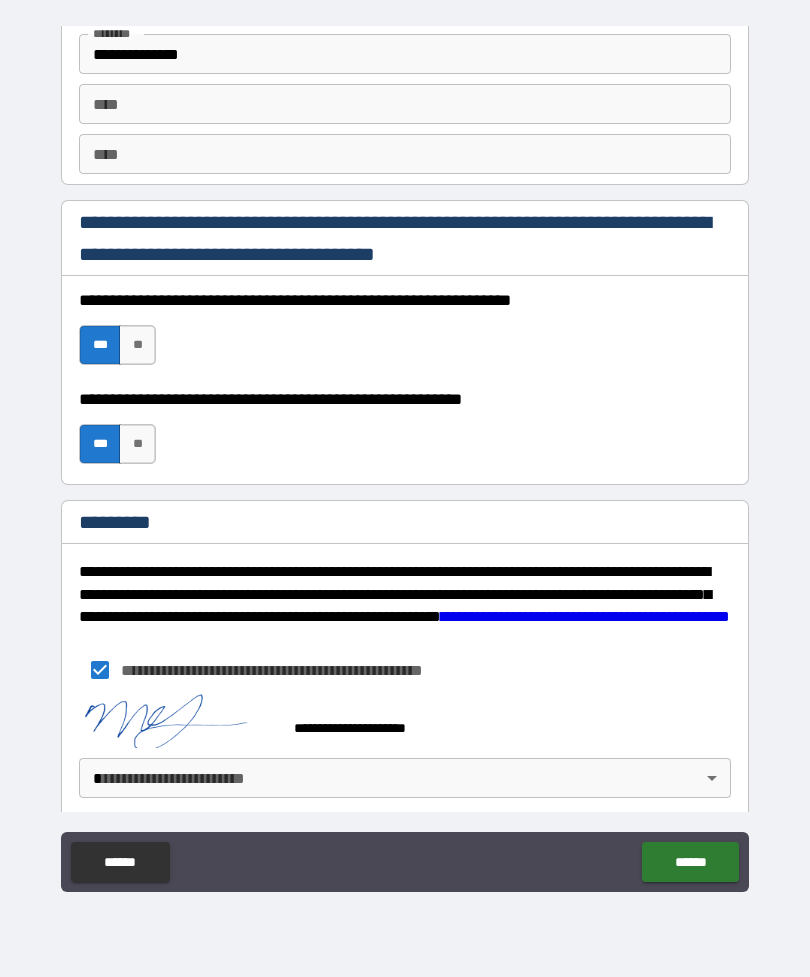 click on "******" at bounding box center [690, 862] 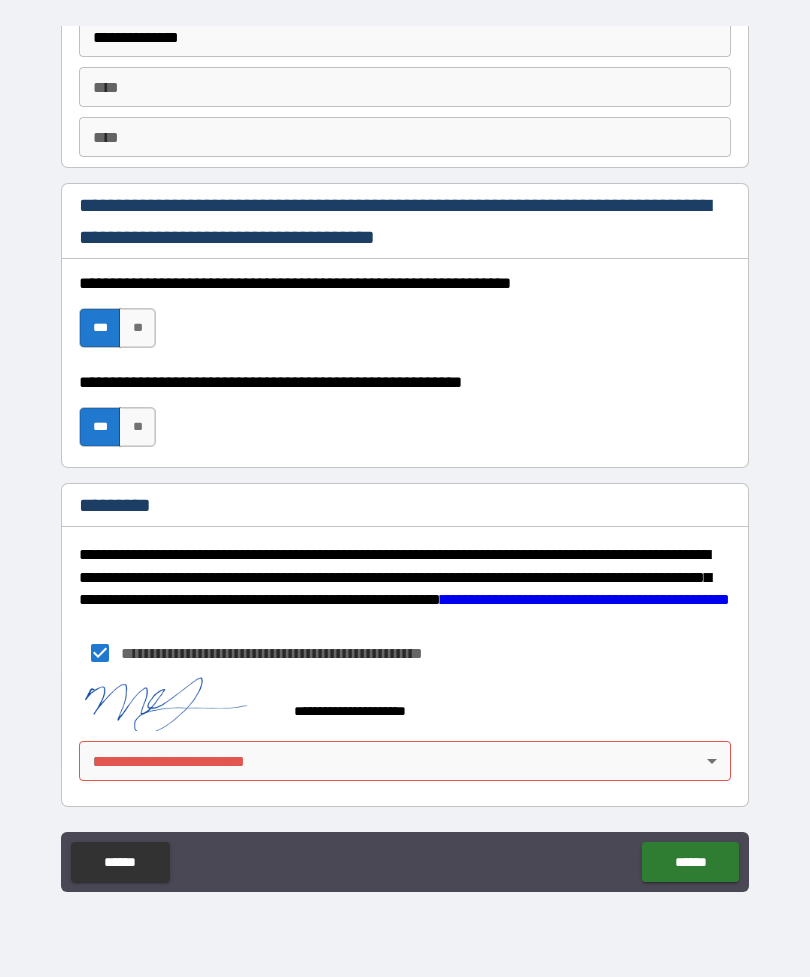 click on "**********" at bounding box center (405, 456) 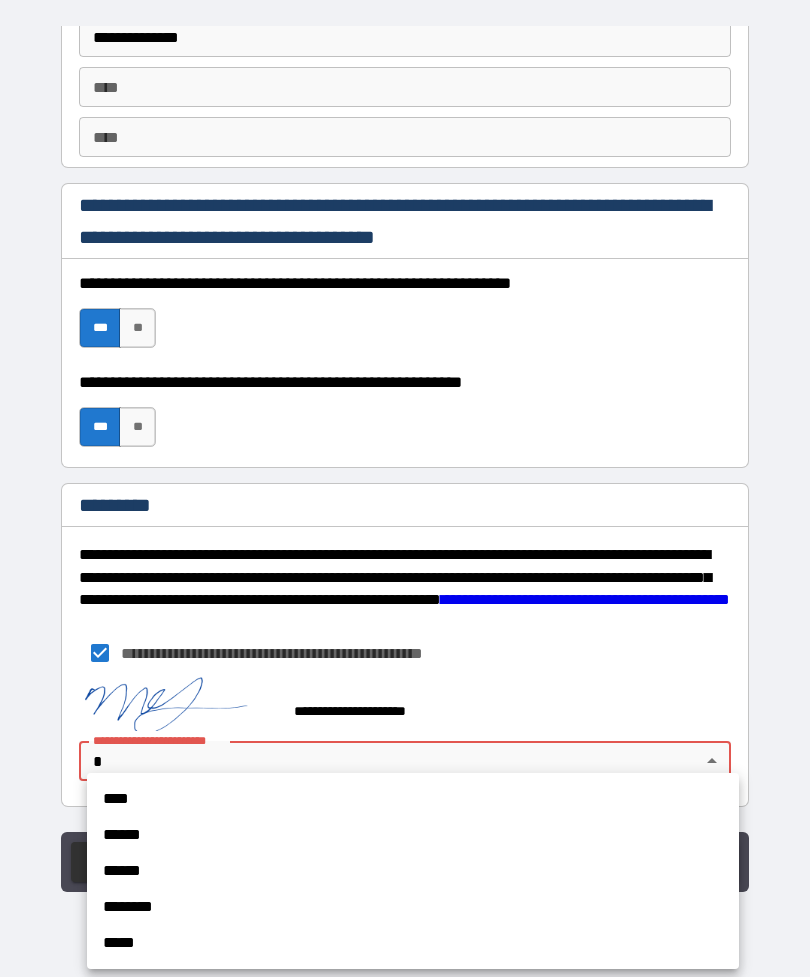 click on "******" at bounding box center [413, 835] 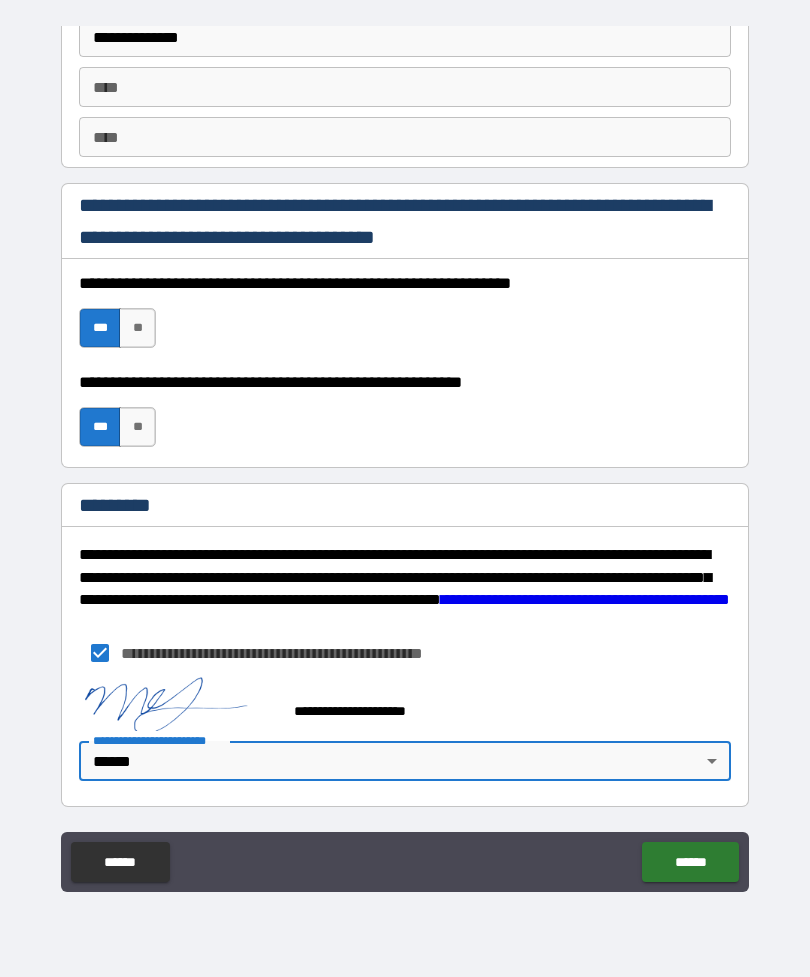 click on "******" at bounding box center [690, 862] 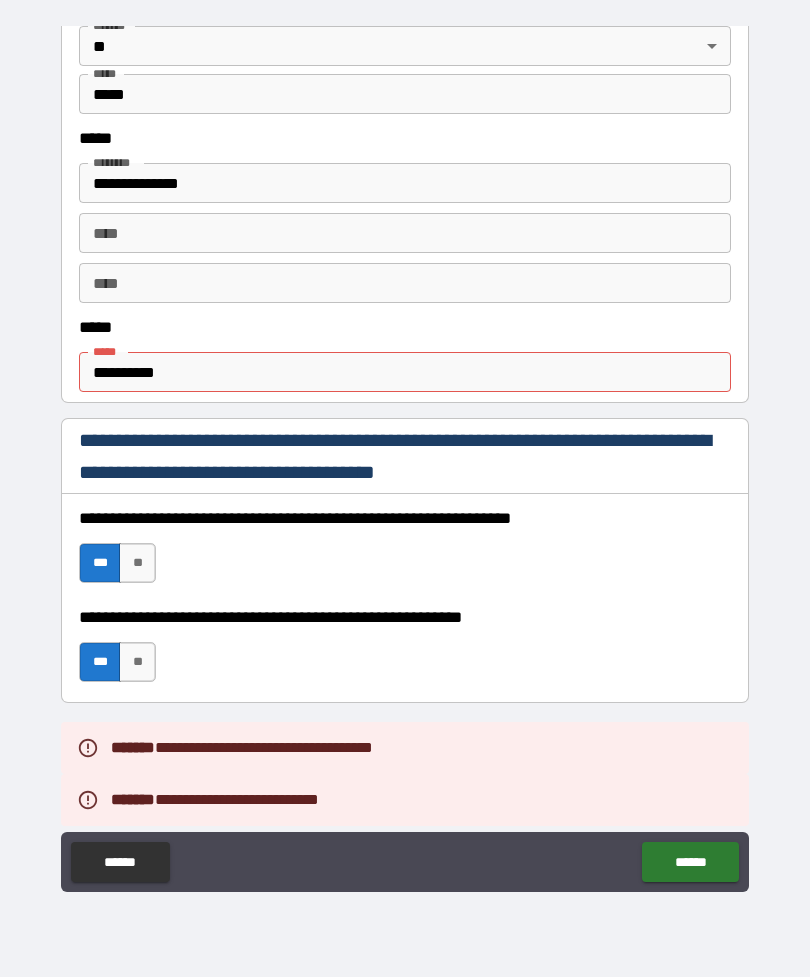 scroll, scrollTop: 952, scrollLeft: 0, axis: vertical 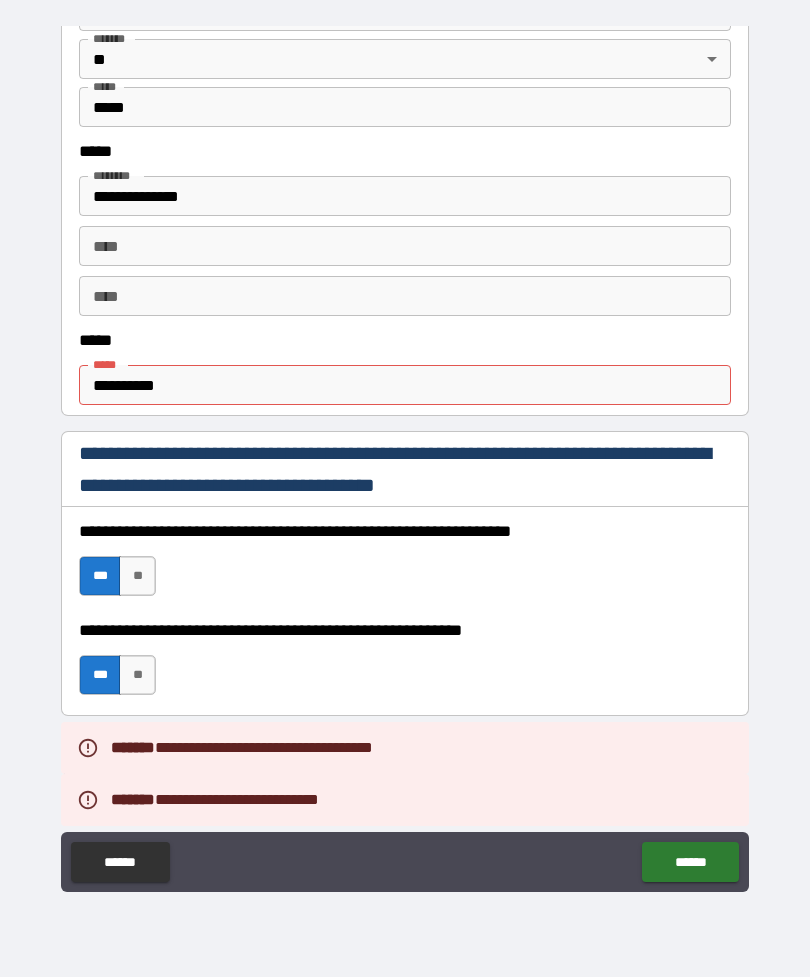 click on "**********" at bounding box center [405, 385] 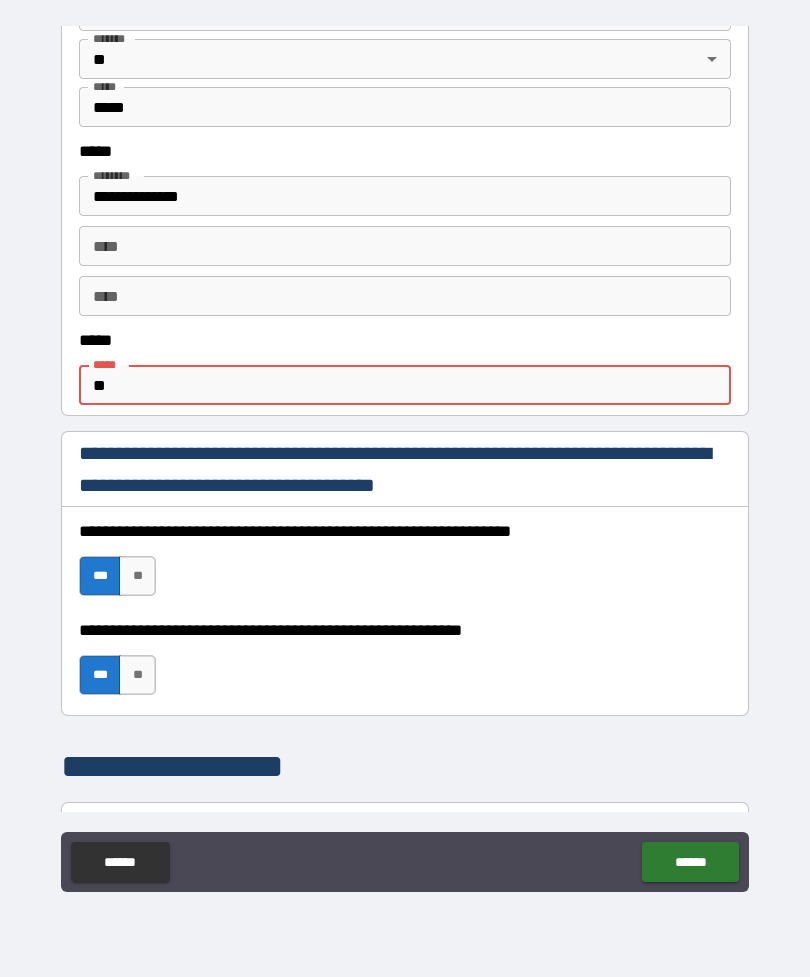 type on "*" 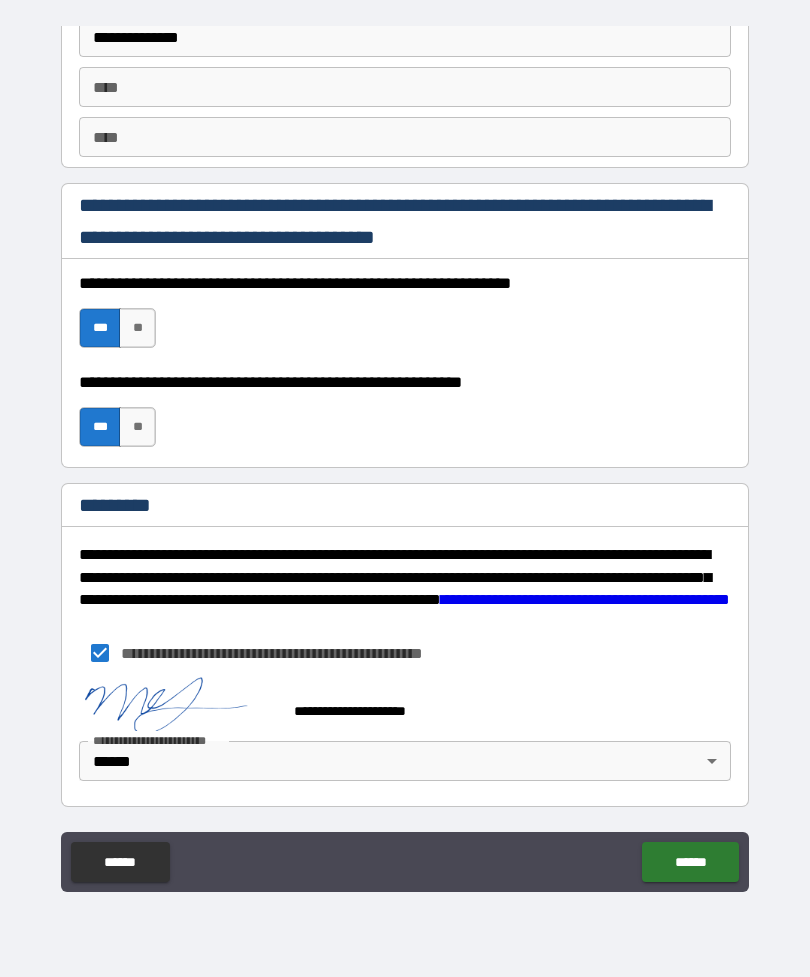 scroll, scrollTop: 2837, scrollLeft: 0, axis: vertical 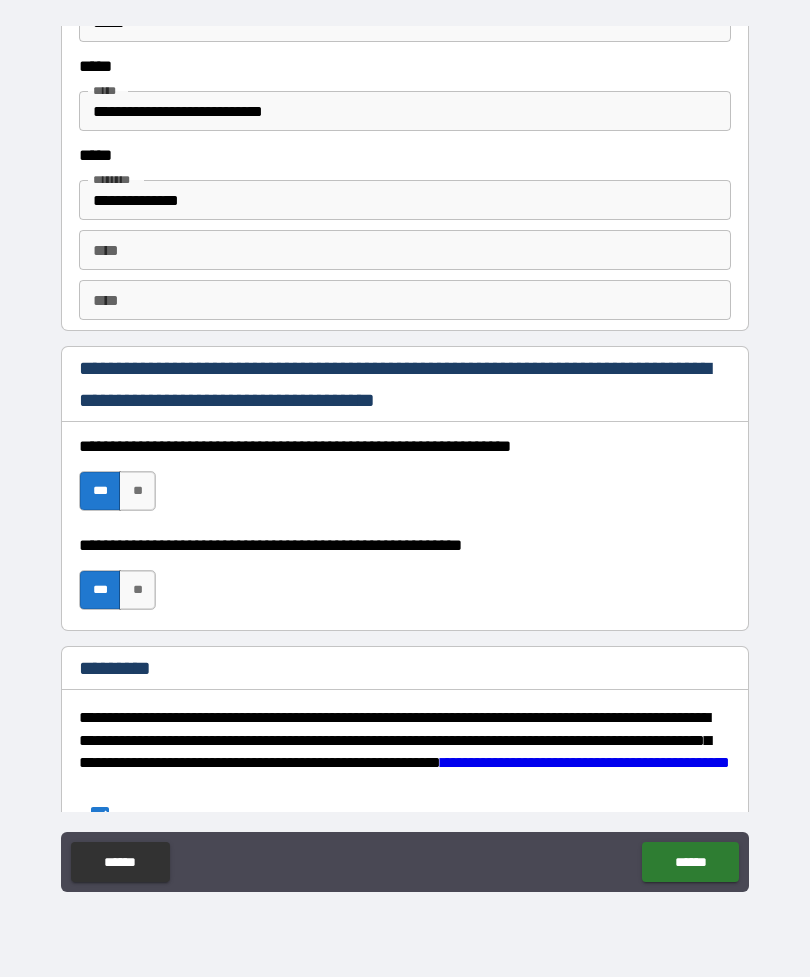 click on "******" at bounding box center (690, 862) 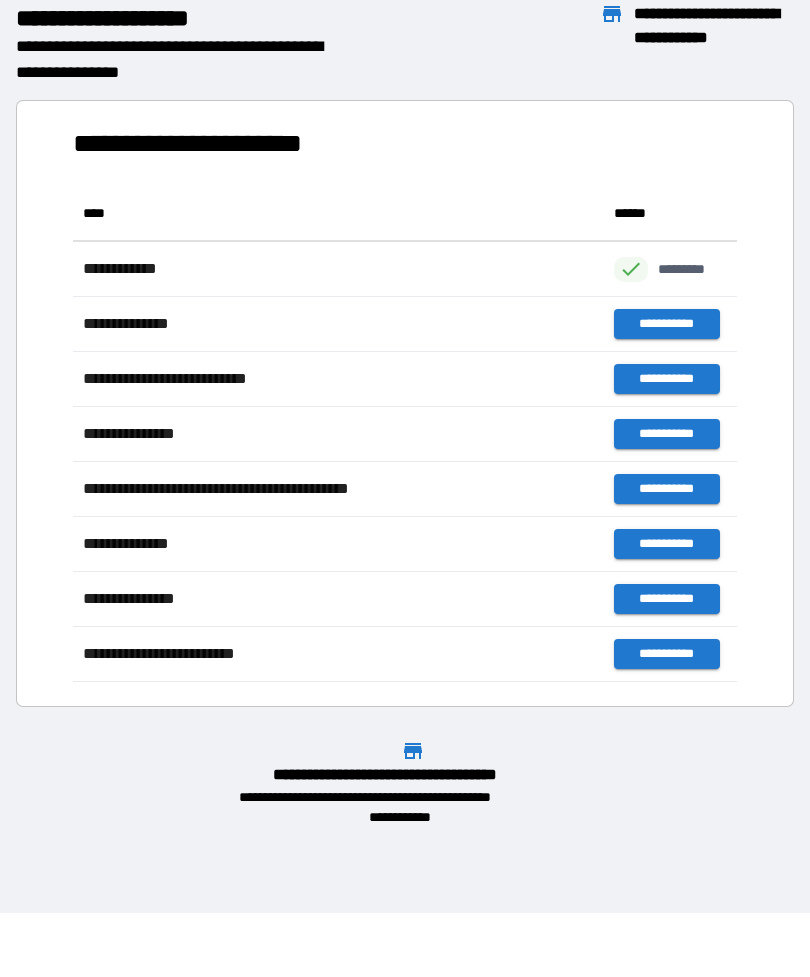 scroll, scrollTop: 496, scrollLeft: 664, axis: both 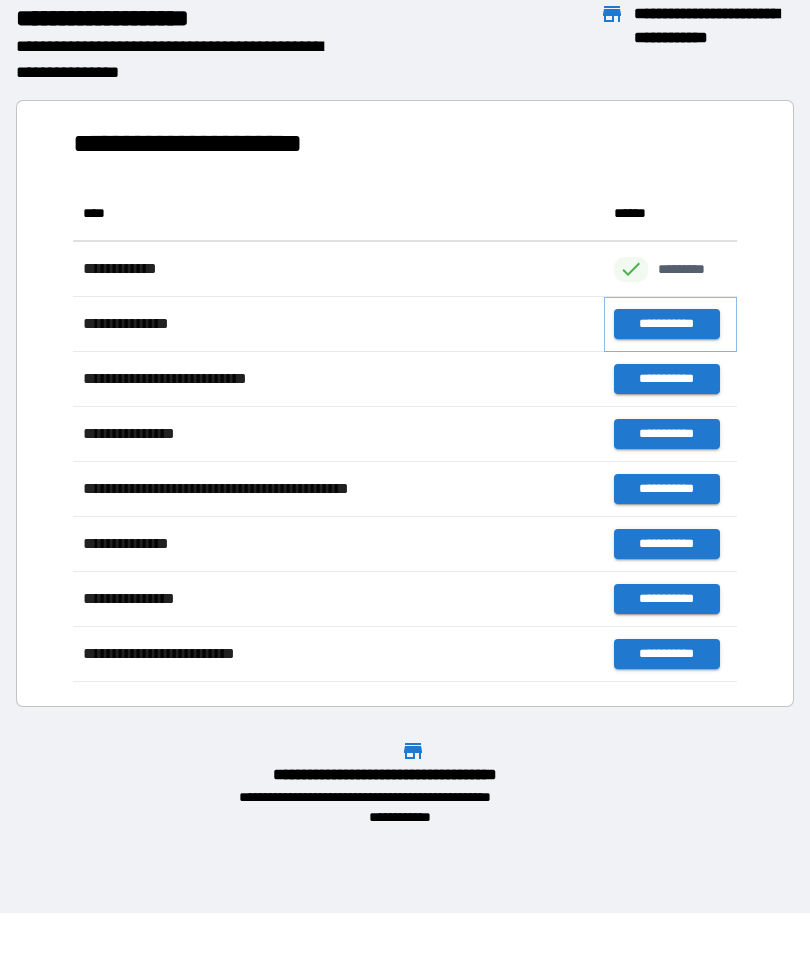 click on "**********" at bounding box center (666, 324) 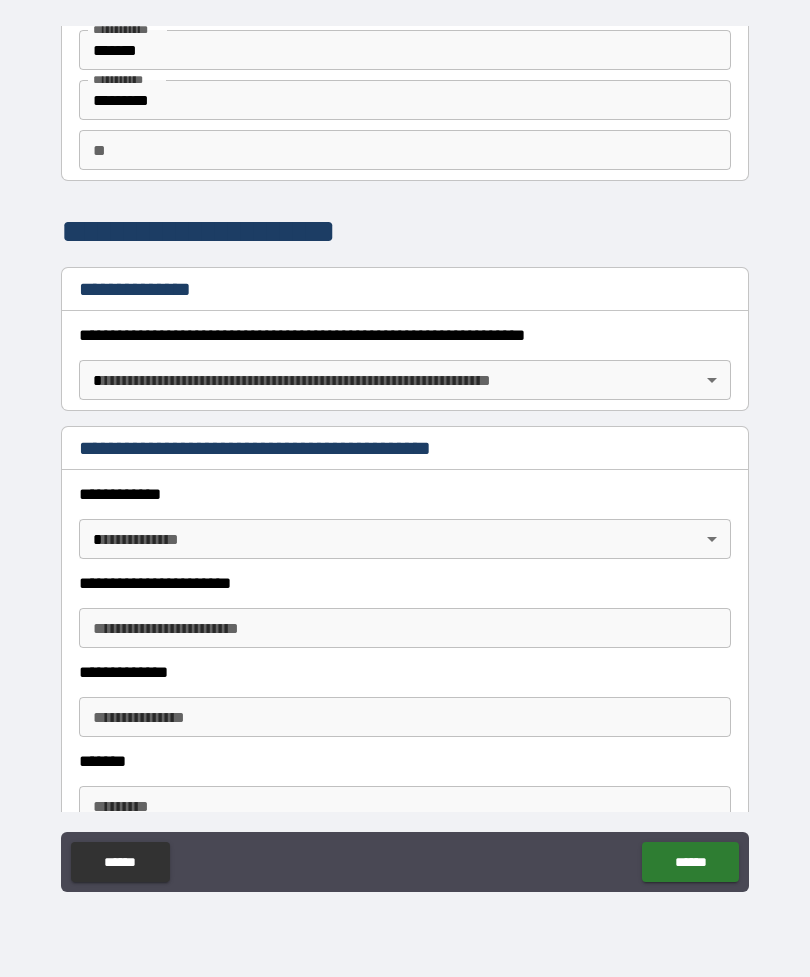 scroll, scrollTop: 90, scrollLeft: 0, axis: vertical 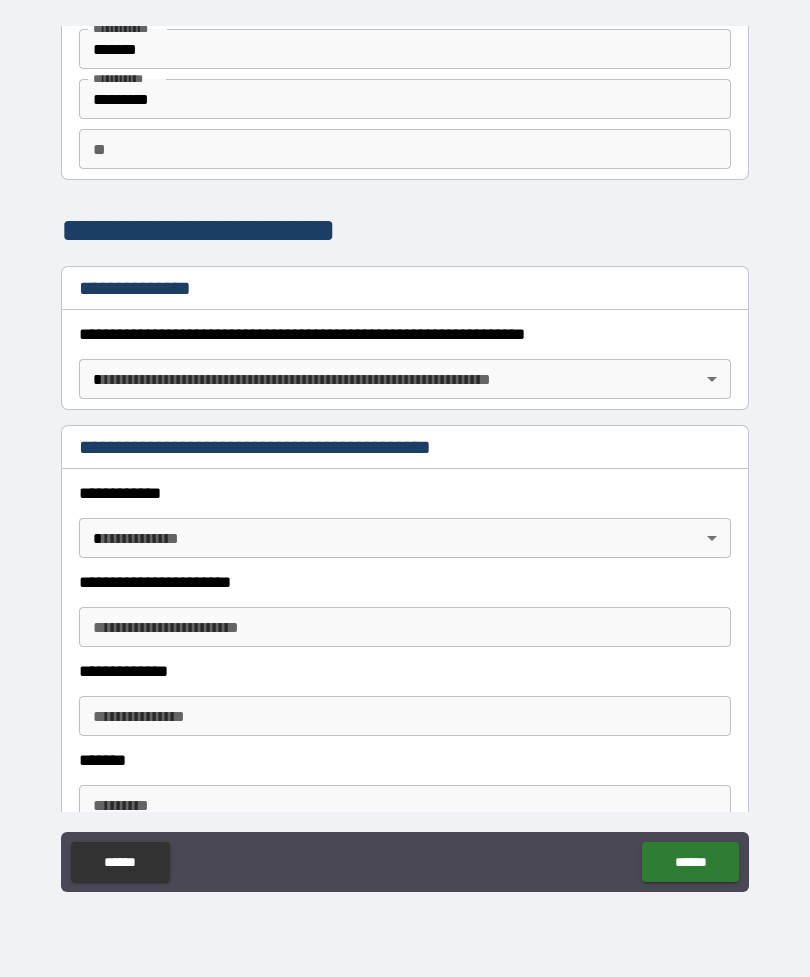 click on "**********" at bounding box center [405, 456] 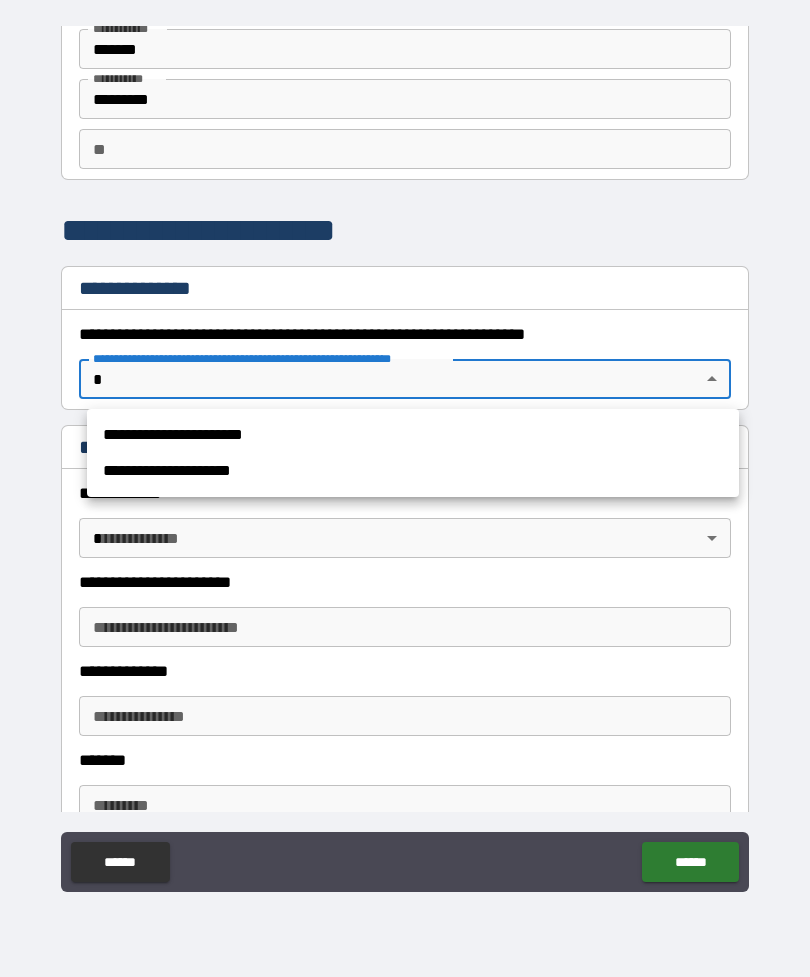 click on "**********" at bounding box center (413, 435) 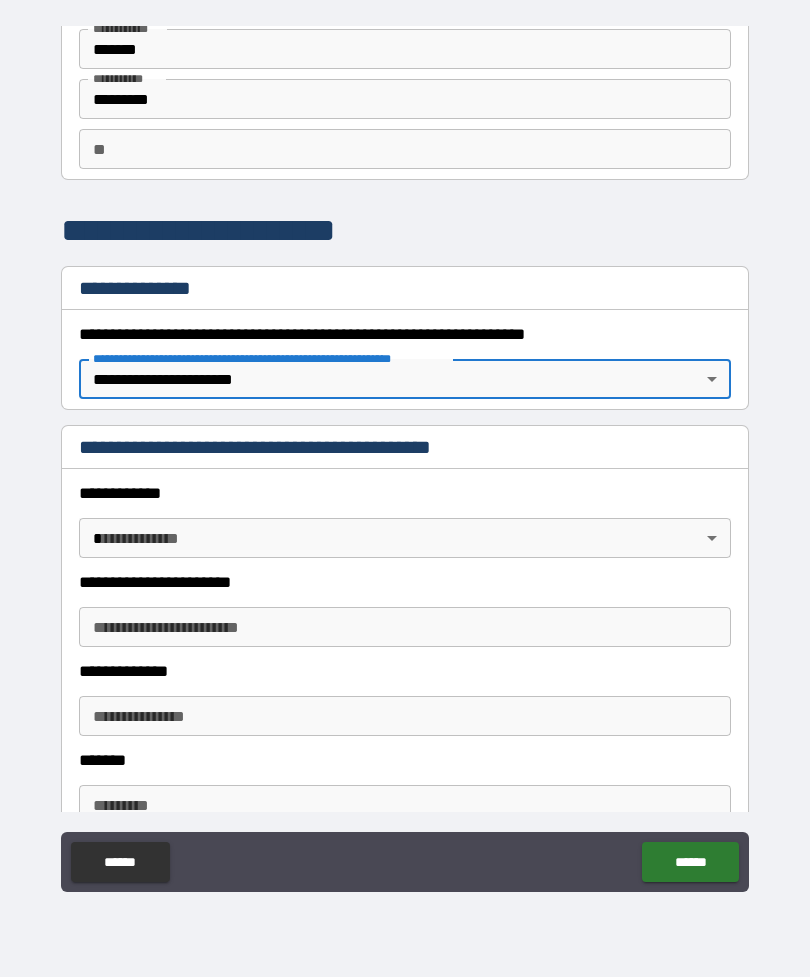 click on "**********" at bounding box center [405, 456] 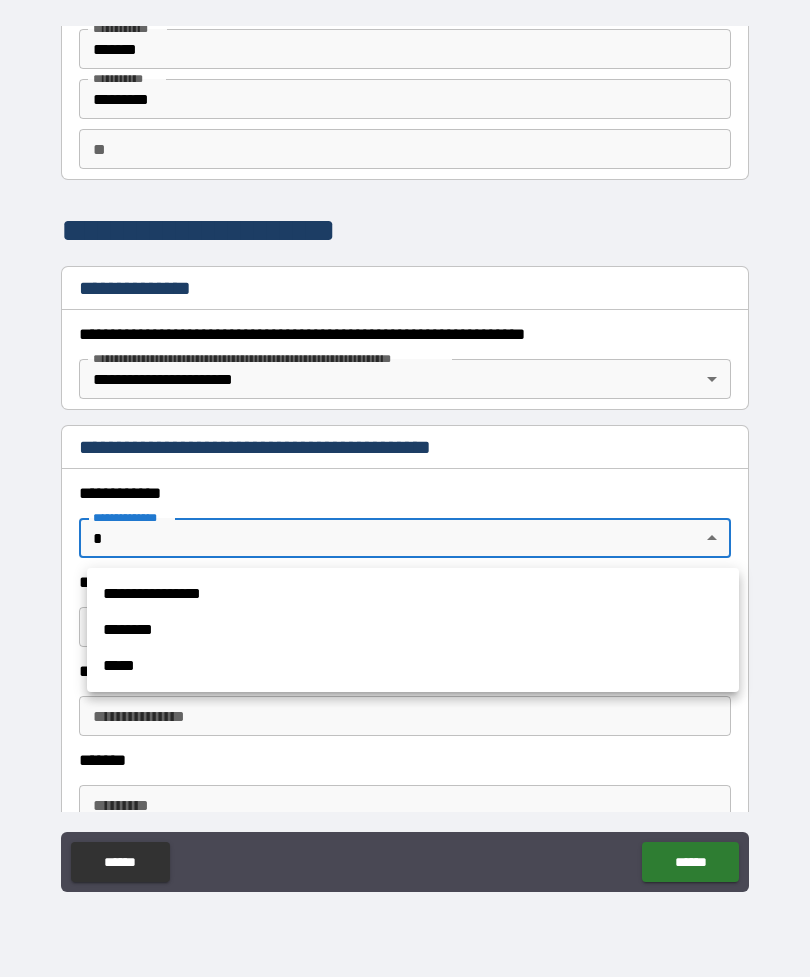 click on "**********" at bounding box center [413, 594] 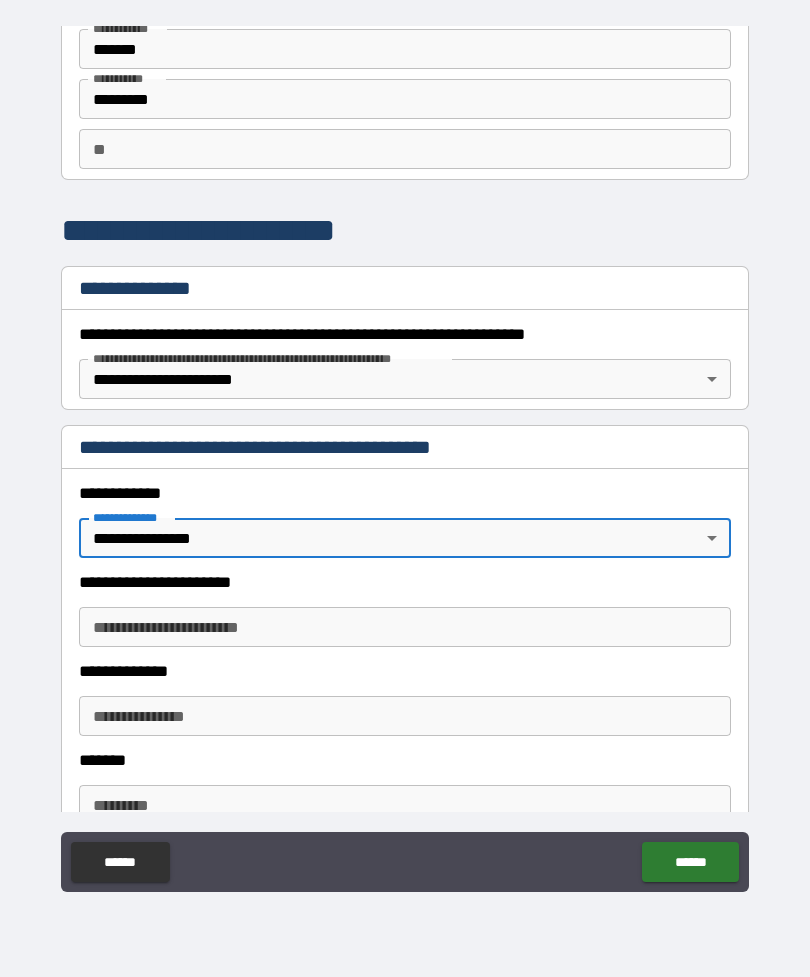 type on "*" 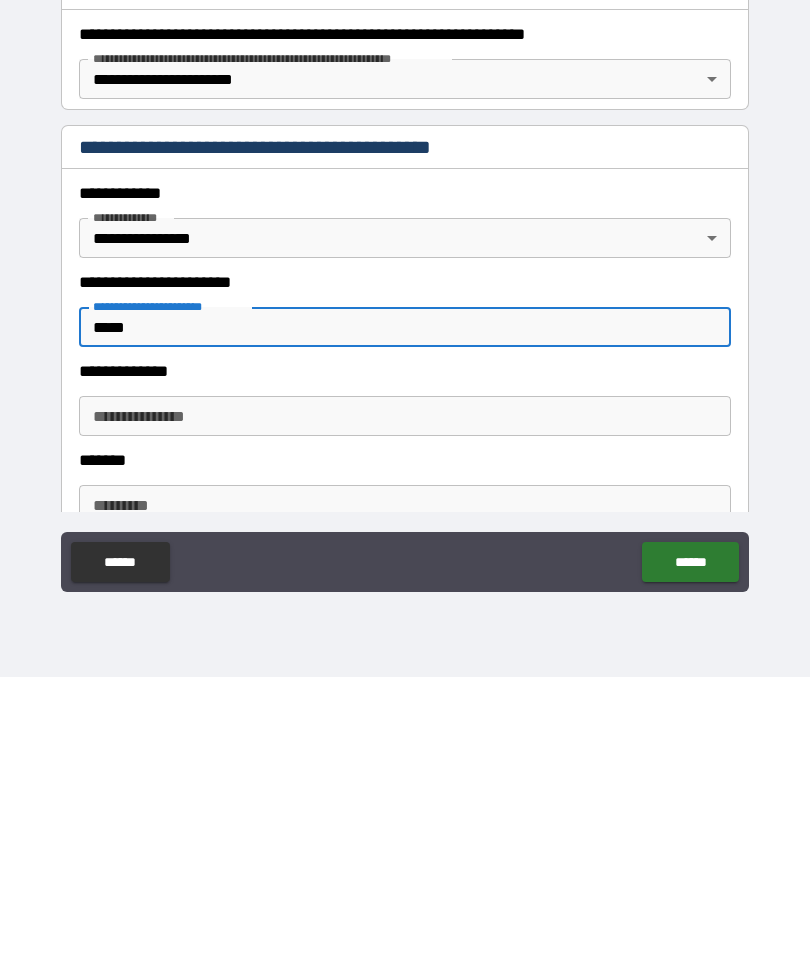 type on "****" 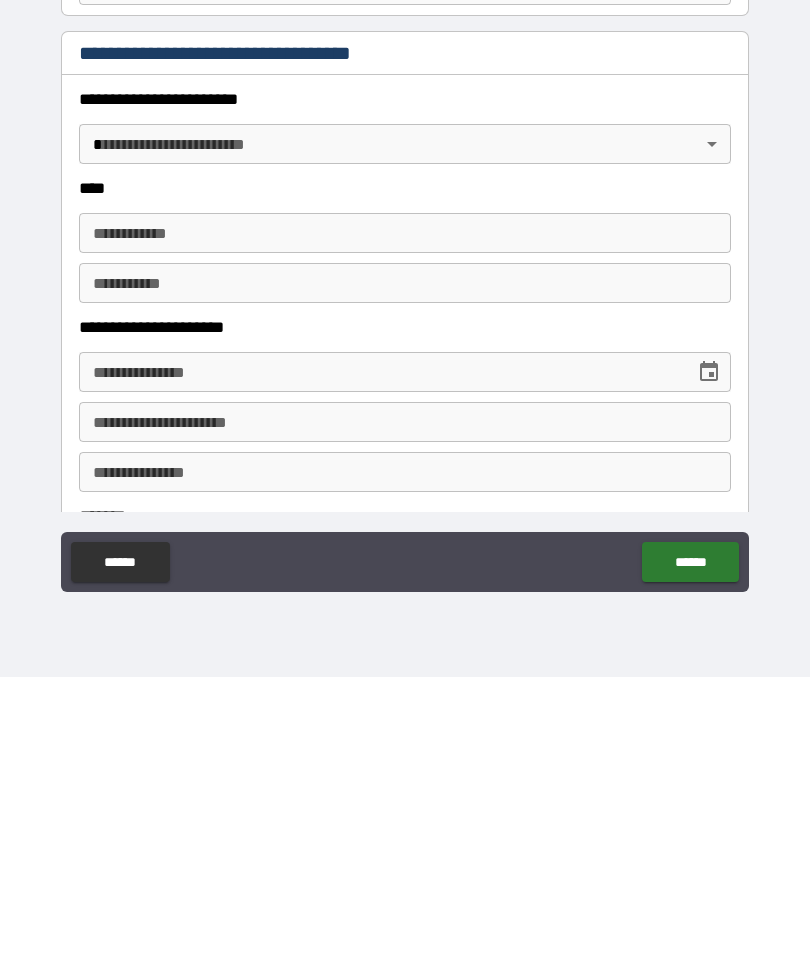 scroll, scrollTop: 611, scrollLeft: 0, axis: vertical 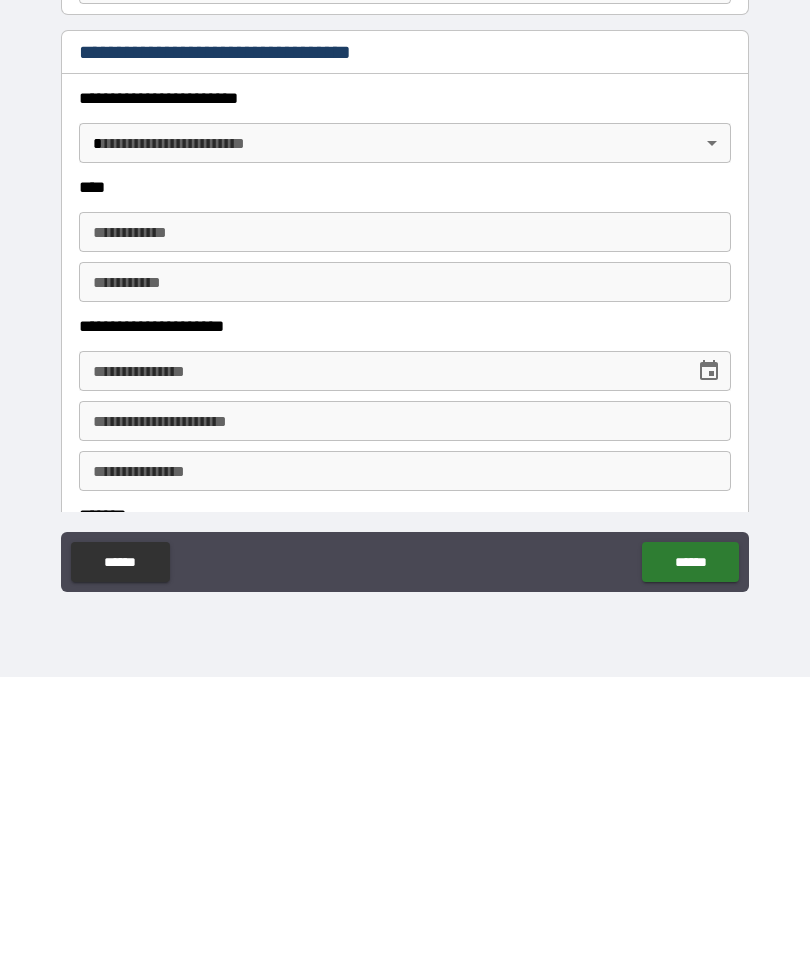 click on "******" at bounding box center [690, 862] 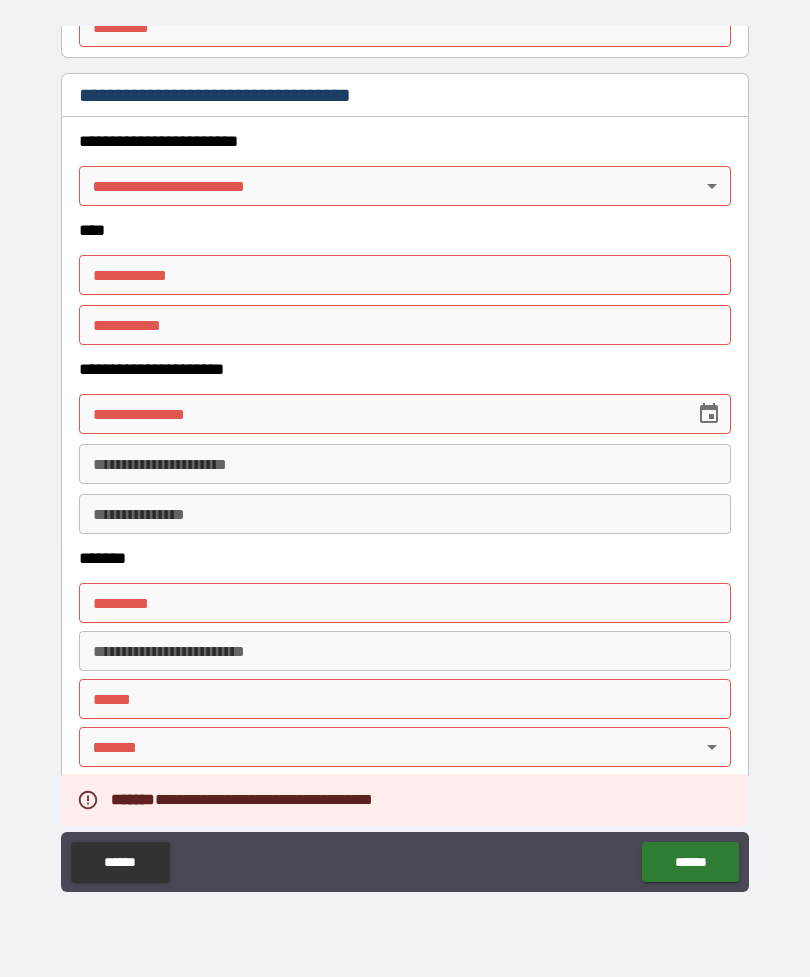 scroll, scrollTop: 868, scrollLeft: 0, axis: vertical 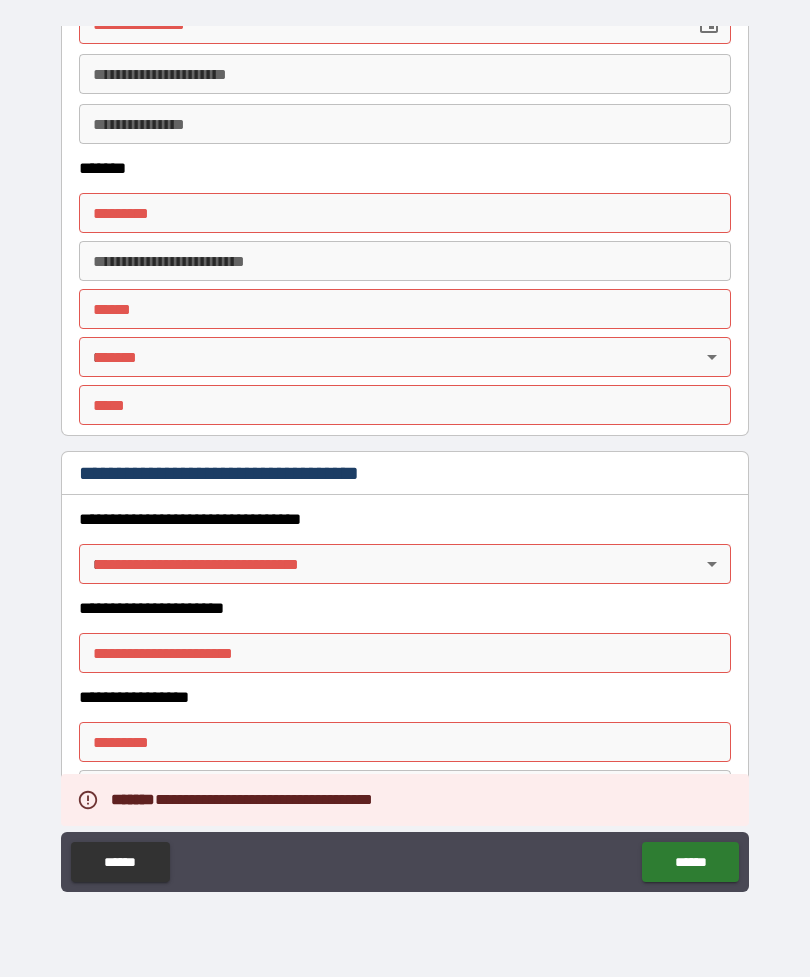 click on "******" at bounding box center [120, 862] 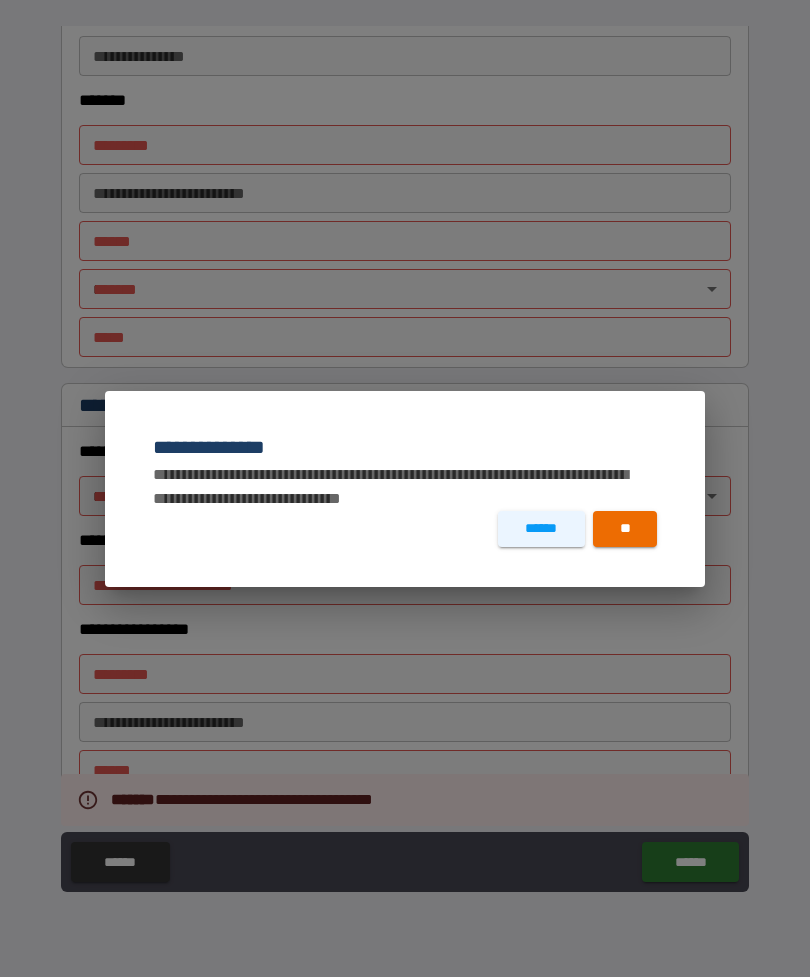 scroll, scrollTop: 1329, scrollLeft: 0, axis: vertical 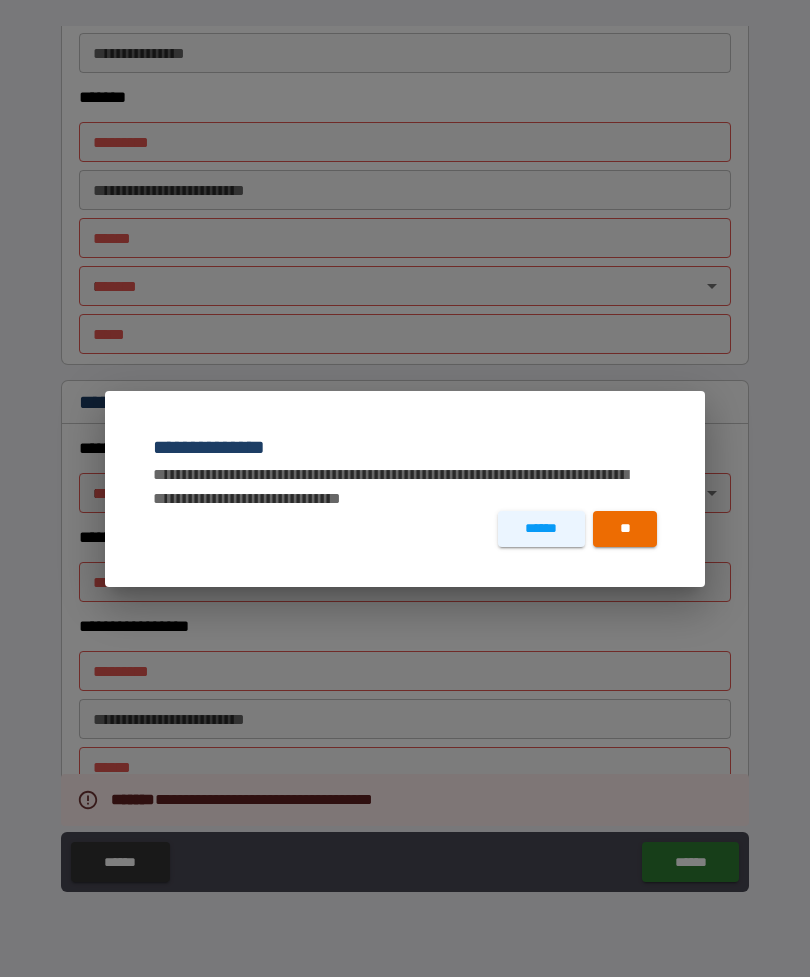 click on "**" at bounding box center [625, 529] 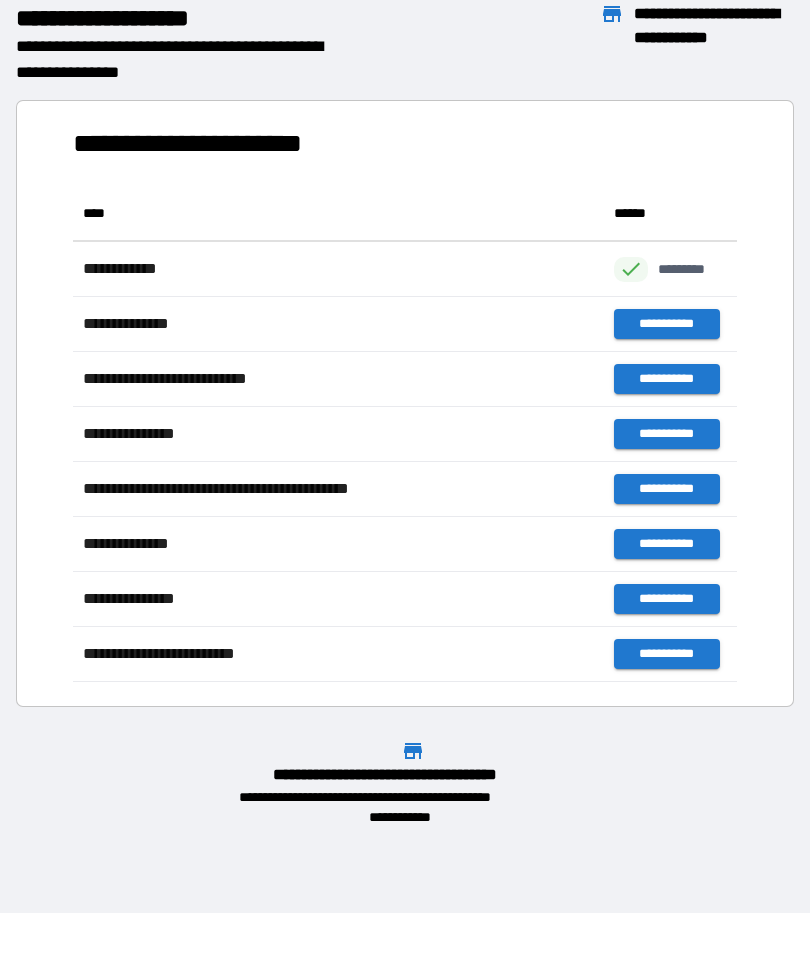 scroll, scrollTop: 1, scrollLeft: 1, axis: both 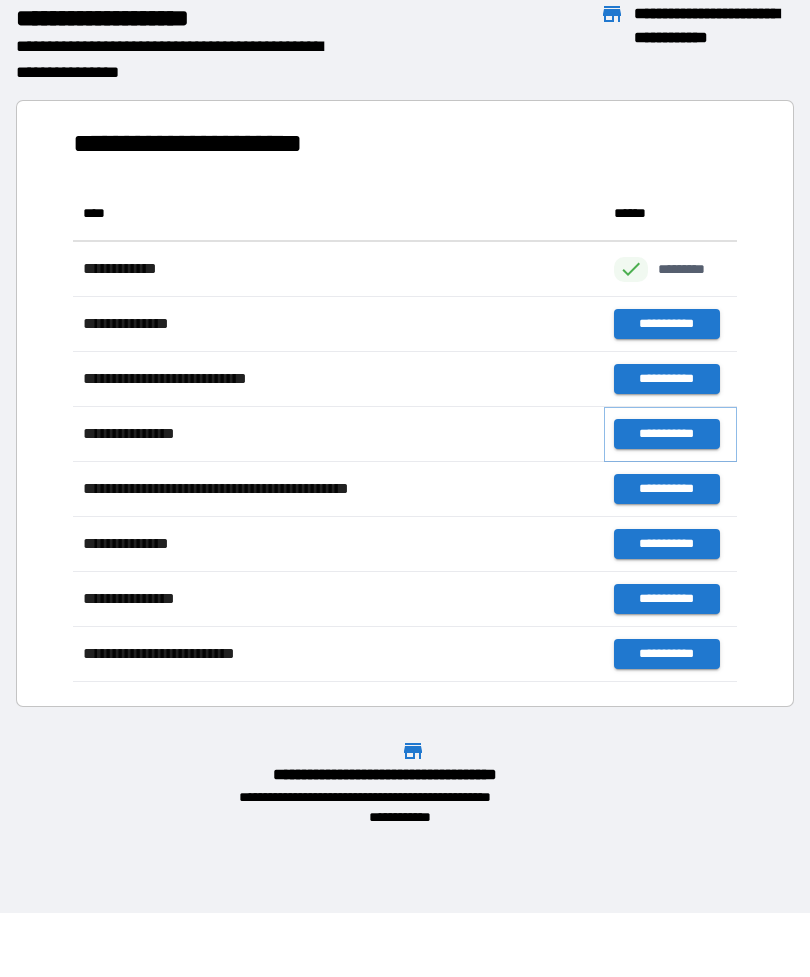 click on "**********" at bounding box center [666, 434] 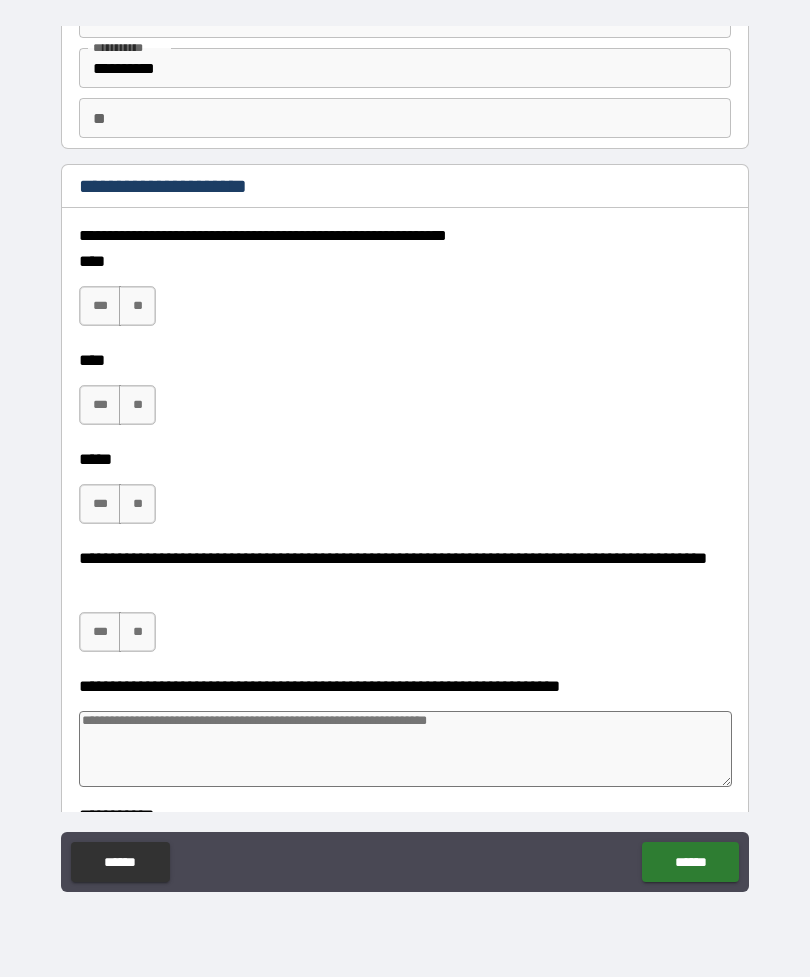 scroll, scrollTop: 125, scrollLeft: 0, axis: vertical 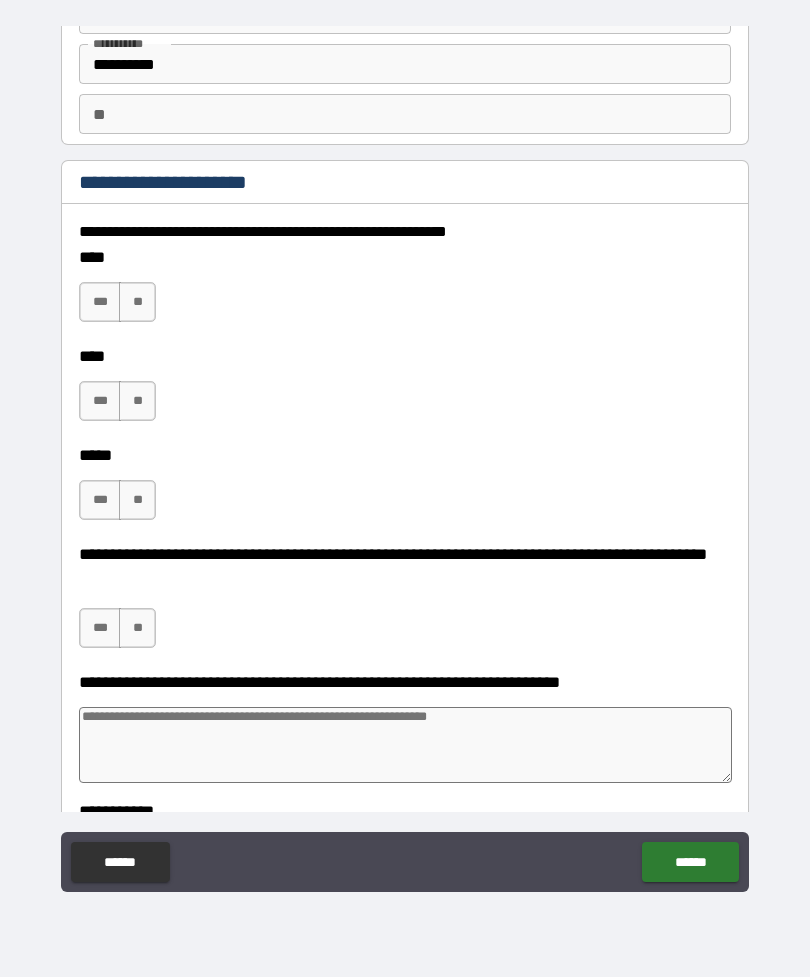 click on "***" at bounding box center (100, 302) 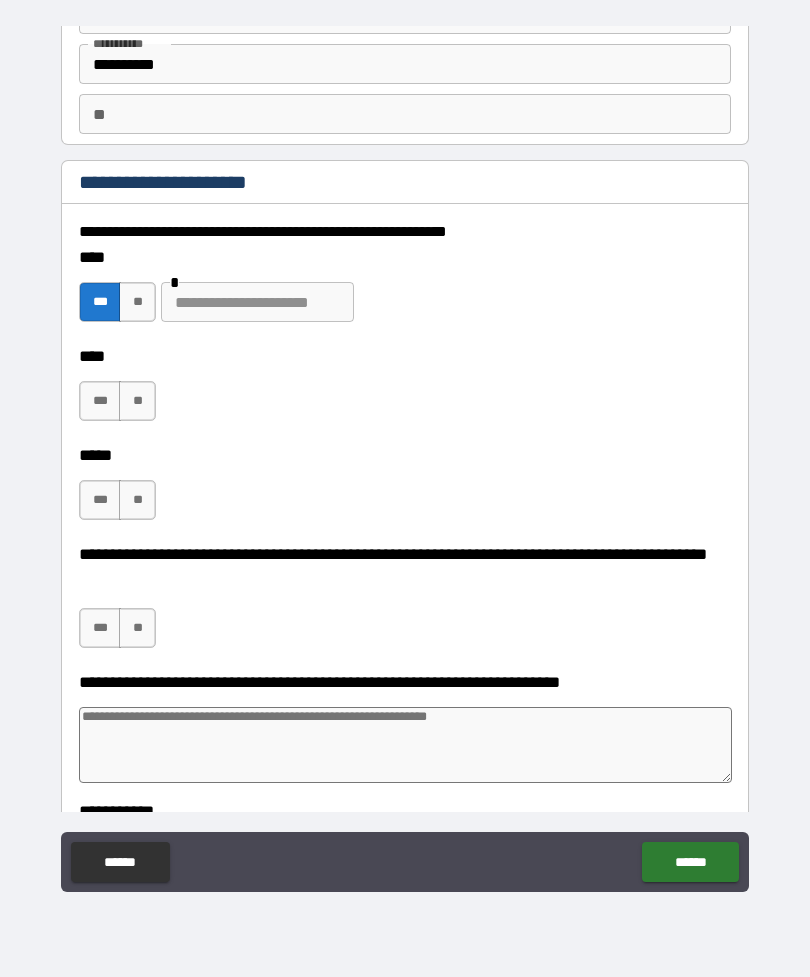 click on "***" at bounding box center [100, 401] 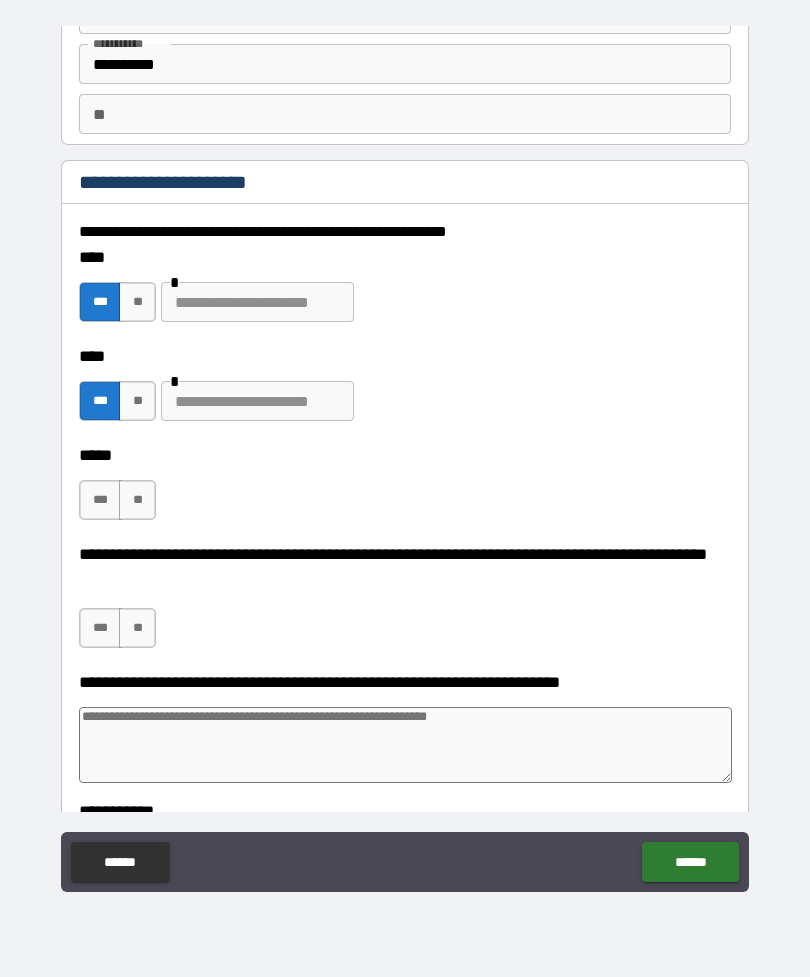 type on "*" 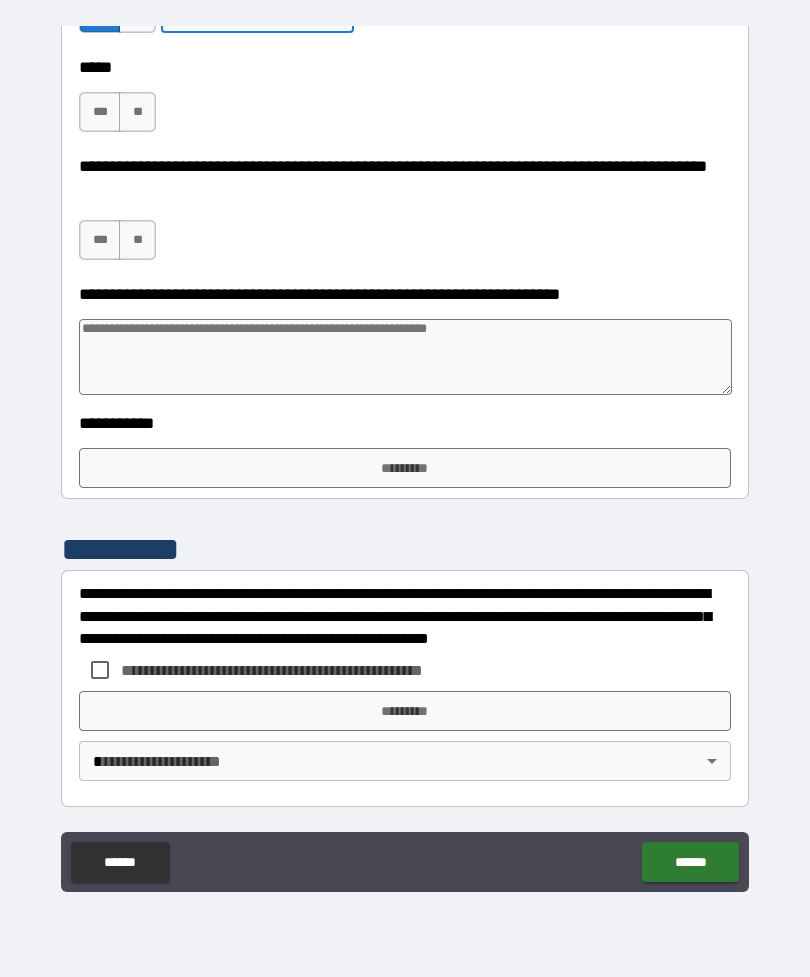 scroll, scrollTop: 513, scrollLeft: 0, axis: vertical 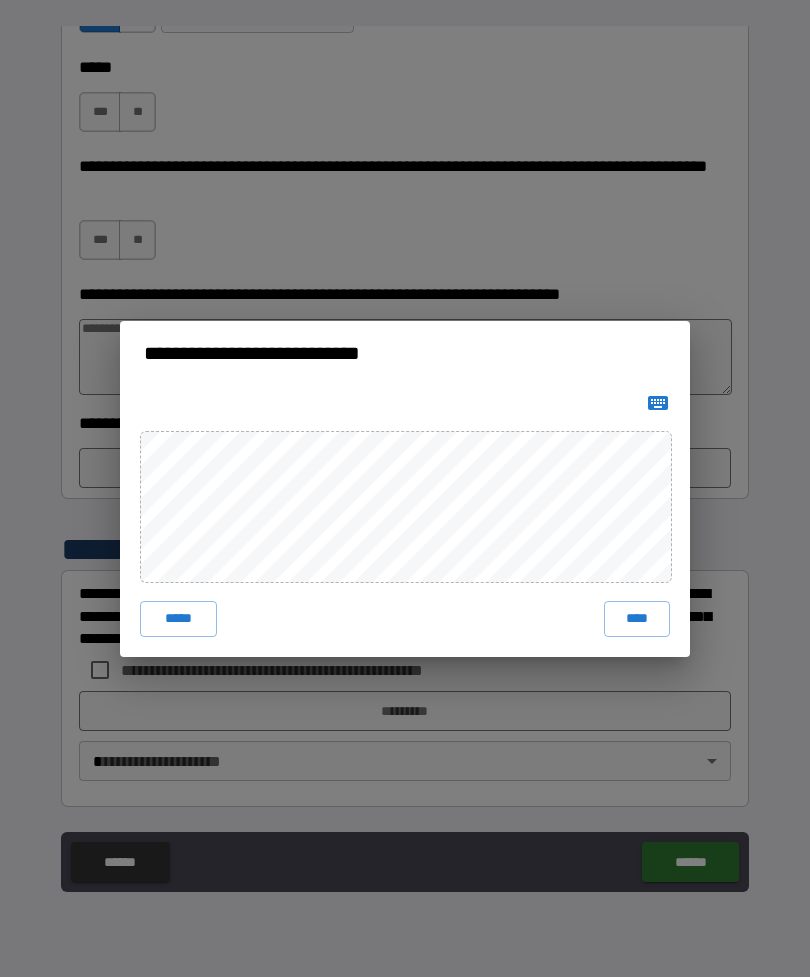 click on "****" at bounding box center (637, 619) 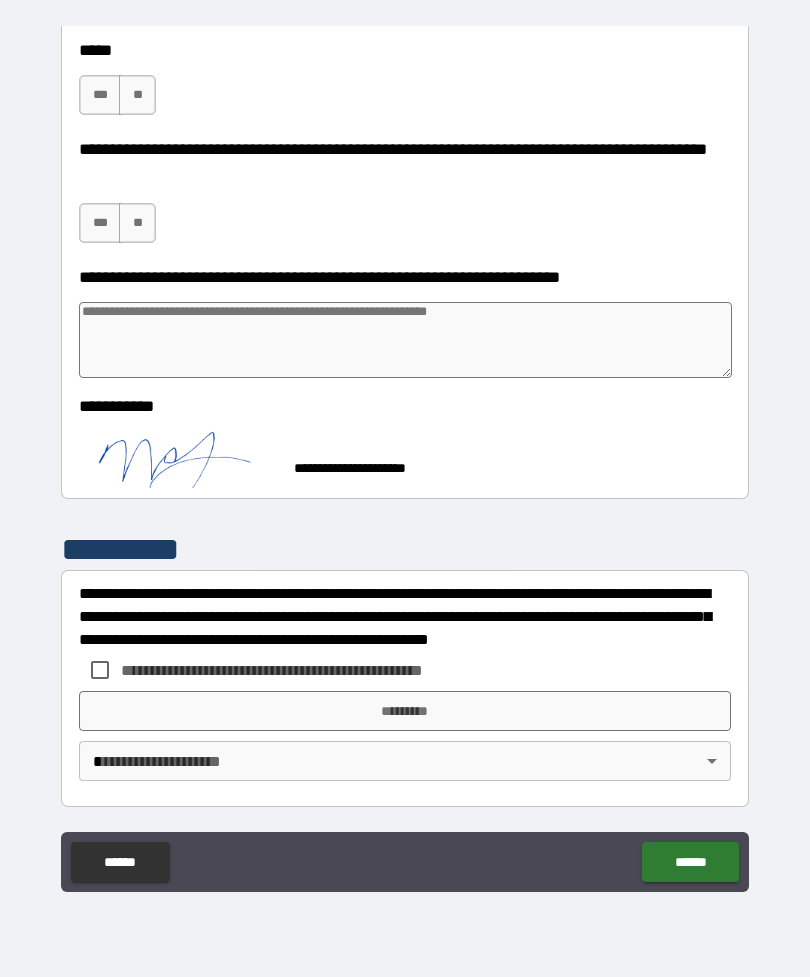 scroll, scrollTop: 530, scrollLeft: 0, axis: vertical 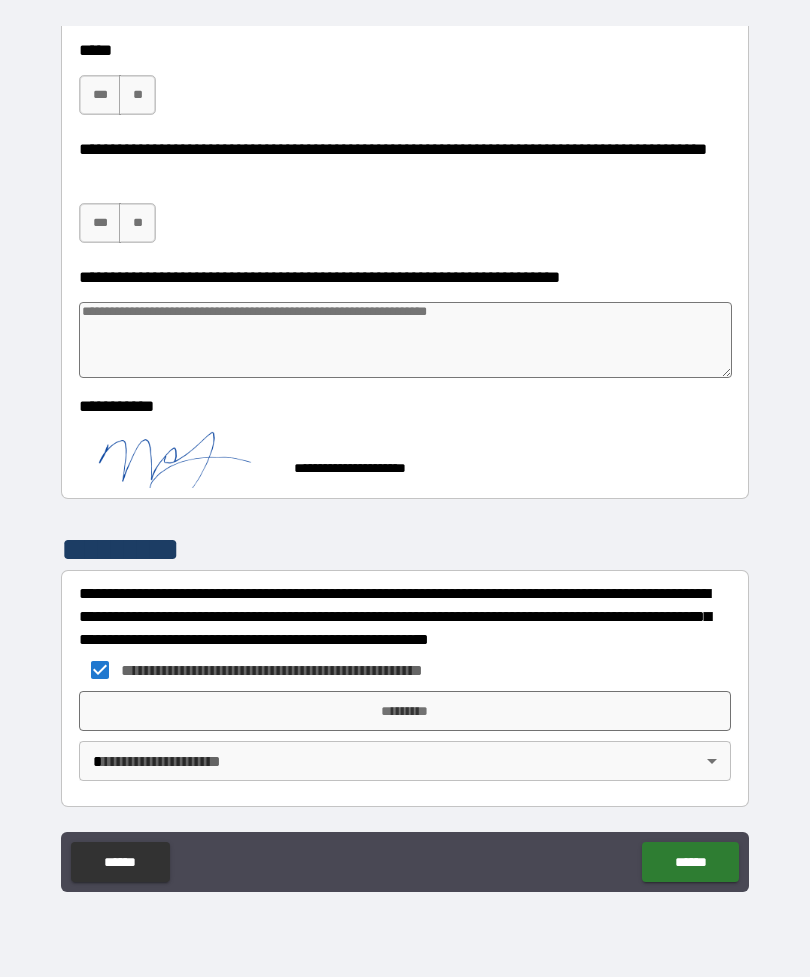 click on "*********" at bounding box center (405, 711) 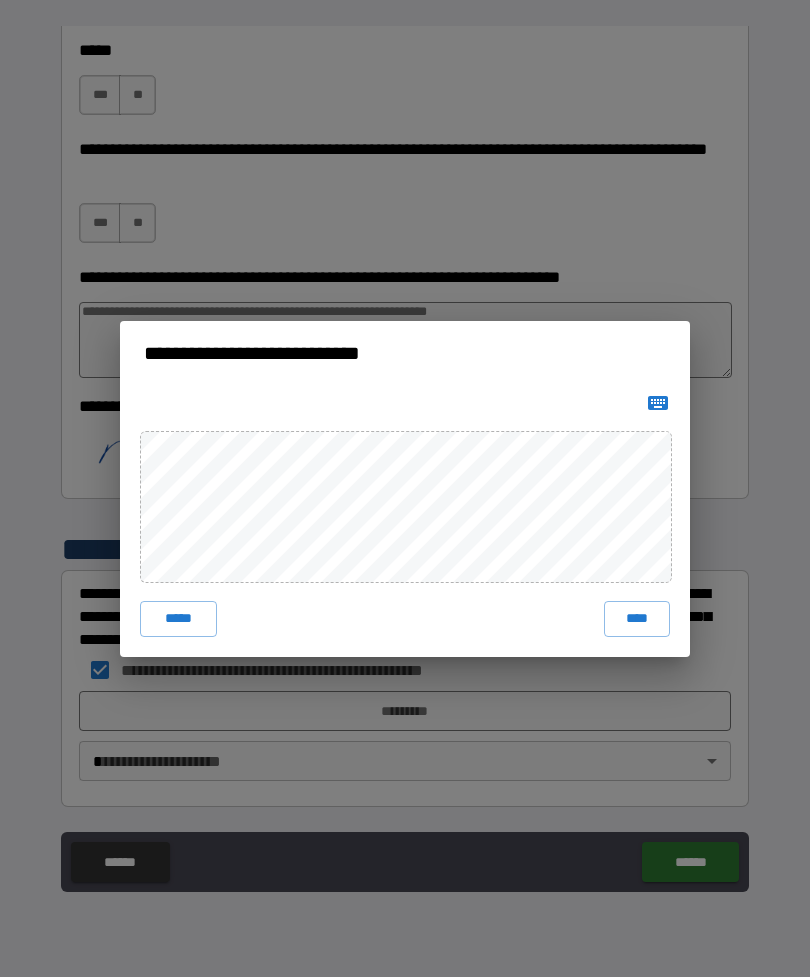 click on "****" at bounding box center [637, 619] 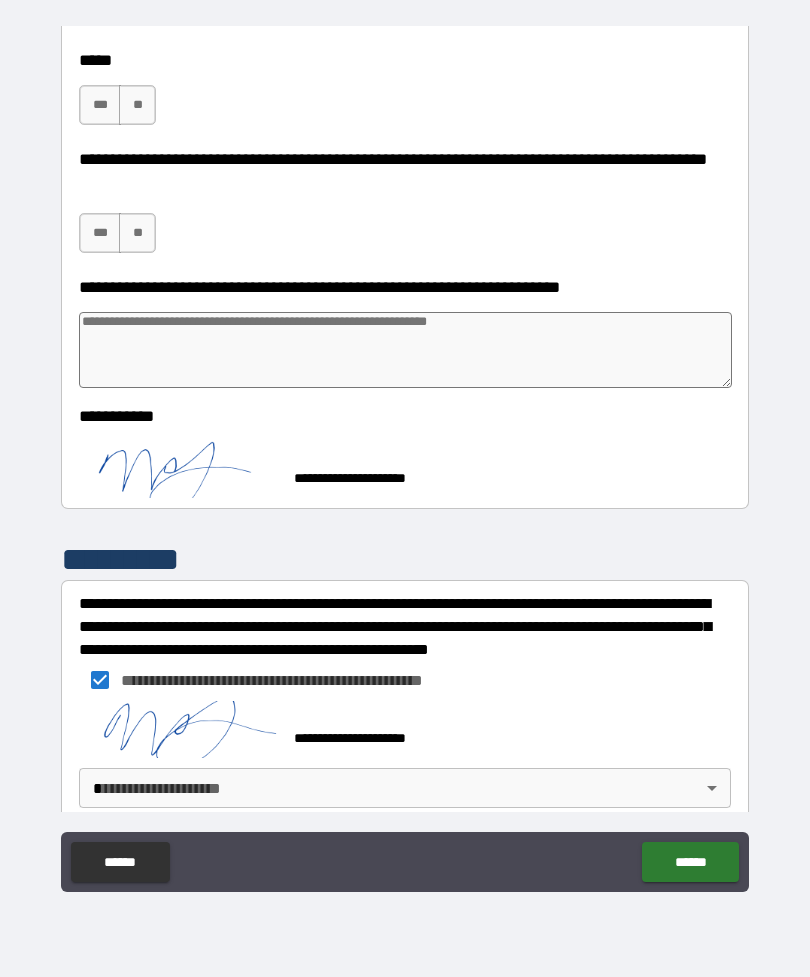 click on "******" at bounding box center [690, 862] 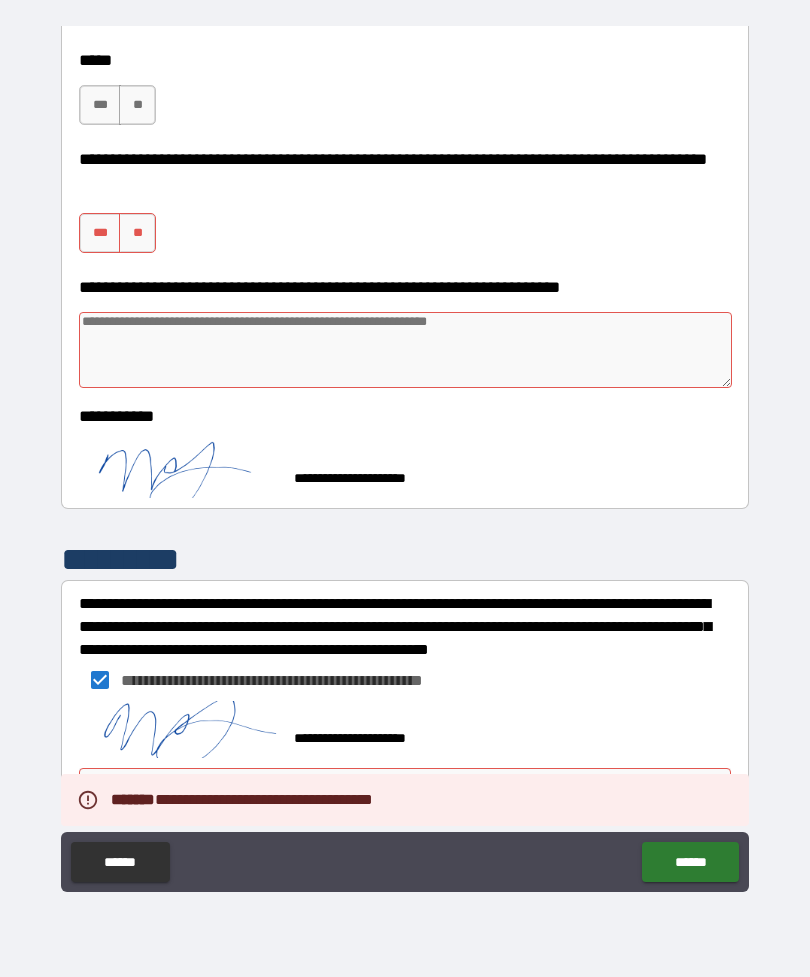 type on "*" 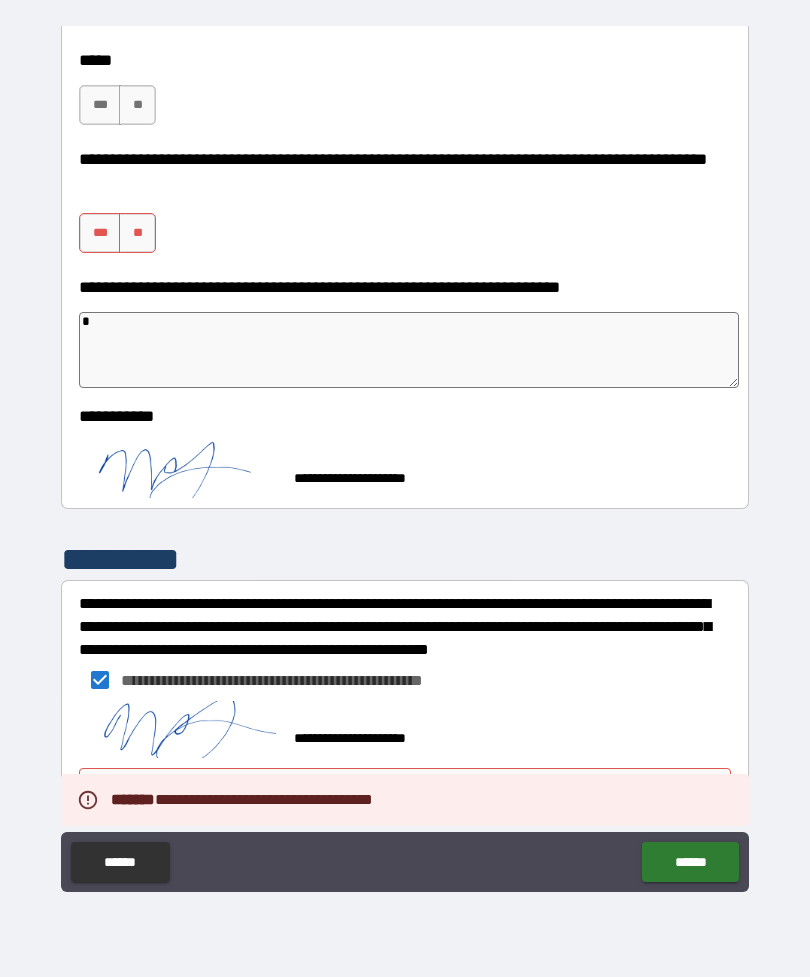 type on "*" 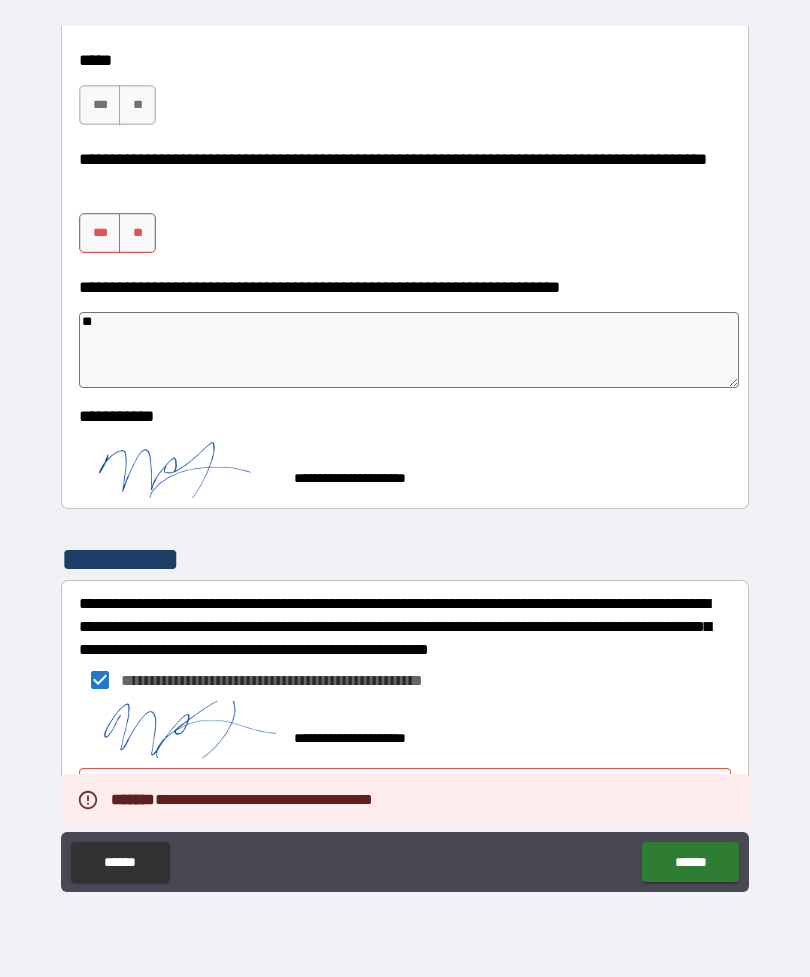 type on "*" 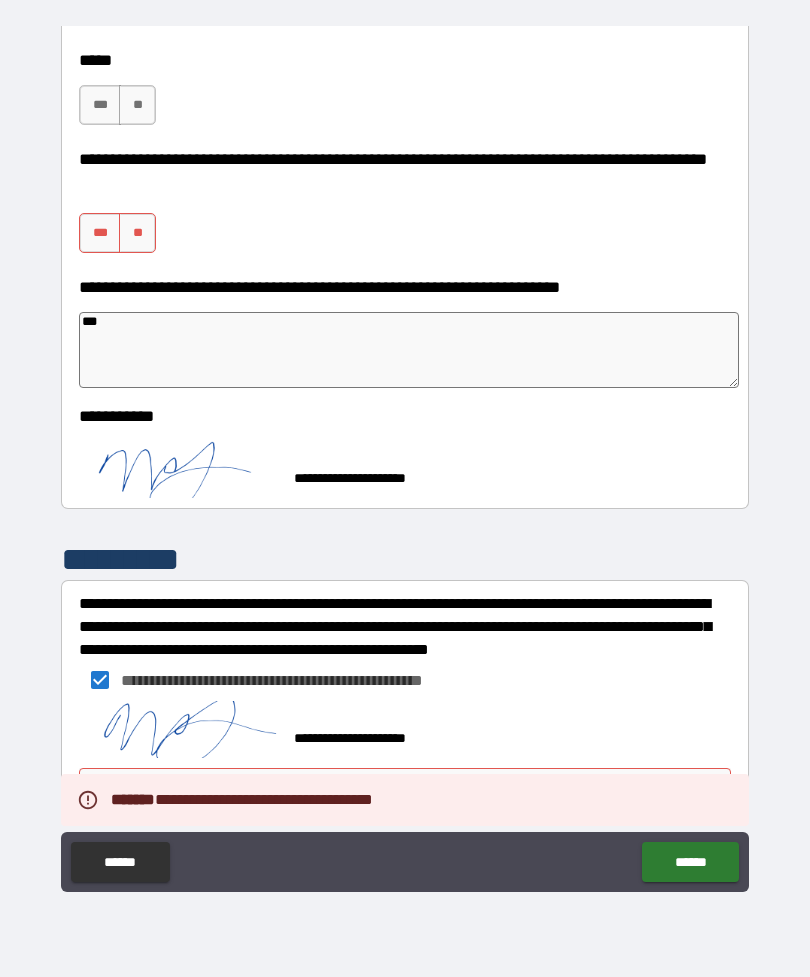 type on "****" 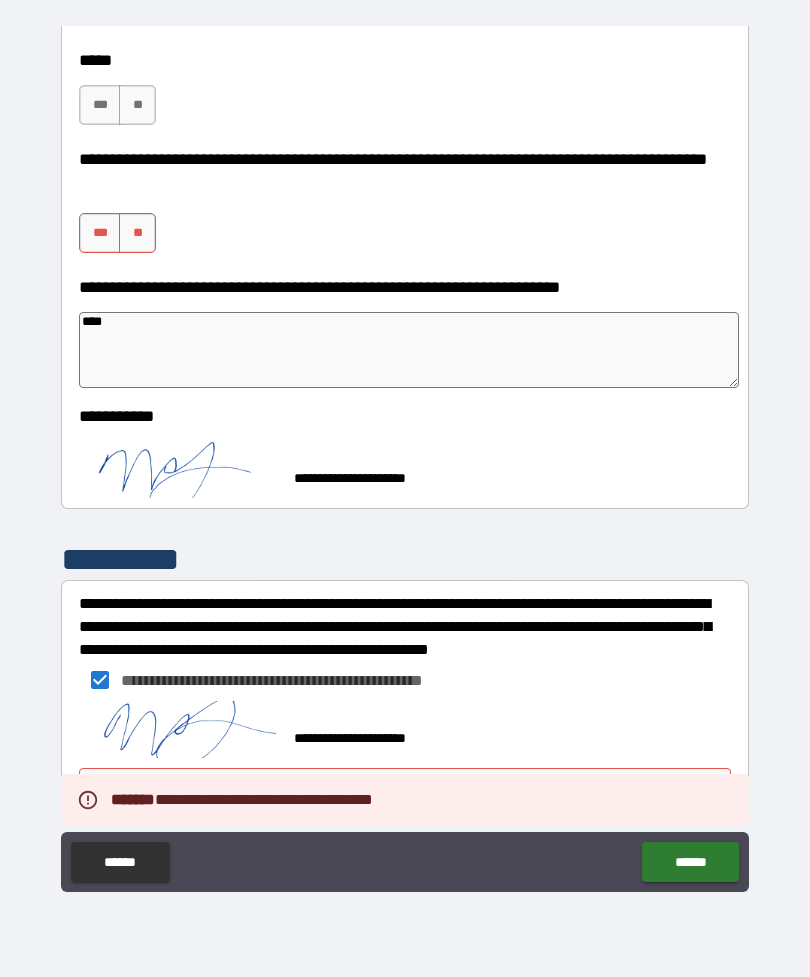 type on "*" 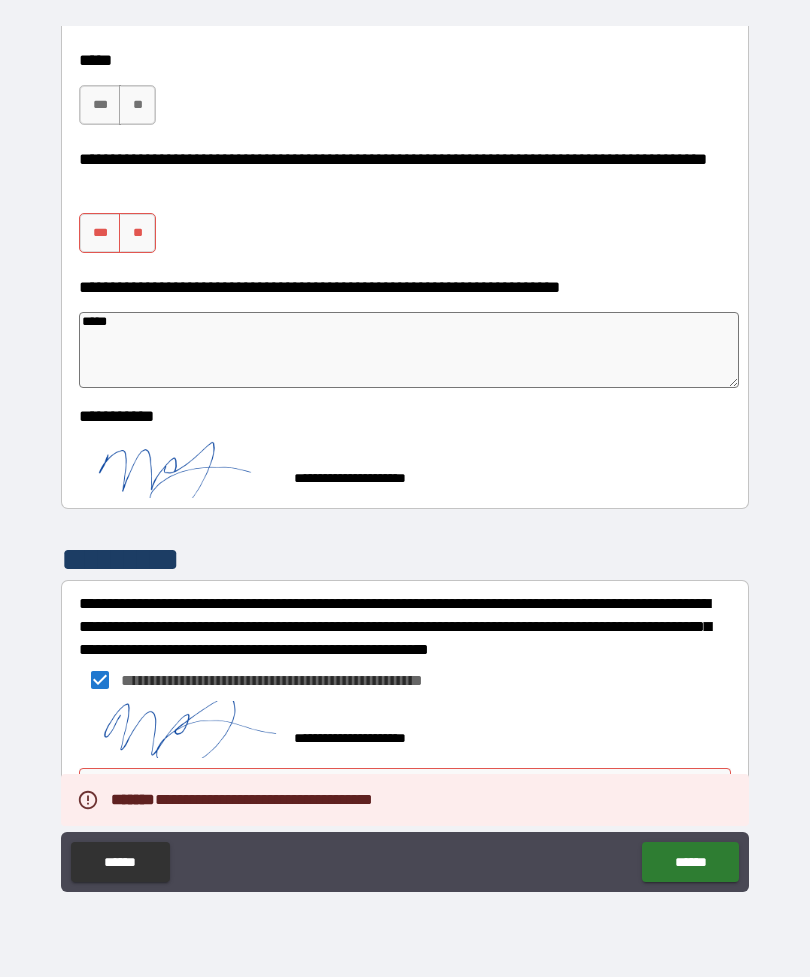 type on "*" 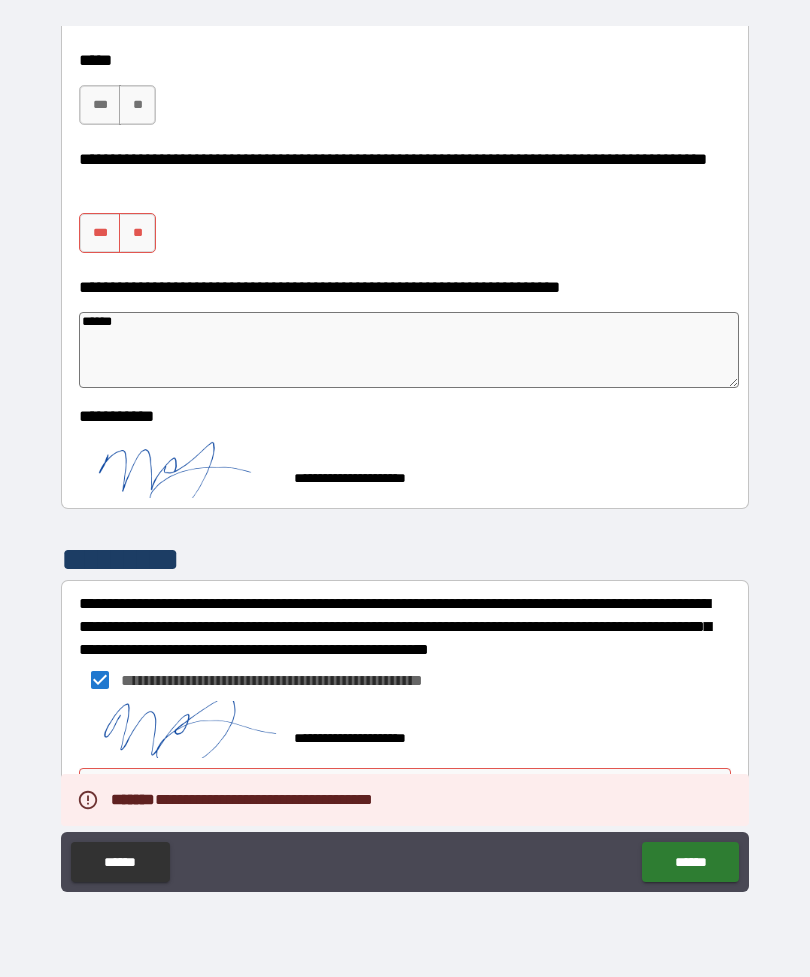 type on "*" 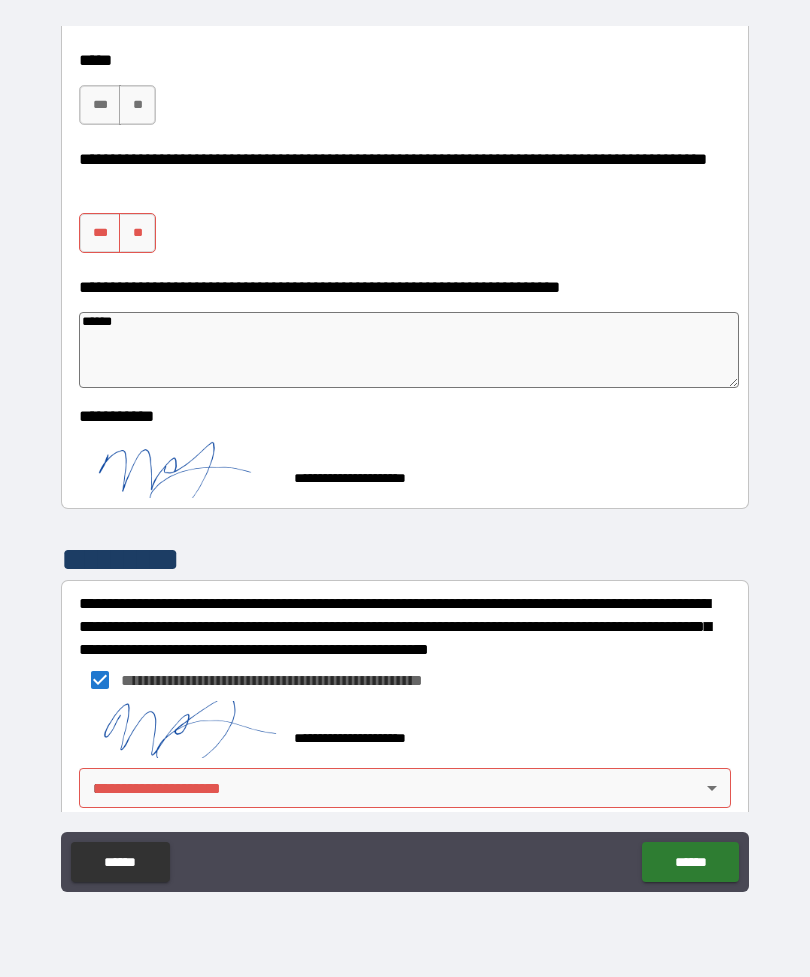 type on "*******" 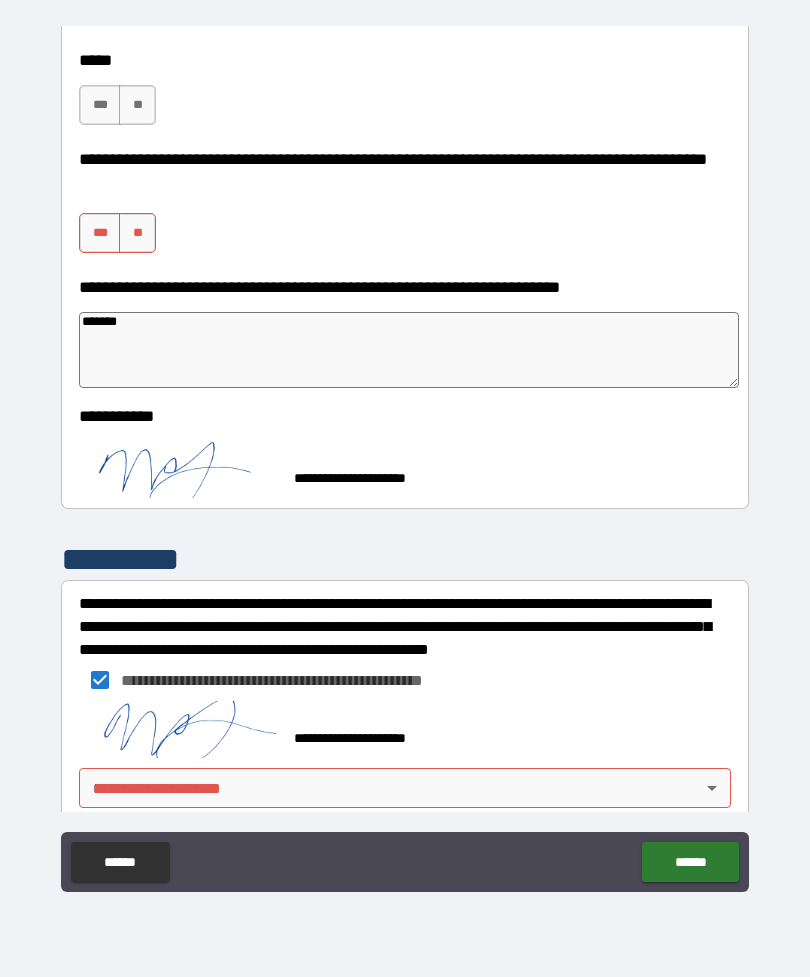 type on "*" 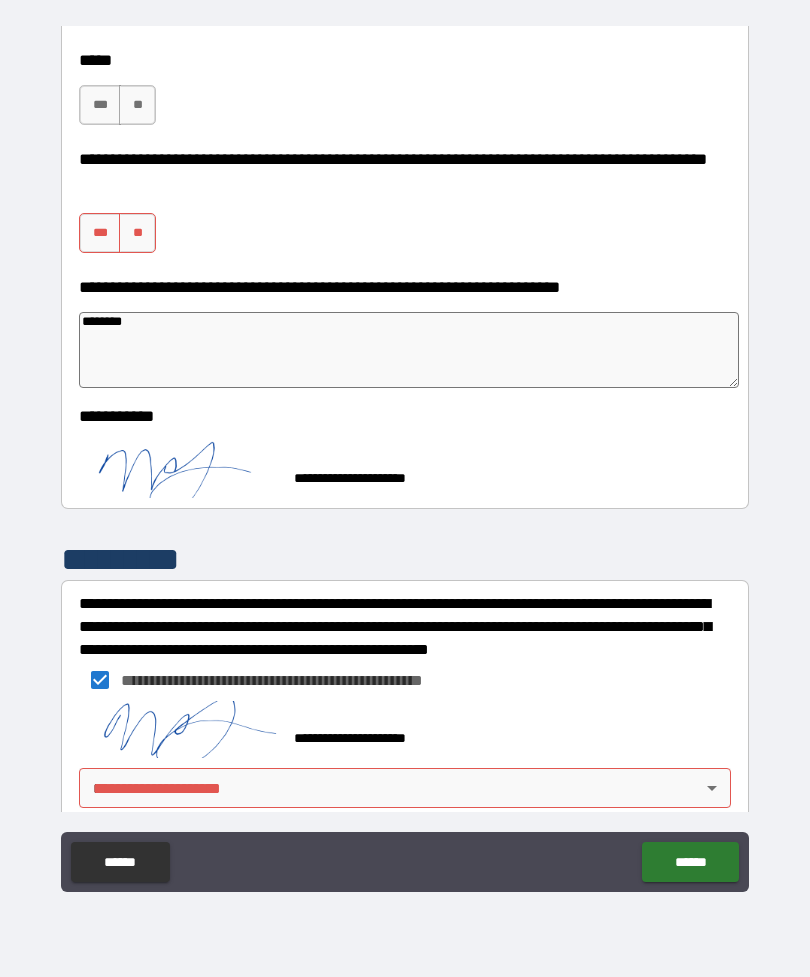 type on "*" 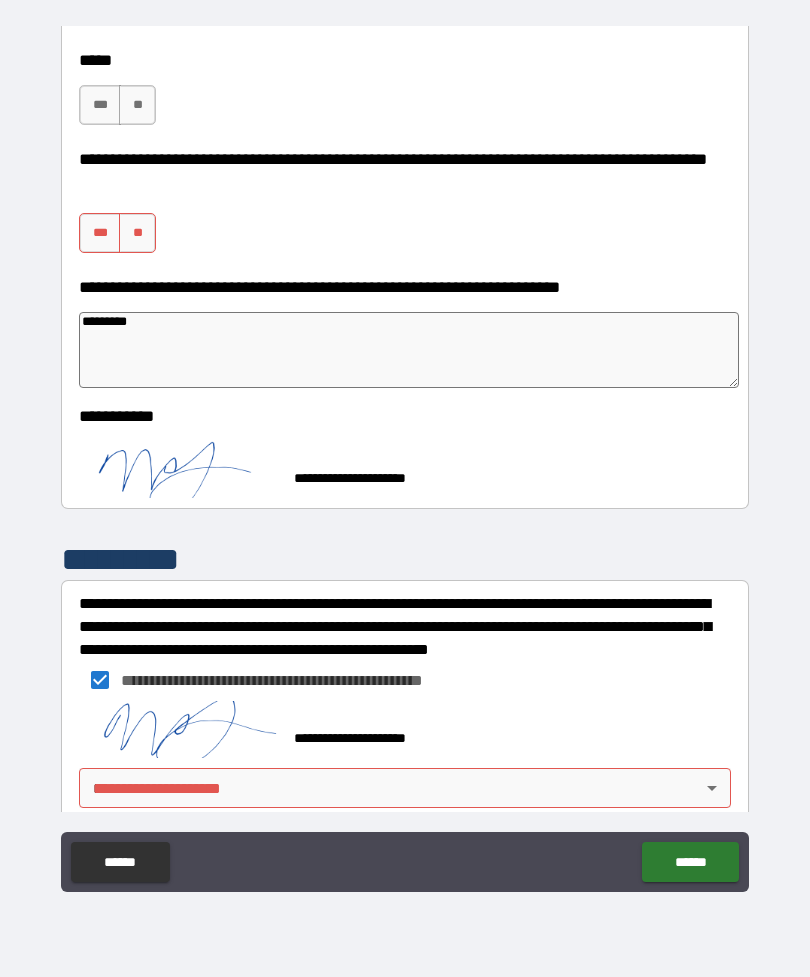 type on "*" 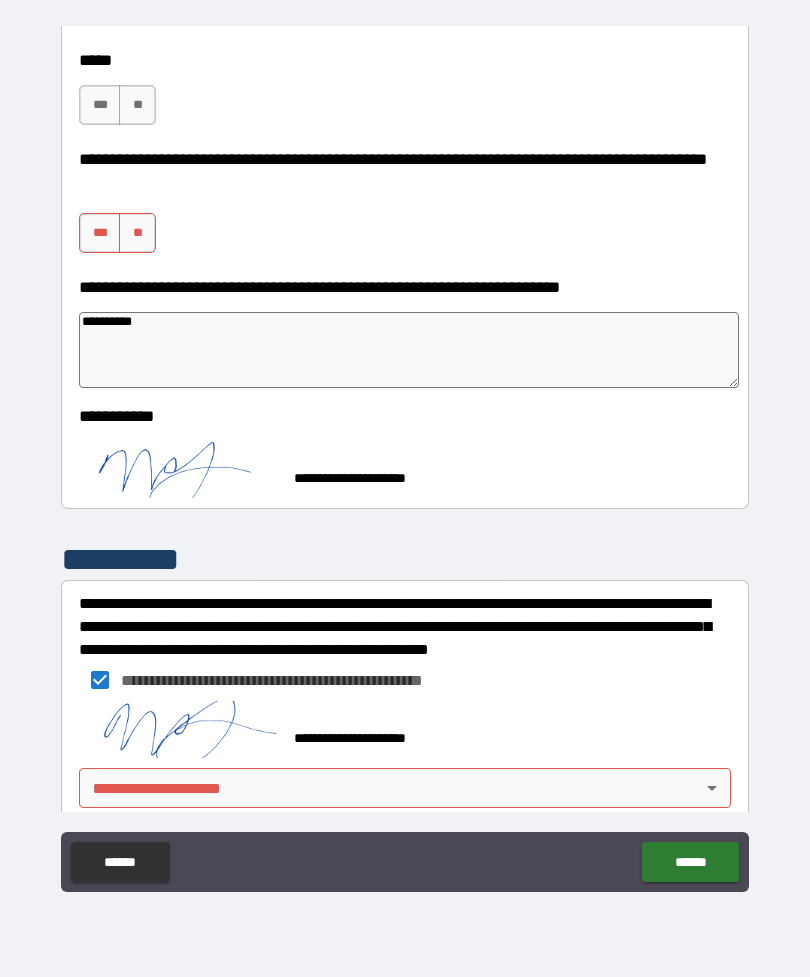 type on "*" 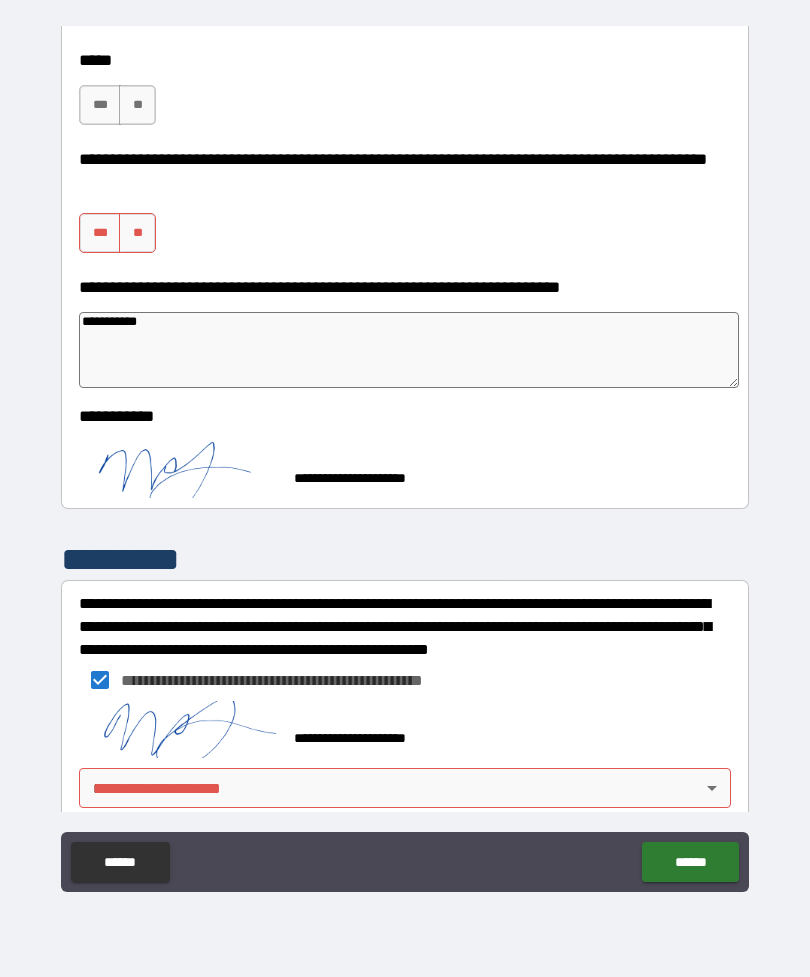 type on "*" 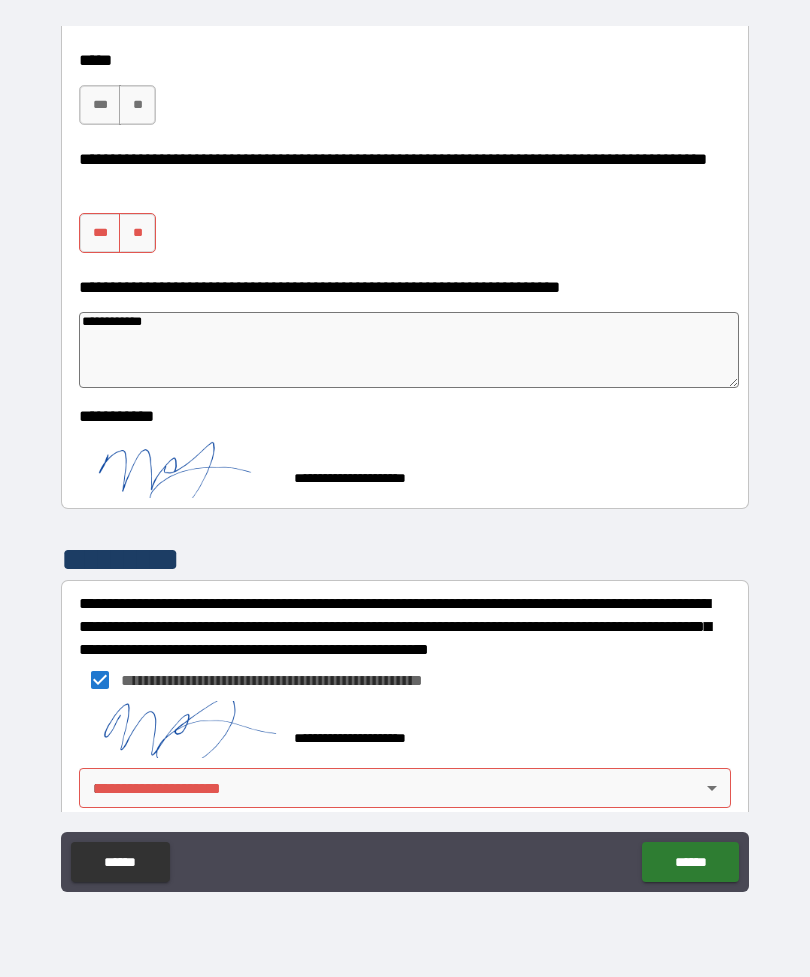 type on "*" 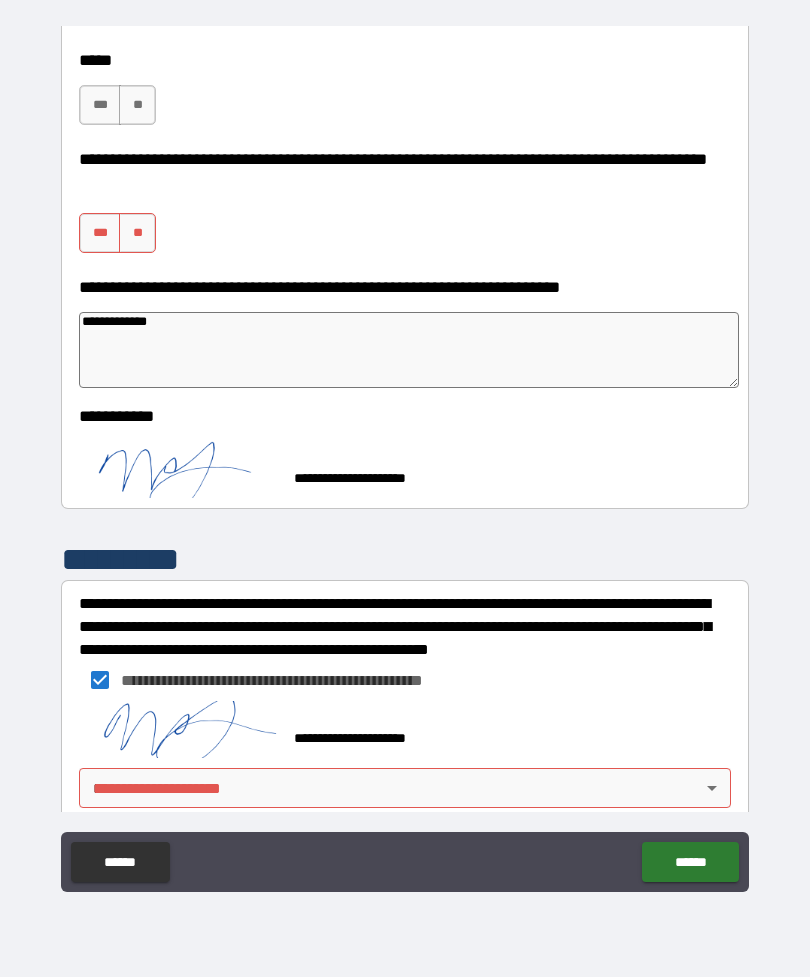 type on "*" 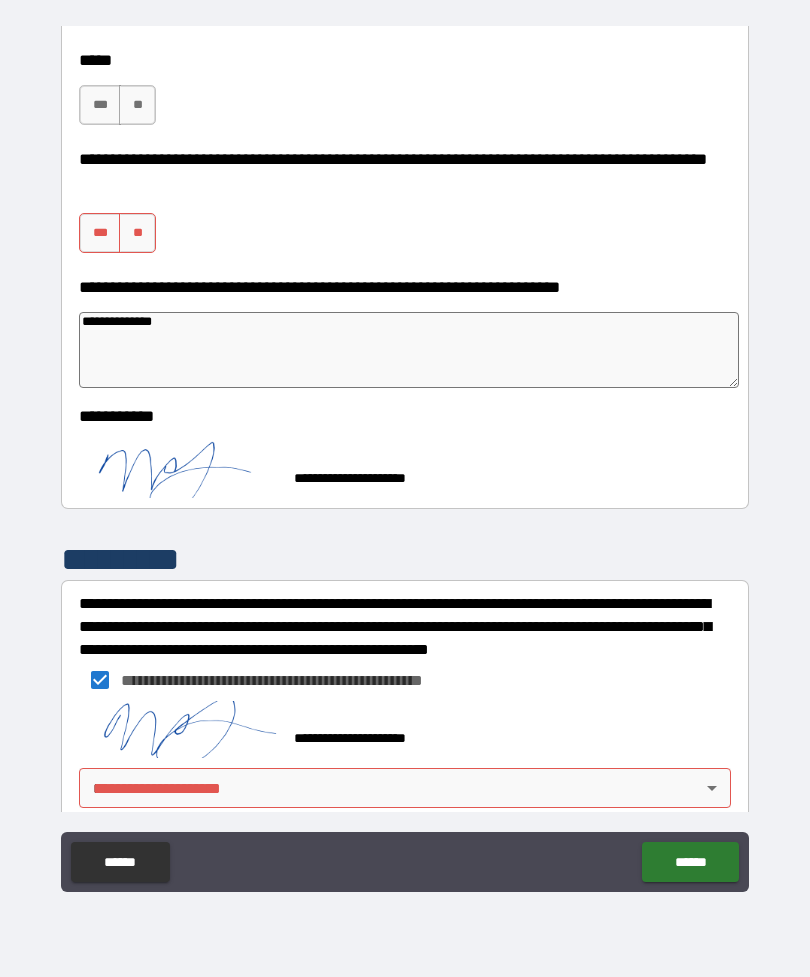 type on "*" 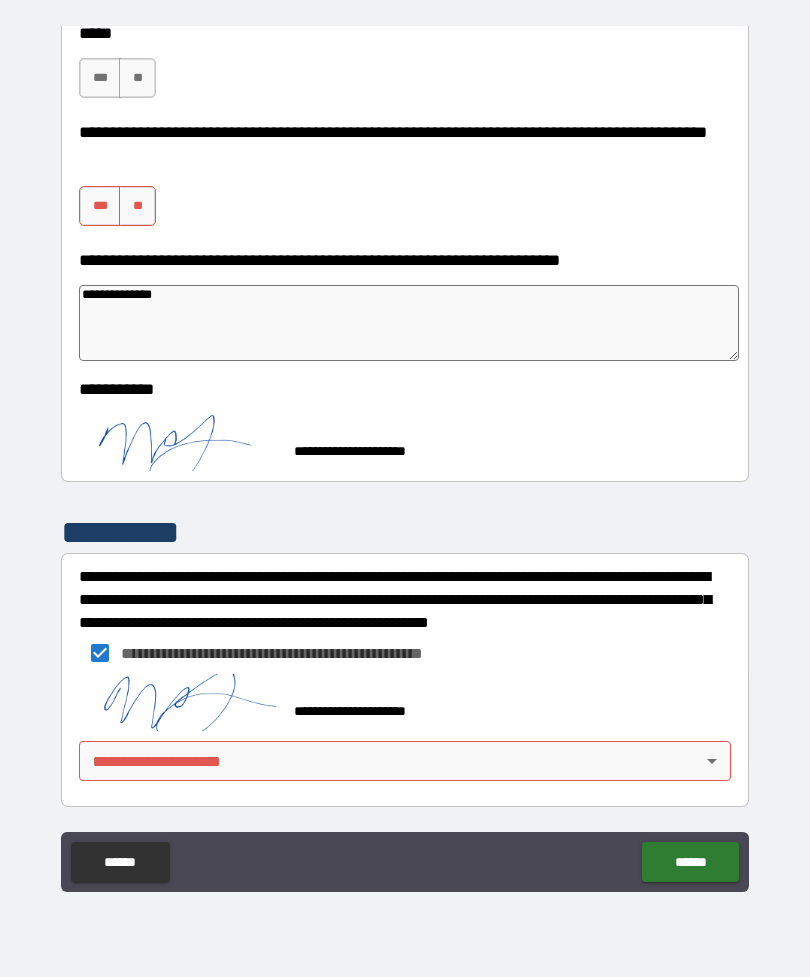 type on "**********" 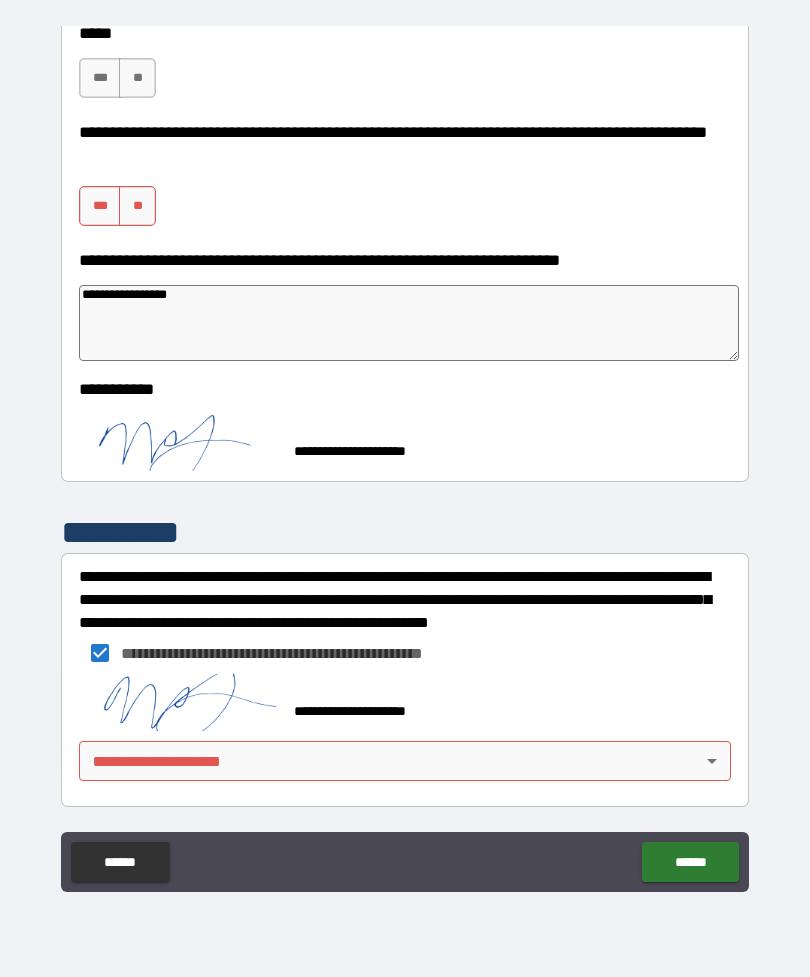 type on "**********" 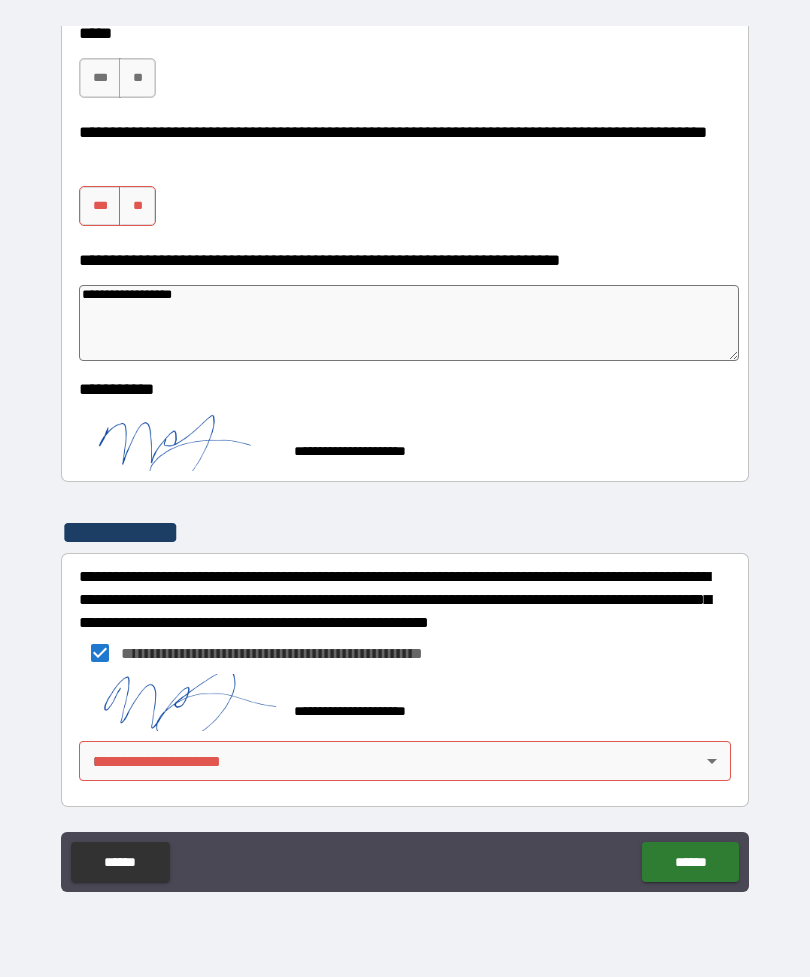scroll, scrollTop: 547, scrollLeft: 0, axis: vertical 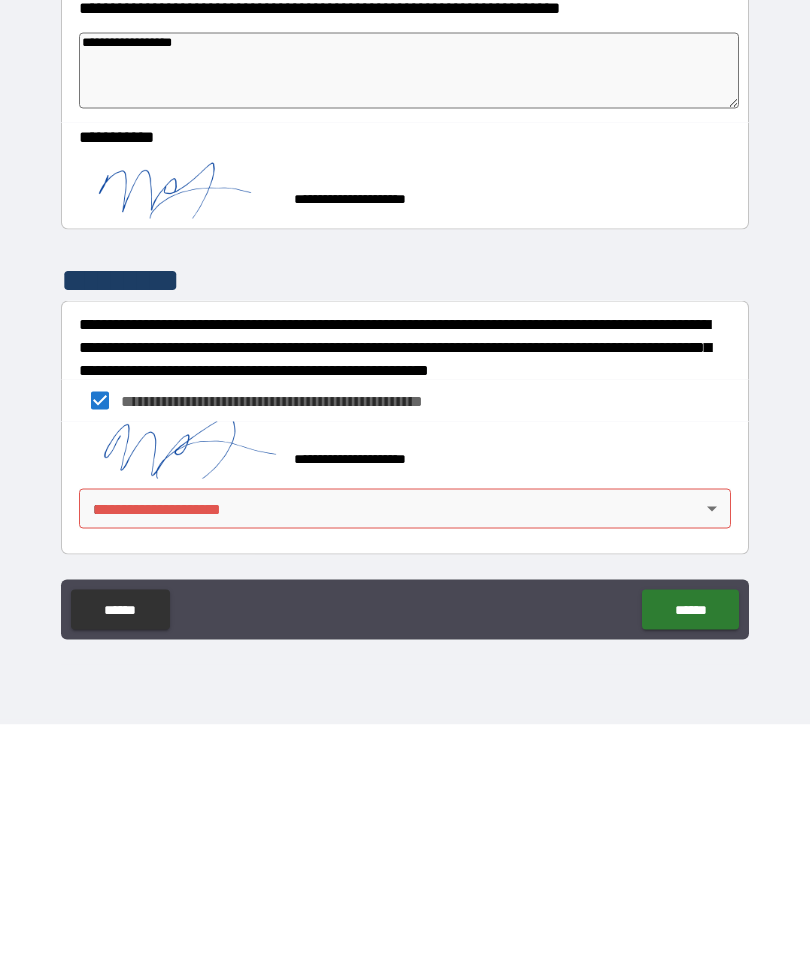 type on "**********" 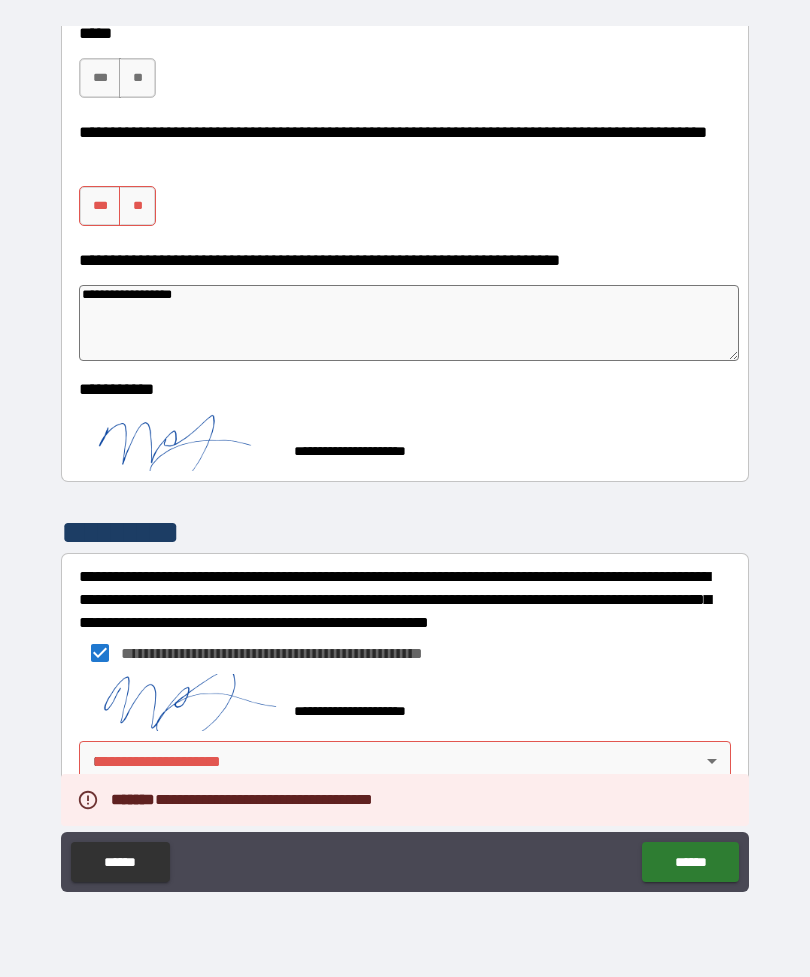 click on "**********" at bounding box center (405, 456) 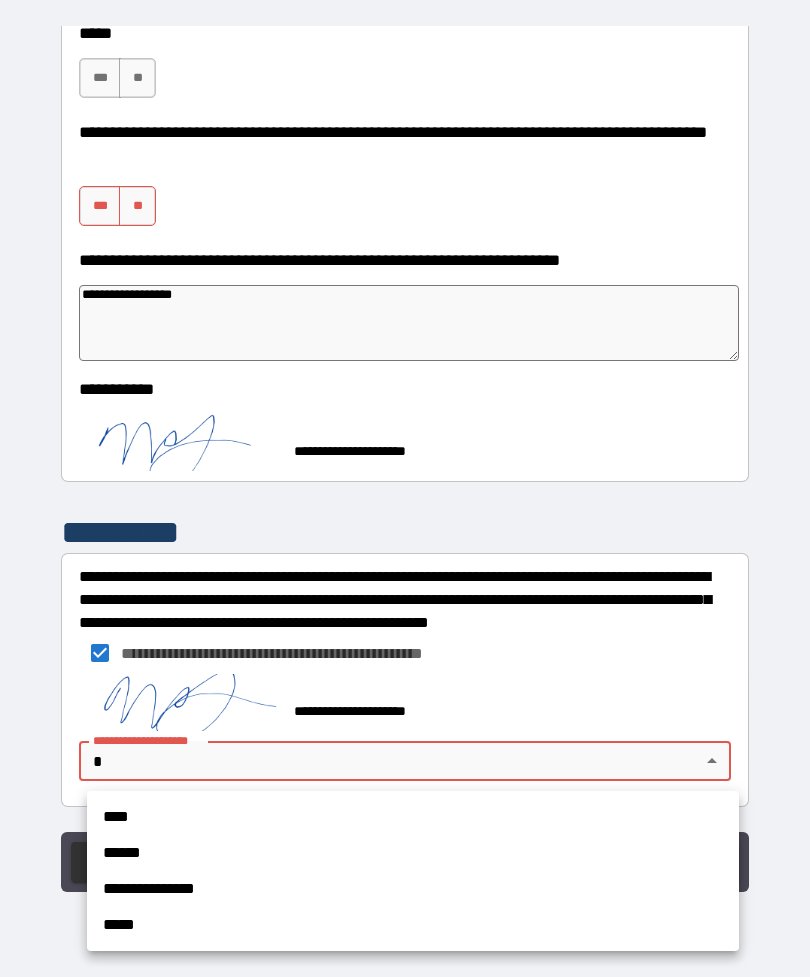 click on "**********" at bounding box center [413, 889] 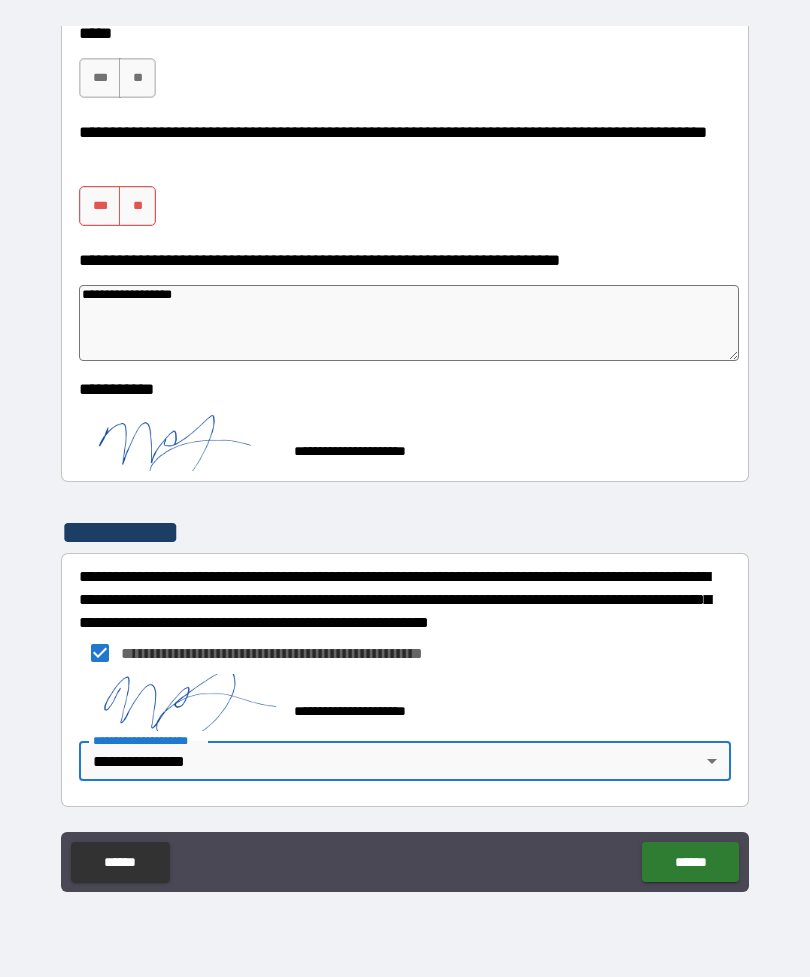 click on "******" at bounding box center [690, 862] 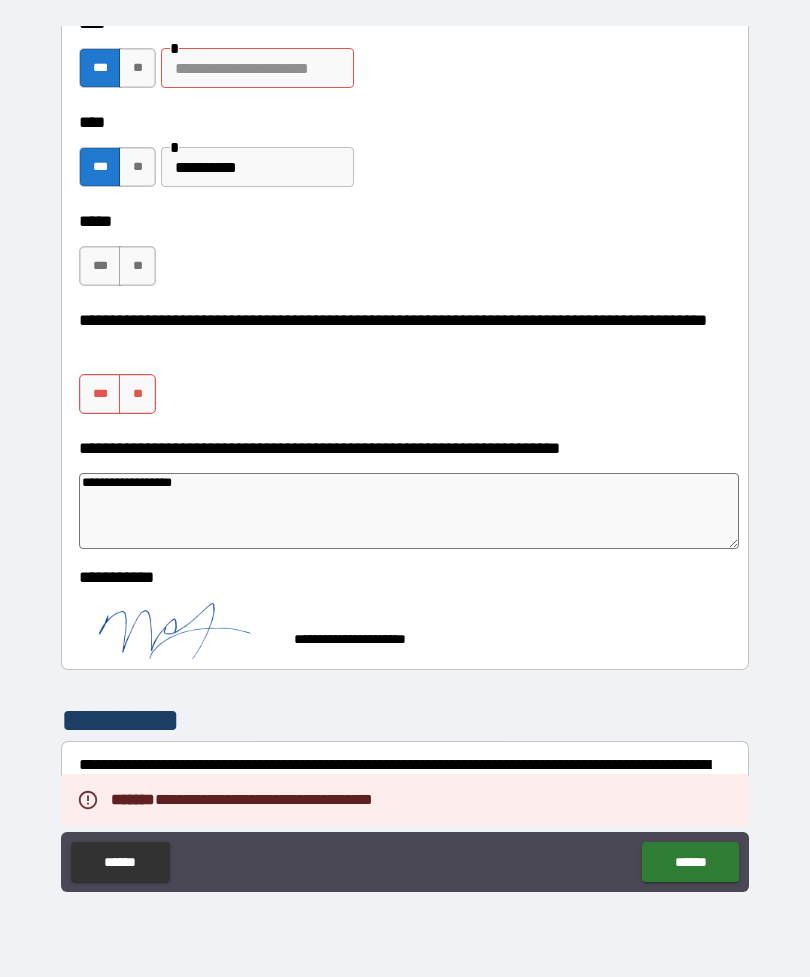 scroll, scrollTop: 320, scrollLeft: 0, axis: vertical 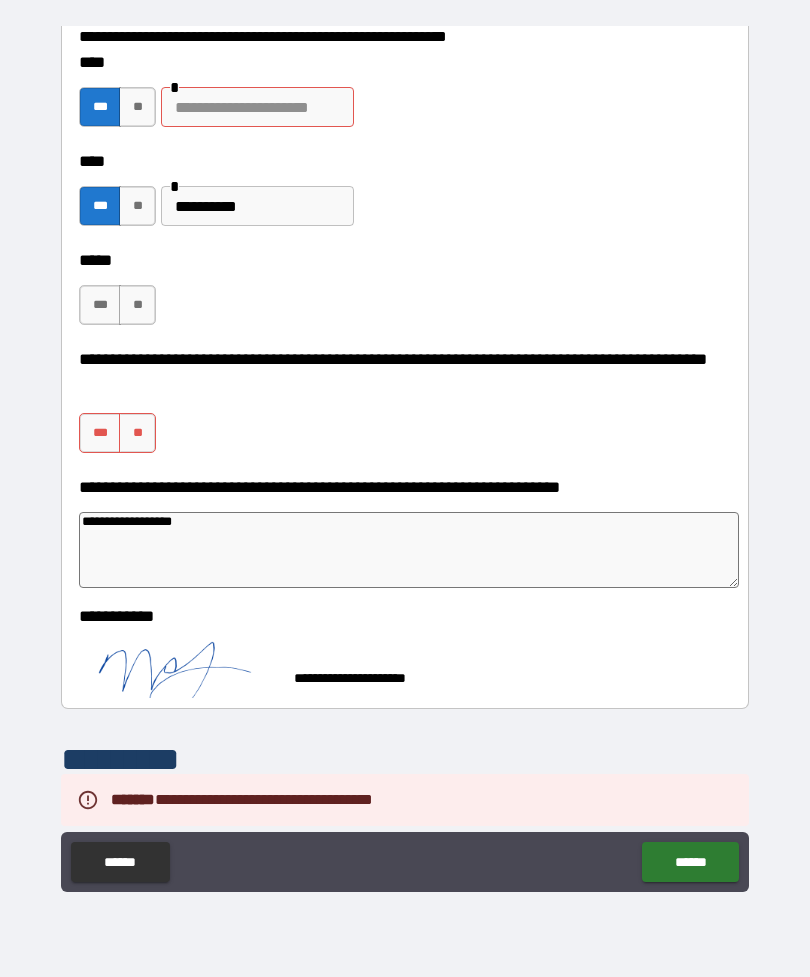 click on "**" at bounding box center (137, 433) 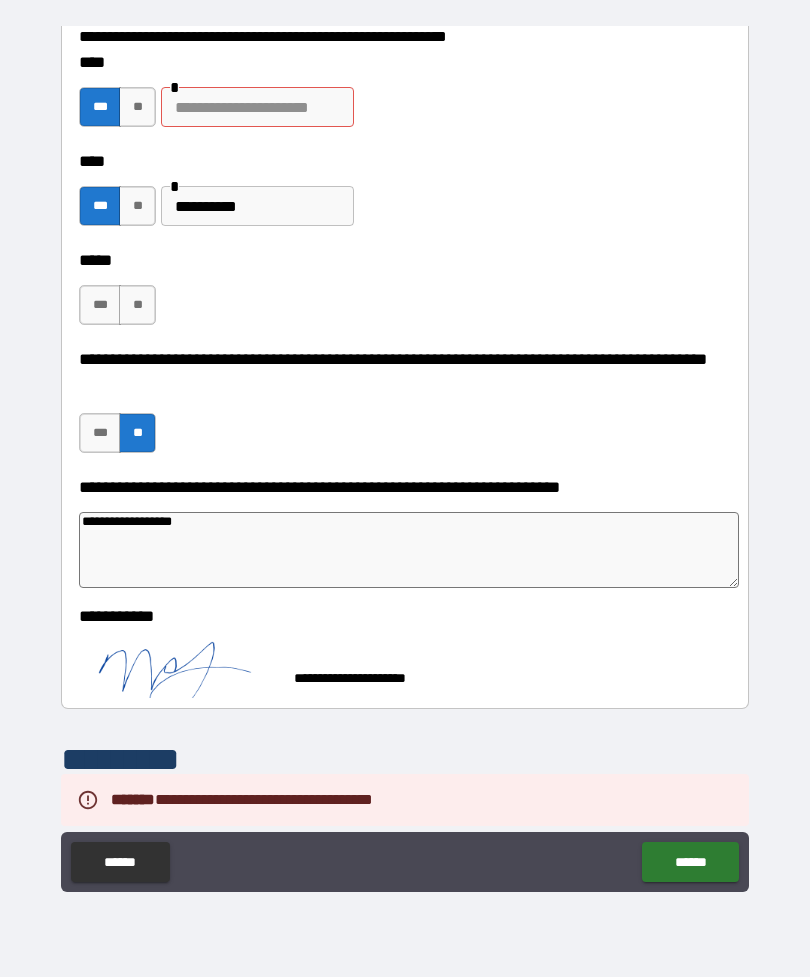 click on "***" at bounding box center [100, 433] 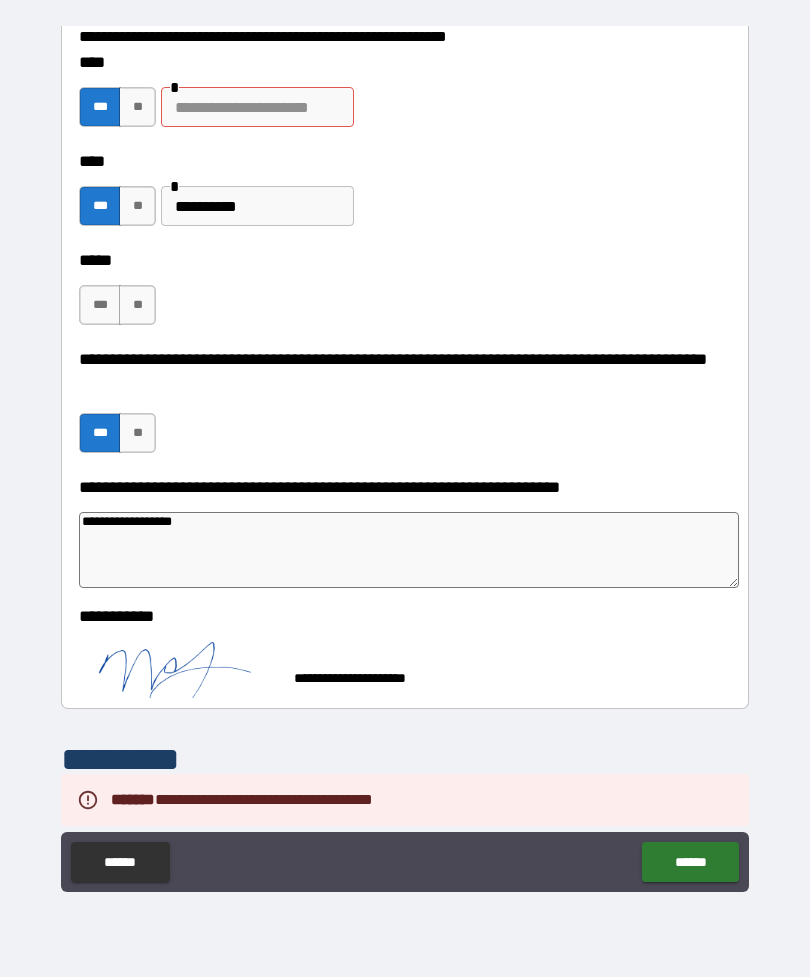 click on "******" at bounding box center (690, 862) 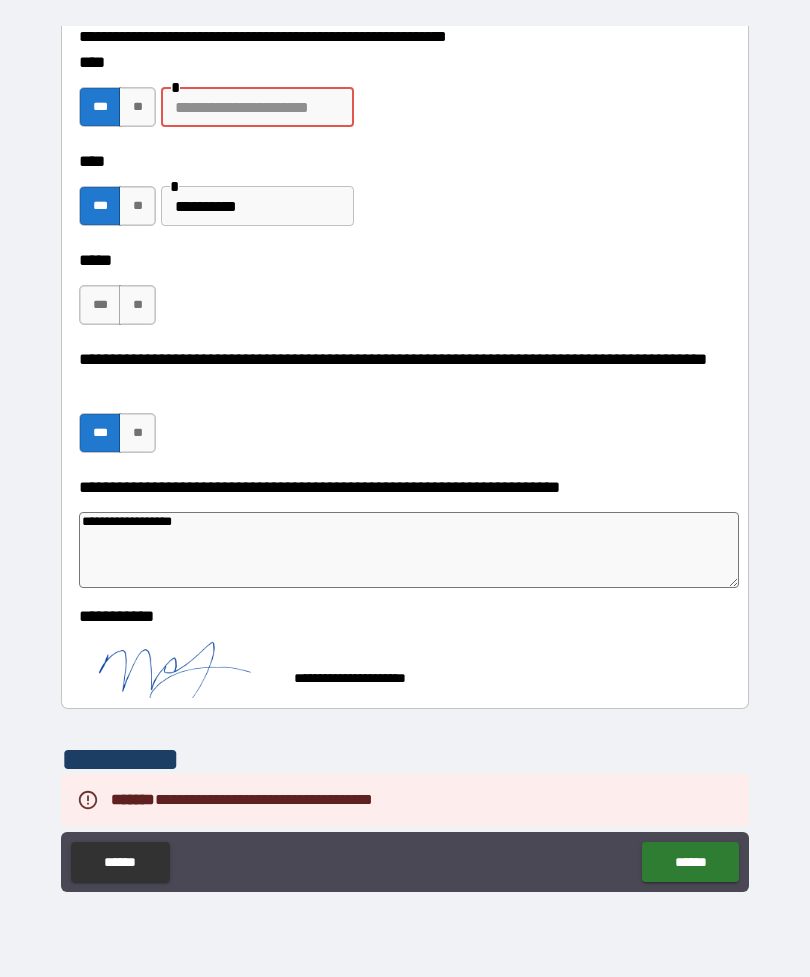 click on "**" at bounding box center [137, 107] 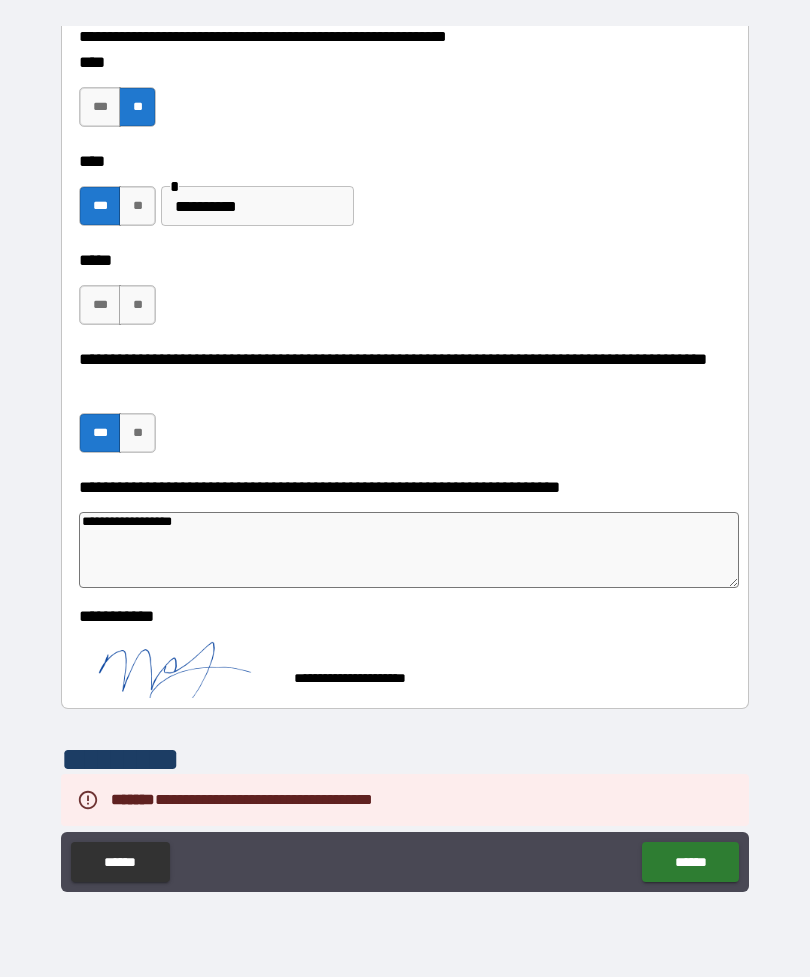 type on "*" 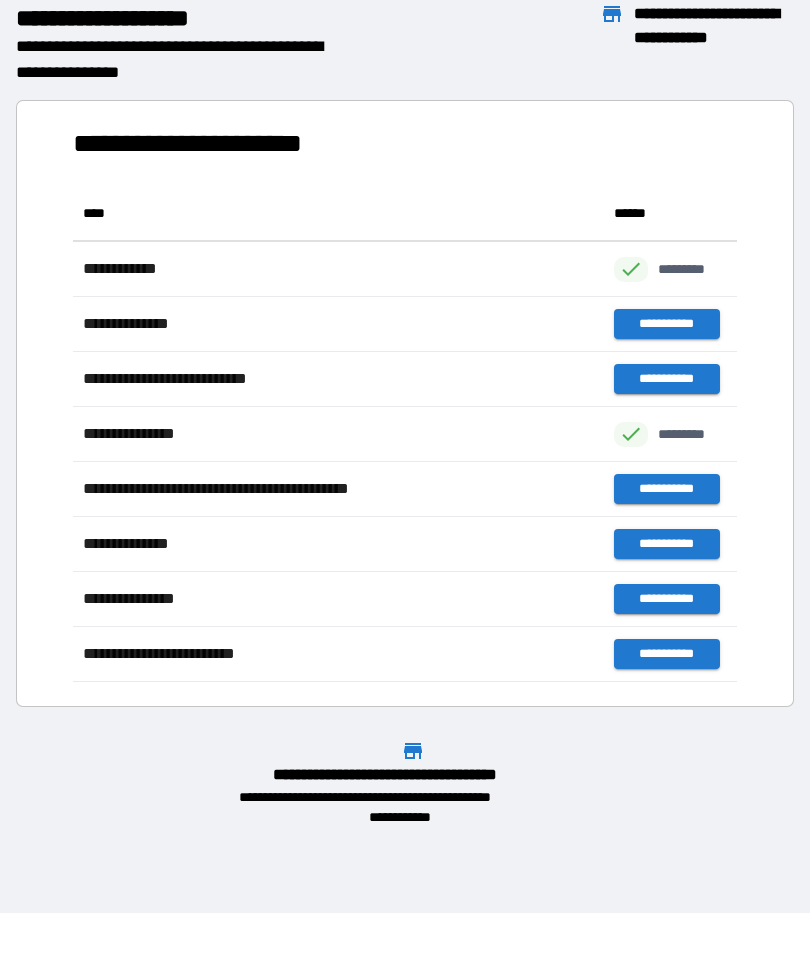 scroll, scrollTop: 1, scrollLeft: 1, axis: both 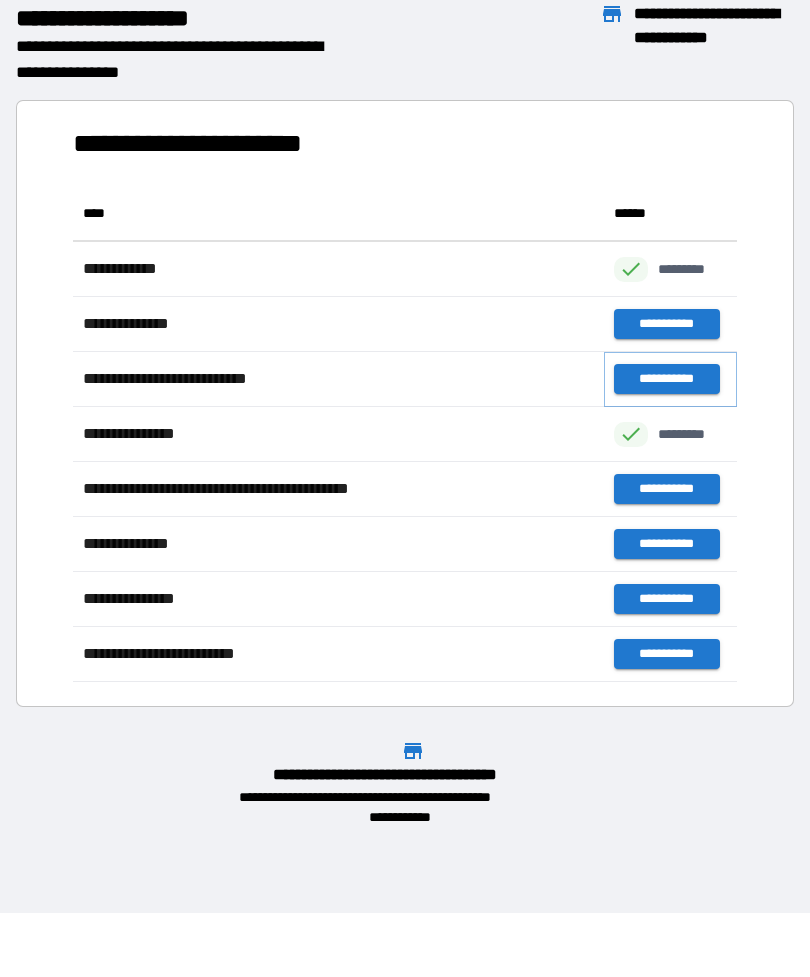 click on "**********" at bounding box center [666, 379] 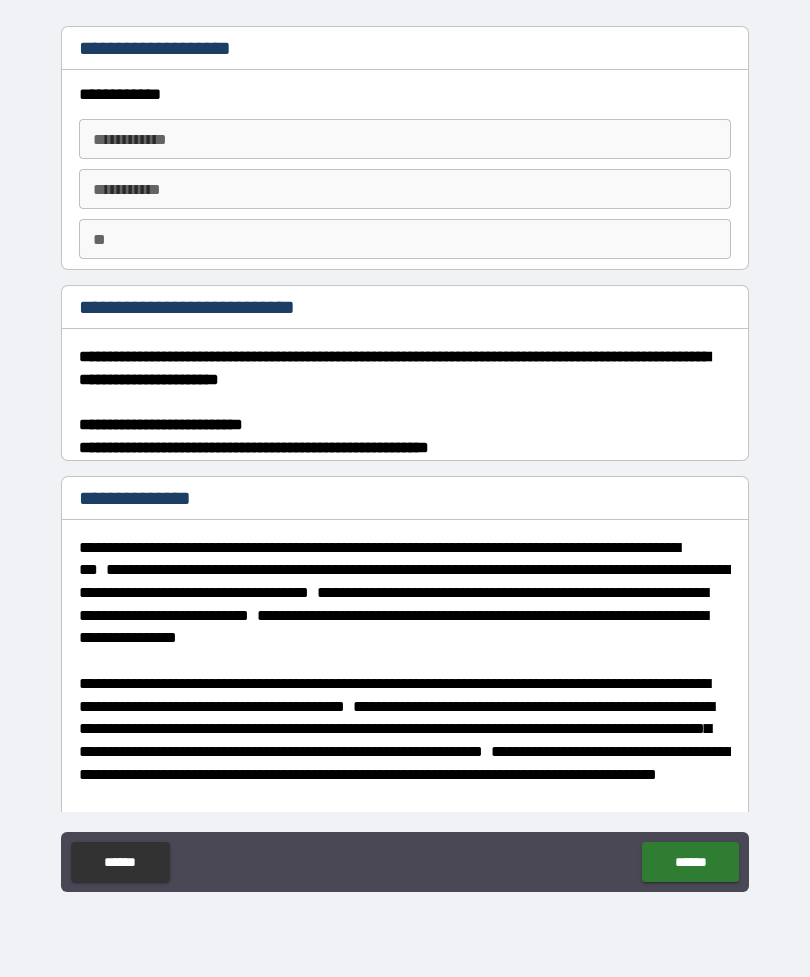 click on "**********" at bounding box center [405, 139] 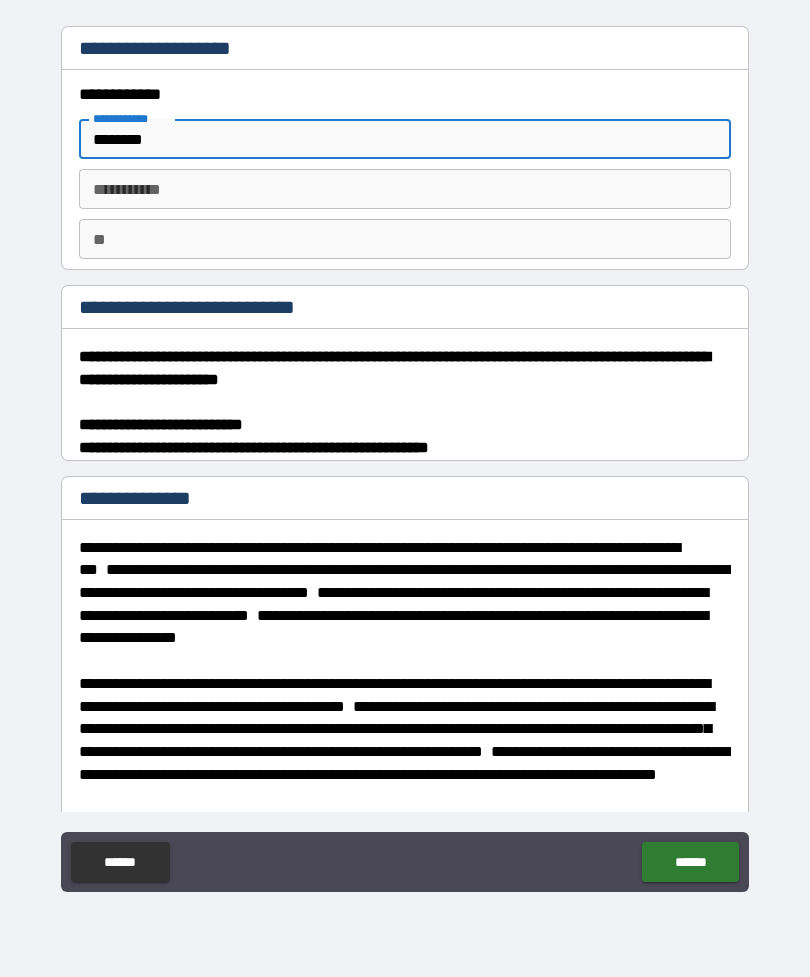 type on "*******" 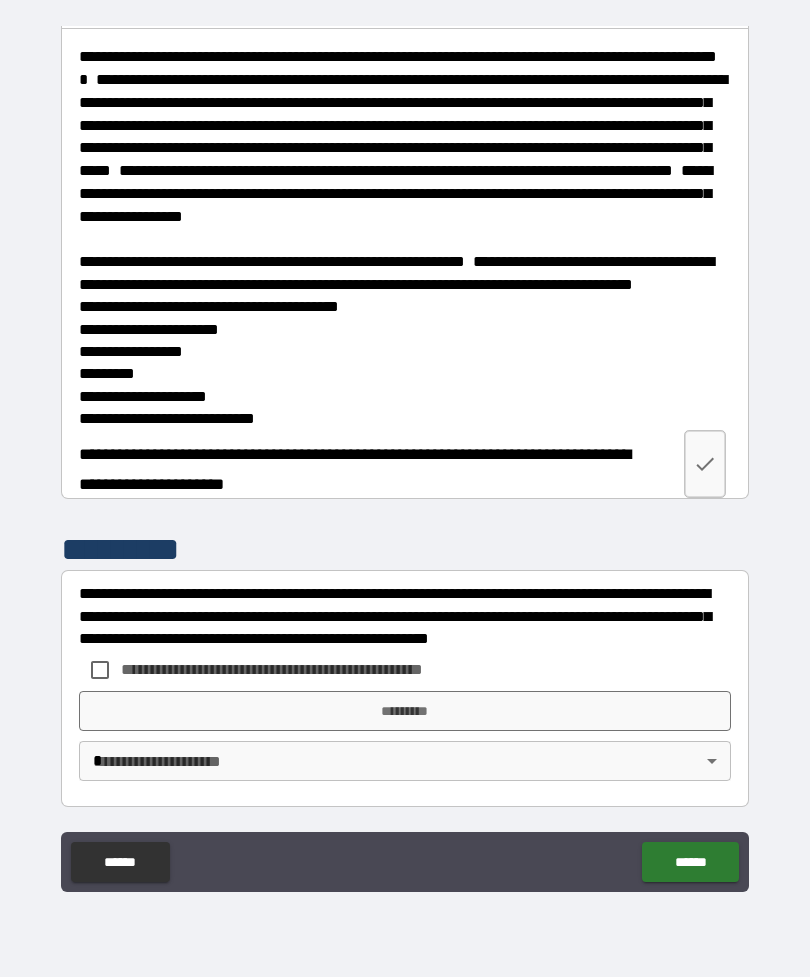 scroll, scrollTop: 3216, scrollLeft: 0, axis: vertical 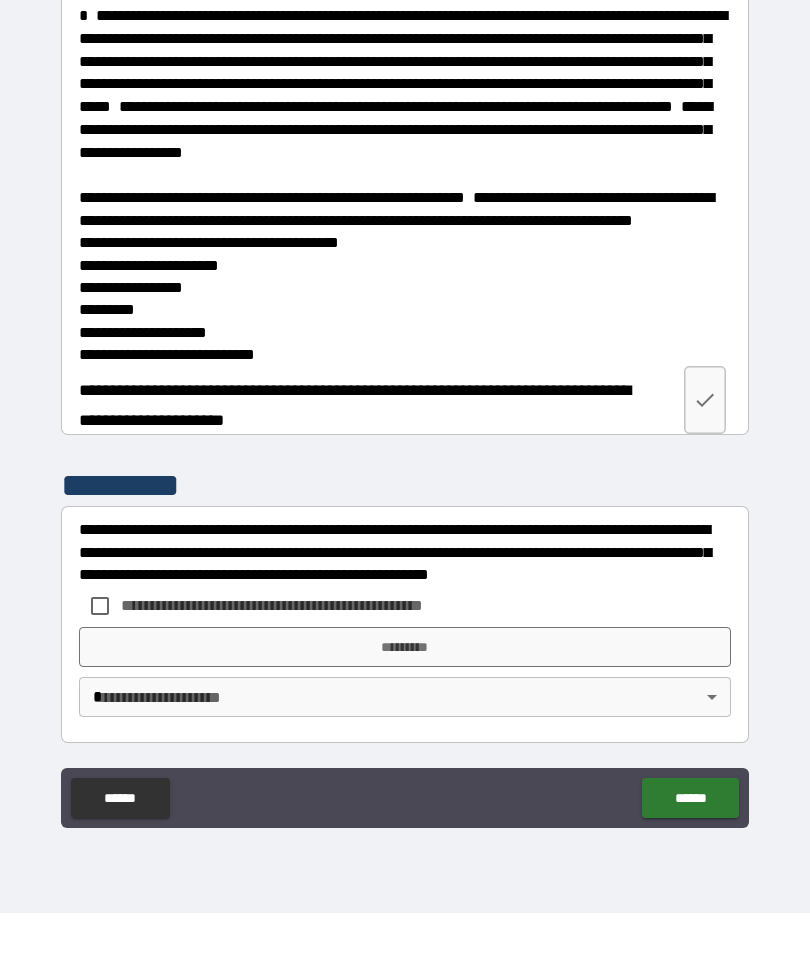 type on "*********" 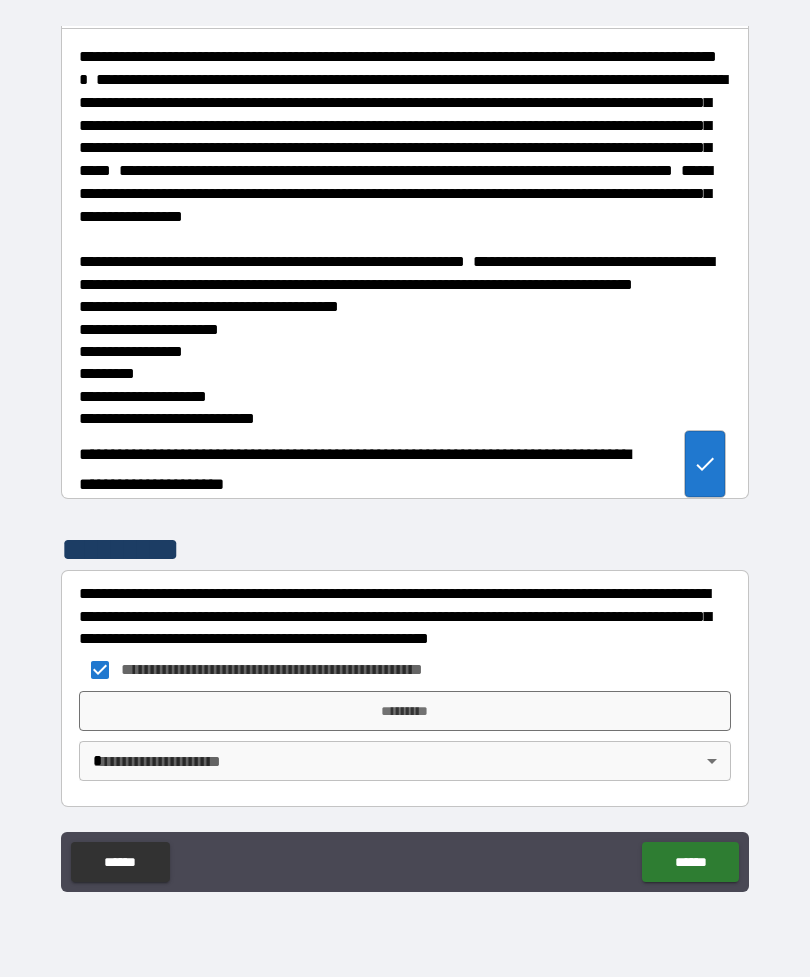 click on "*********" at bounding box center (405, 711) 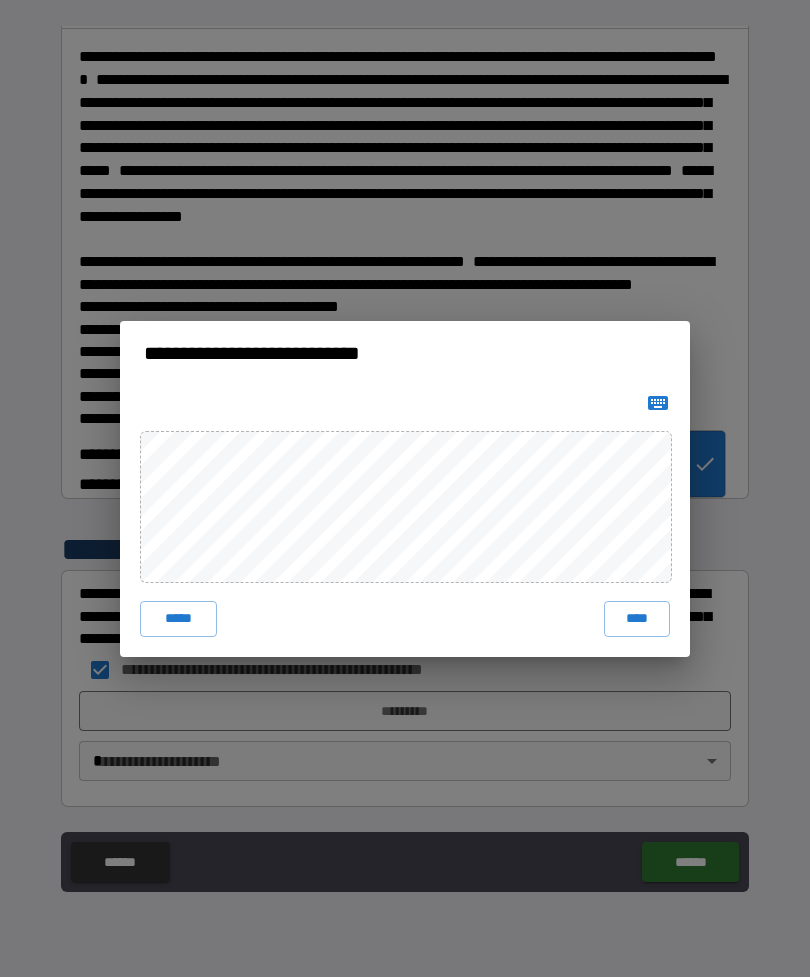 click on "****" at bounding box center (637, 619) 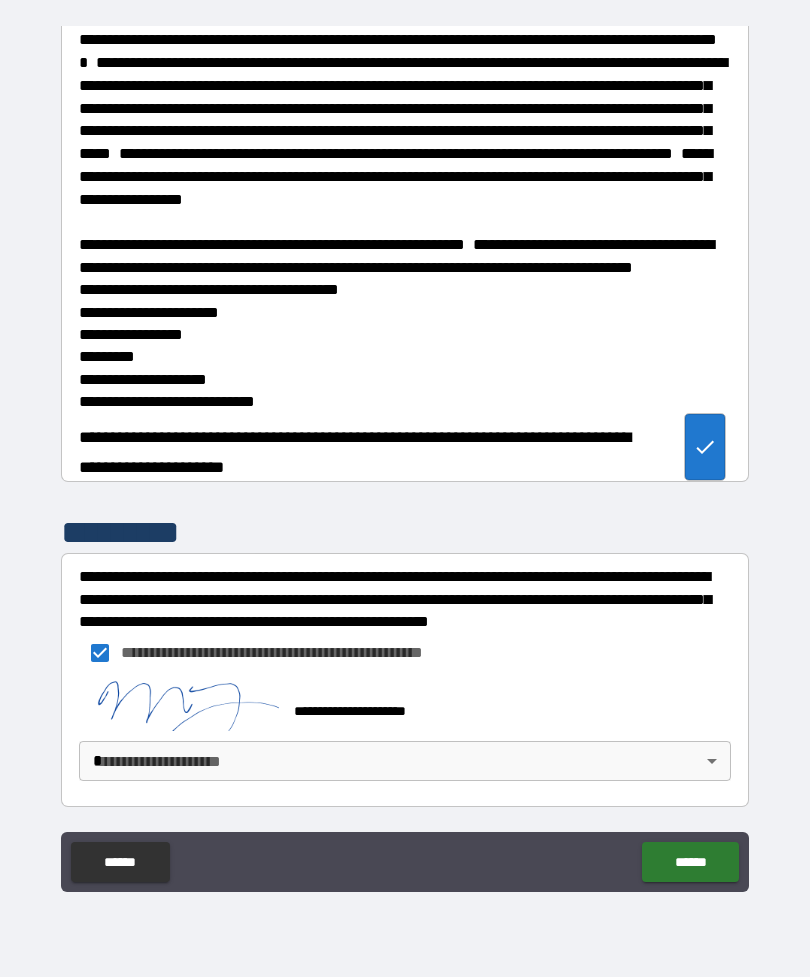 scroll, scrollTop: 3206, scrollLeft: 0, axis: vertical 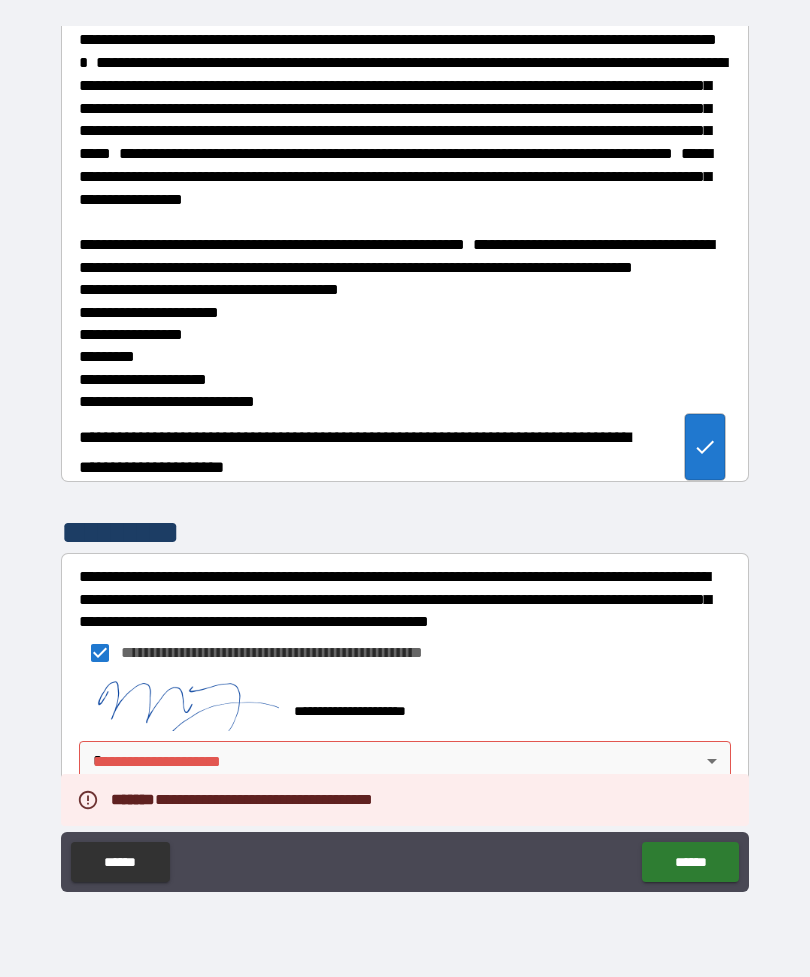 click on "**********" at bounding box center [405, 456] 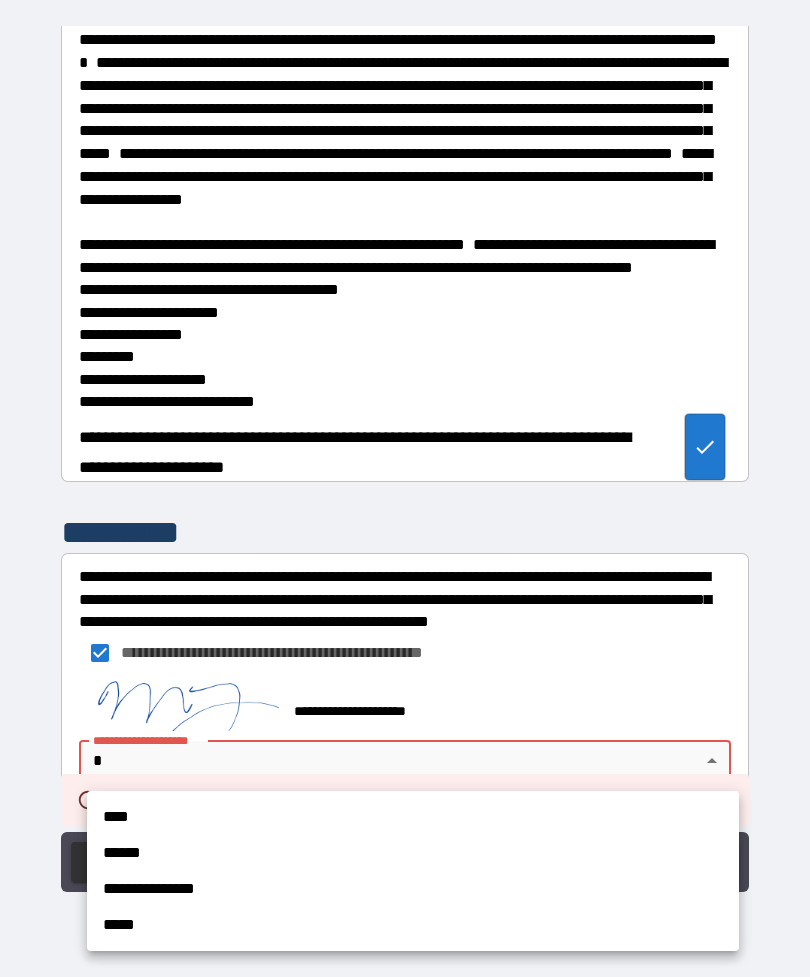 click on "**********" at bounding box center [413, 889] 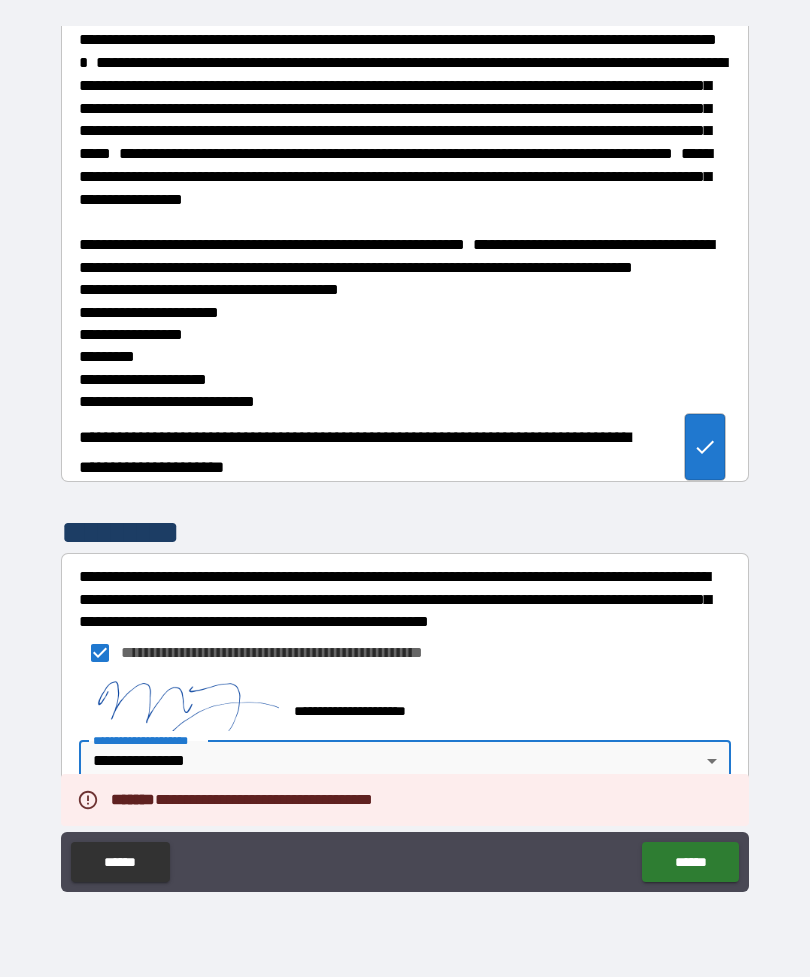 click on "******" at bounding box center [690, 862] 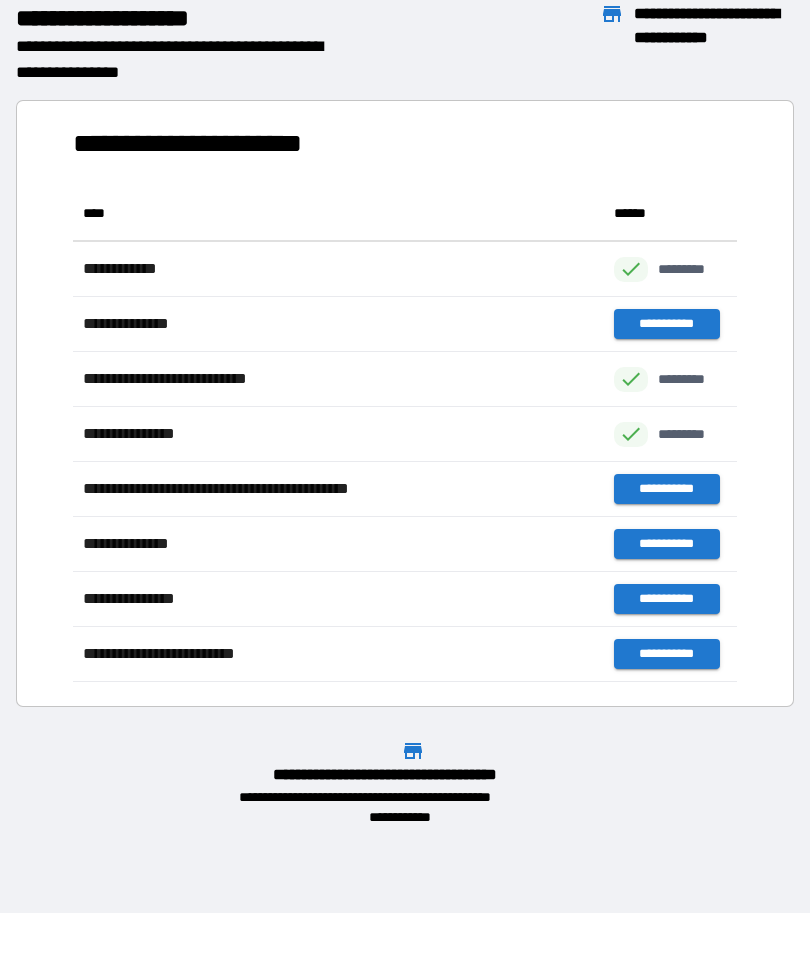 scroll, scrollTop: 1, scrollLeft: 1, axis: both 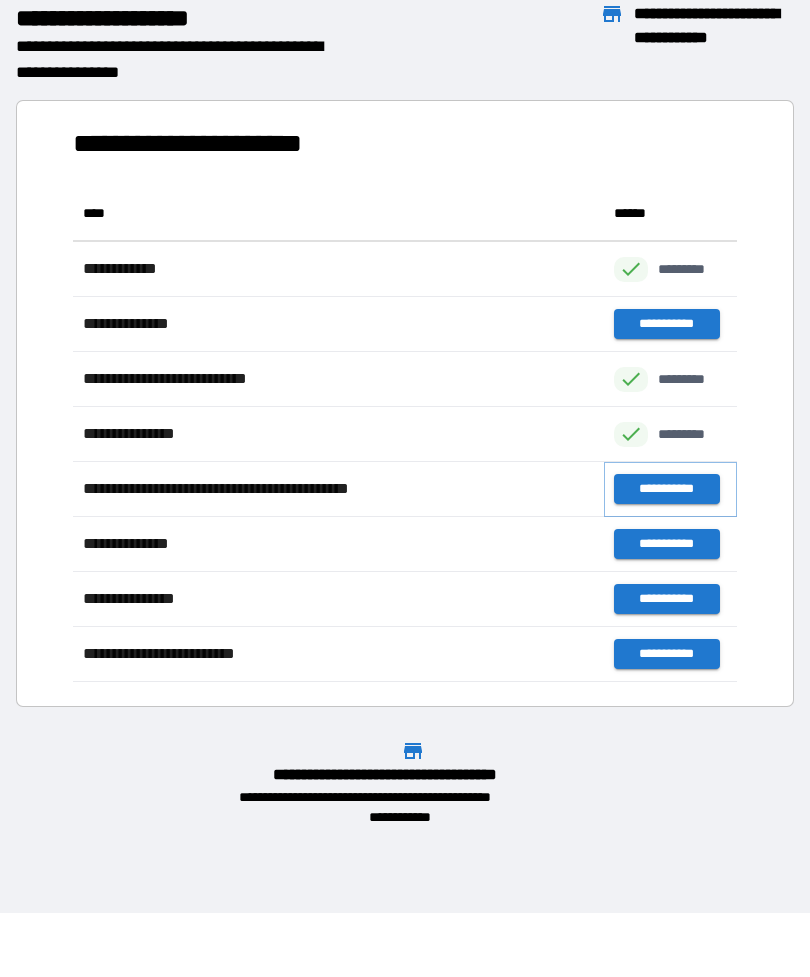 click on "**********" at bounding box center (666, 489) 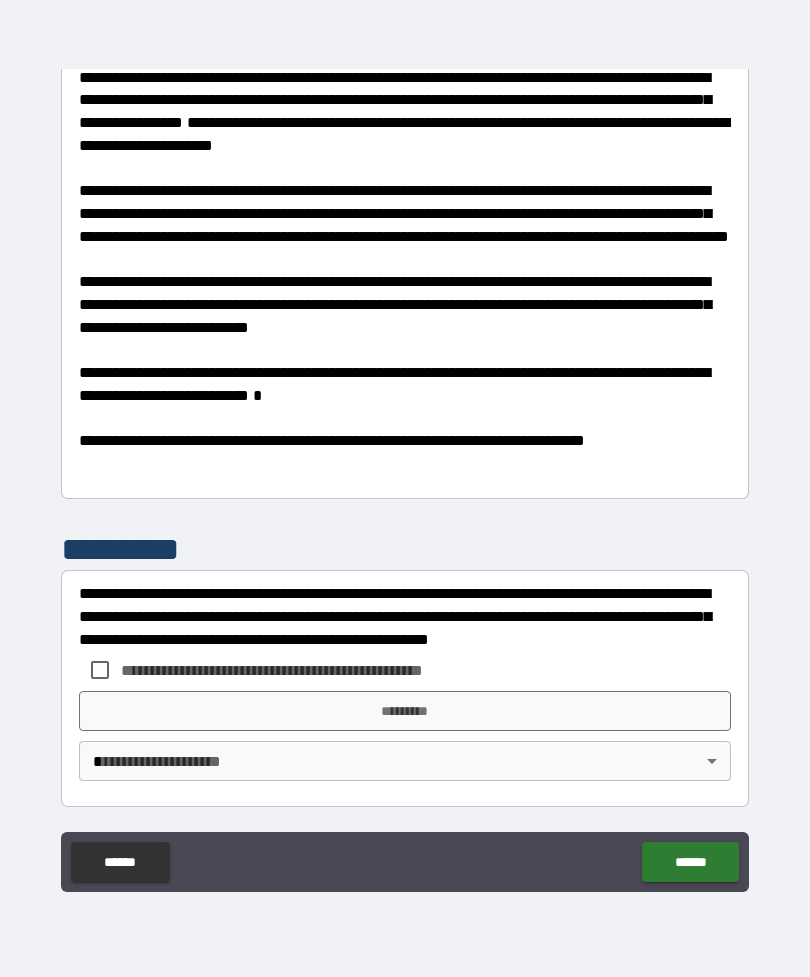 scroll, scrollTop: 2047, scrollLeft: 0, axis: vertical 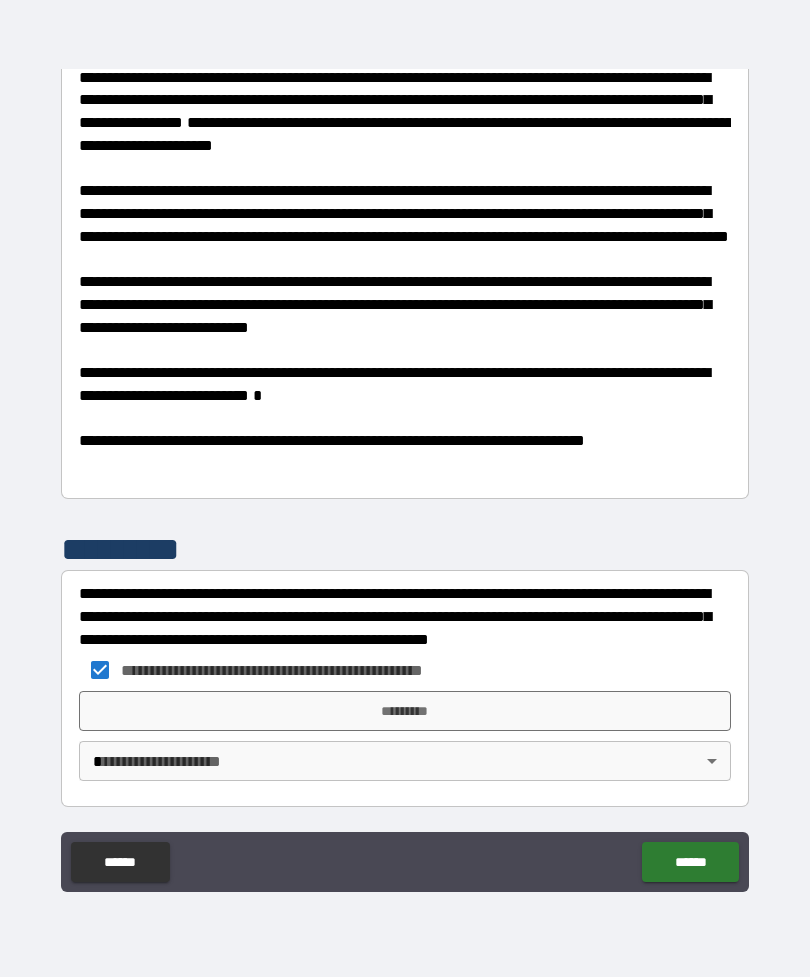 click on "*********" at bounding box center [405, 711] 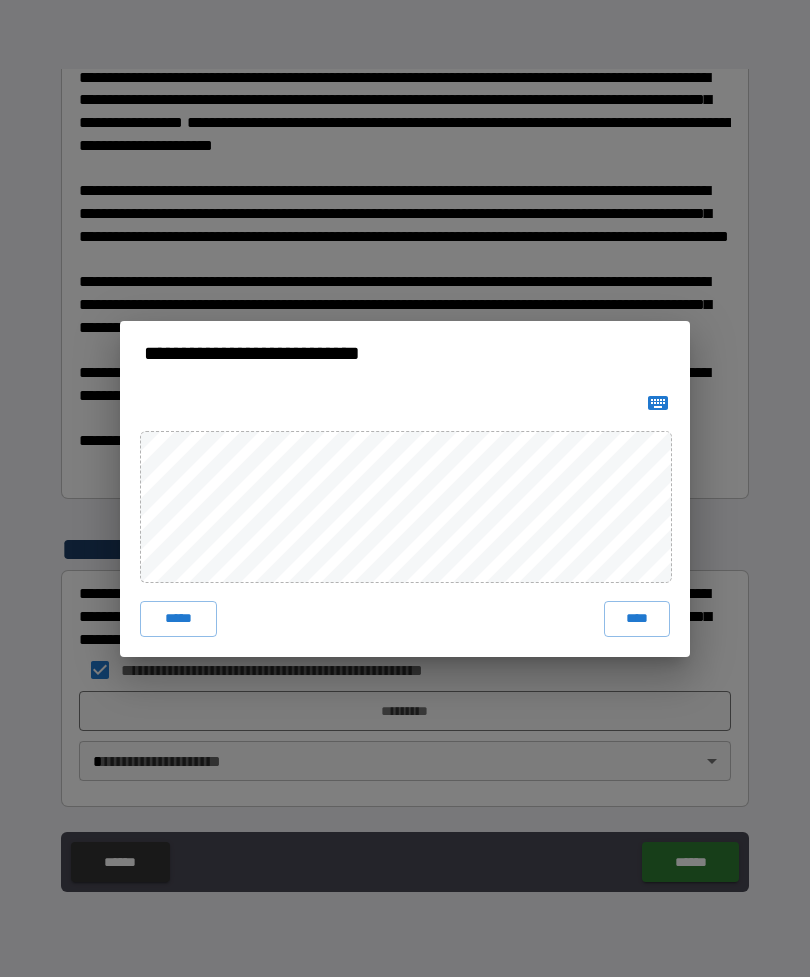 click on "****" at bounding box center [637, 619] 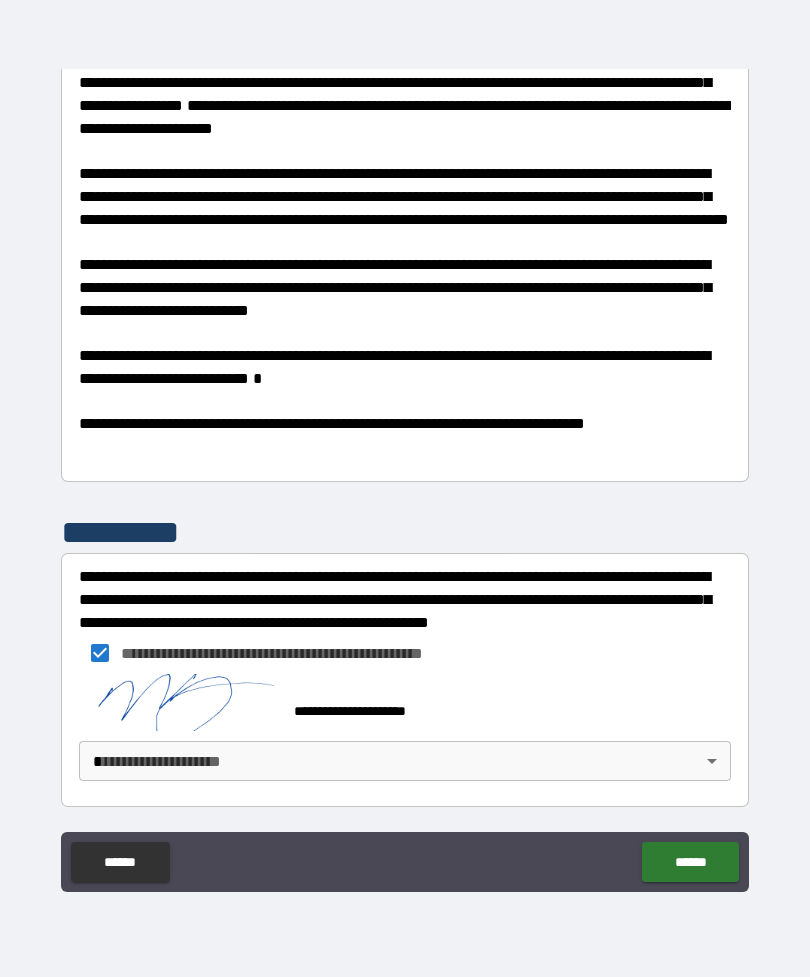 click on "**********" at bounding box center (405, 456) 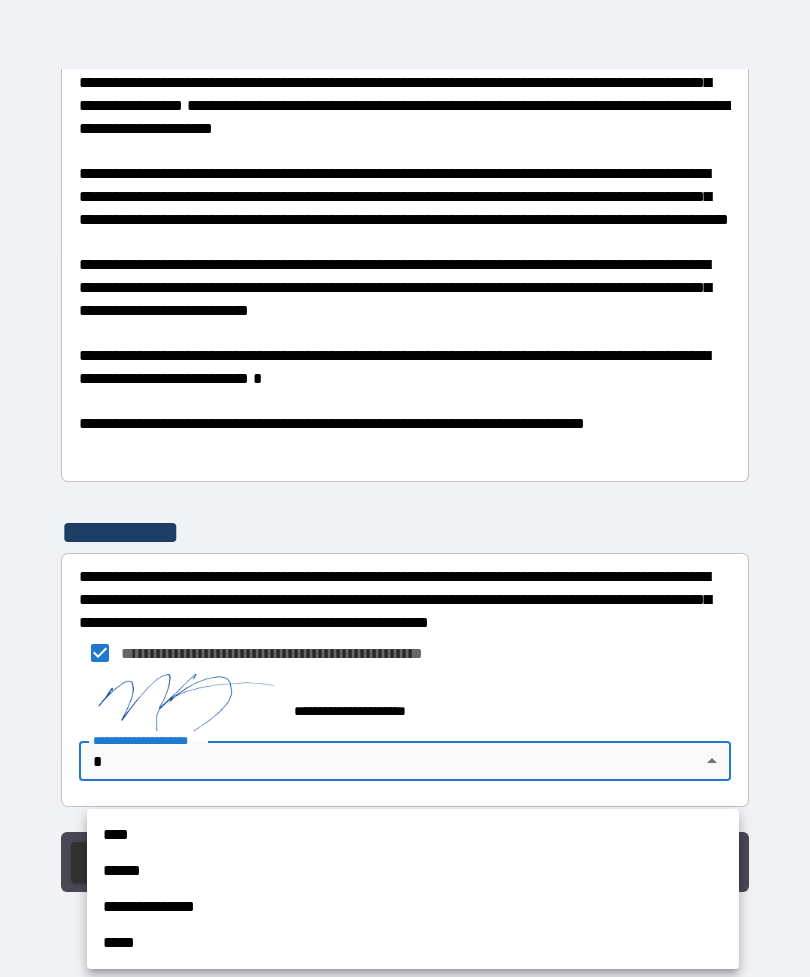 click on "**********" at bounding box center [413, 907] 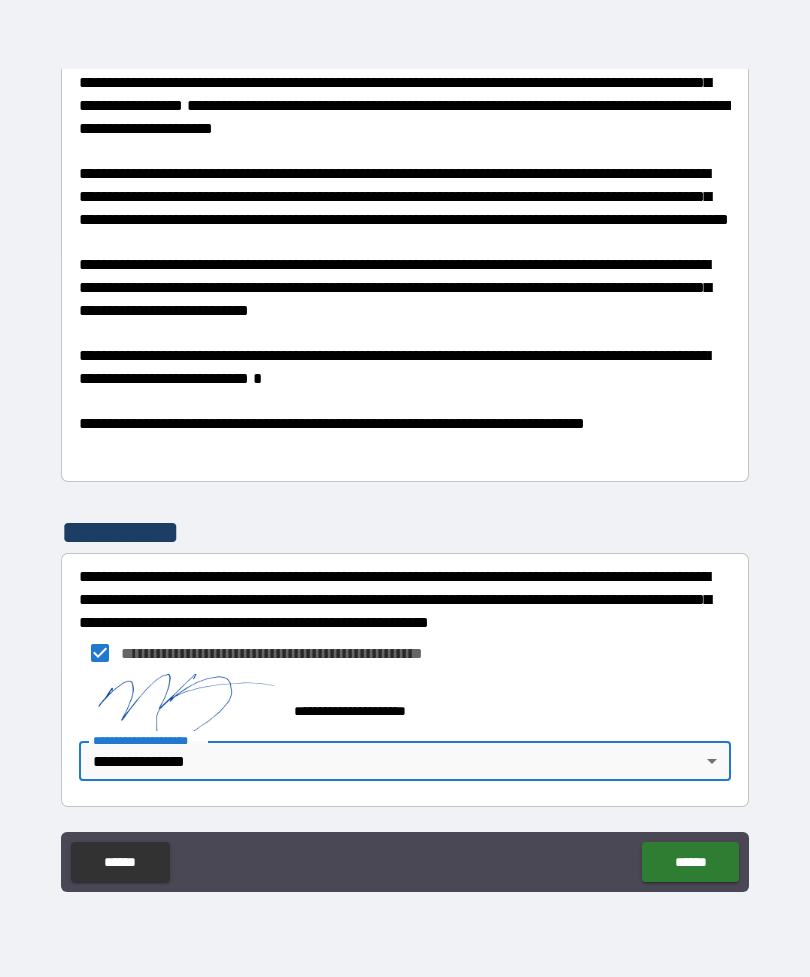 click on "******" at bounding box center (690, 862) 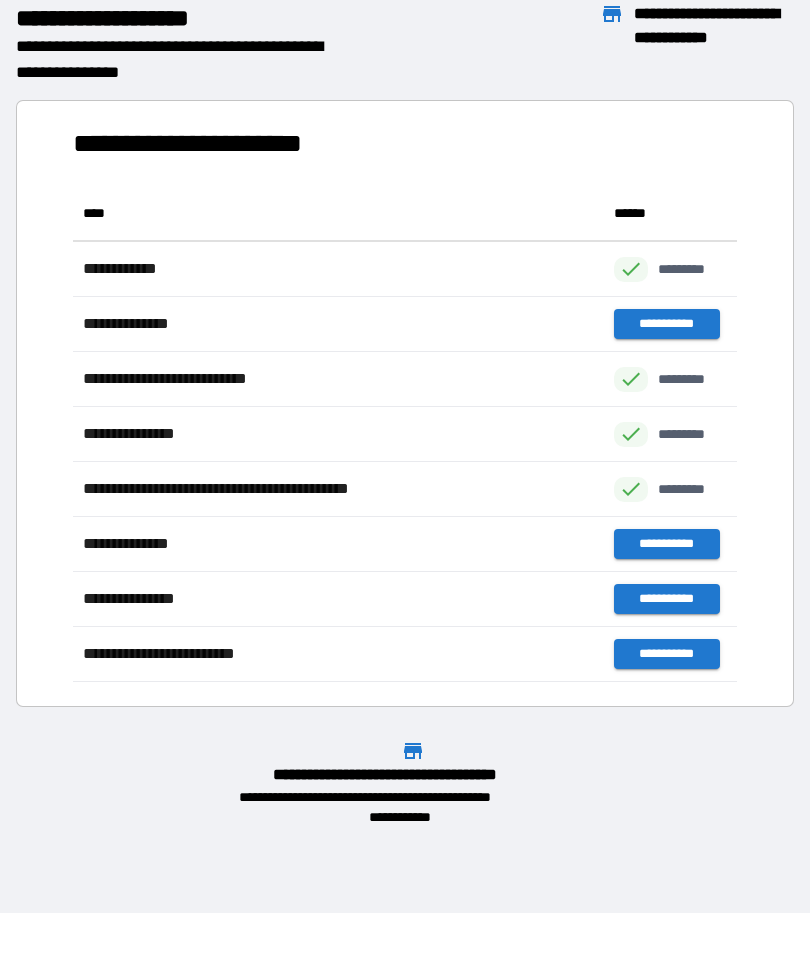 scroll, scrollTop: 1, scrollLeft: 1, axis: both 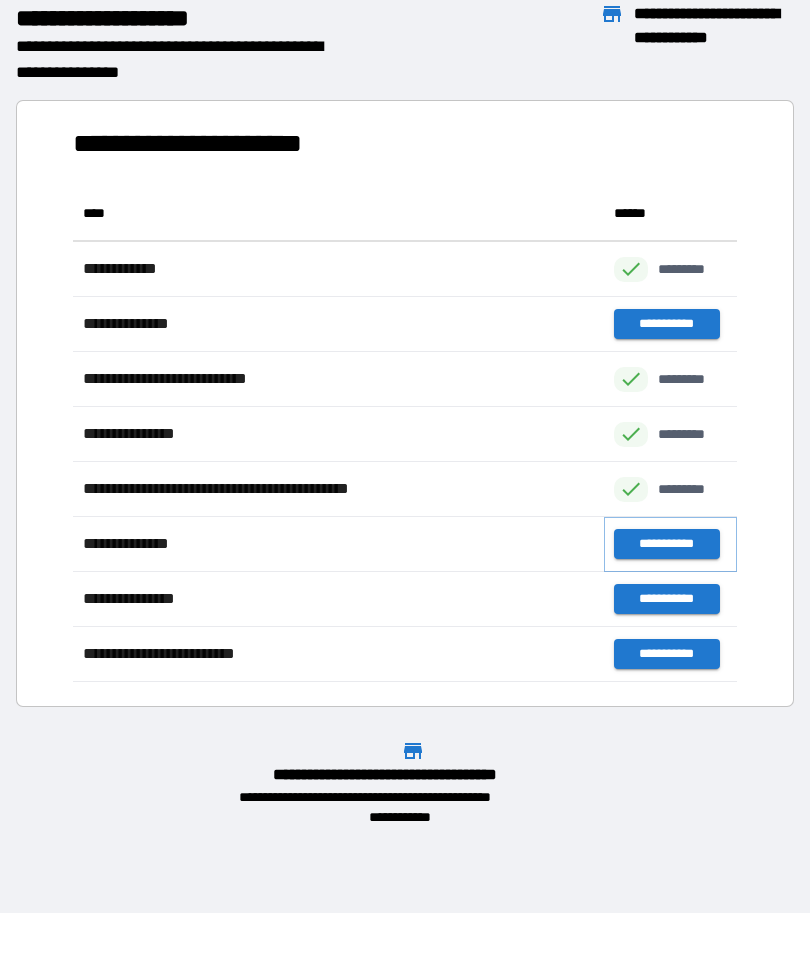 click on "**********" at bounding box center (666, 544) 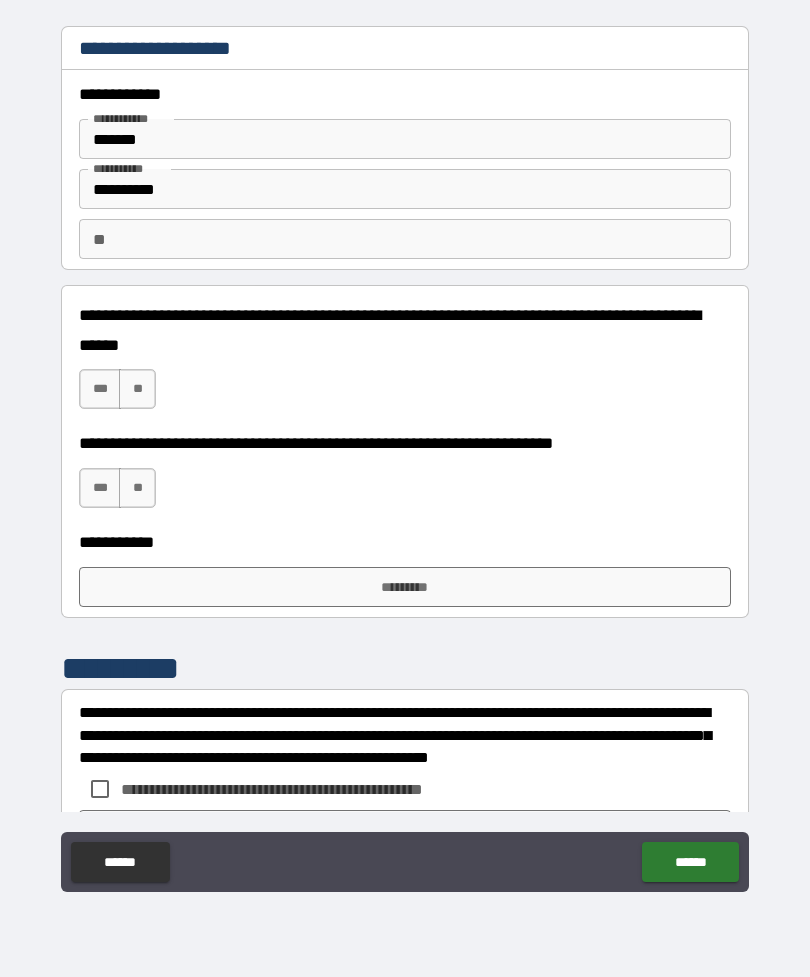 click on "**" at bounding box center (137, 389) 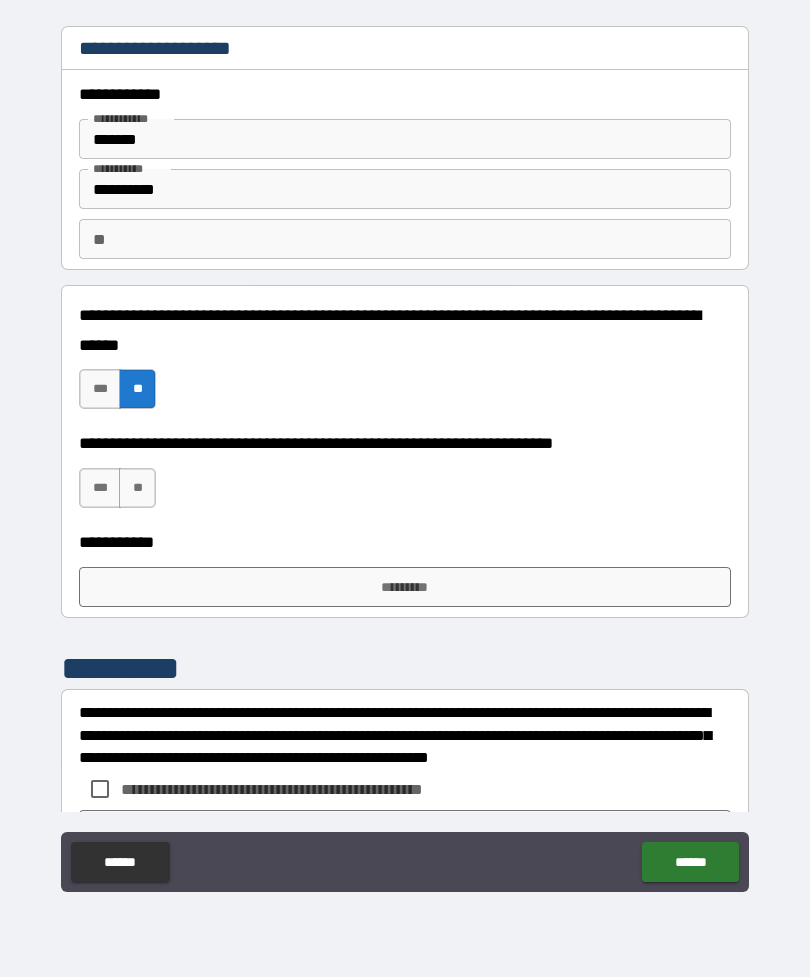 click on "**" at bounding box center (137, 488) 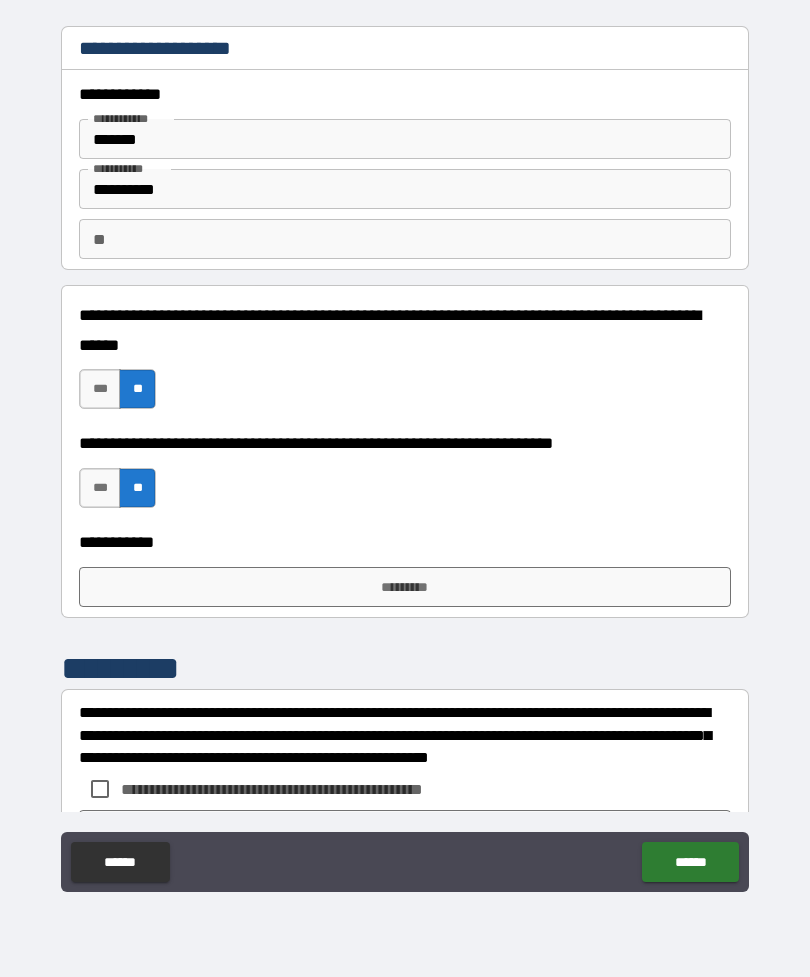 click on "*********" at bounding box center [405, 587] 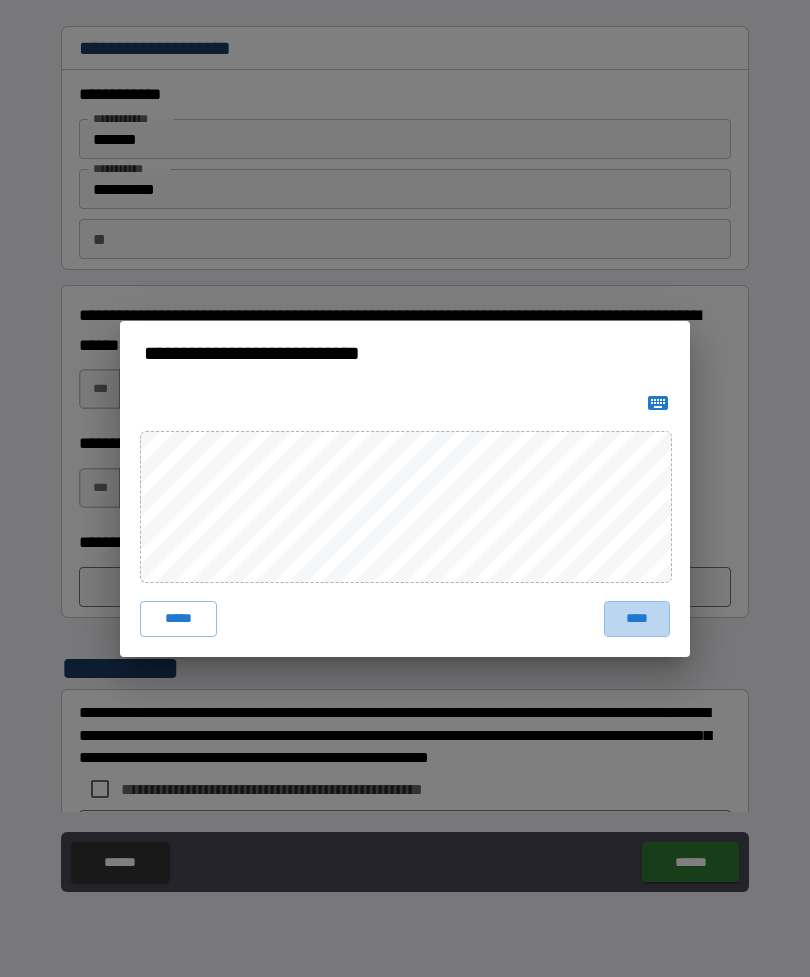 click on "****" at bounding box center (637, 619) 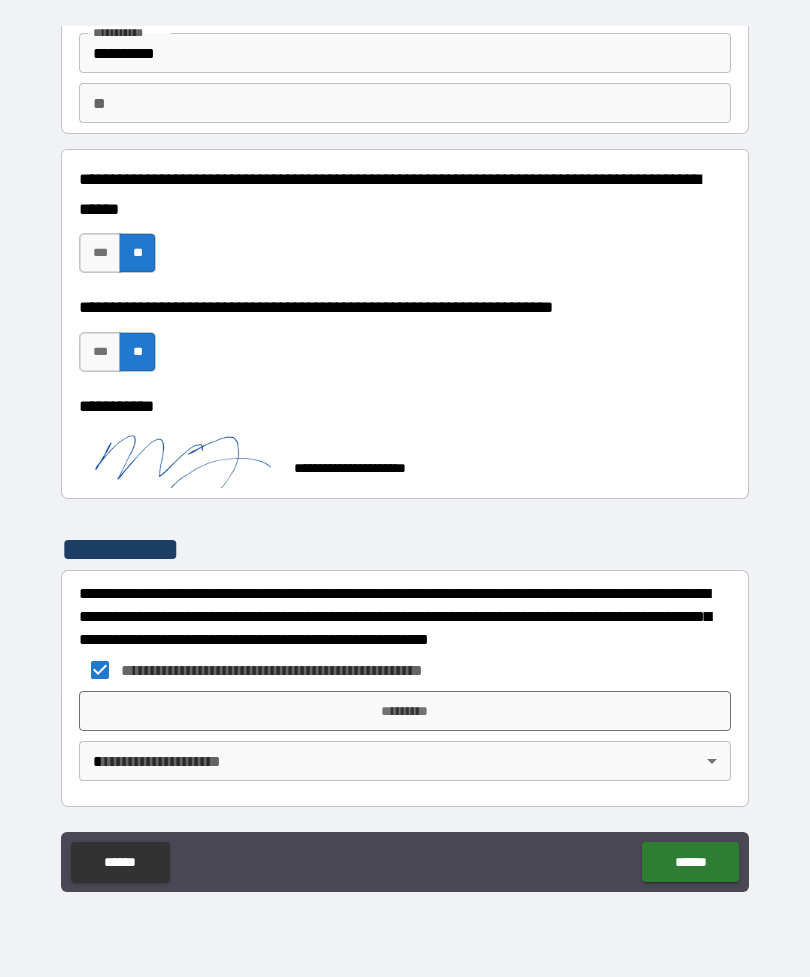 scroll, scrollTop: 136, scrollLeft: 0, axis: vertical 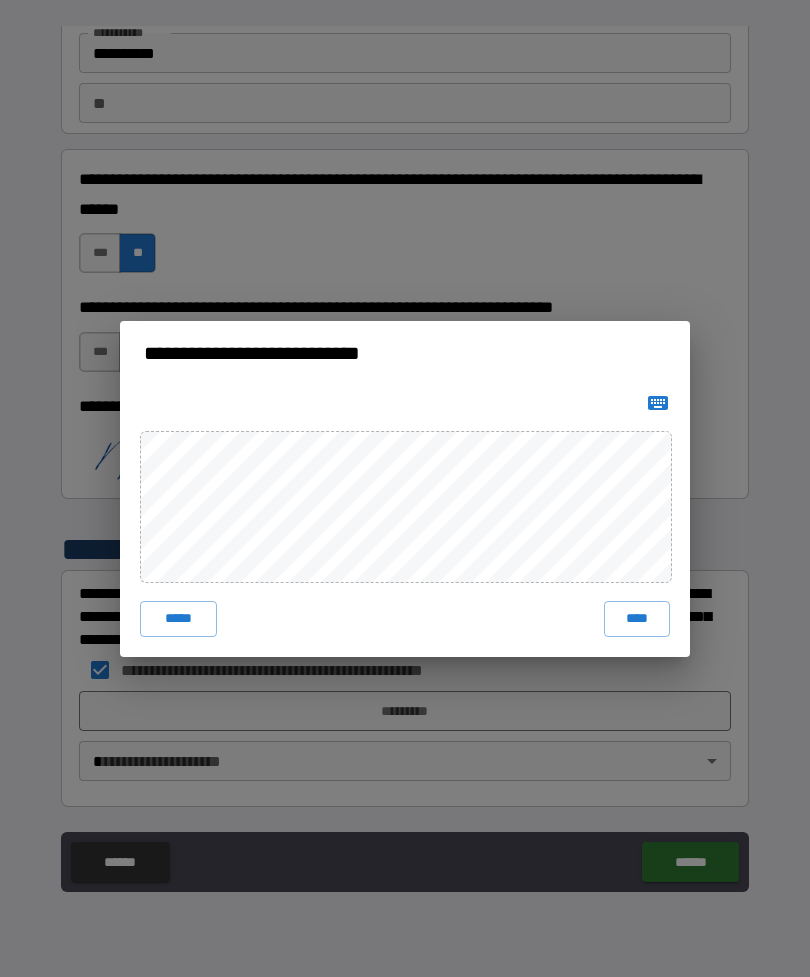 click on "****" at bounding box center [637, 619] 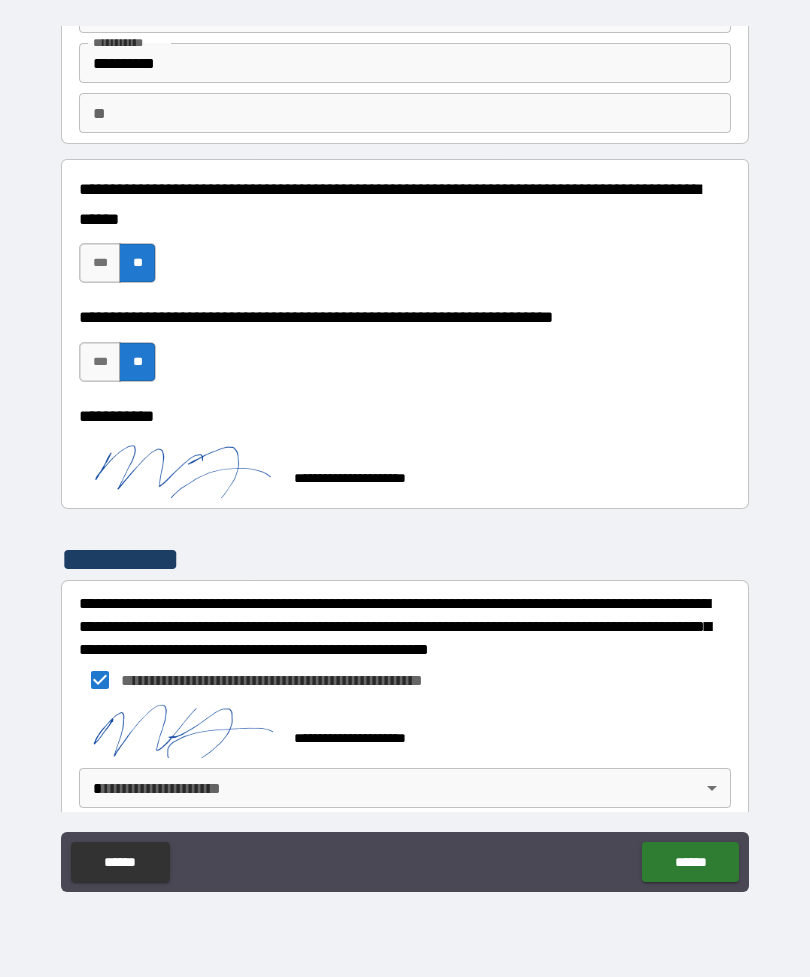 click on "**********" at bounding box center (405, 456) 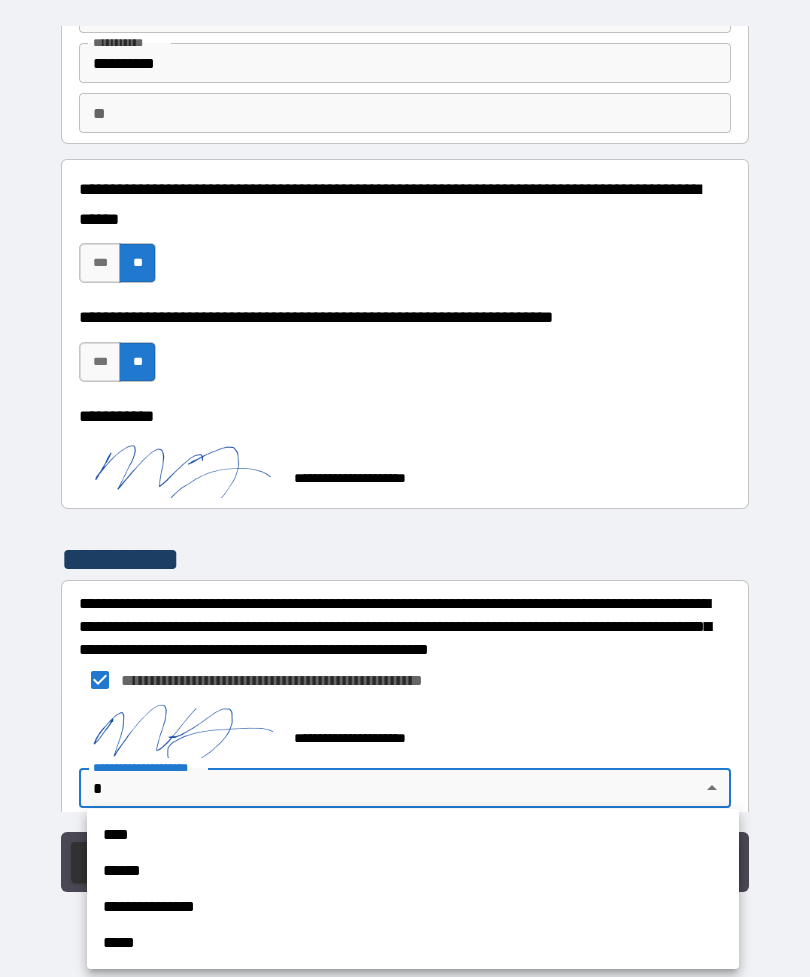 click on "**********" at bounding box center [413, 907] 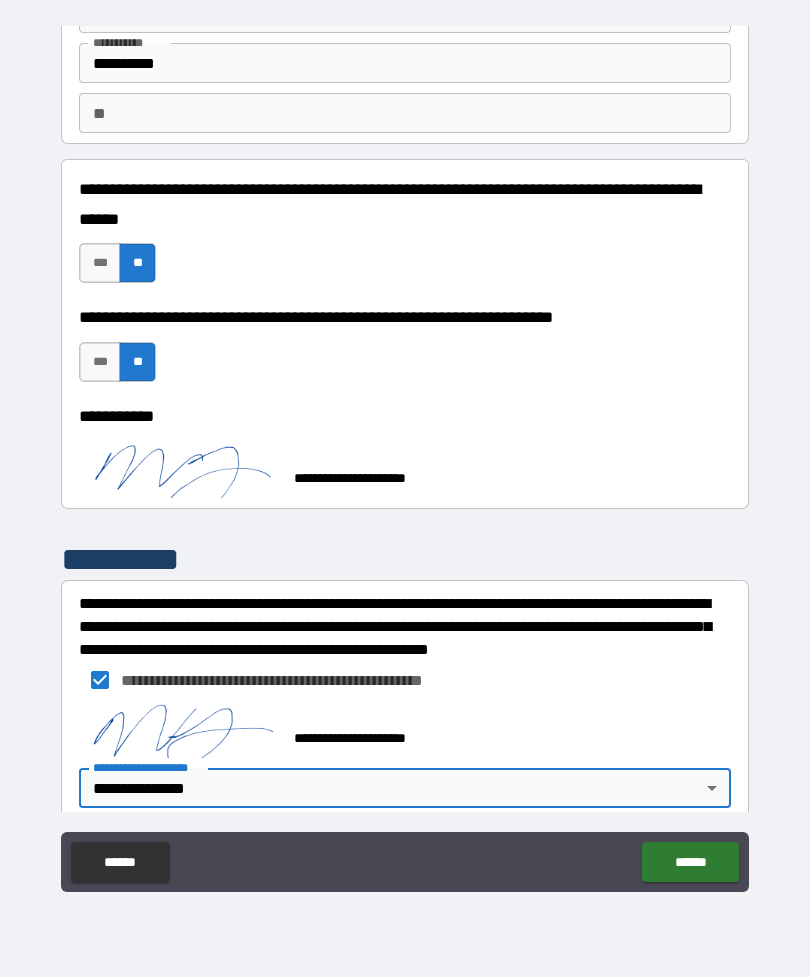 click on "******" at bounding box center (690, 862) 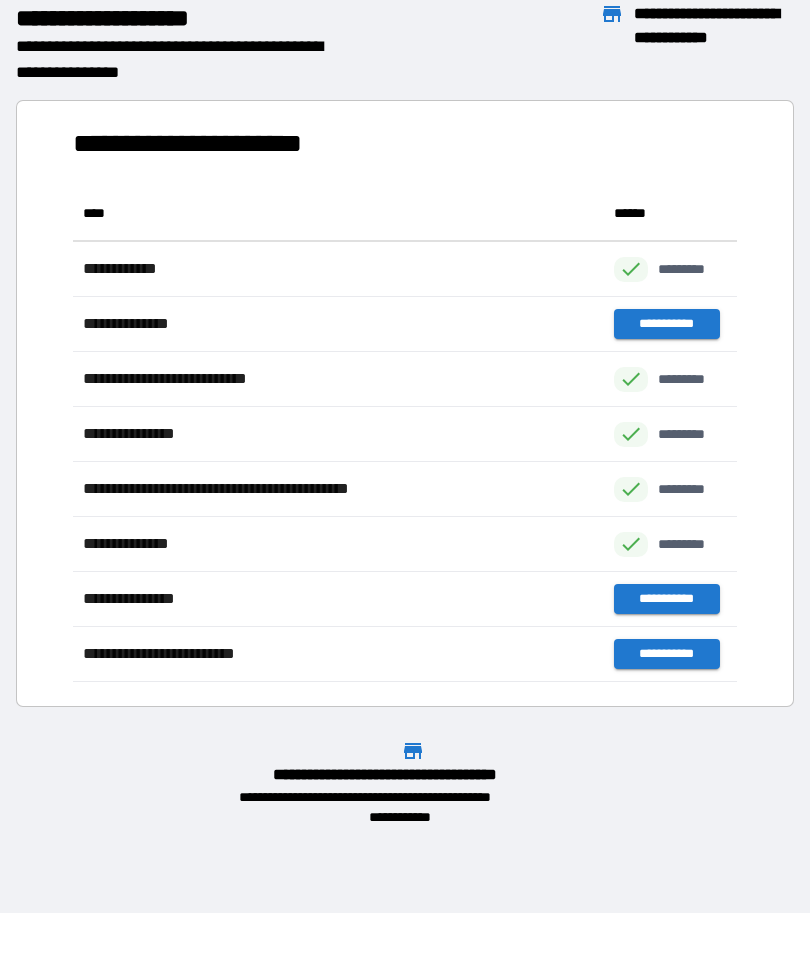scroll, scrollTop: 1, scrollLeft: 1, axis: both 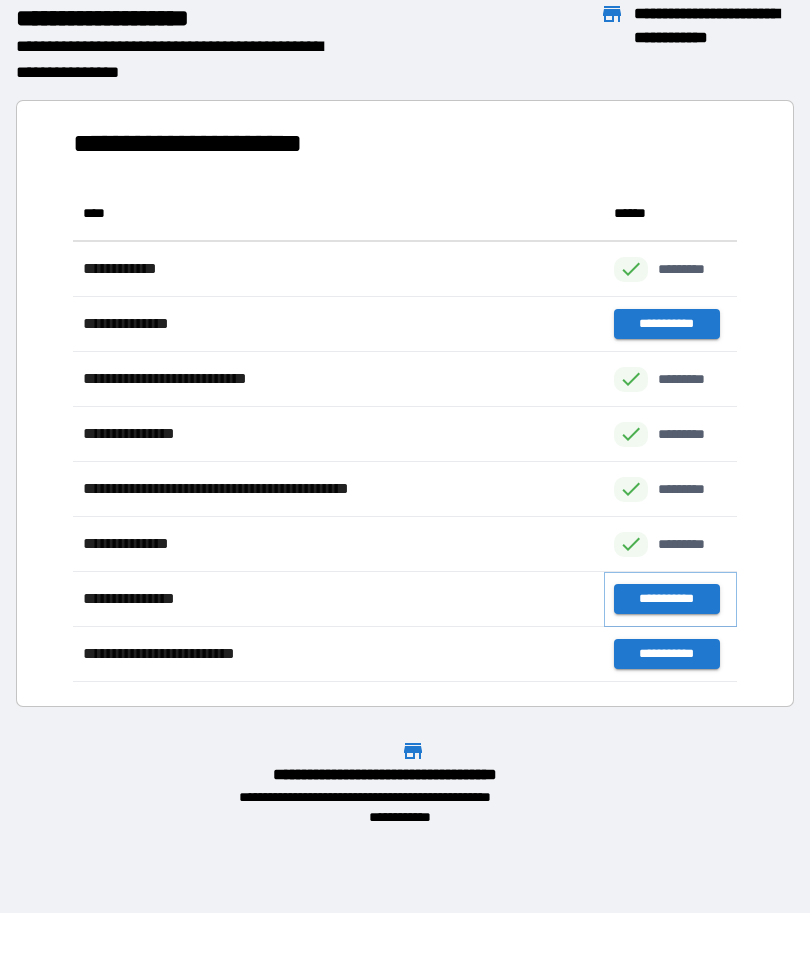 click on "**********" at bounding box center [666, 599] 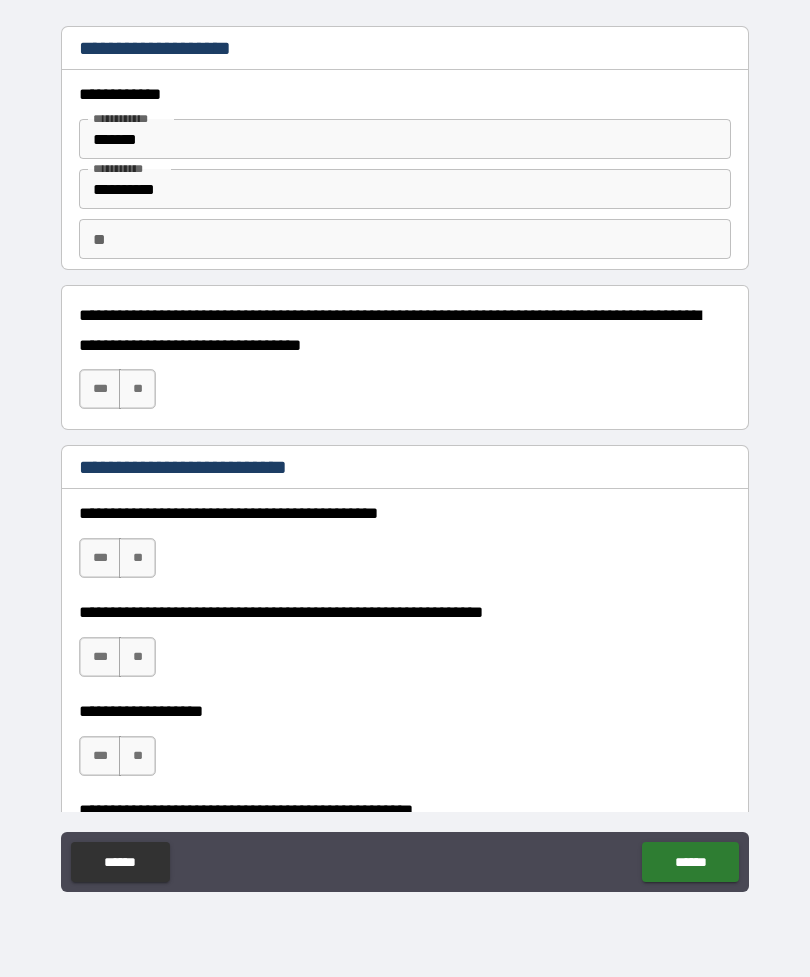 type on "*" 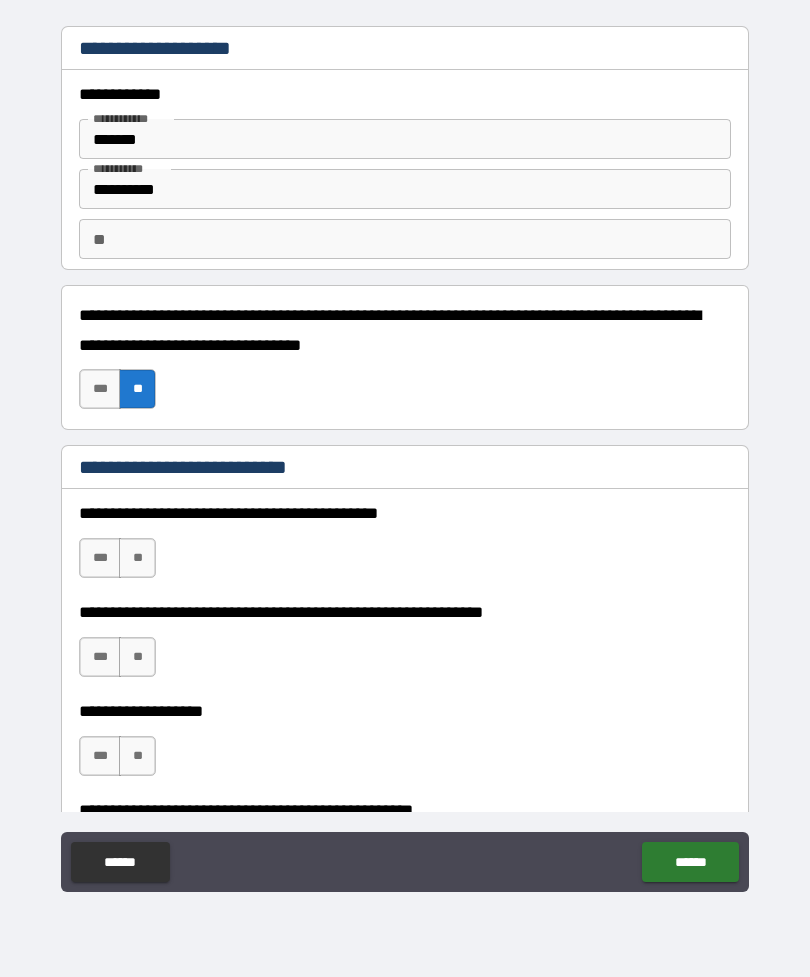 type on "*" 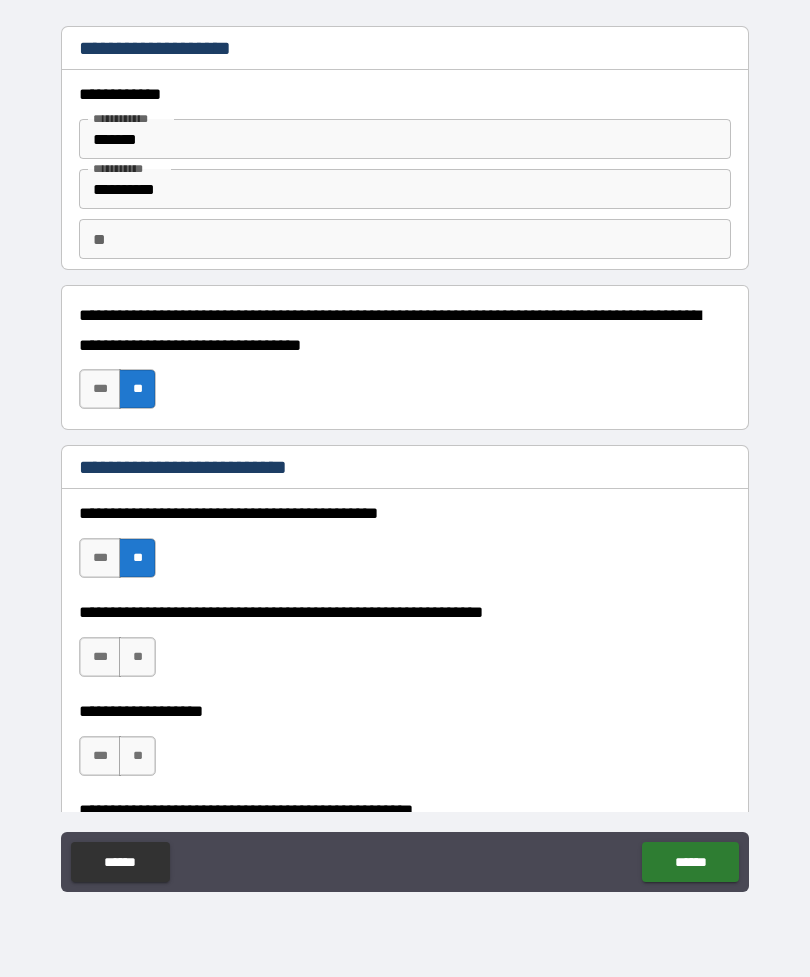 type on "*" 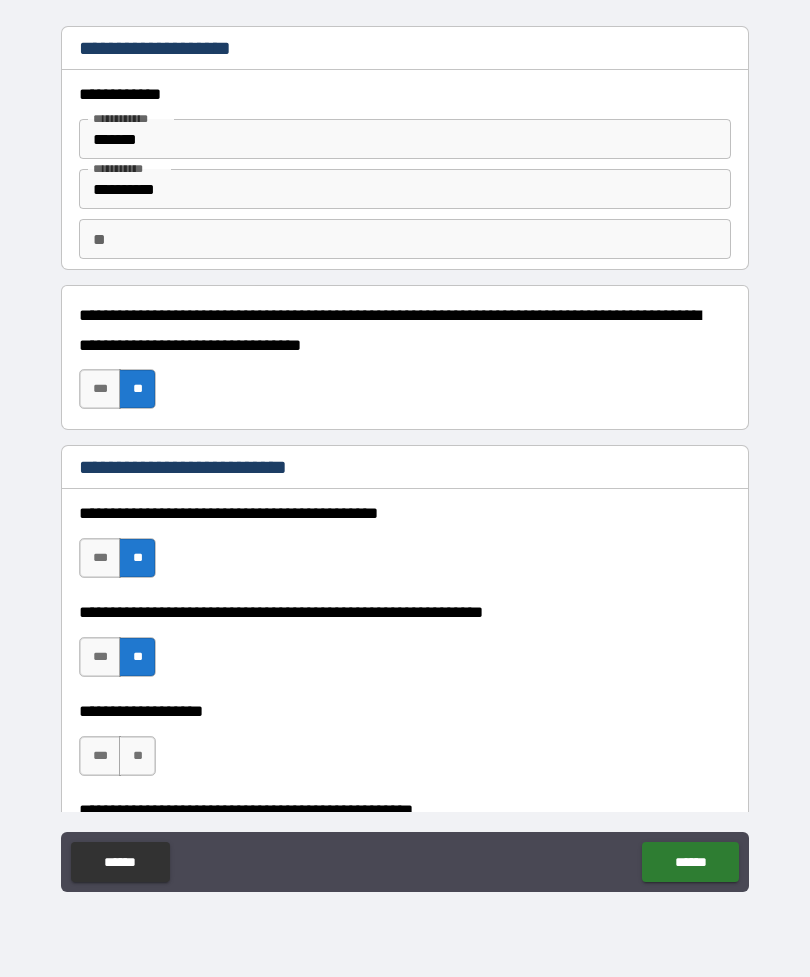 type on "*" 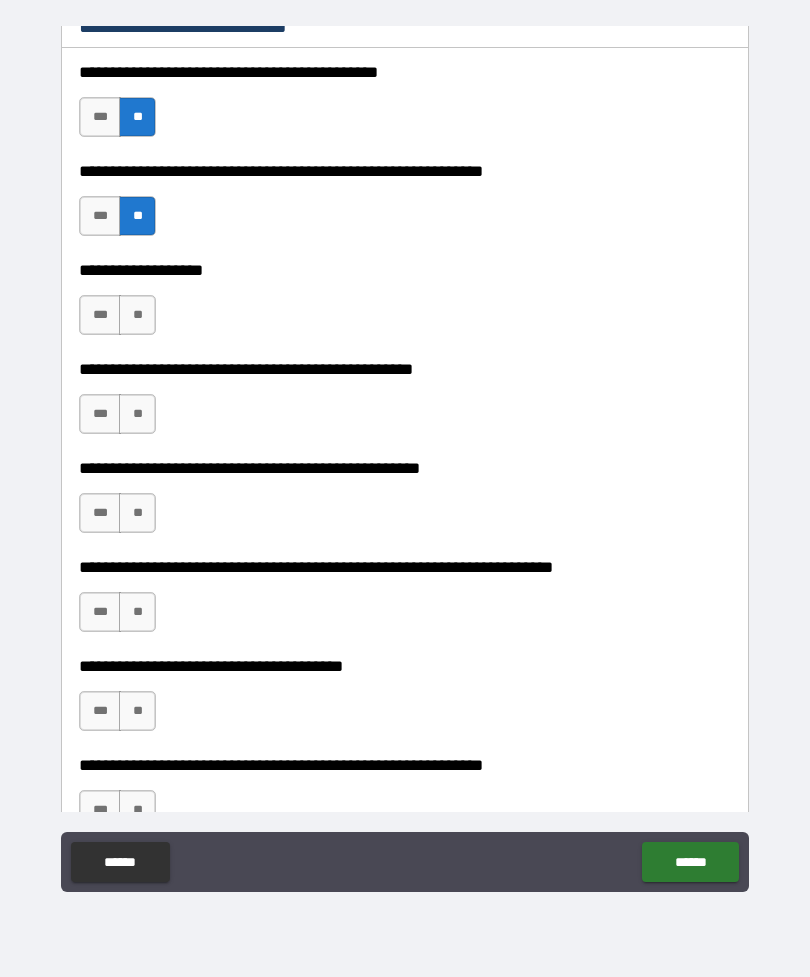 scroll, scrollTop: 437, scrollLeft: 0, axis: vertical 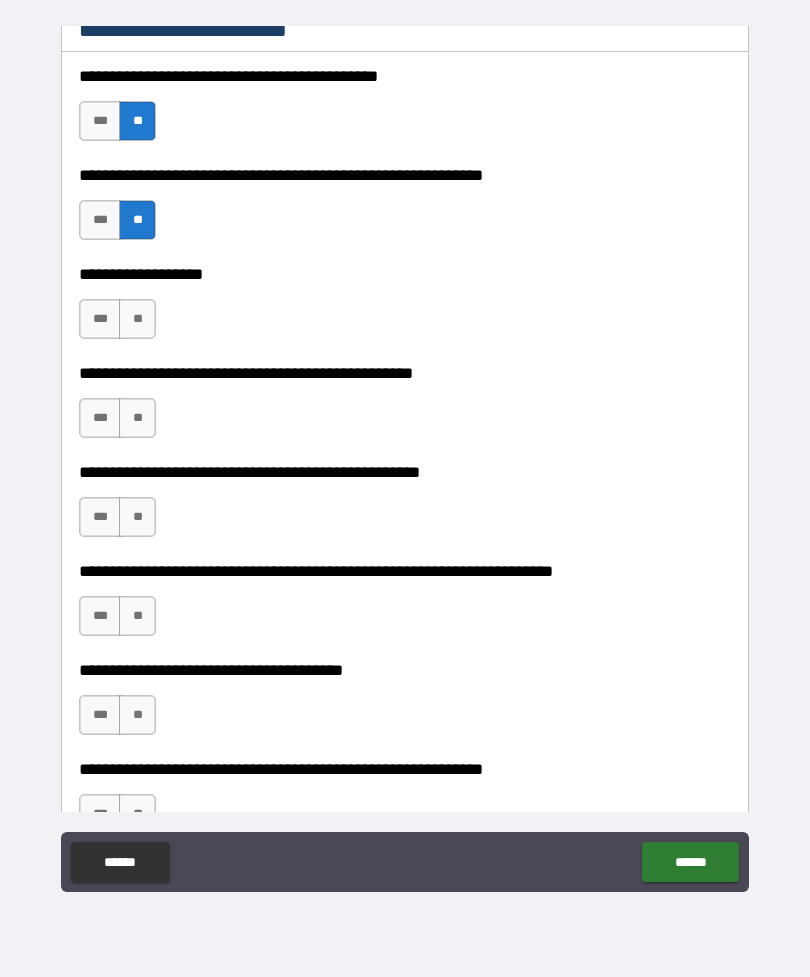 click on "**" at bounding box center (137, 319) 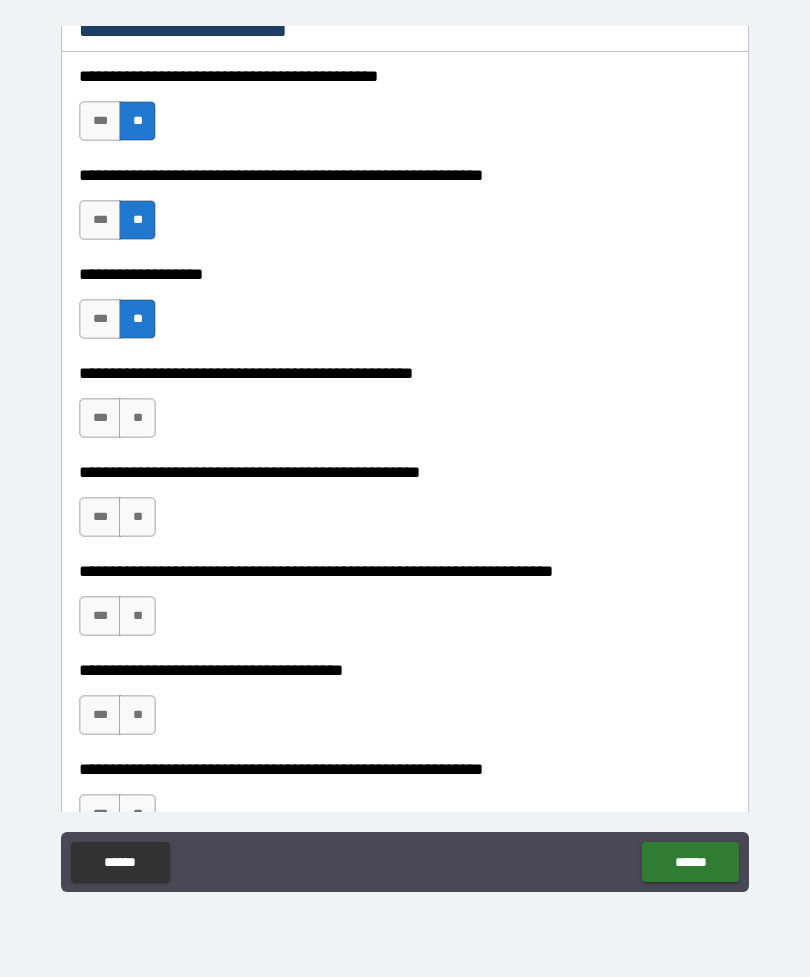 type on "*" 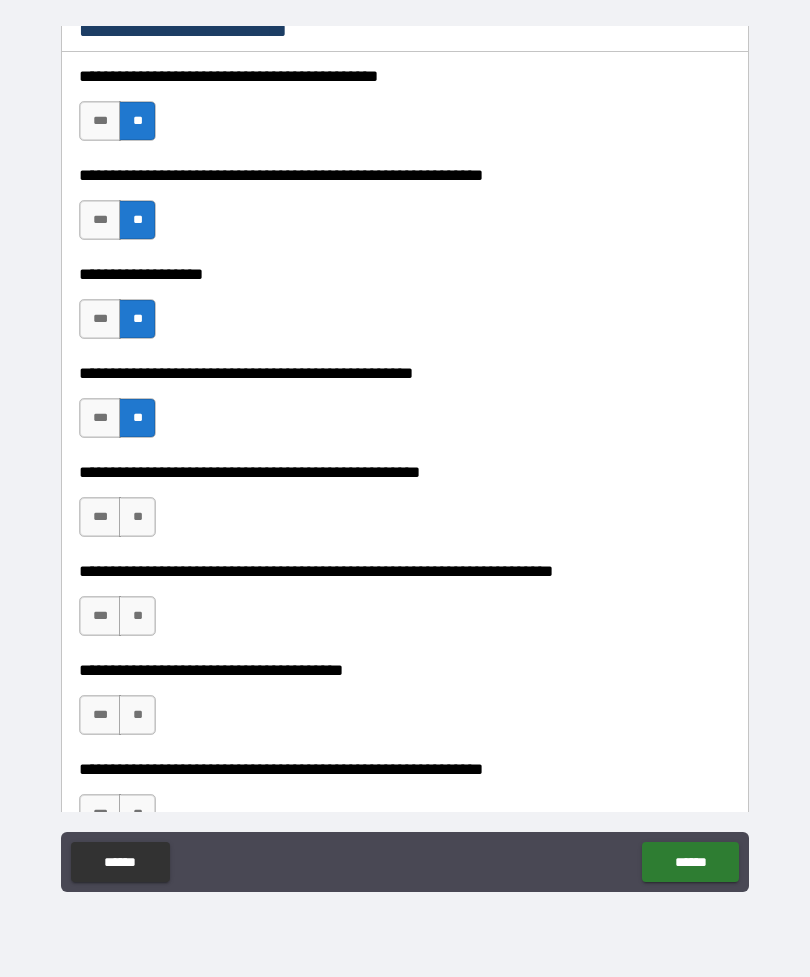 type on "*" 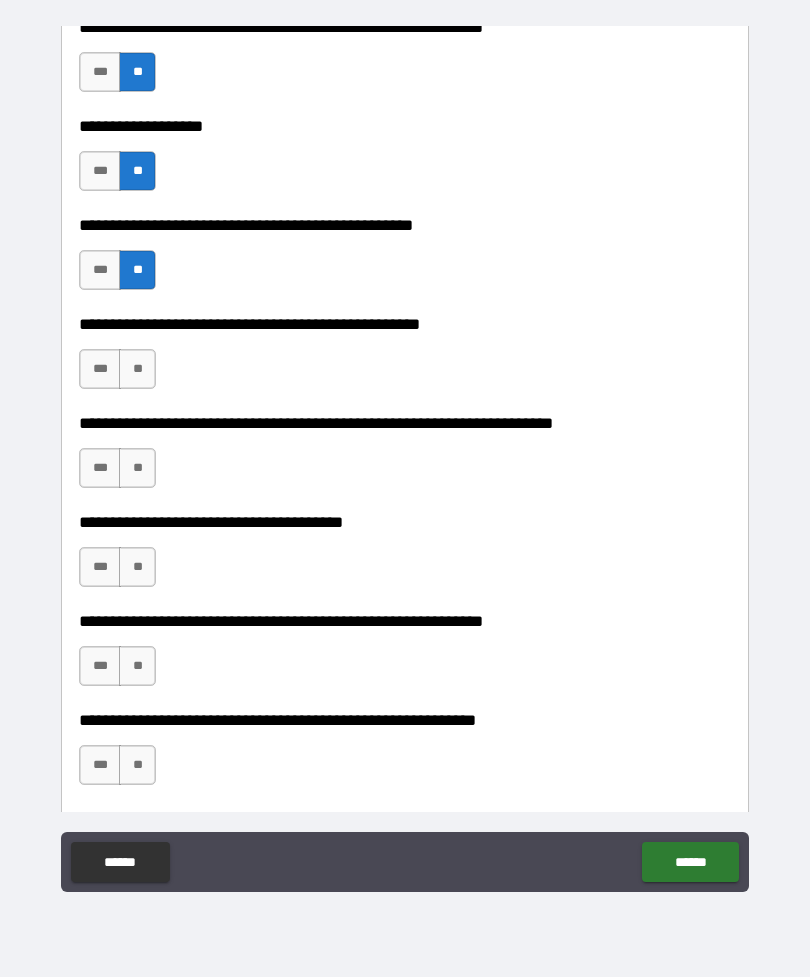 click on "**" at bounding box center (137, 369) 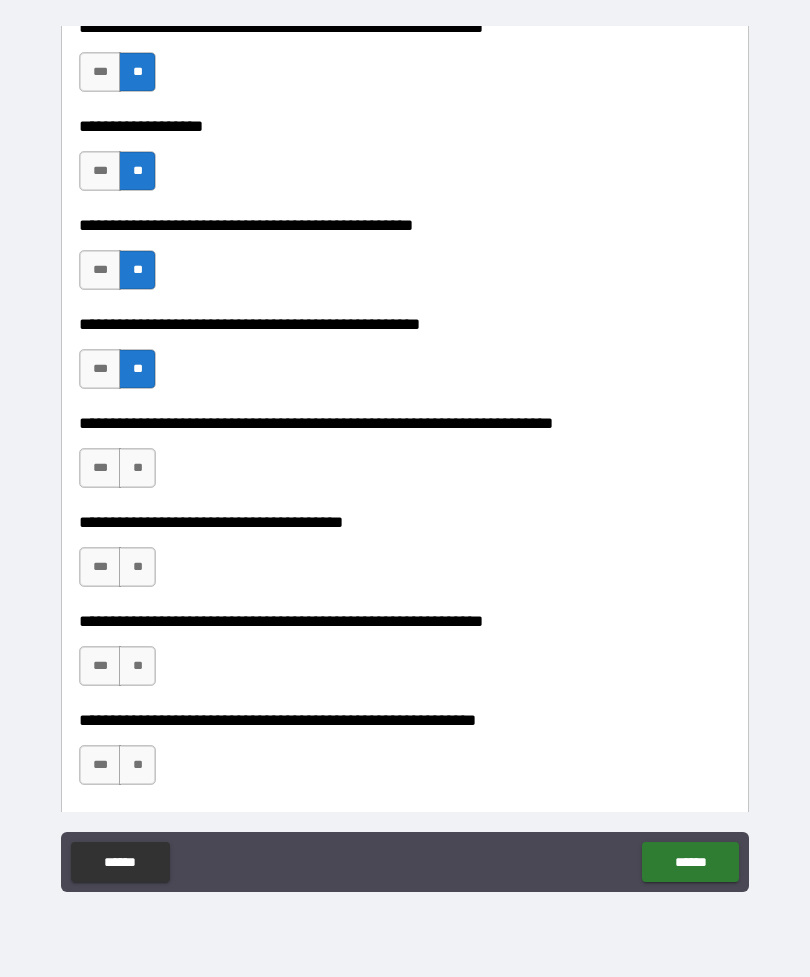 type on "*" 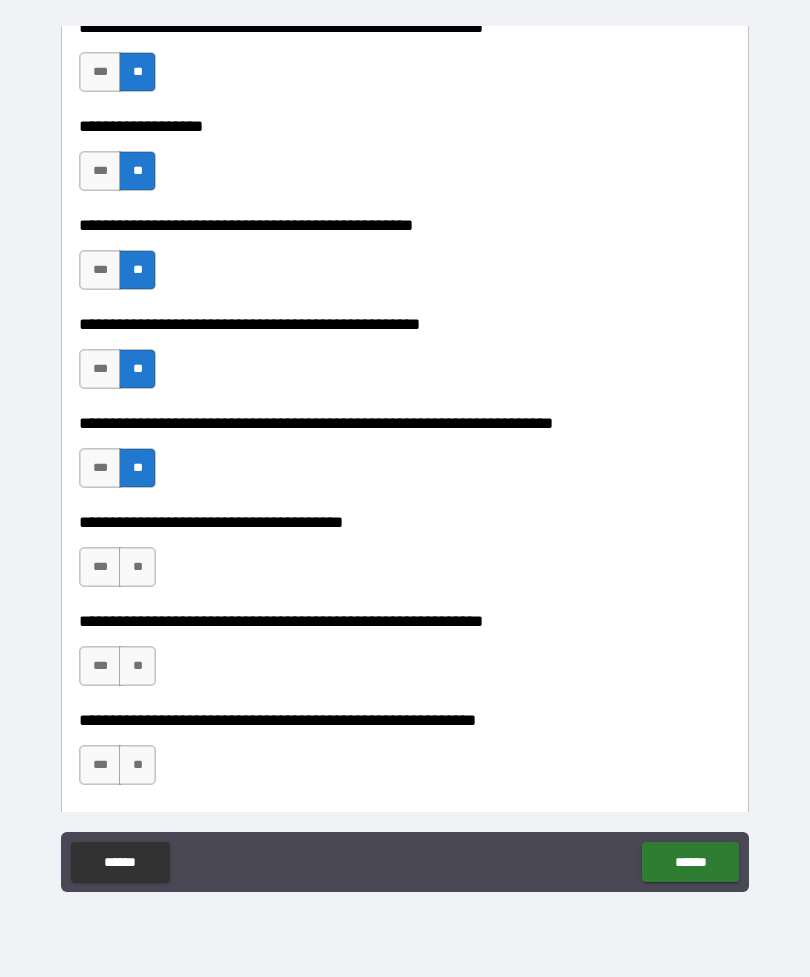 type on "*" 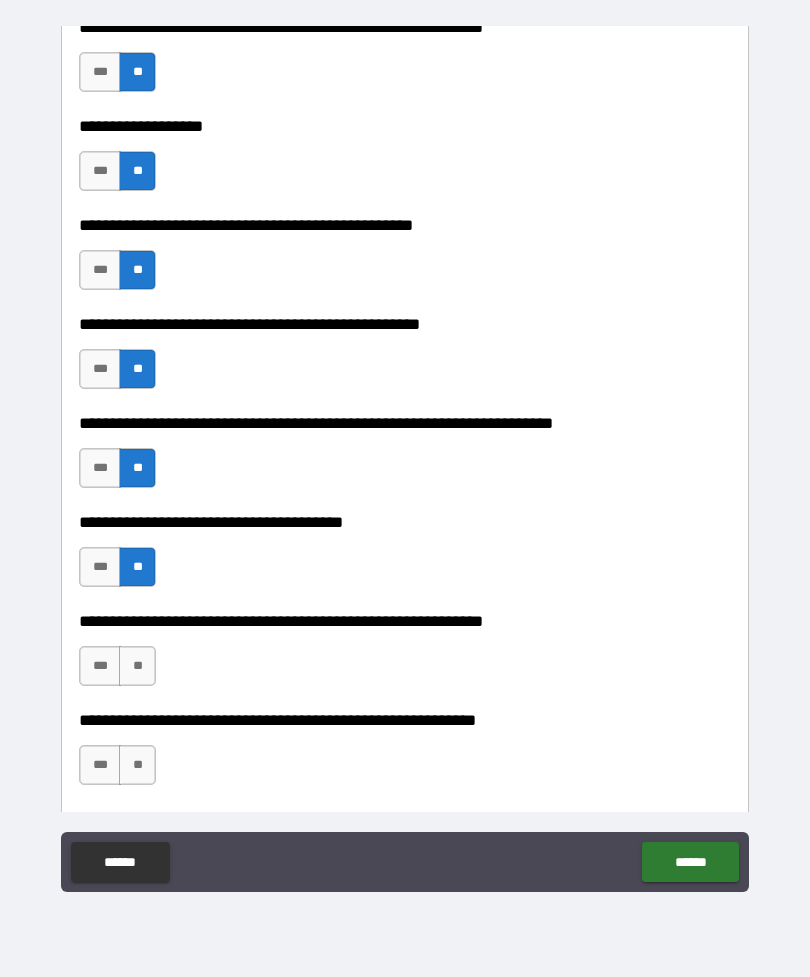 type on "*" 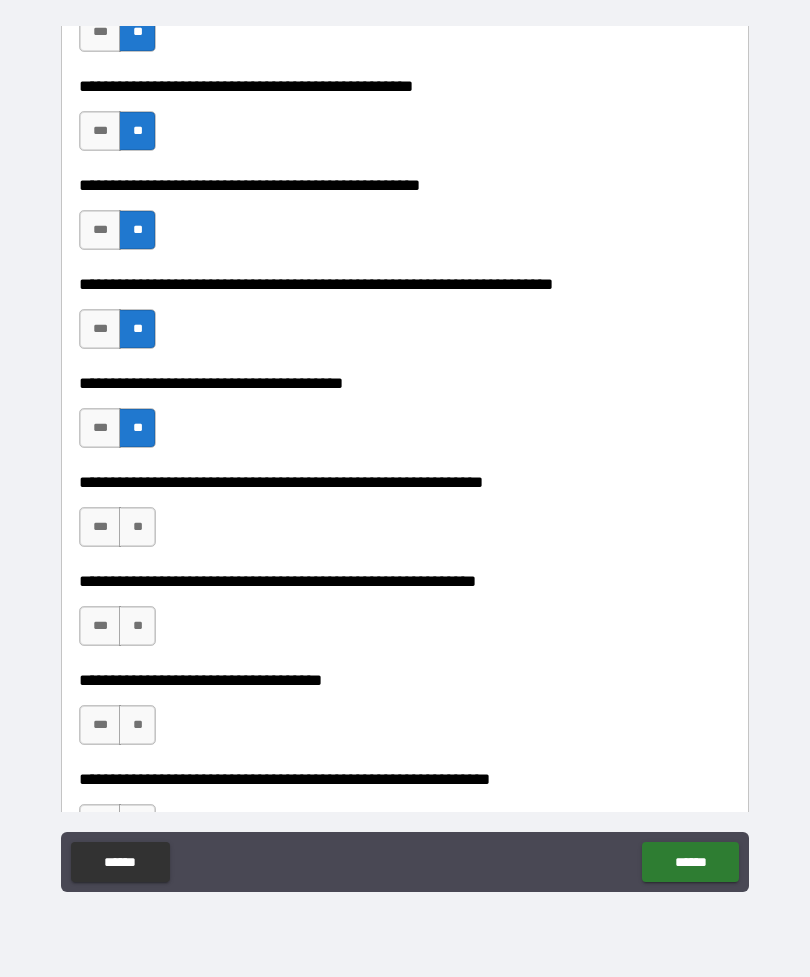 scroll, scrollTop: 725, scrollLeft: 0, axis: vertical 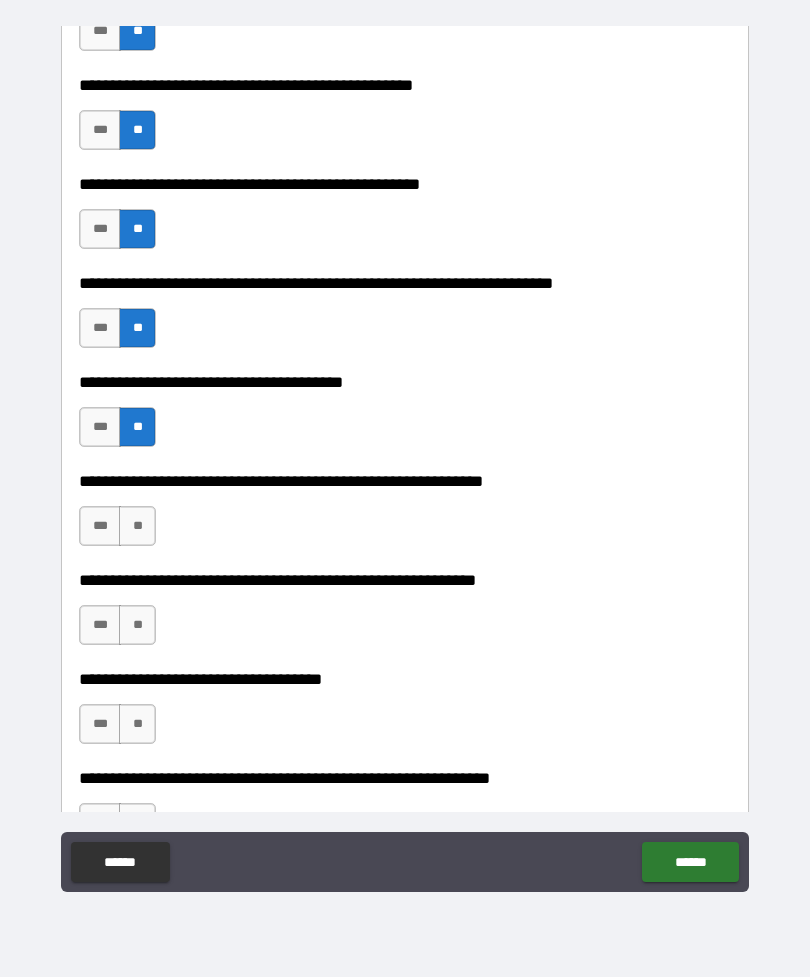 click on "***" at bounding box center (100, 427) 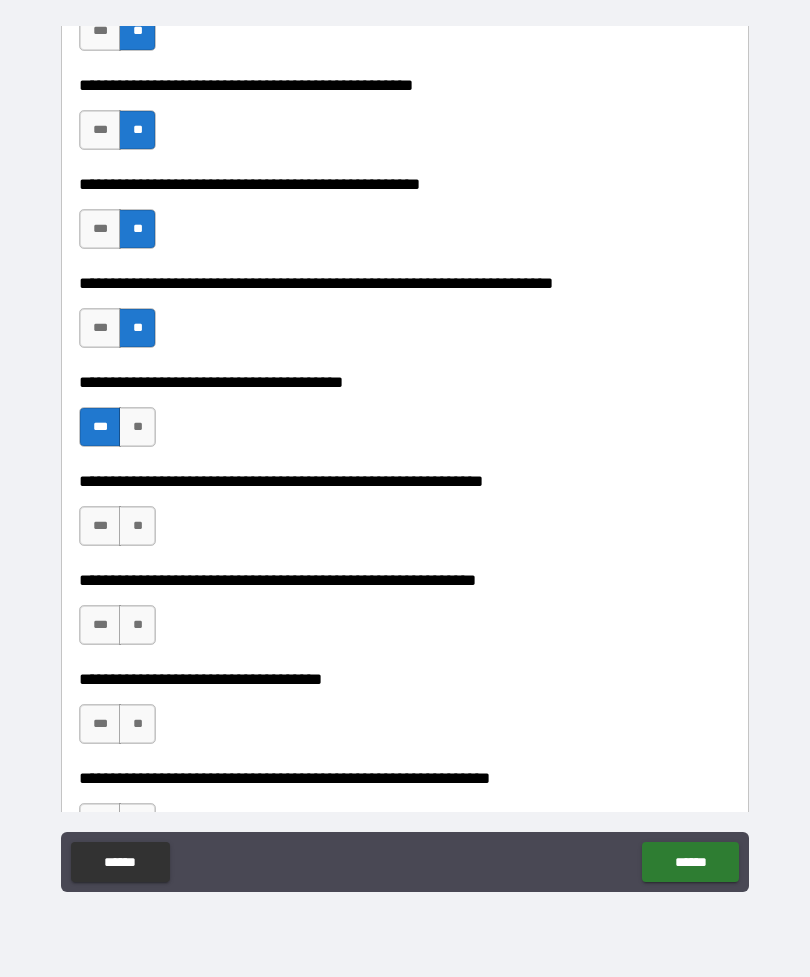 type on "*" 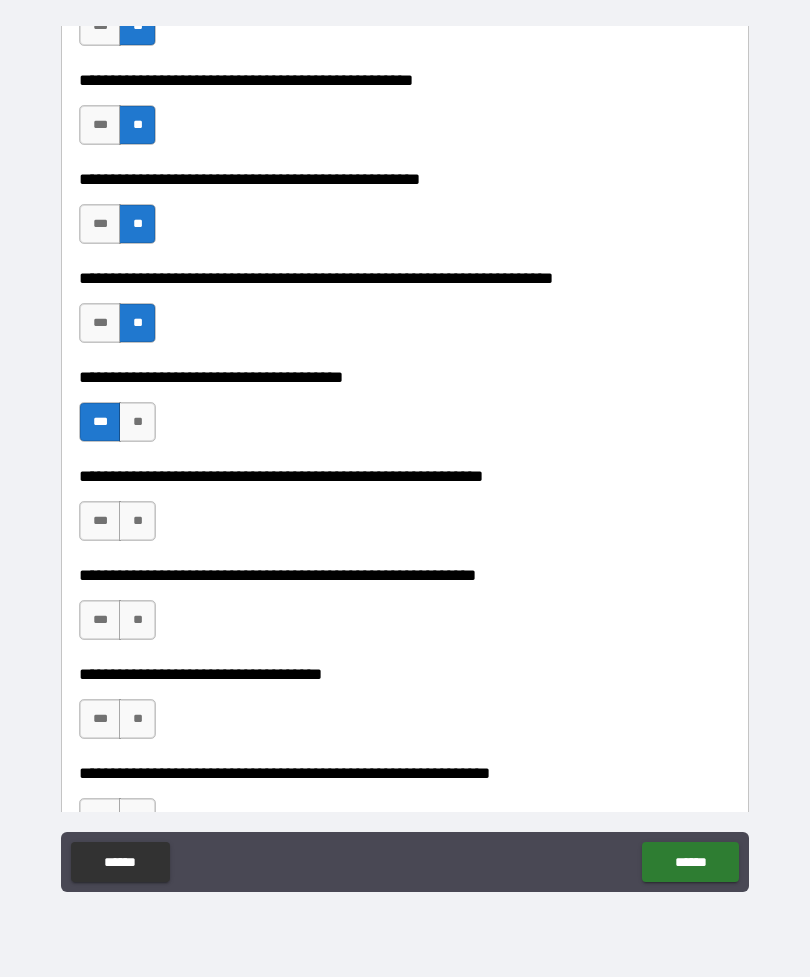 click on "***" at bounding box center [100, 521] 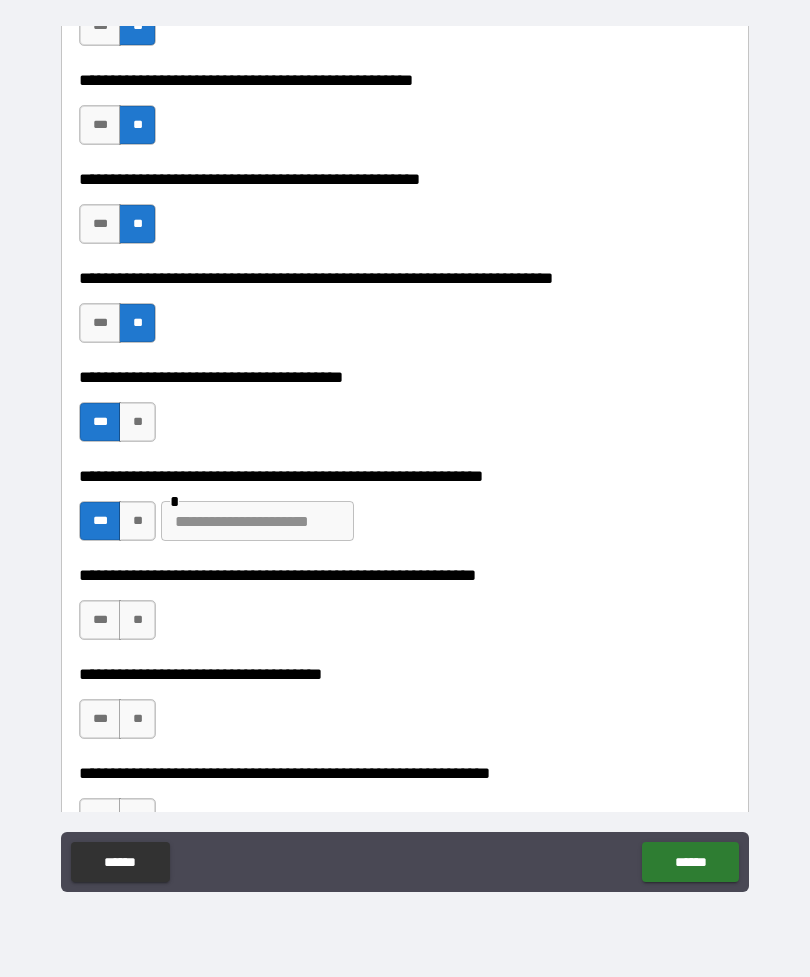 type on "*" 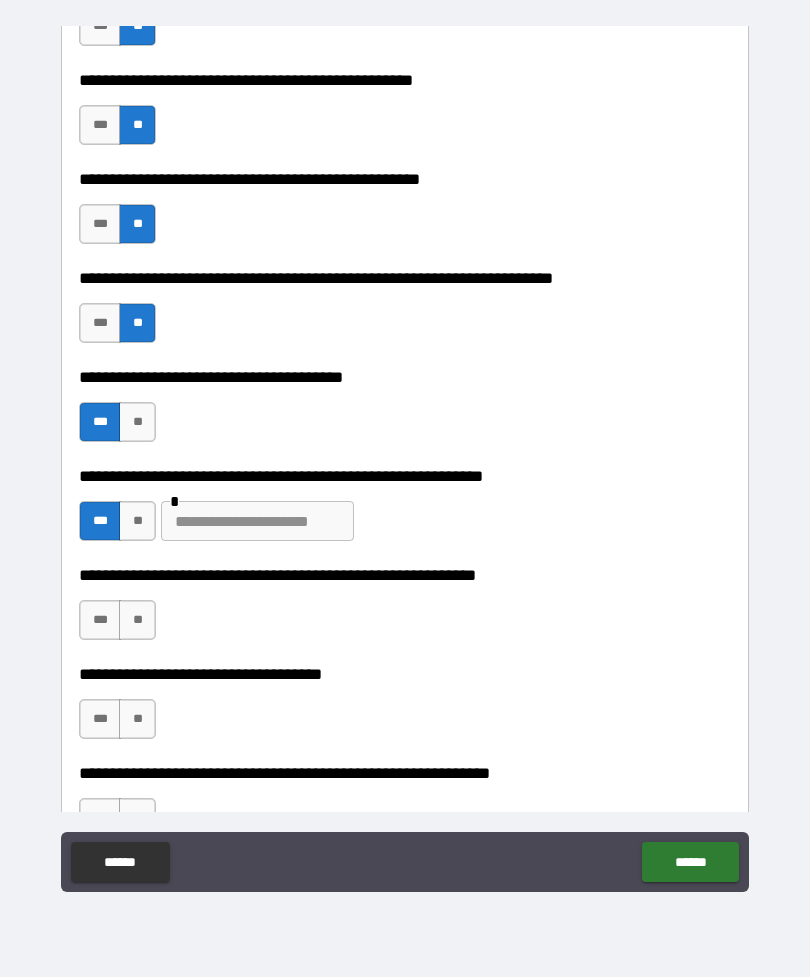 click on "**" at bounding box center (137, 521) 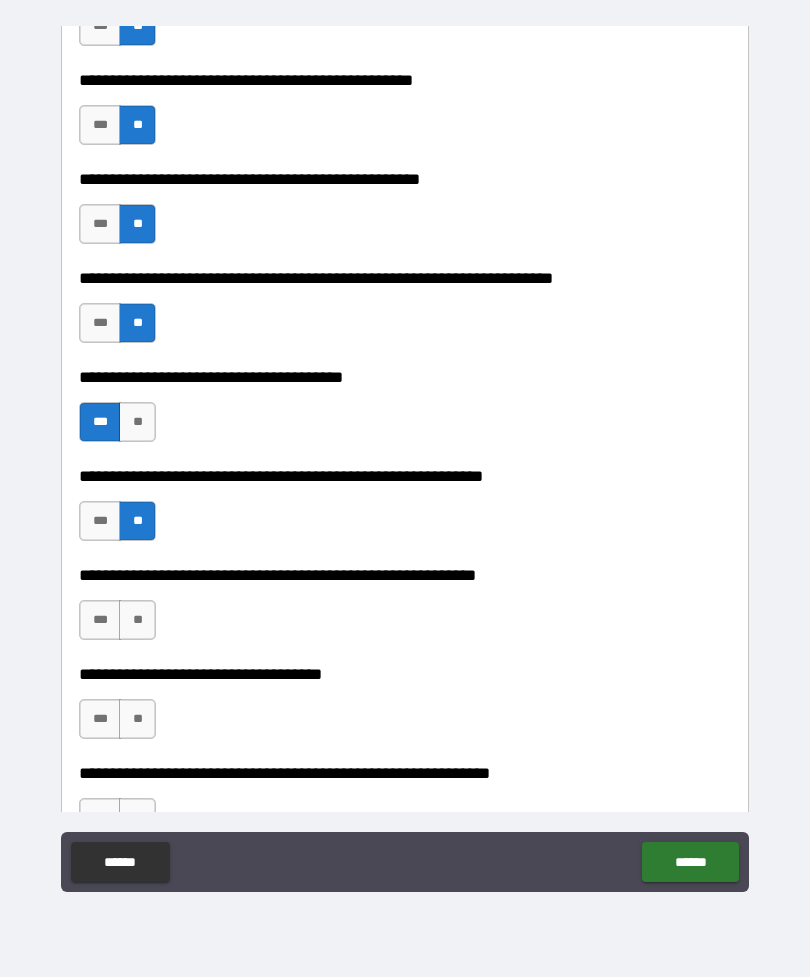 type on "*" 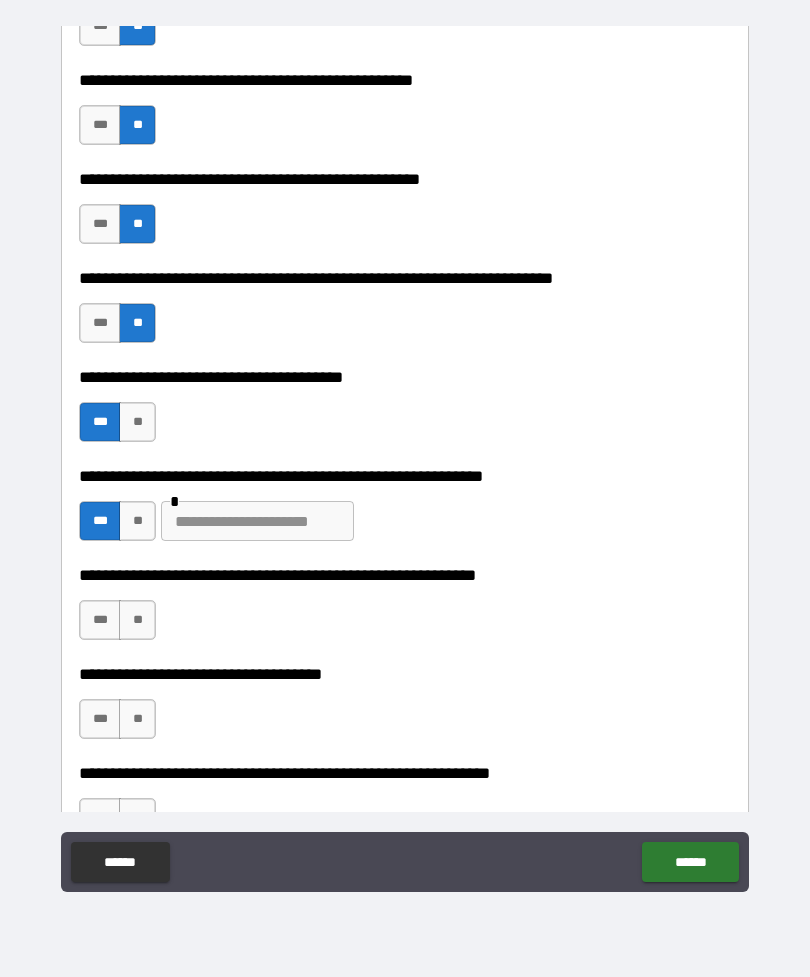 type on "*" 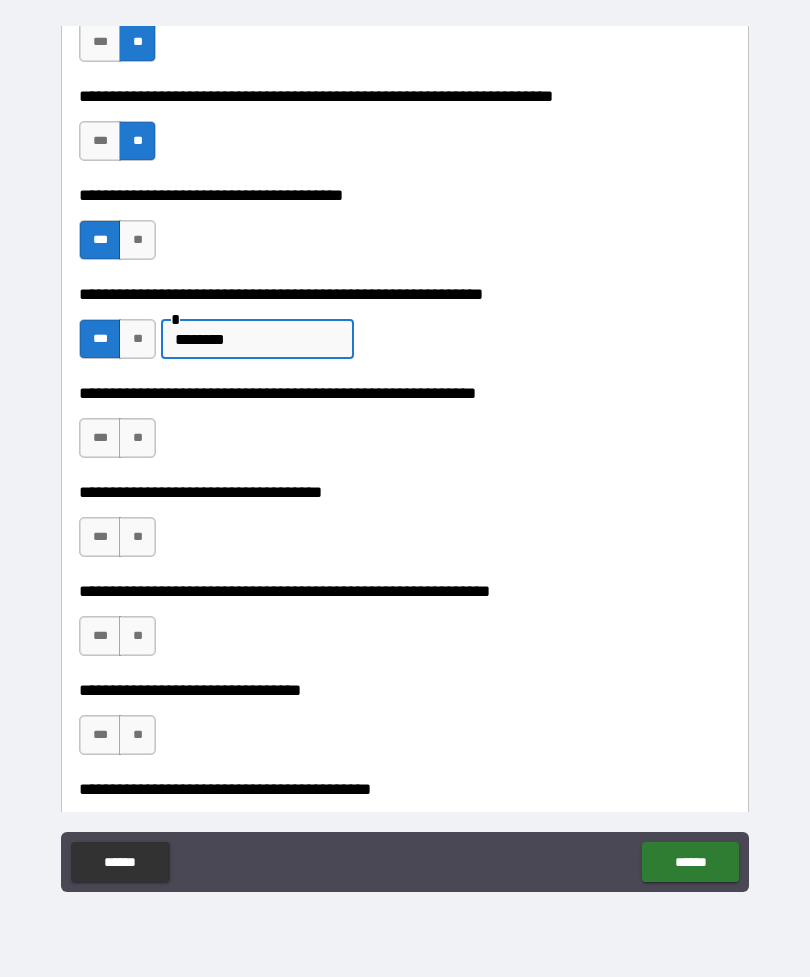 scroll, scrollTop: 913, scrollLeft: 0, axis: vertical 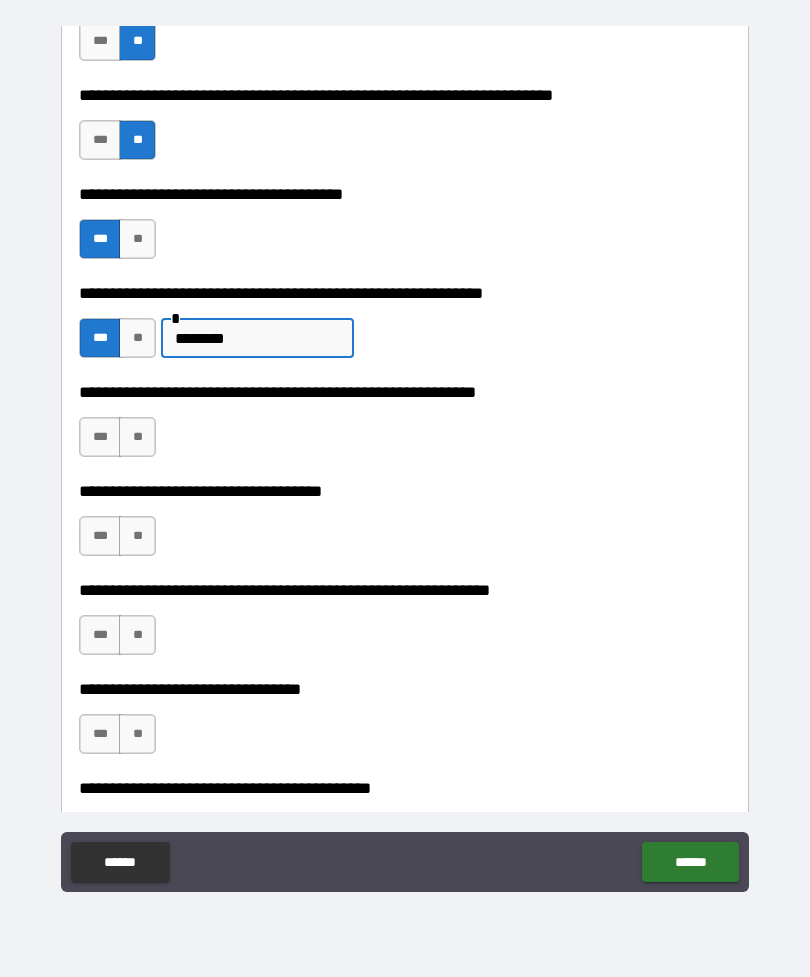 type on "********" 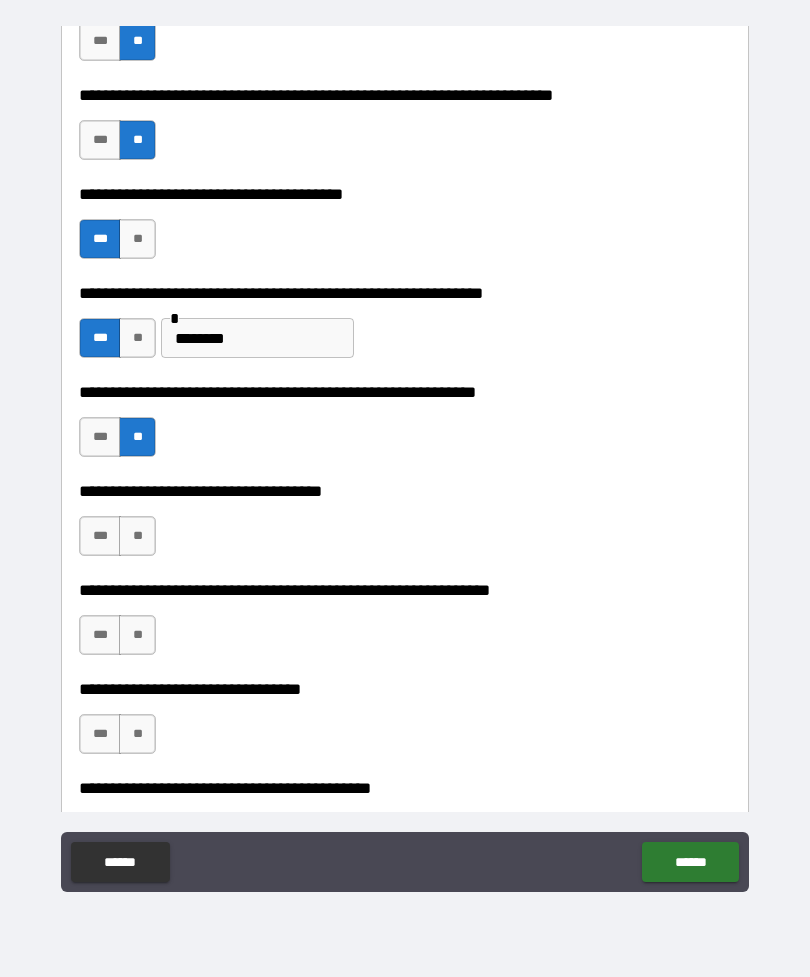 type 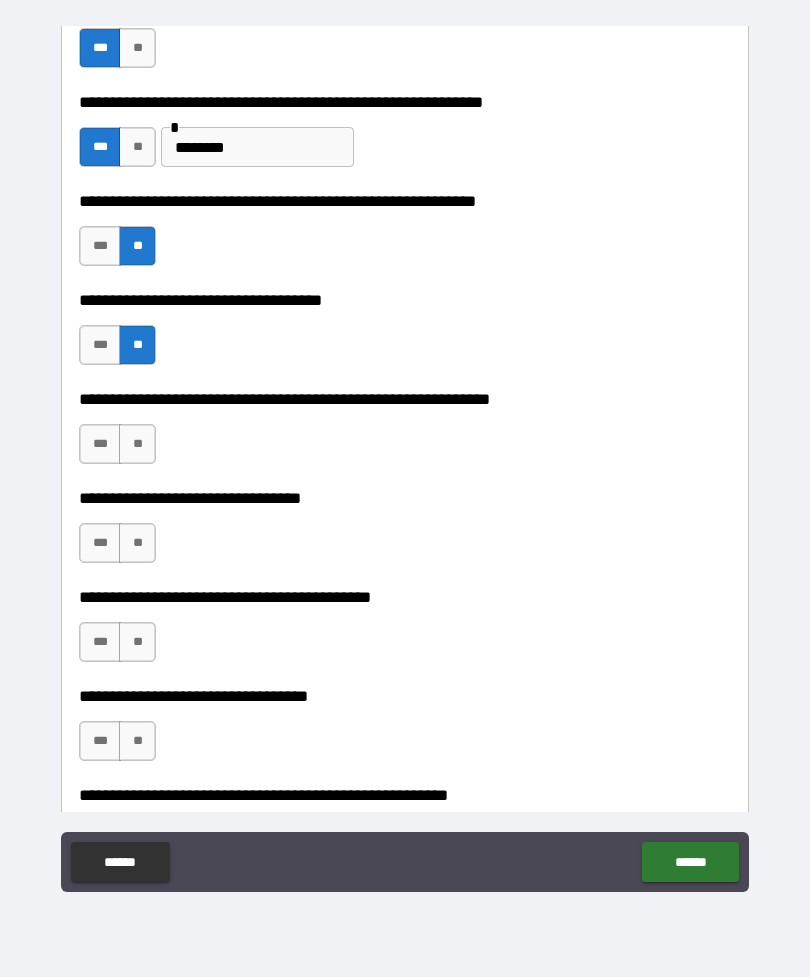scroll, scrollTop: 1105, scrollLeft: 0, axis: vertical 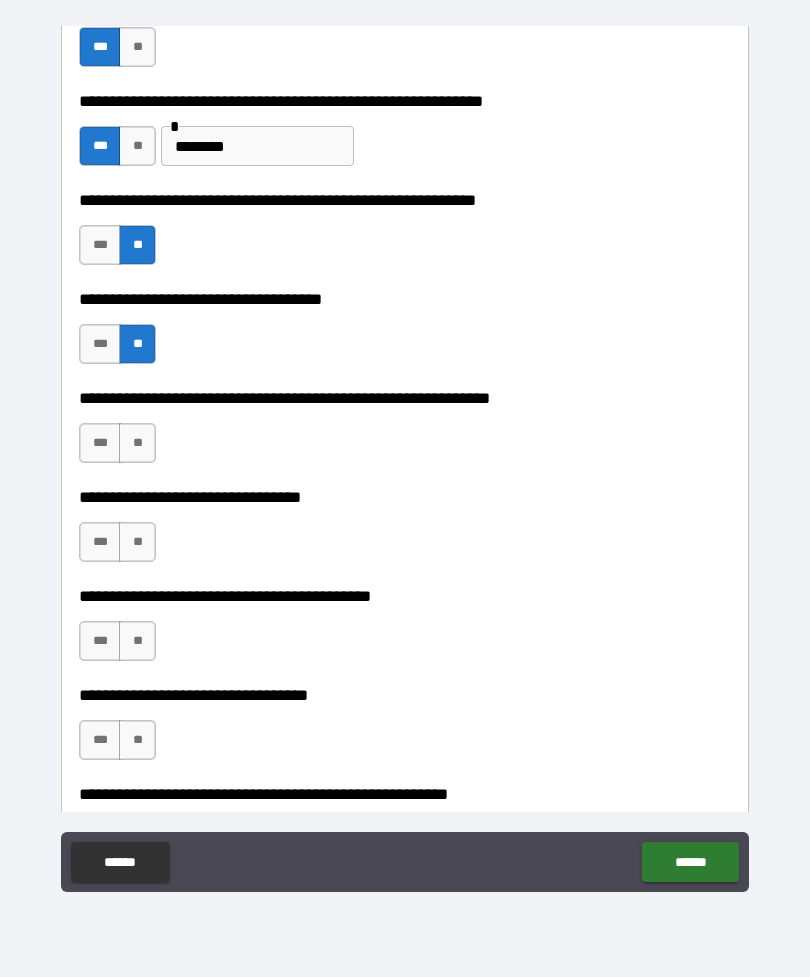 click on "**" at bounding box center (137, 443) 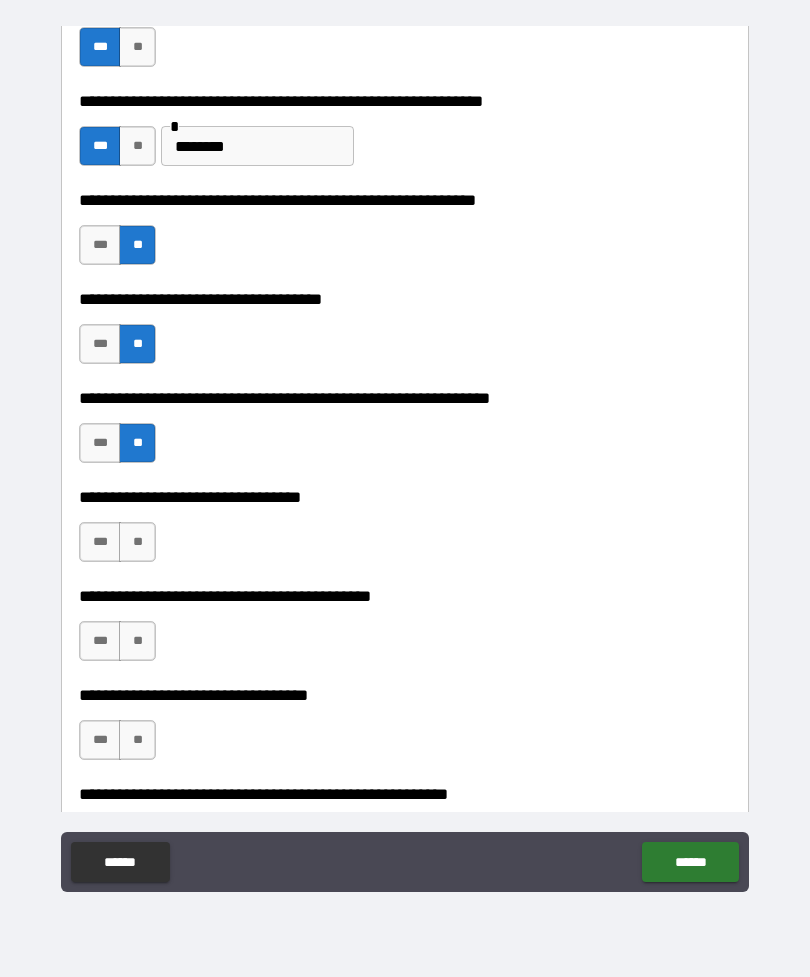 click on "**" at bounding box center (137, 542) 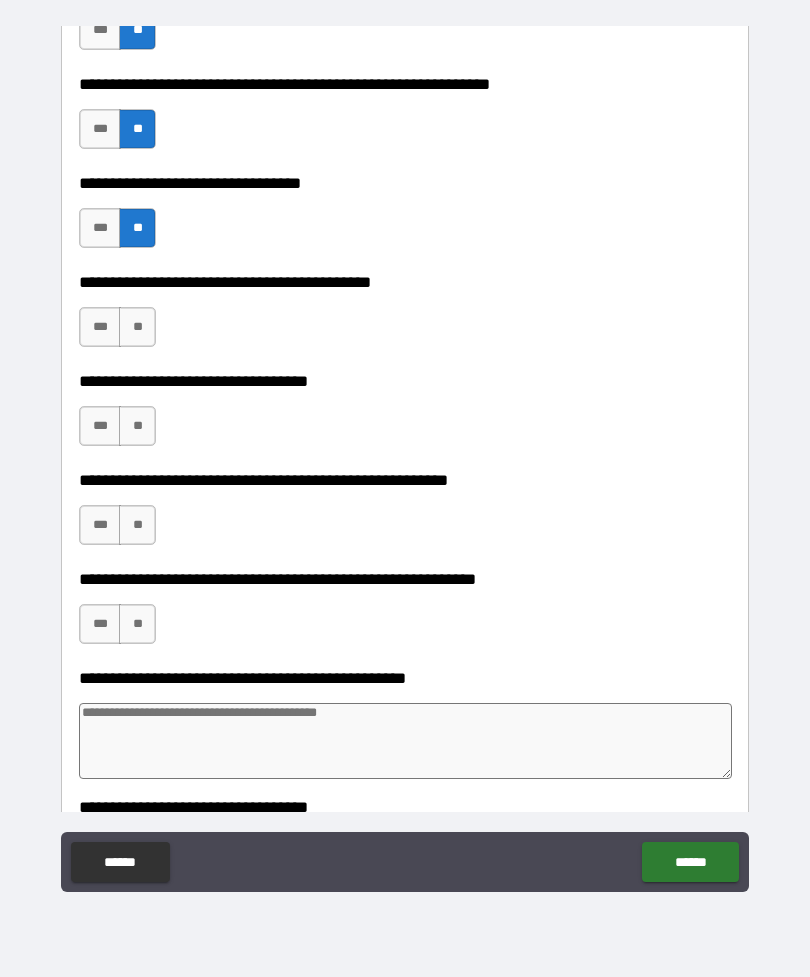 scroll, scrollTop: 1429, scrollLeft: 0, axis: vertical 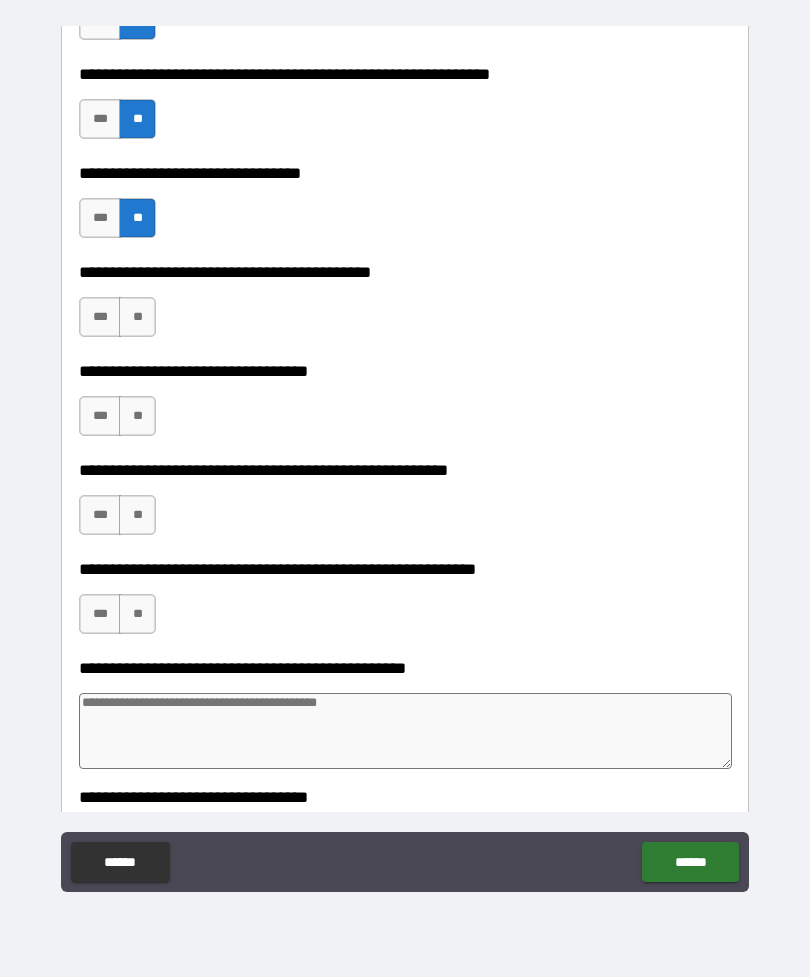 click on "**" at bounding box center [137, 317] 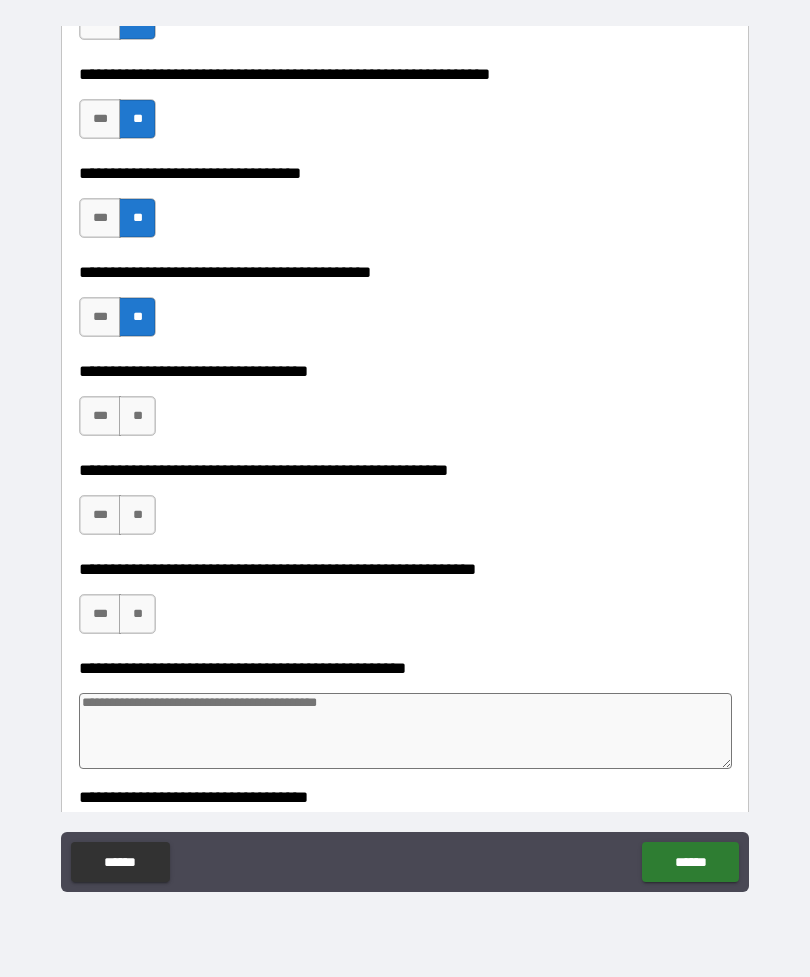 click on "**" at bounding box center (137, 416) 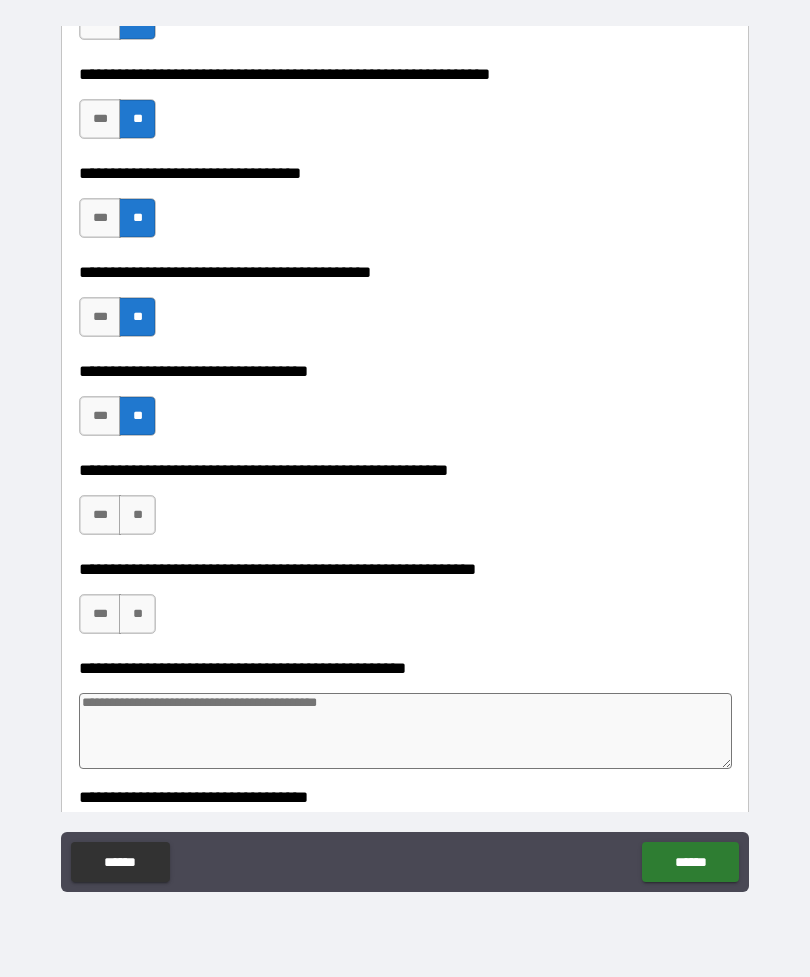 click on "***" at bounding box center (100, 515) 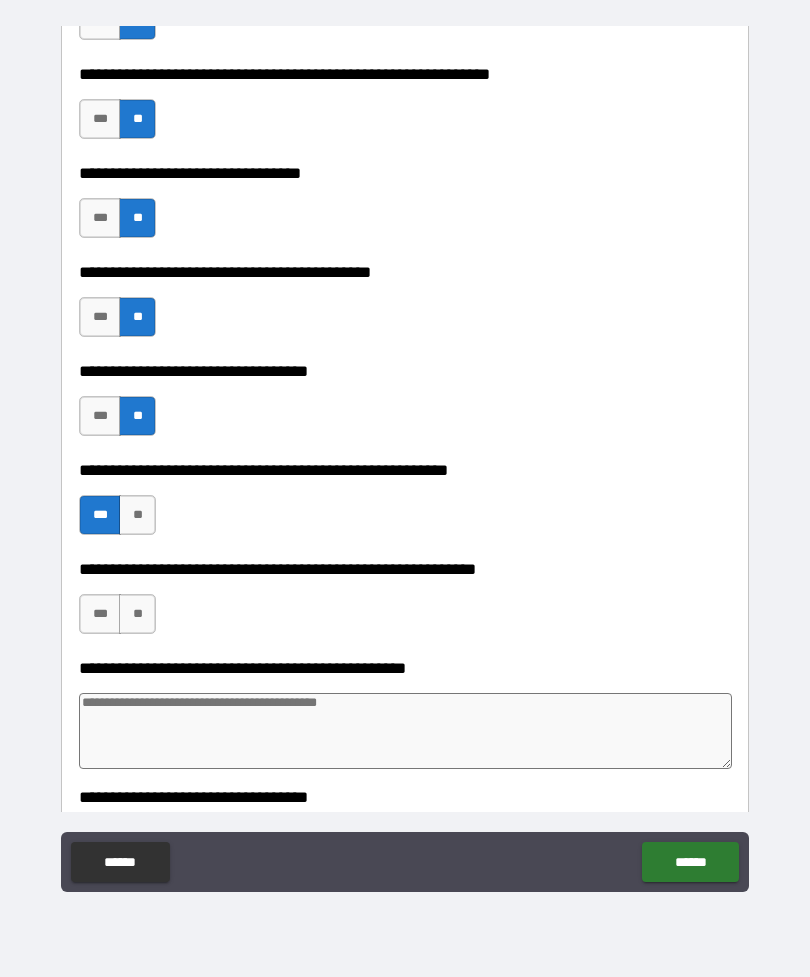 click on "**" at bounding box center [137, 614] 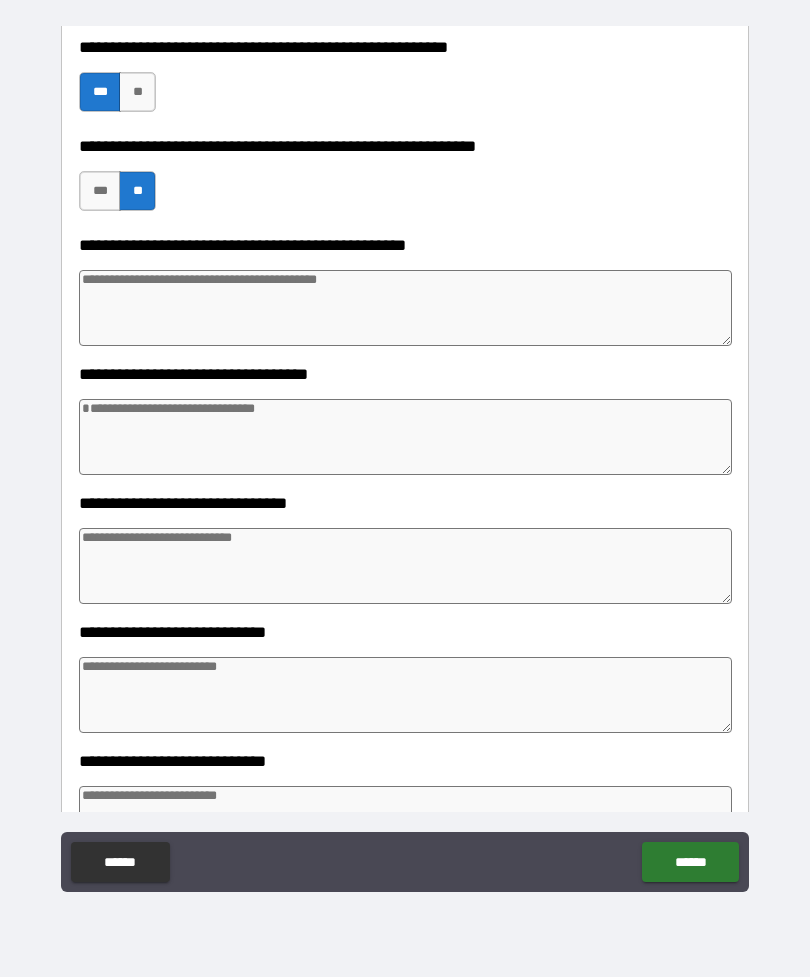 scroll, scrollTop: 1864, scrollLeft: 0, axis: vertical 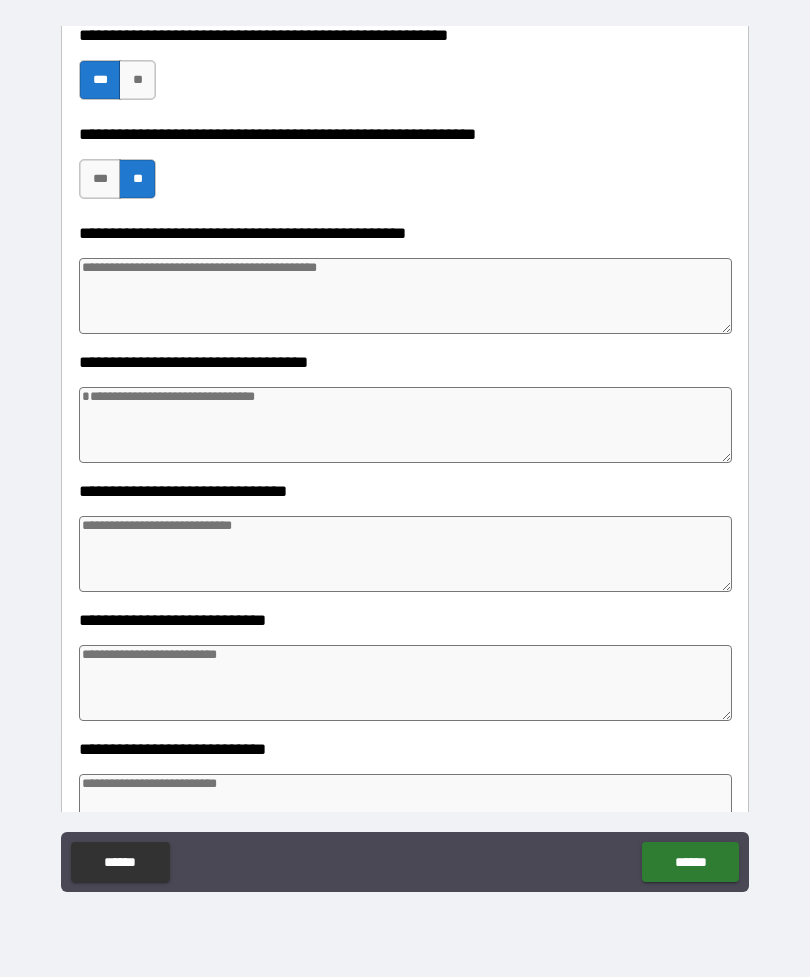 click at bounding box center (405, 296) 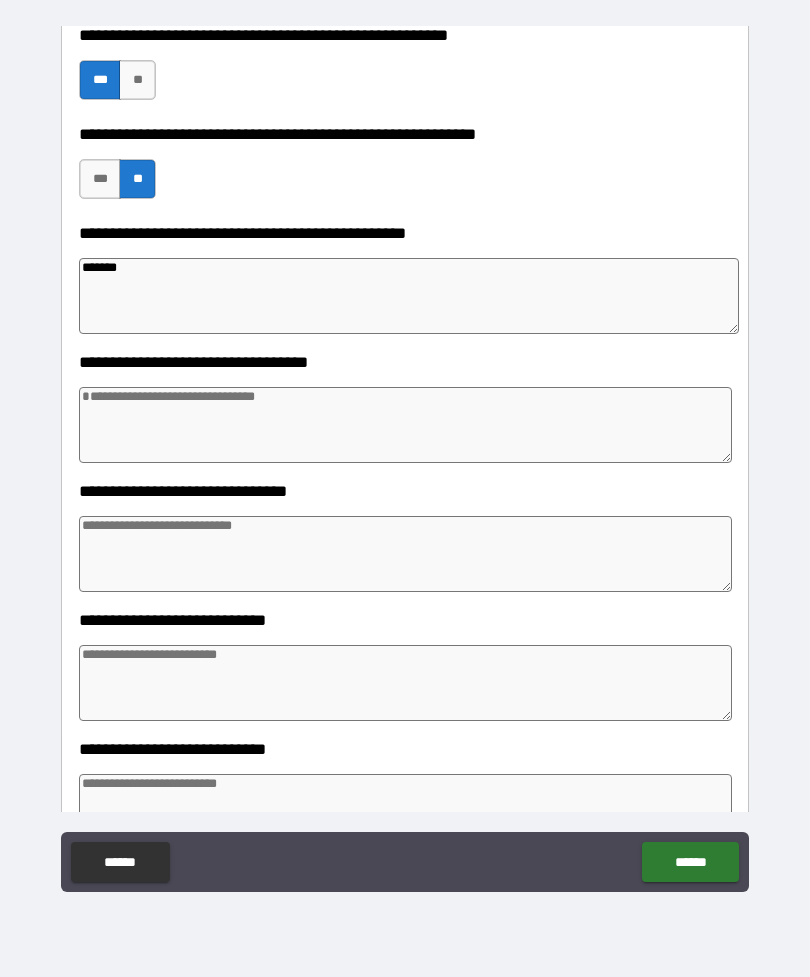 click at bounding box center [405, 425] 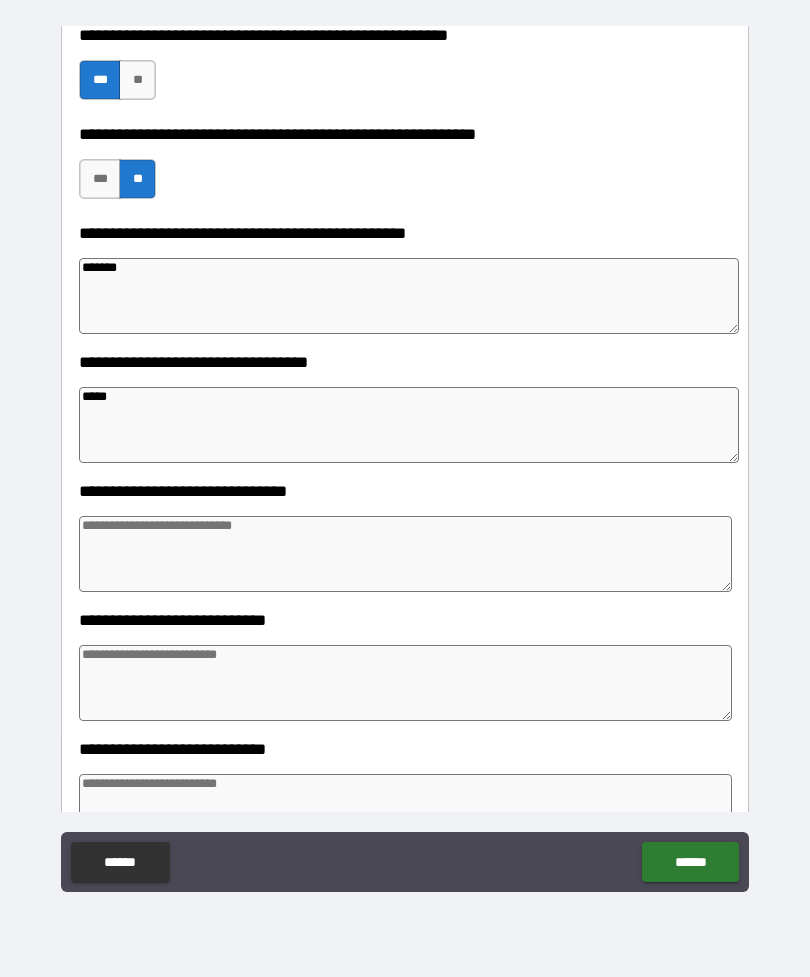 click at bounding box center (405, 554) 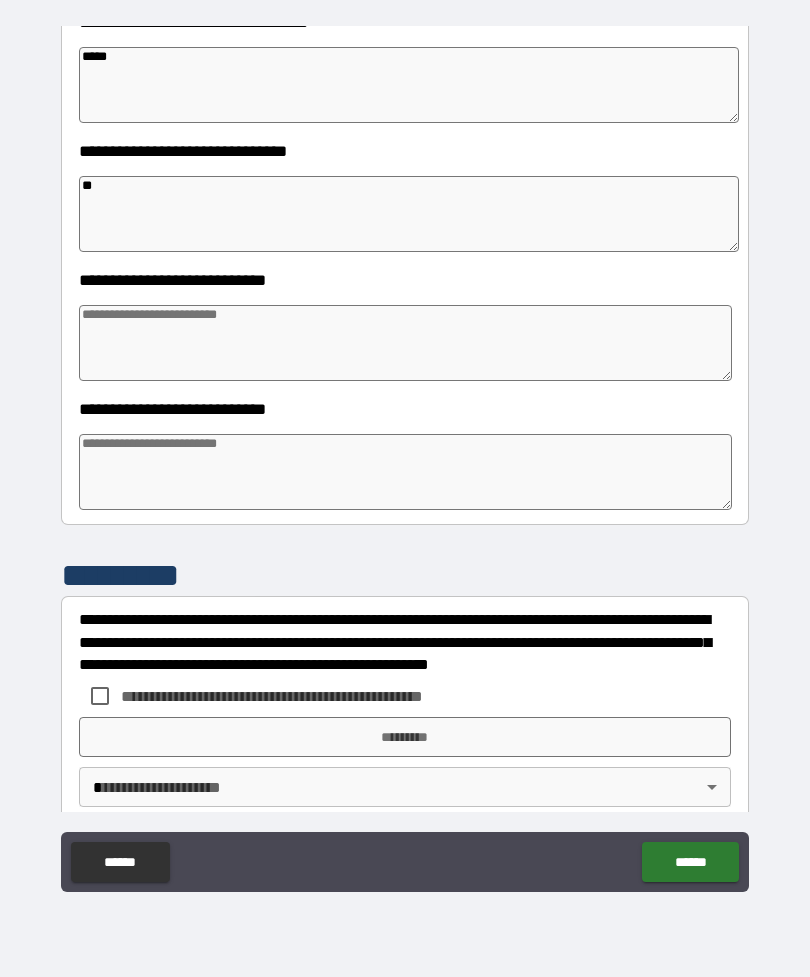 scroll, scrollTop: 2205, scrollLeft: 0, axis: vertical 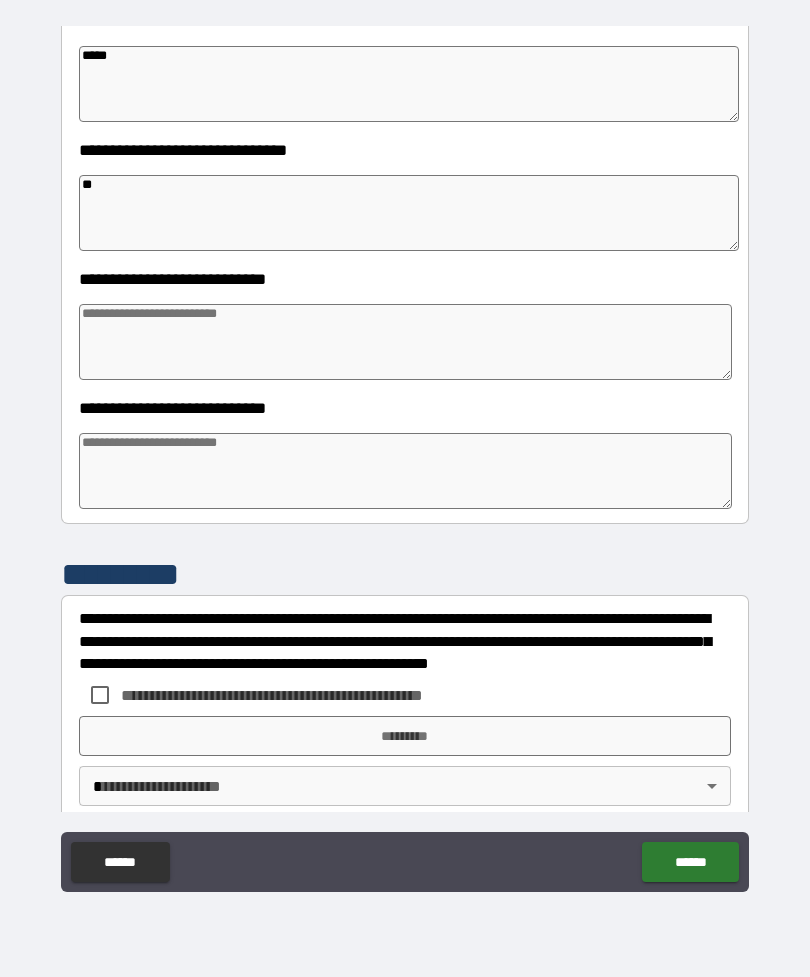 click at bounding box center (405, 342) 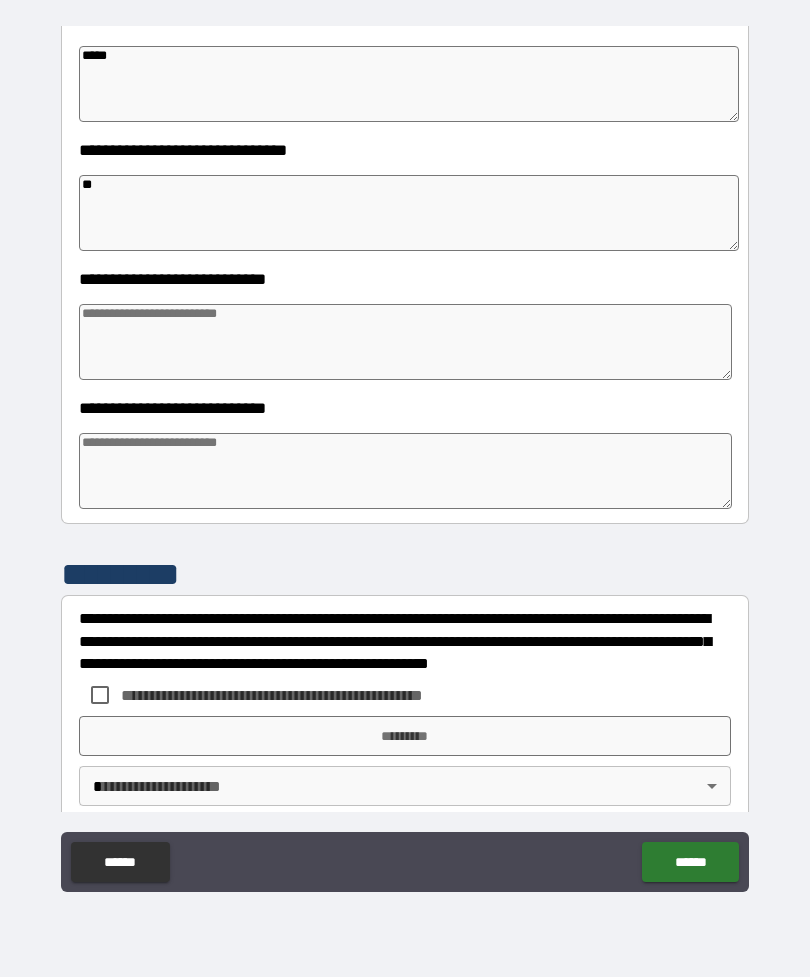 click at bounding box center (405, 471) 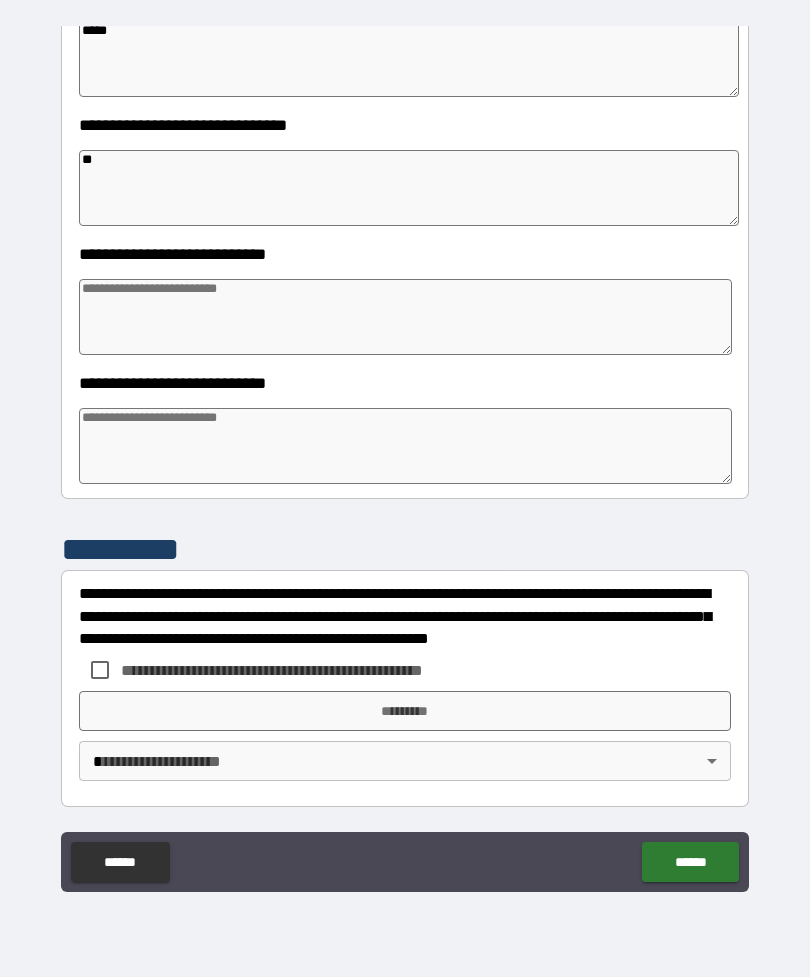scroll, scrollTop: 2230, scrollLeft: 0, axis: vertical 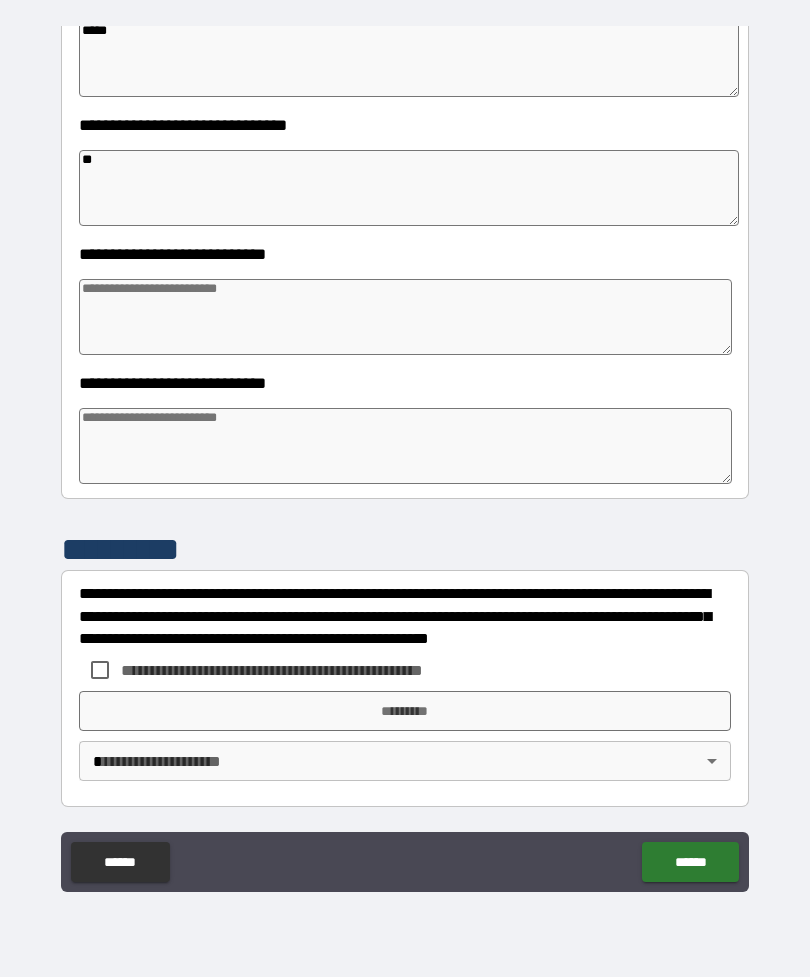 click on "**********" at bounding box center [405, 616] 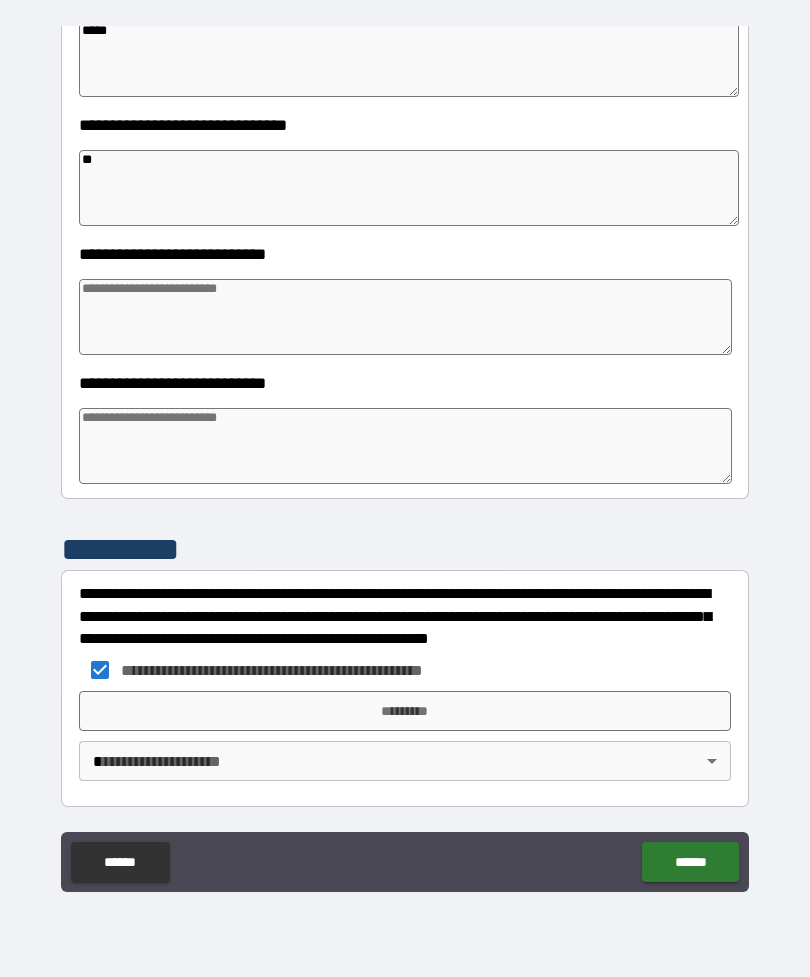 click on "*********" at bounding box center (405, 711) 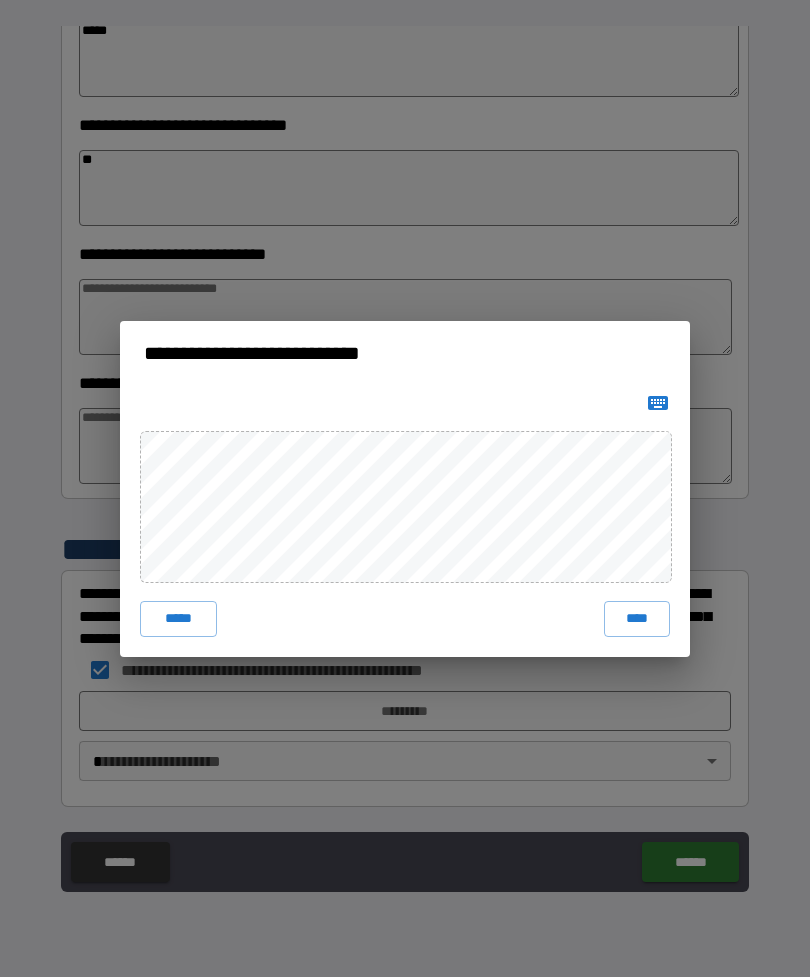 click on "****" at bounding box center (637, 619) 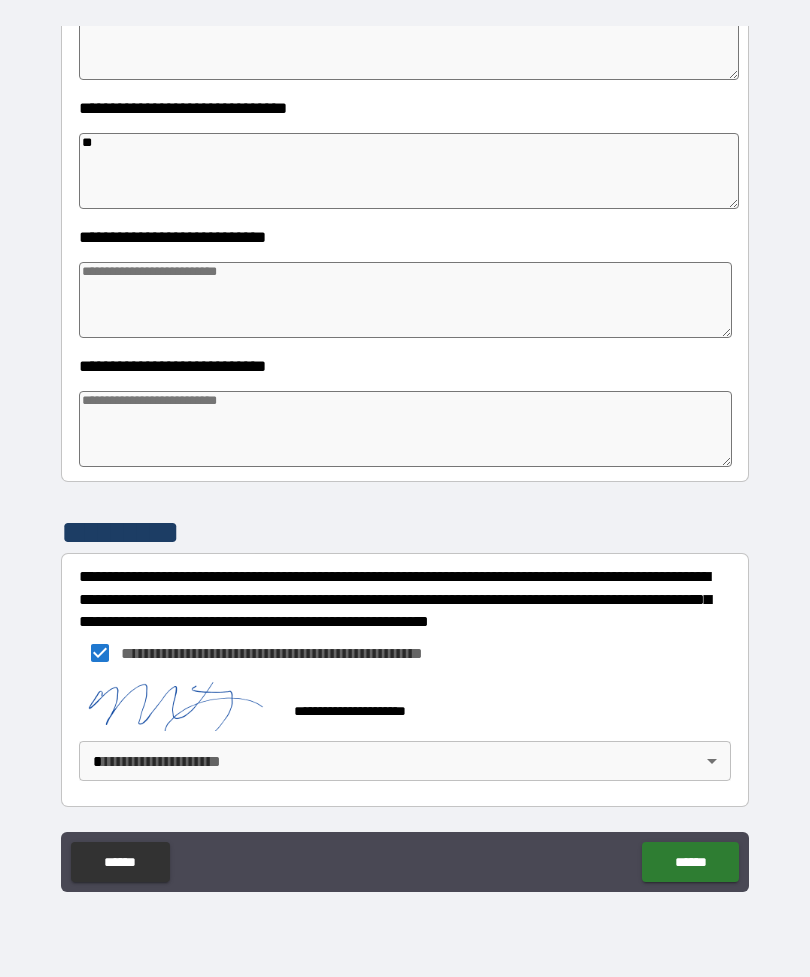 scroll, scrollTop: 2247, scrollLeft: 0, axis: vertical 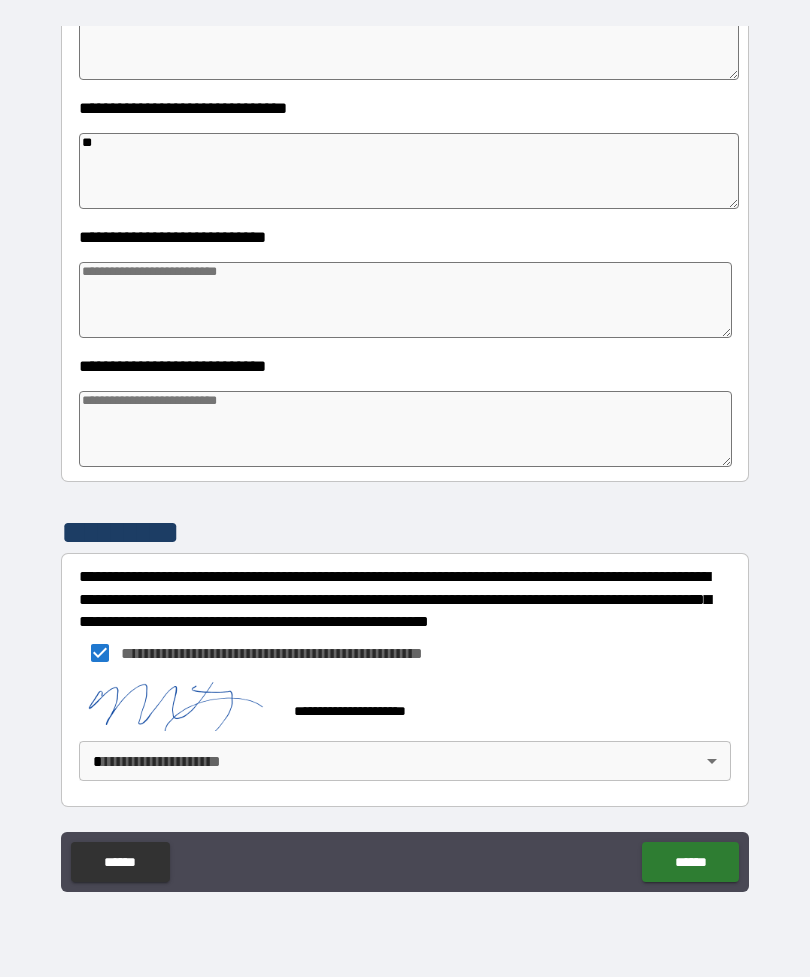 click on "**********" at bounding box center (405, 456) 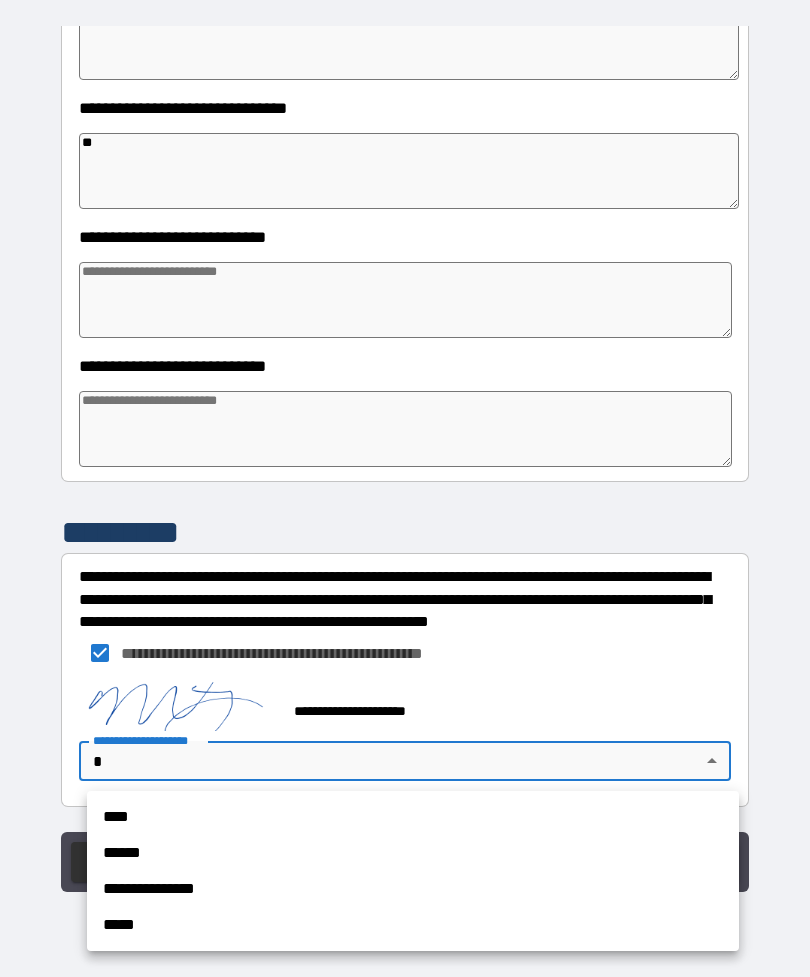 click on "**********" at bounding box center [413, 889] 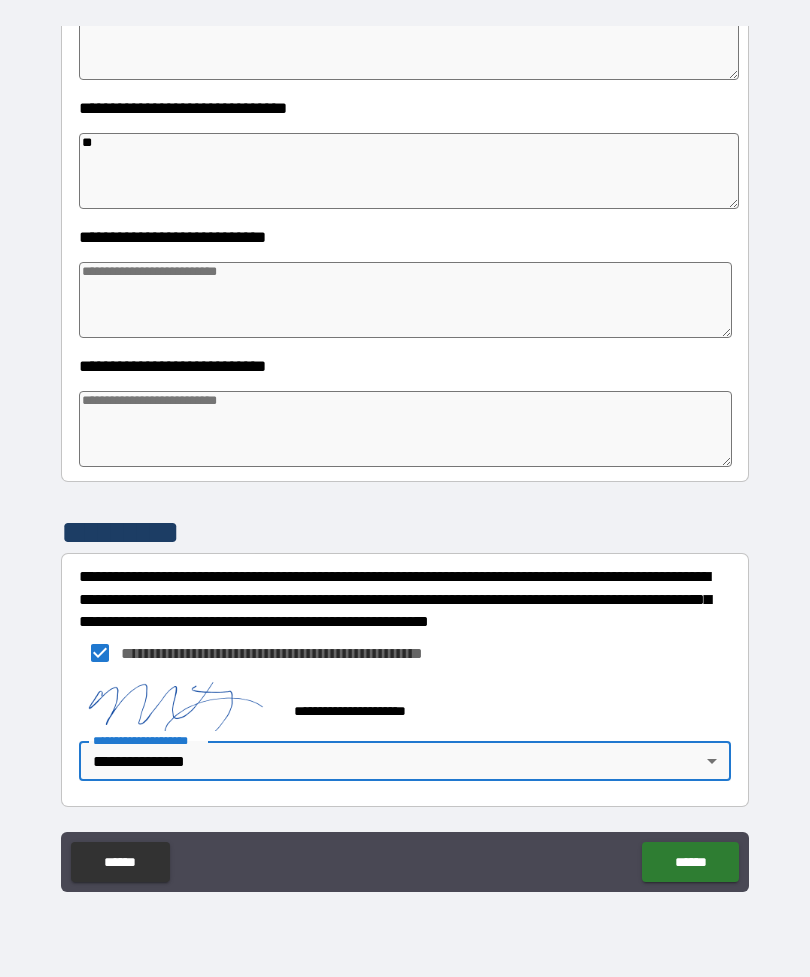 click on "******" at bounding box center [690, 862] 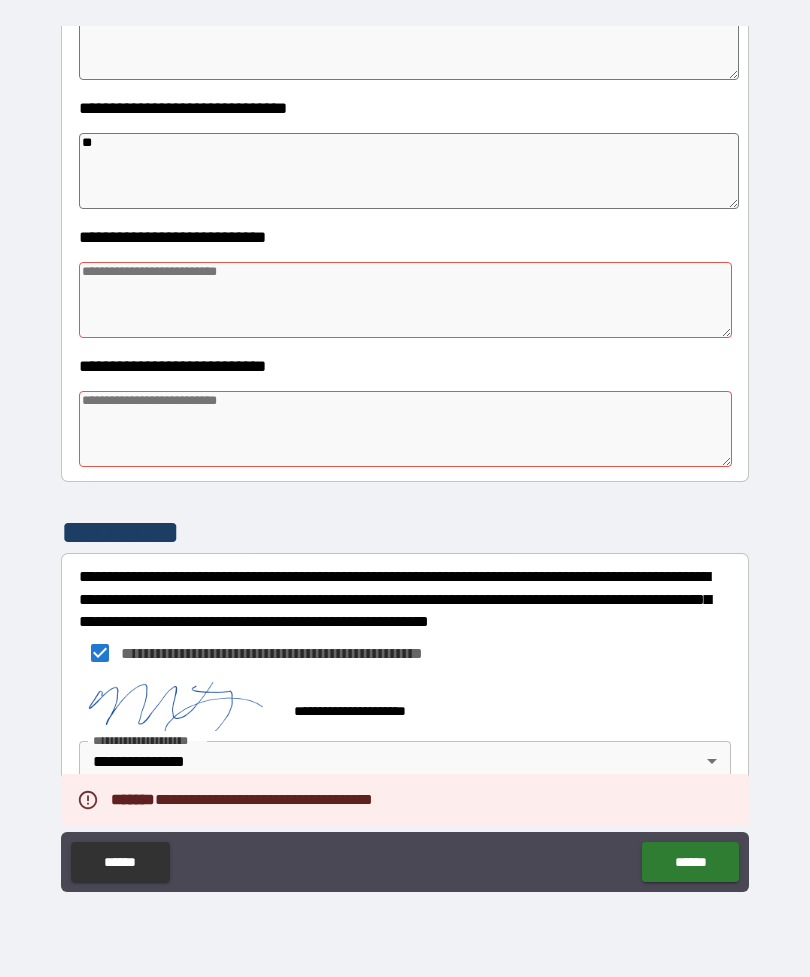 click at bounding box center [405, 300] 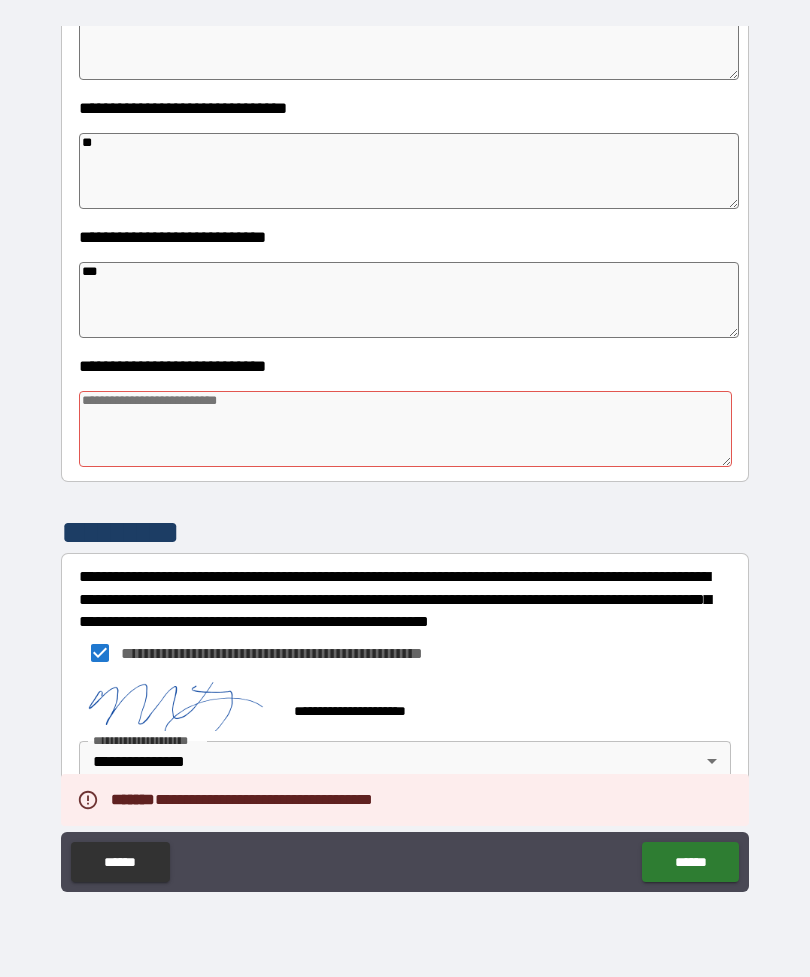 click on "**********" at bounding box center [405, 416] 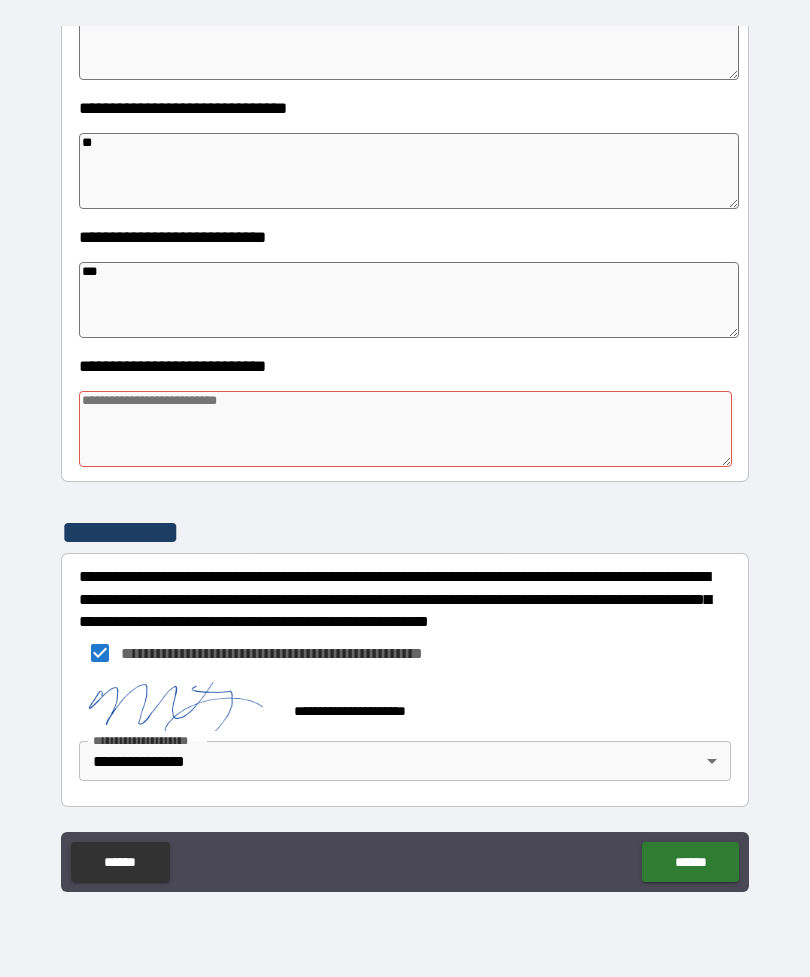 click at bounding box center (405, 429) 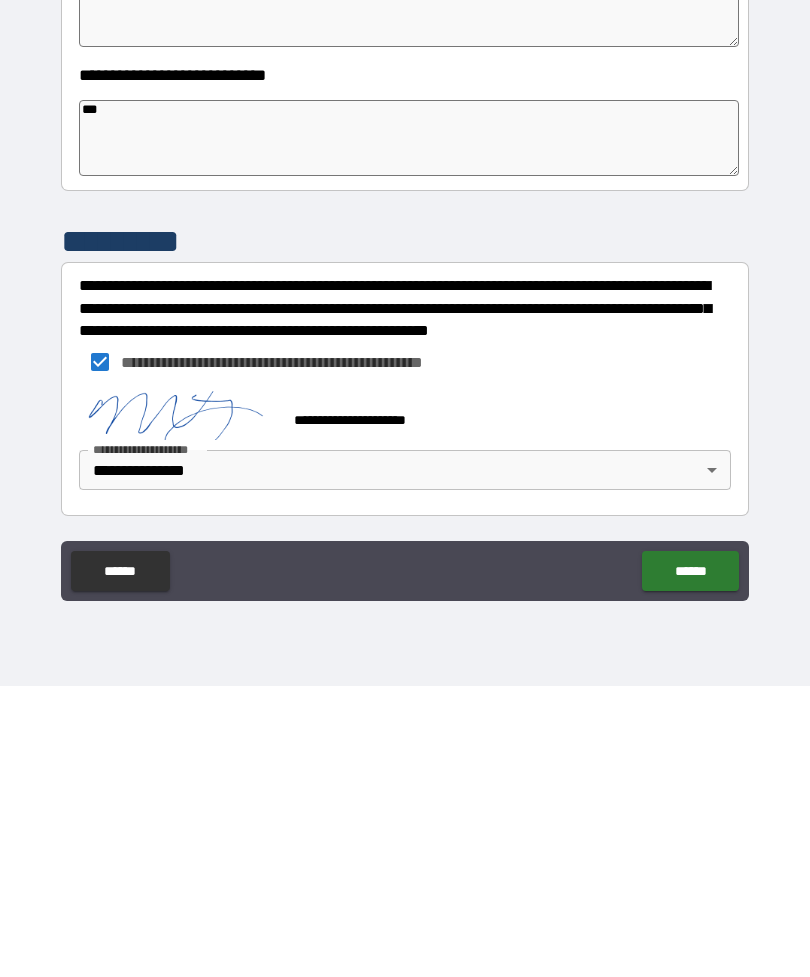 click on "******" at bounding box center (690, 862) 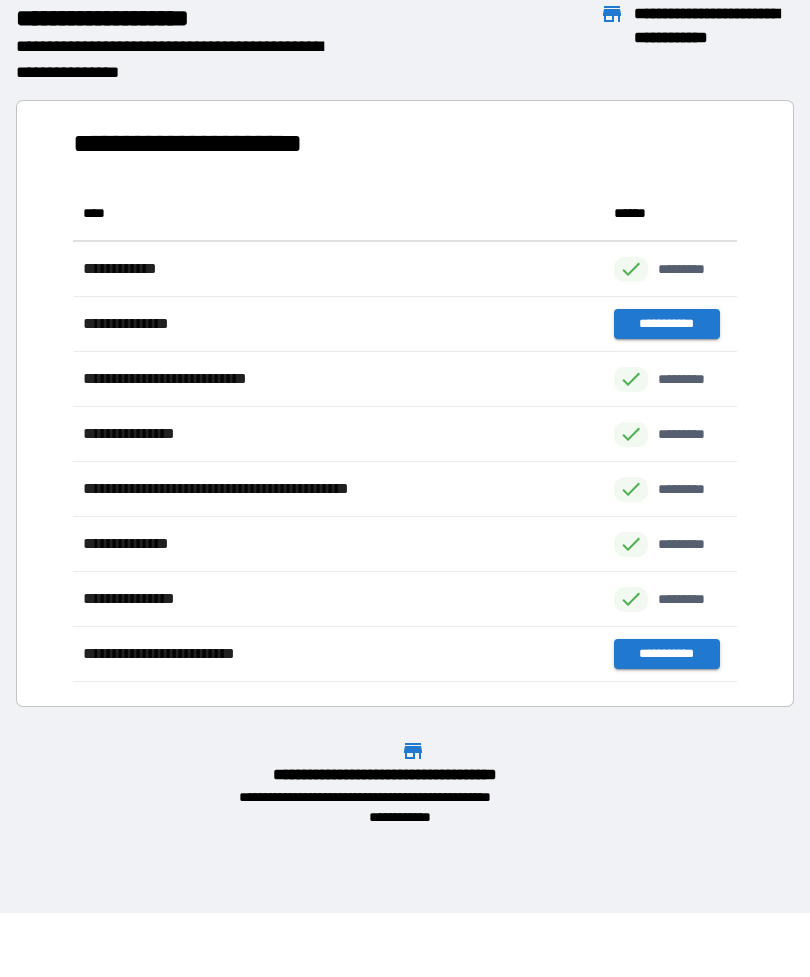 scroll, scrollTop: 496, scrollLeft: 664, axis: both 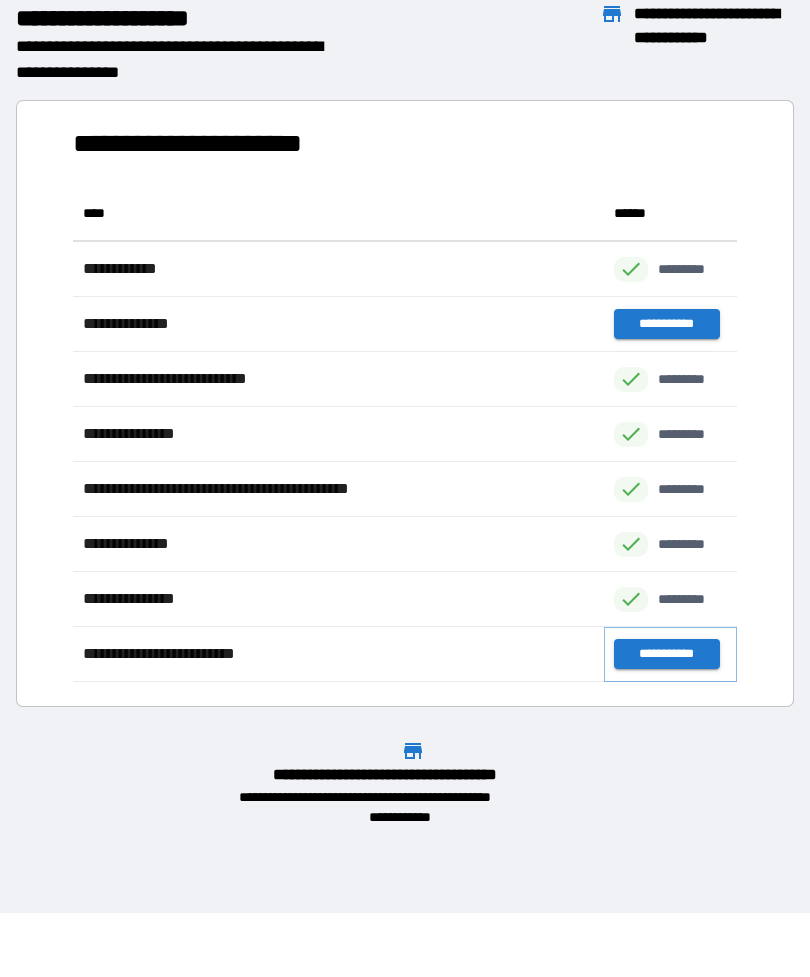click on "**********" at bounding box center (666, 654) 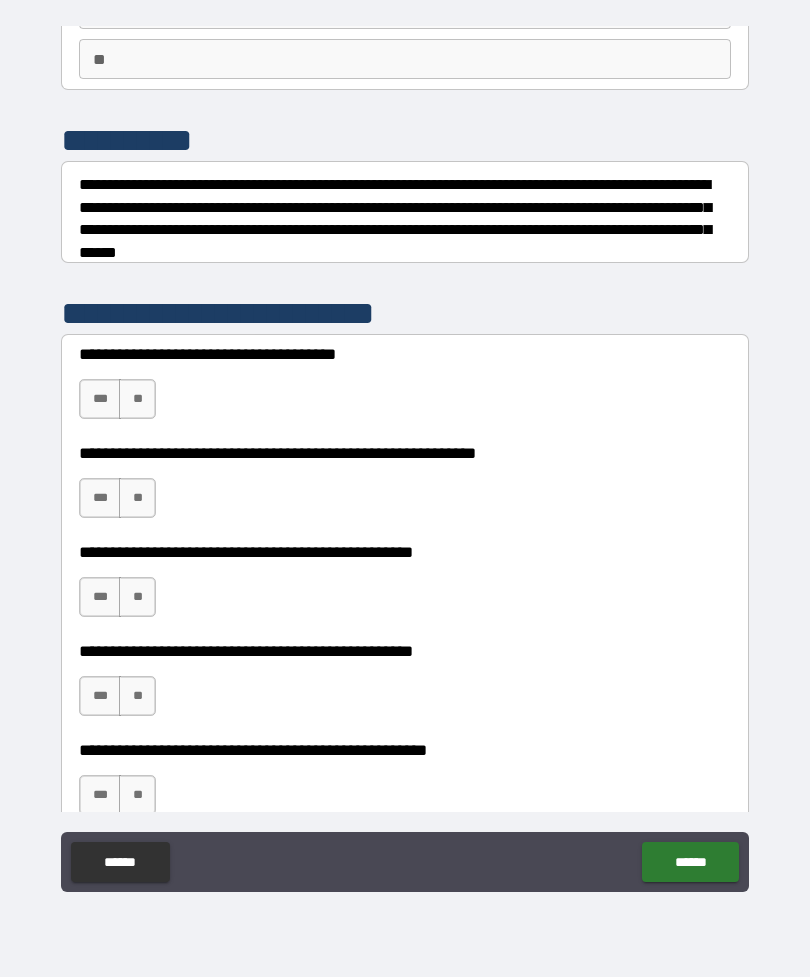 scroll, scrollTop: 181, scrollLeft: 0, axis: vertical 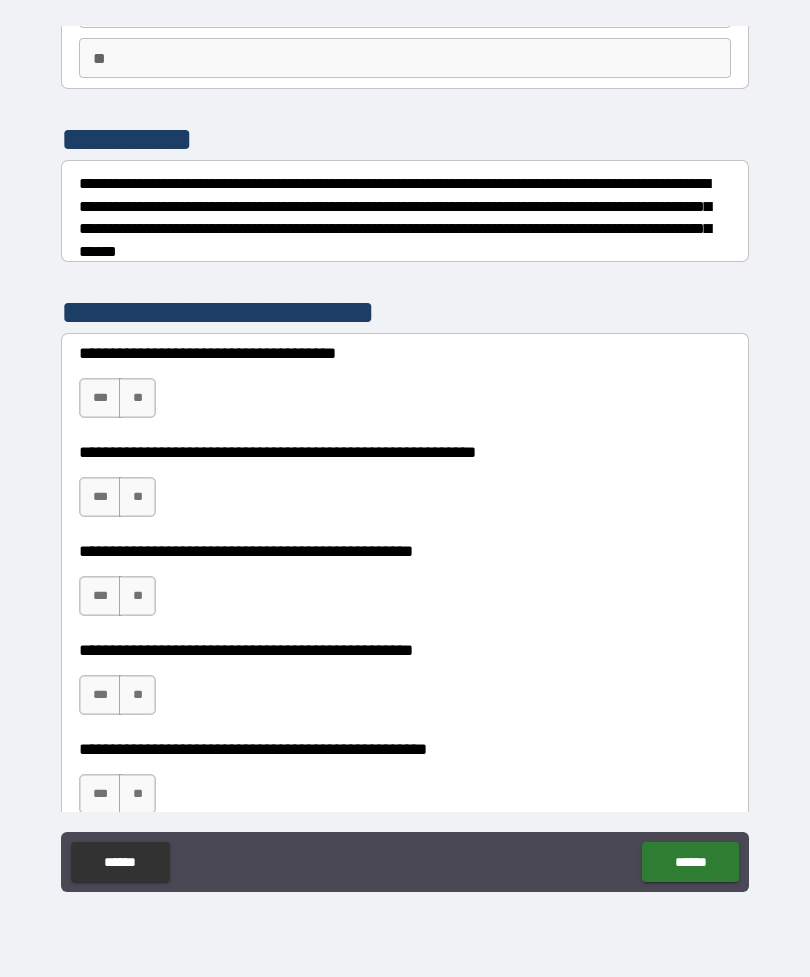 click on "***" at bounding box center (100, 398) 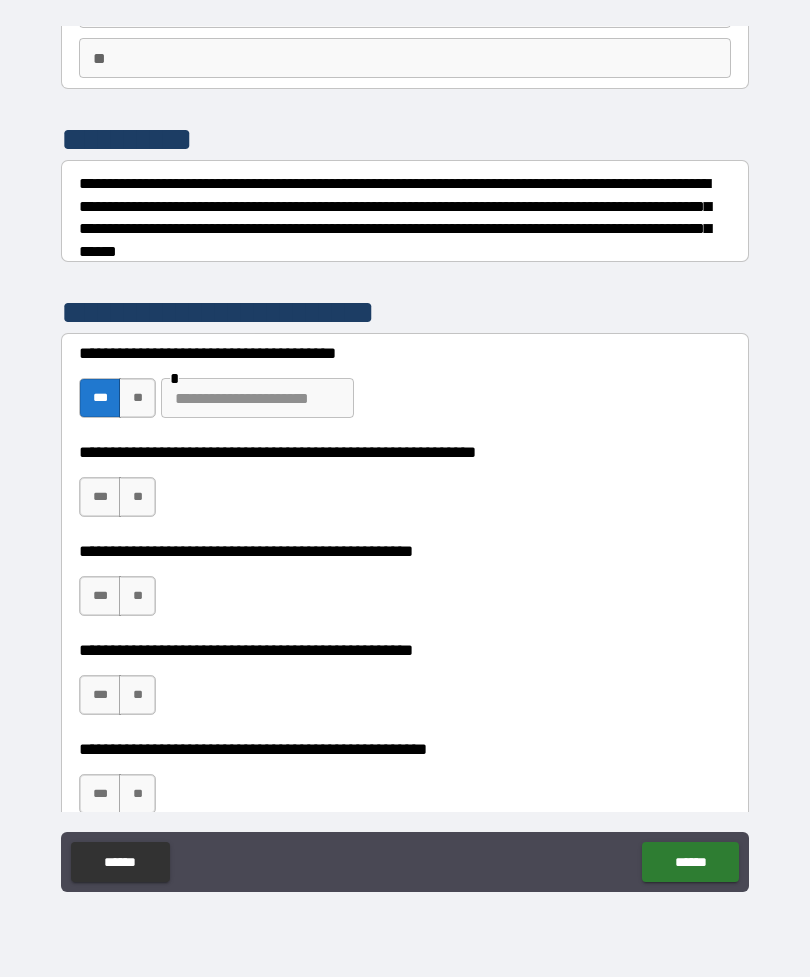 click at bounding box center (257, 398) 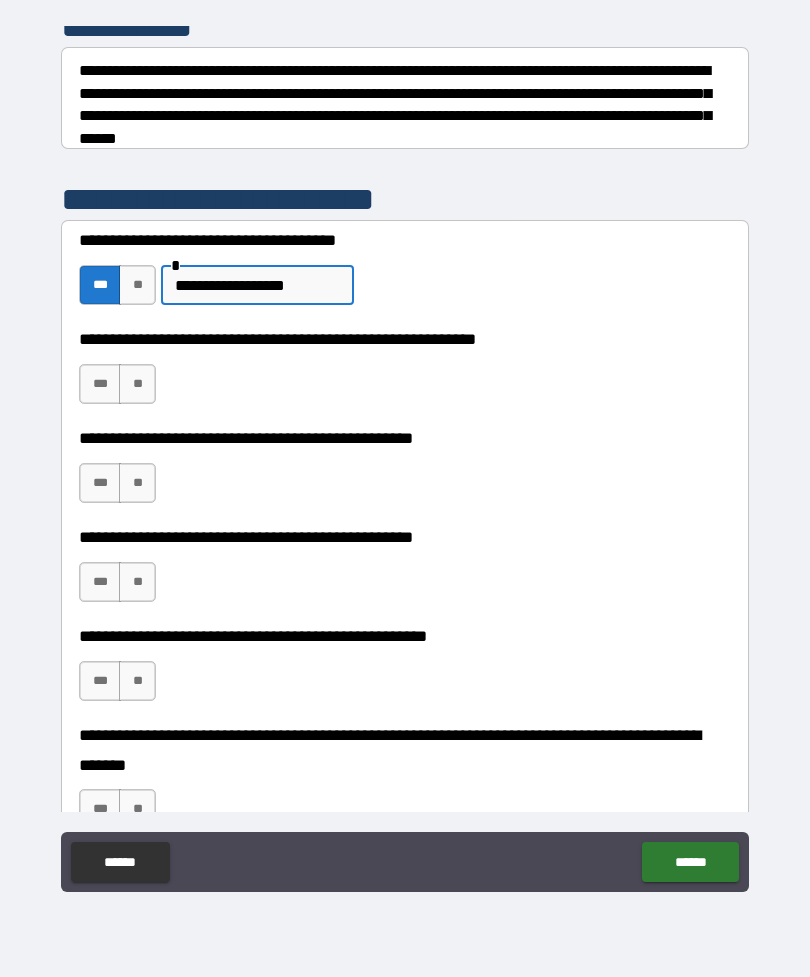 scroll, scrollTop: 298, scrollLeft: 0, axis: vertical 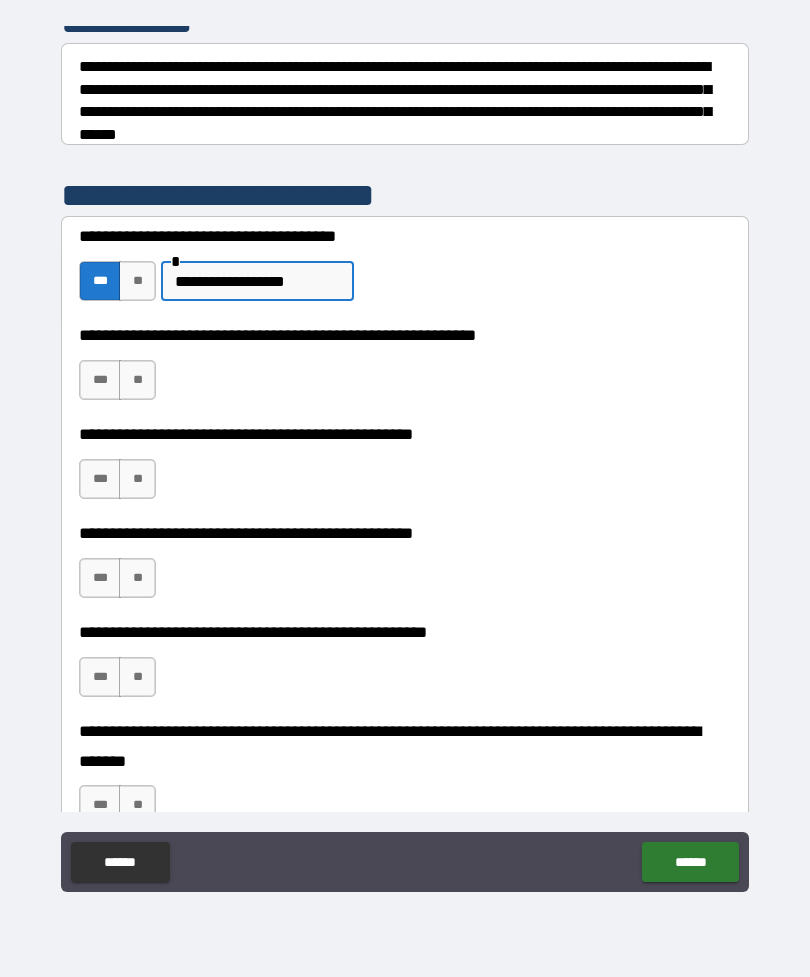 click on "***" at bounding box center [100, 380] 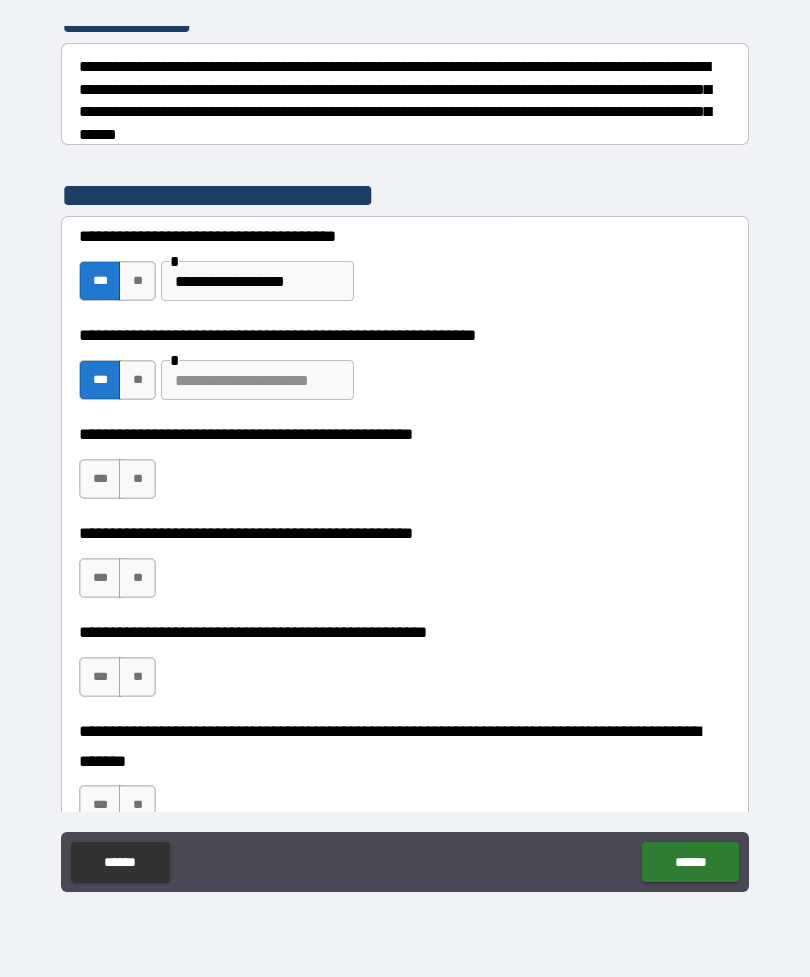 click at bounding box center [257, 380] 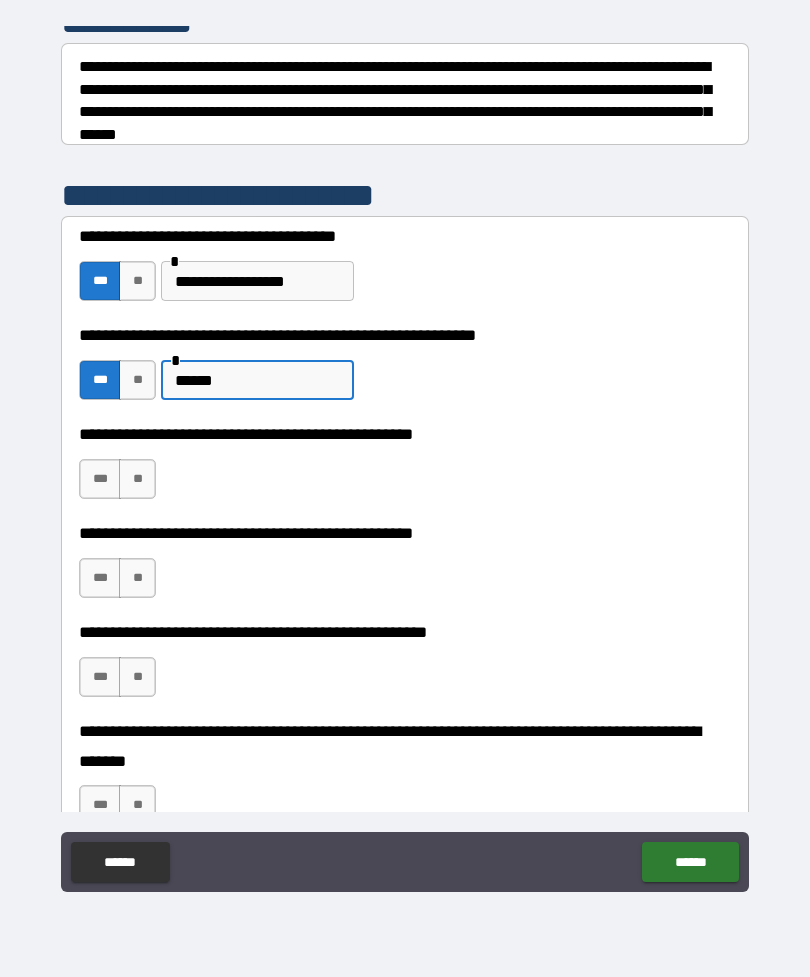 click on "**" at bounding box center [137, 479] 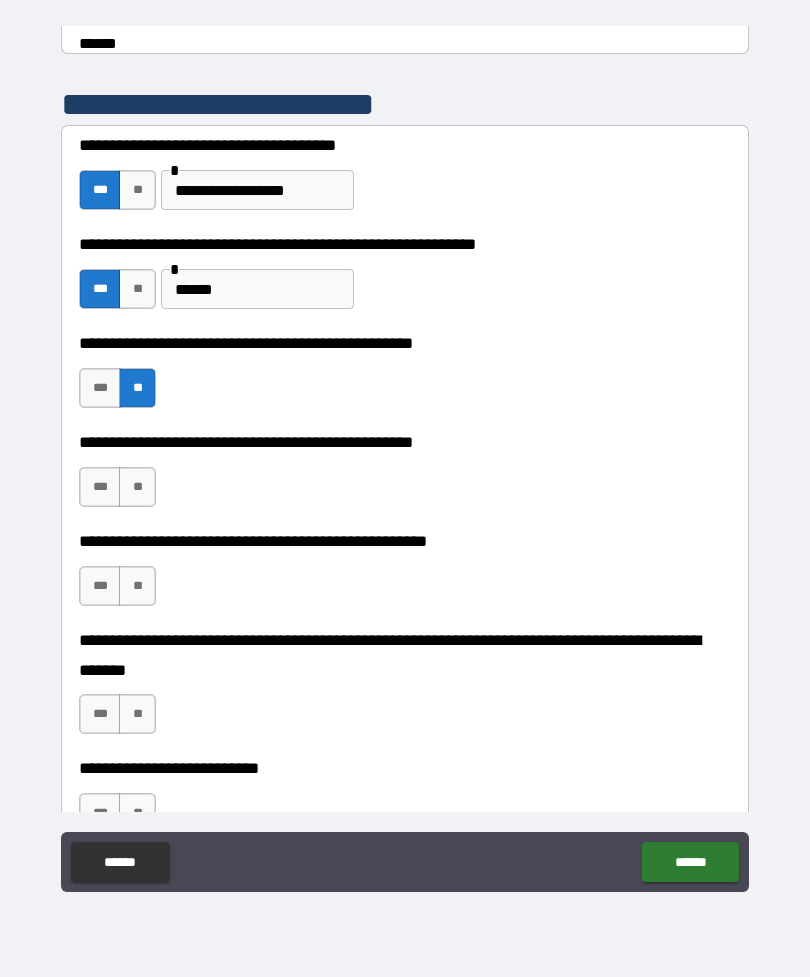 scroll, scrollTop: 391, scrollLeft: 0, axis: vertical 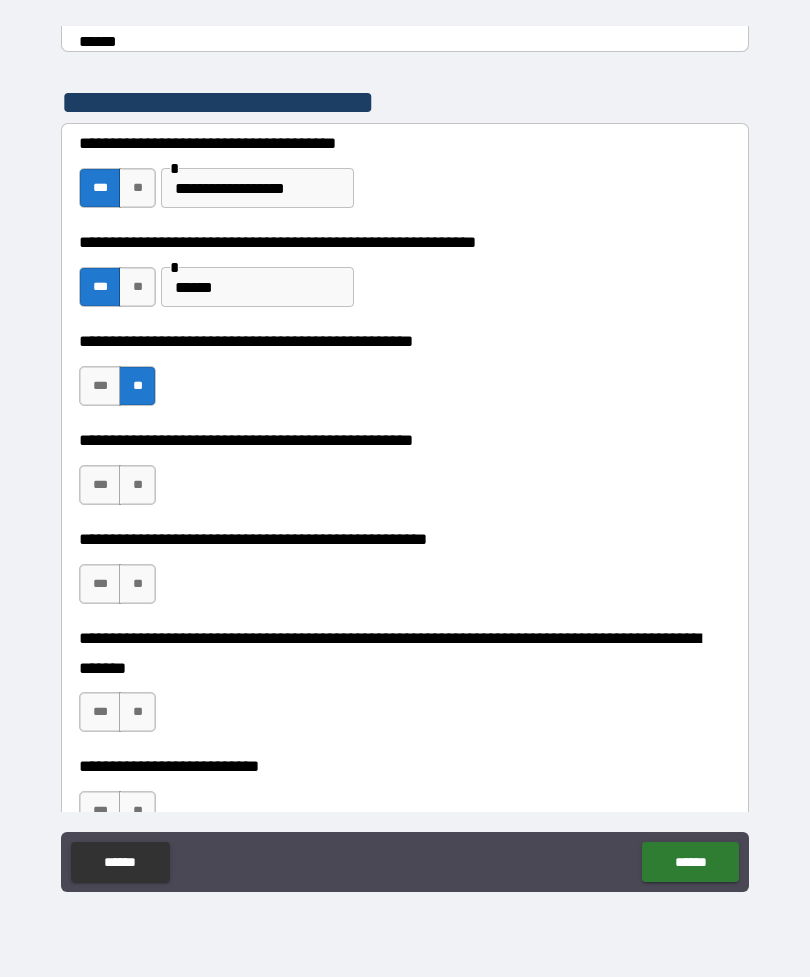 click on "**" at bounding box center (137, 485) 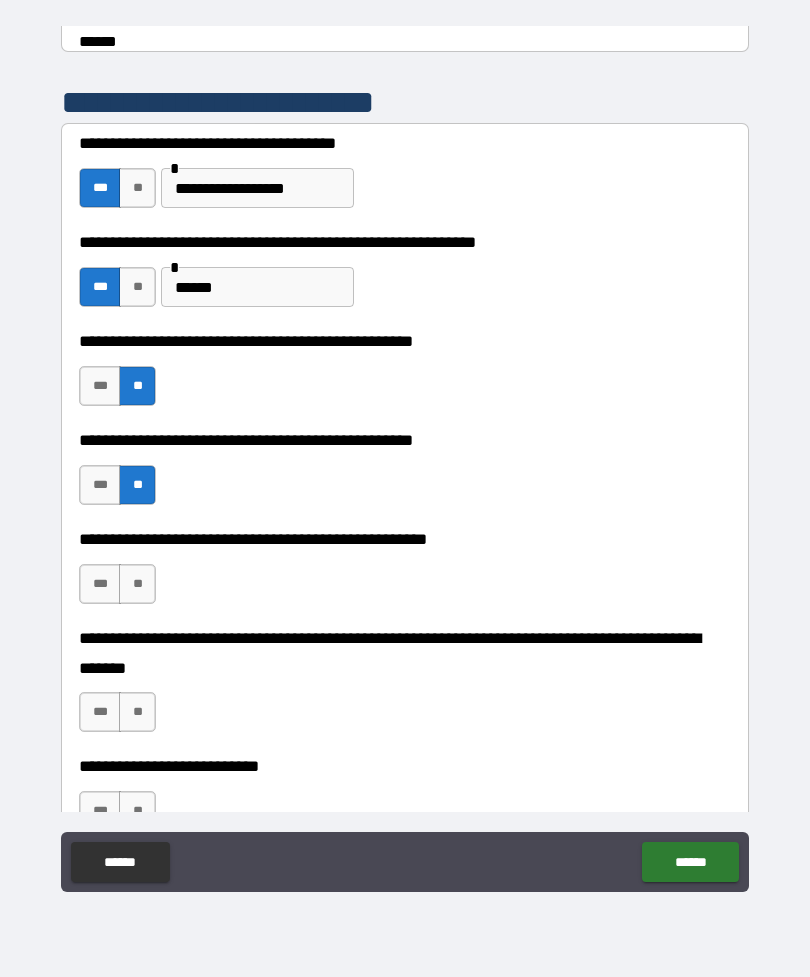 click on "***" at bounding box center (100, 485) 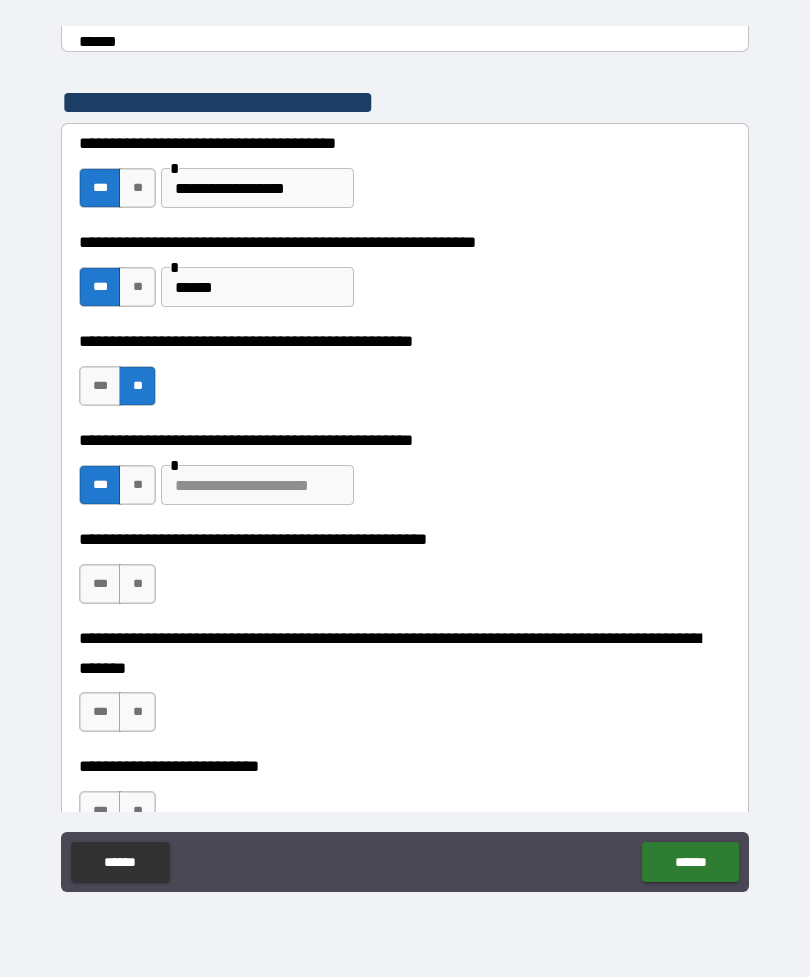 click at bounding box center (257, 485) 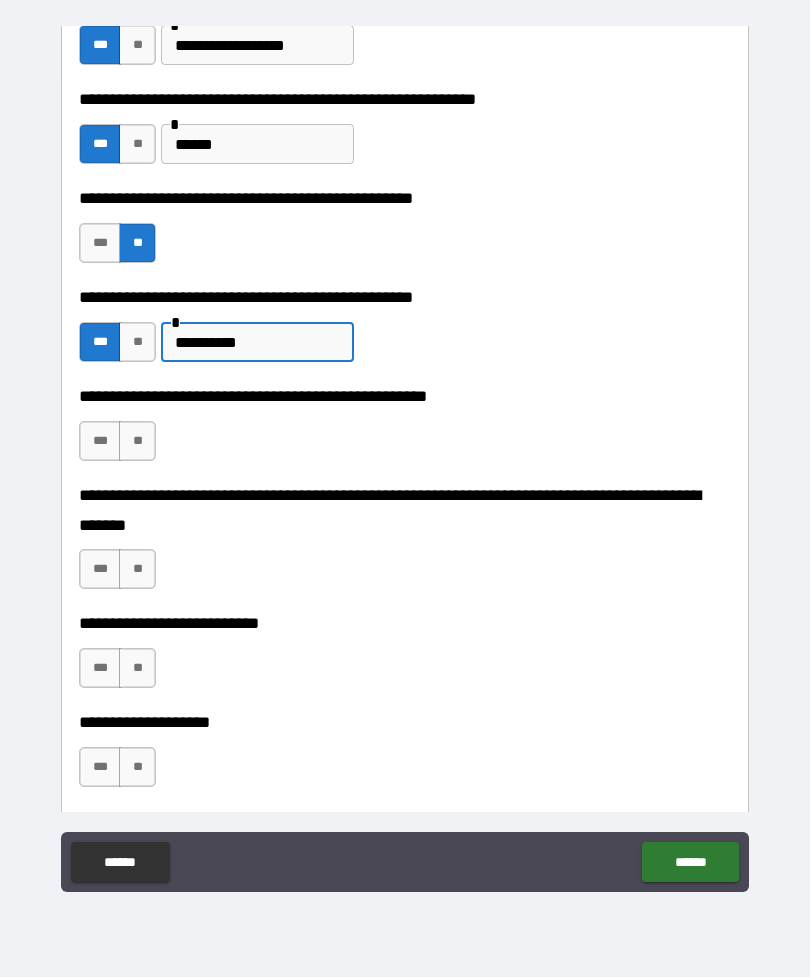 scroll, scrollTop: 536, scrollLeft: 0, axis: vertical 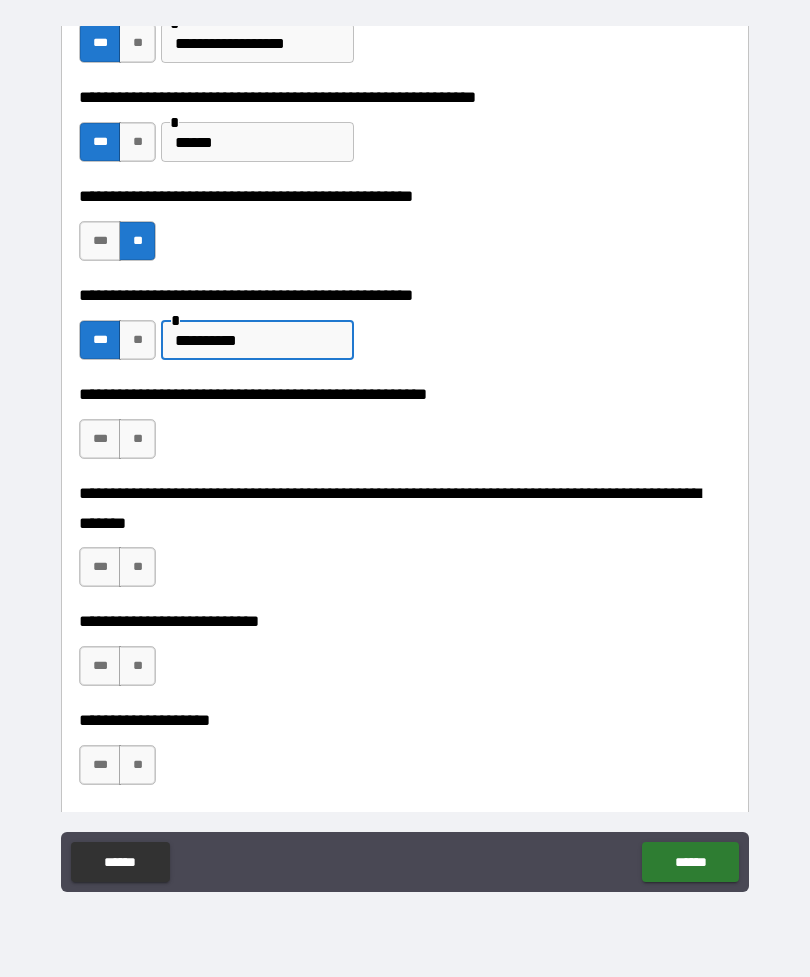 click on "**" at bounding box center [137, 439] 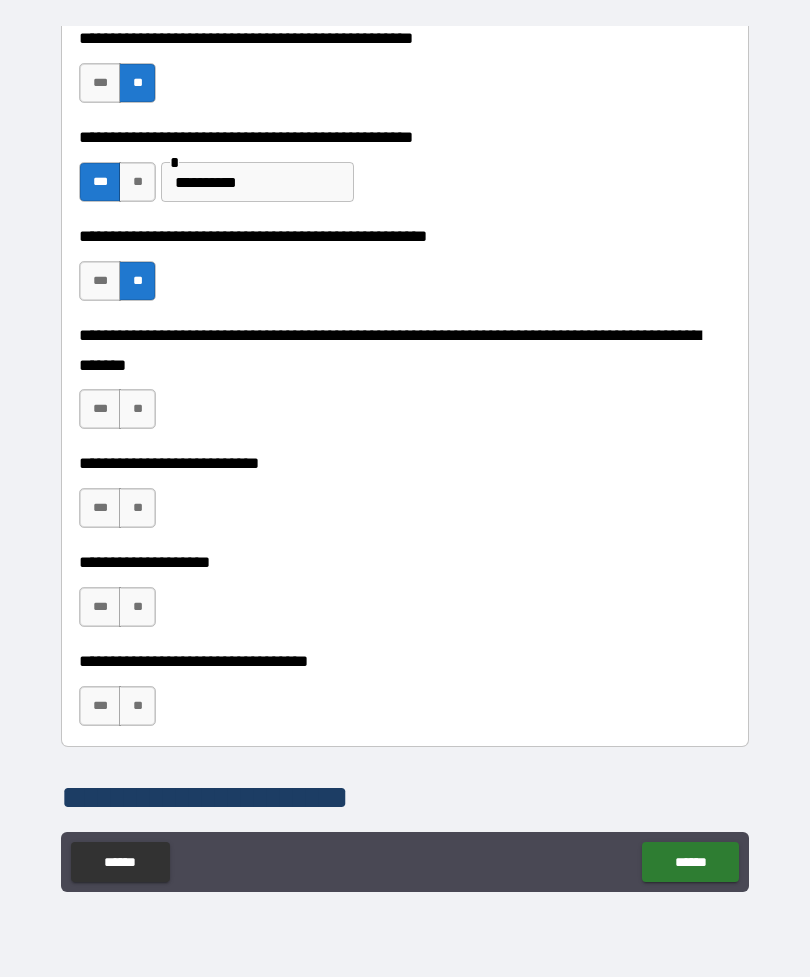 scroll, scrollTop: 696, scrollLeft: 0, axis: vertical 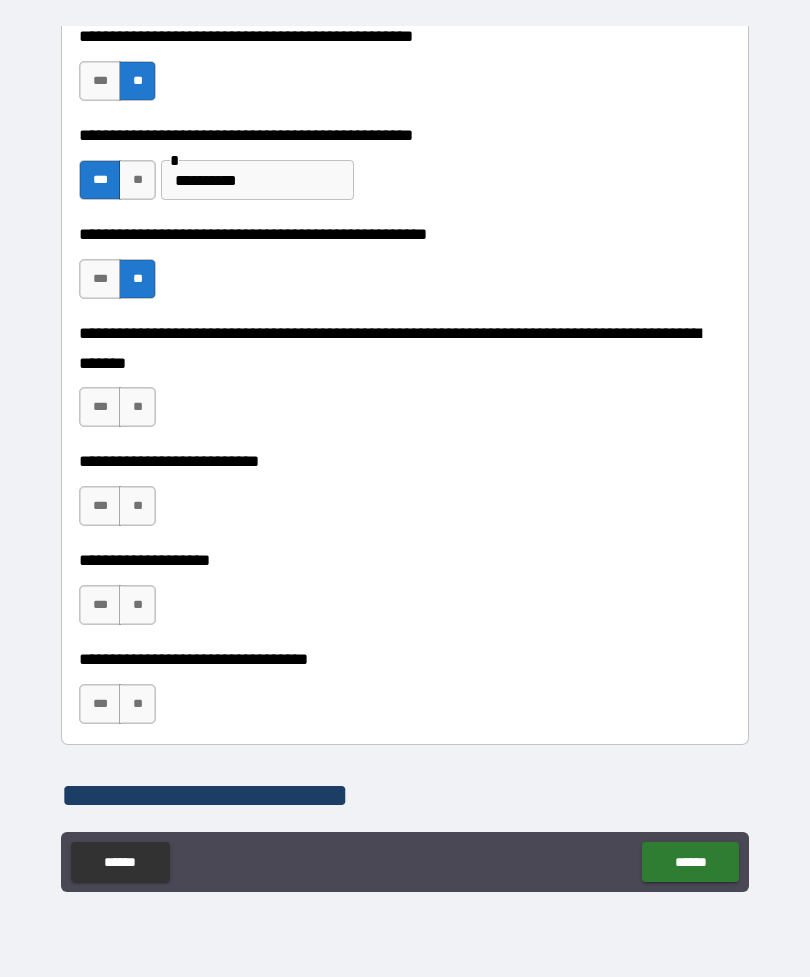click on "**" at bounding box center [137, 407] 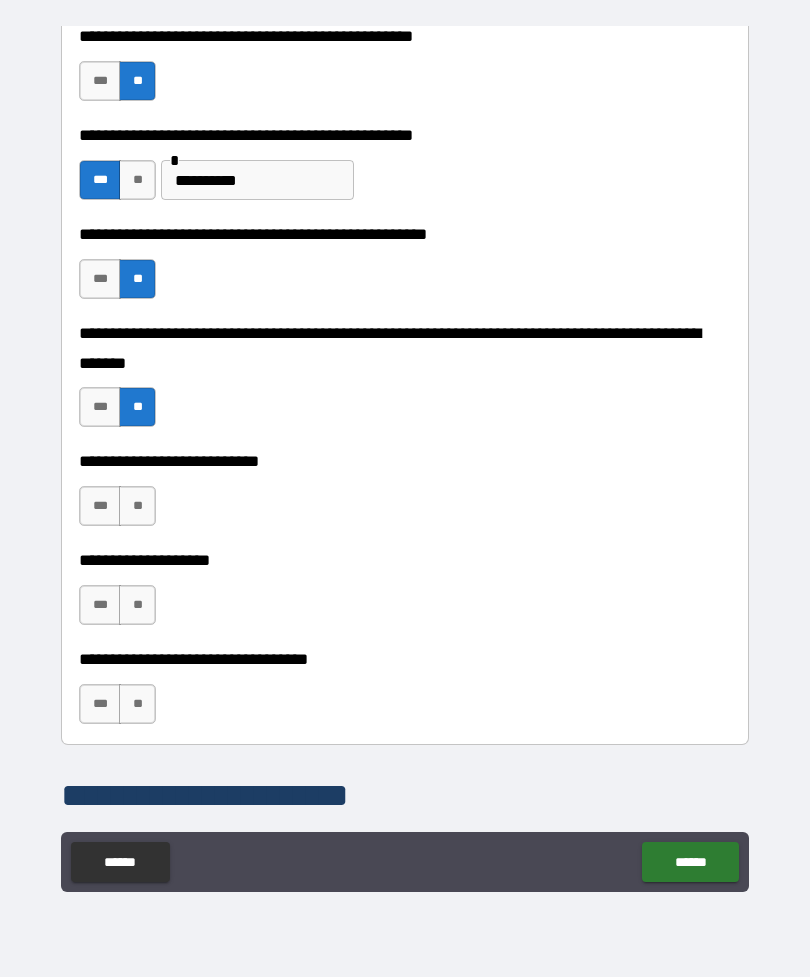 click on "**" at bounding box center (137, 506) 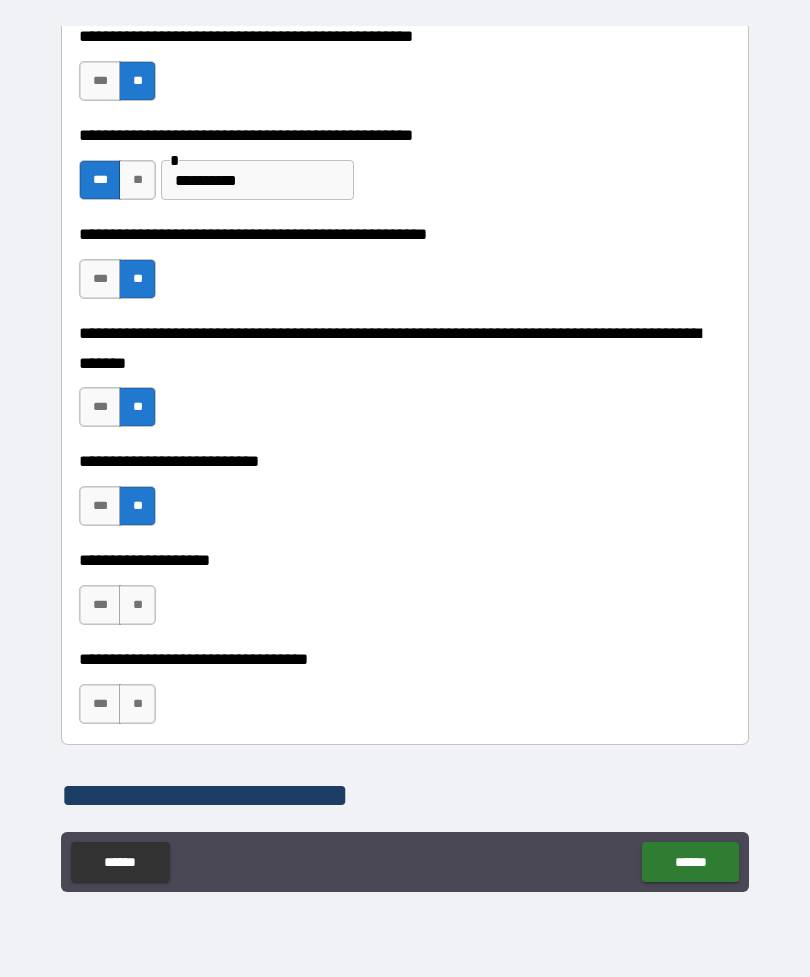 click on "**" at bounding box center [137, 605] 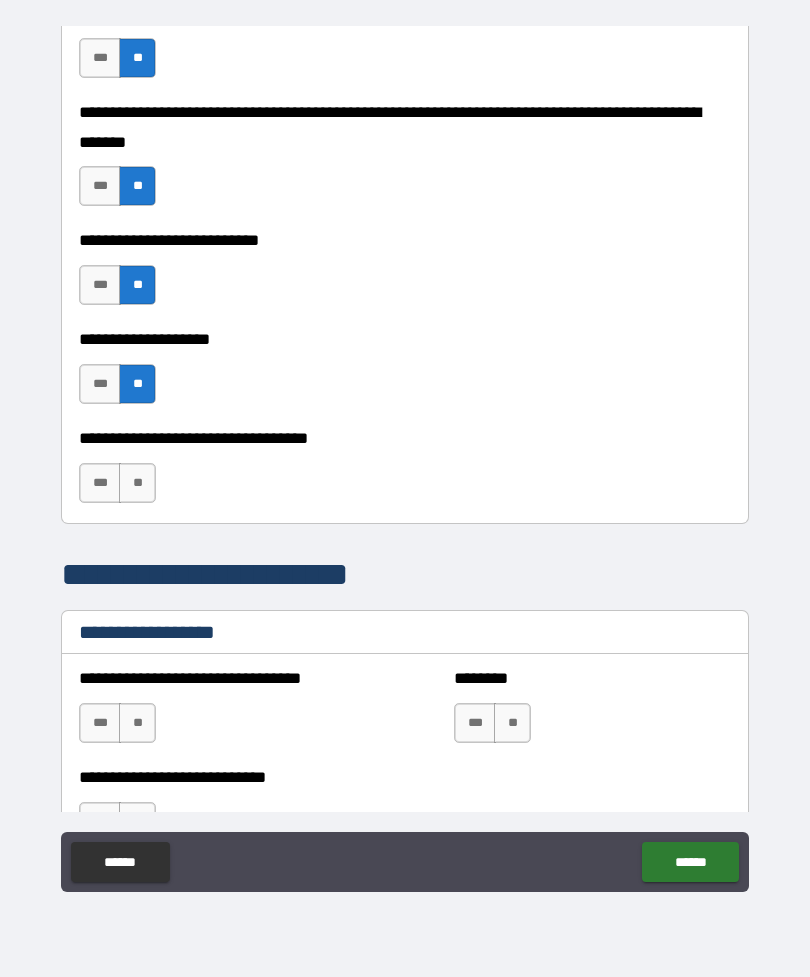 click on "**" at bounding box center (137, 483) 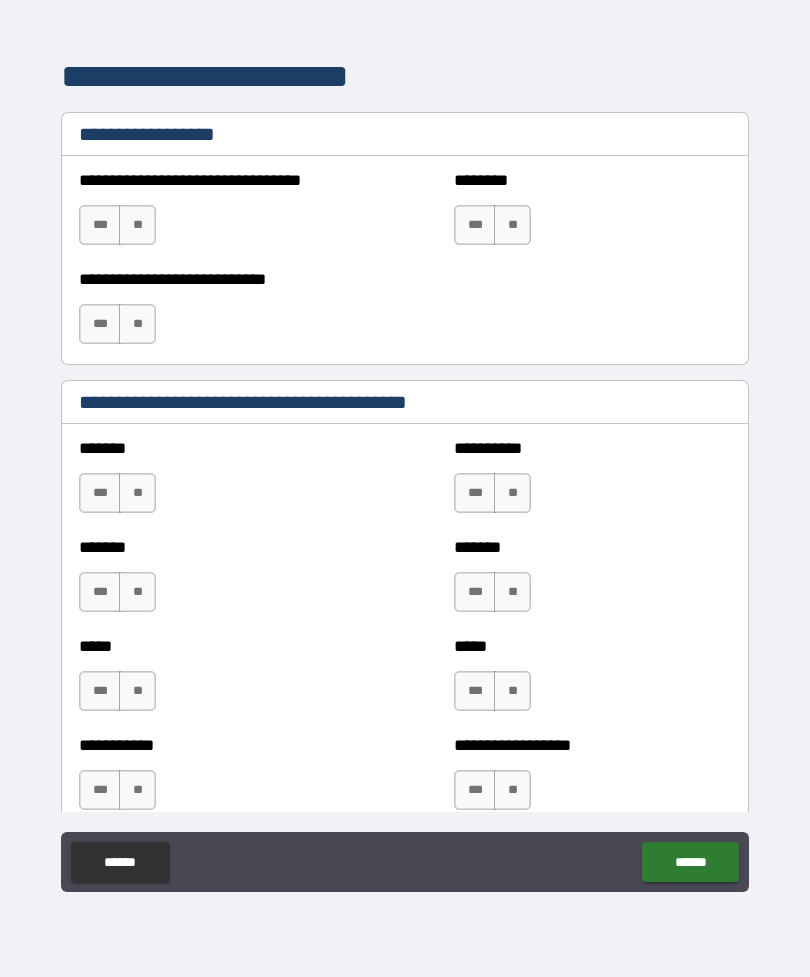 scroll, scrollTop: 1417, scrollLeft: 0, axis: vertical 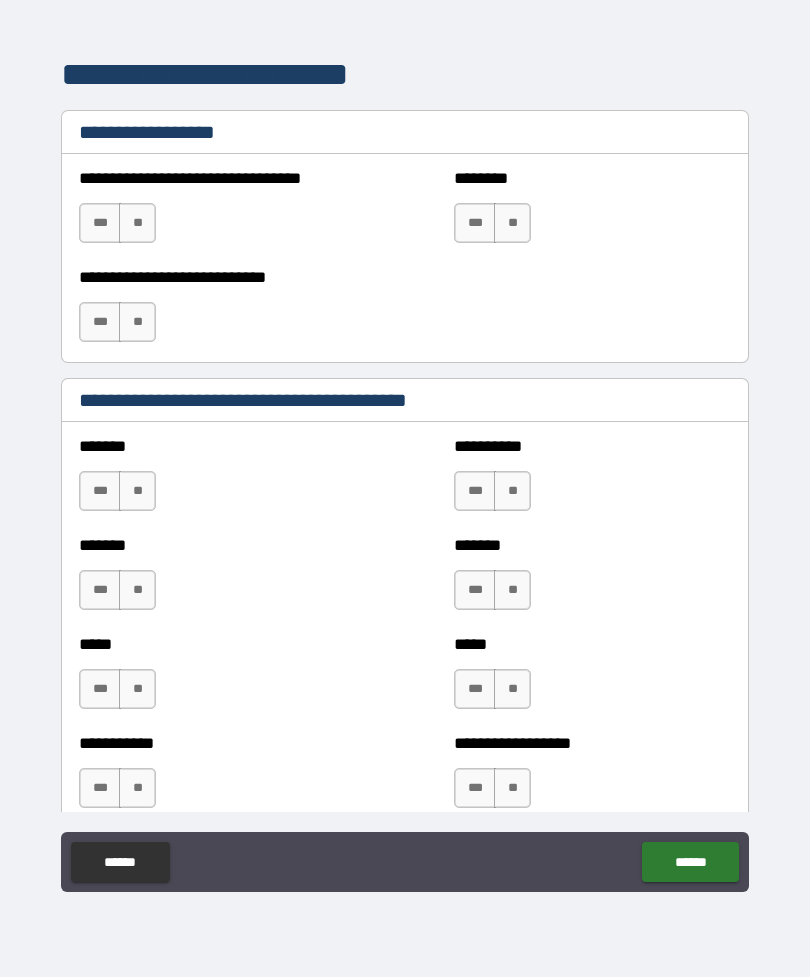 click on "**" at bounding box center (137, 223) 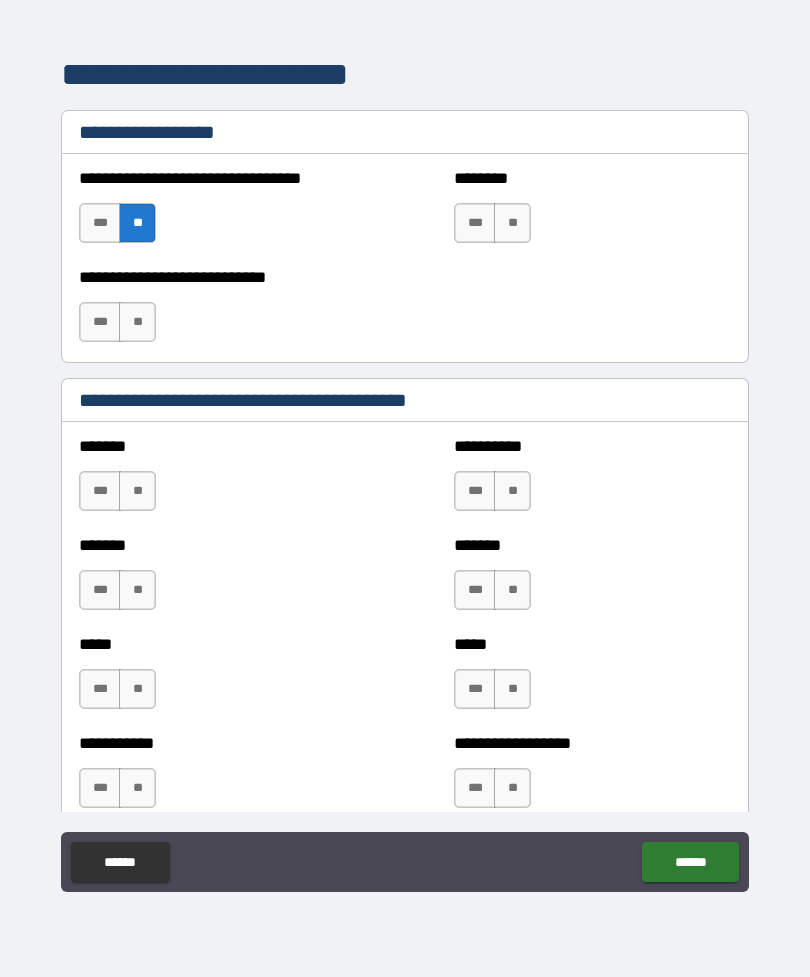 click on "**" at bounding box center [512, 223] 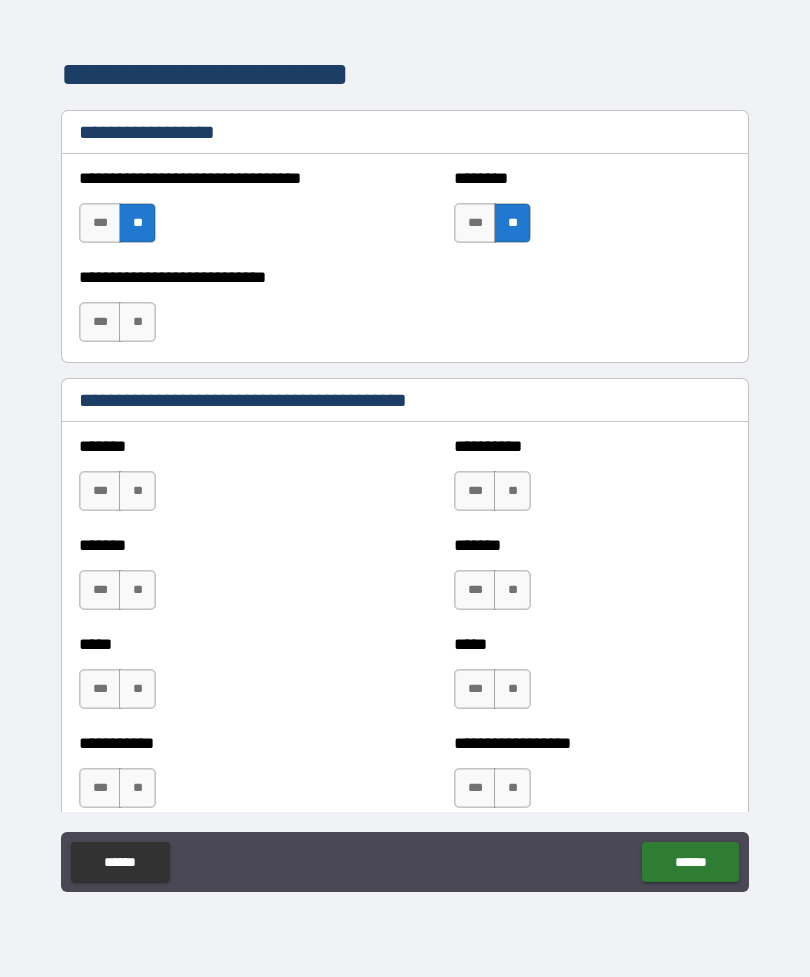click on "**" at bounding box center [137, 322] 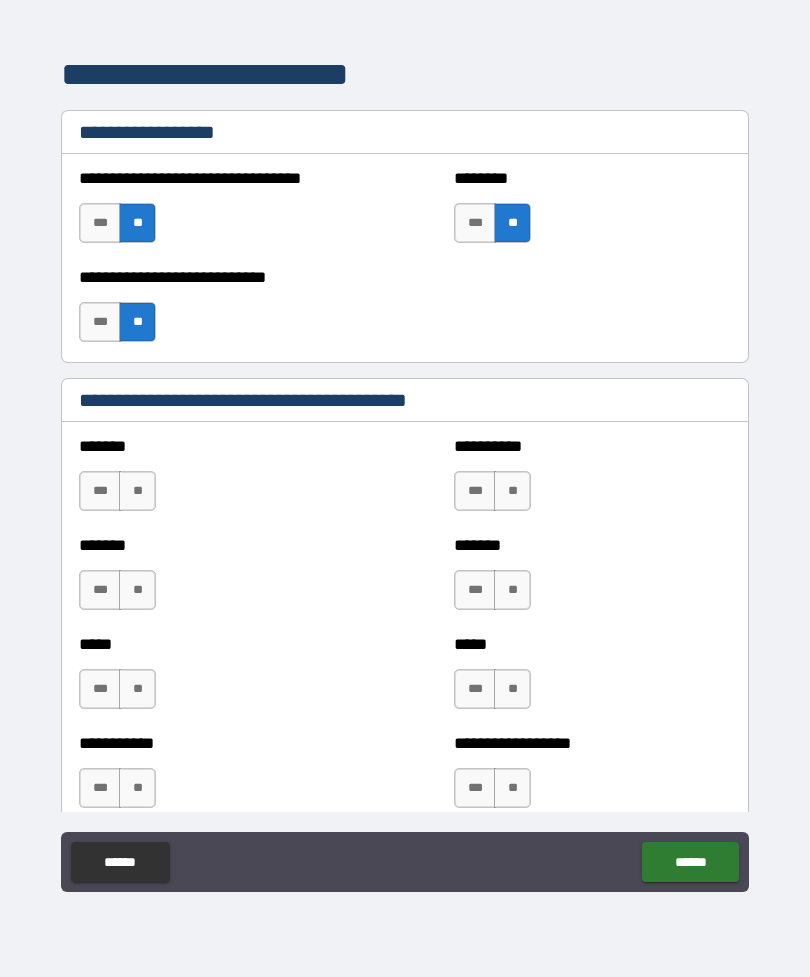 click on "**" at bounding box center [137, 491] 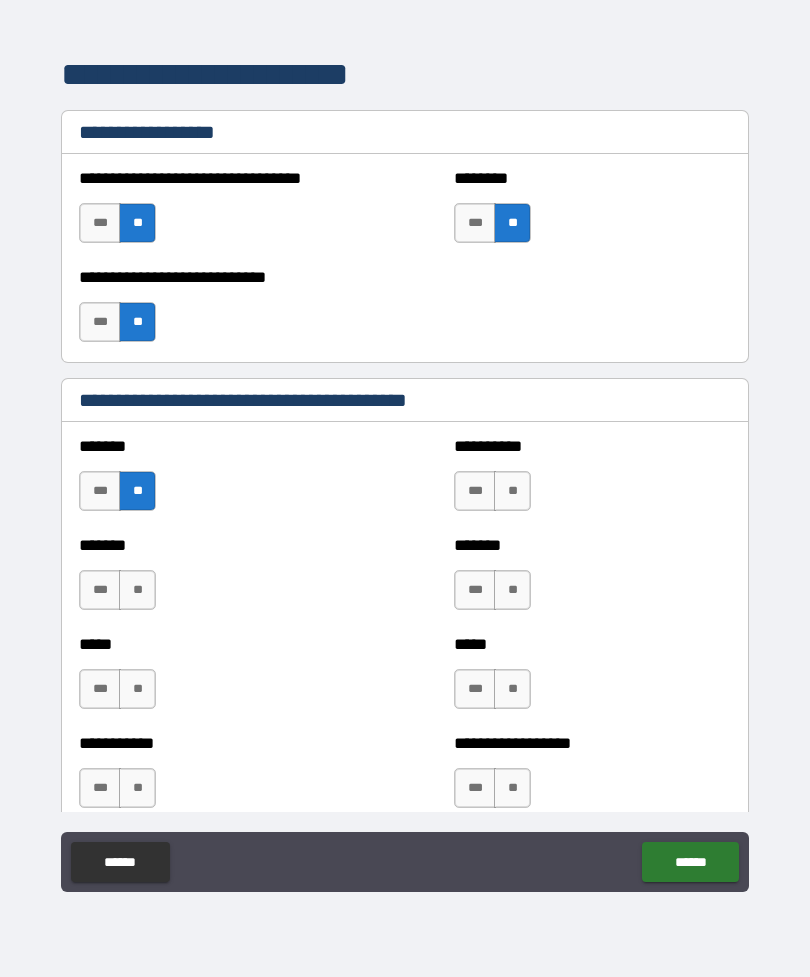 click on "**" at bounding box center (137, 590) 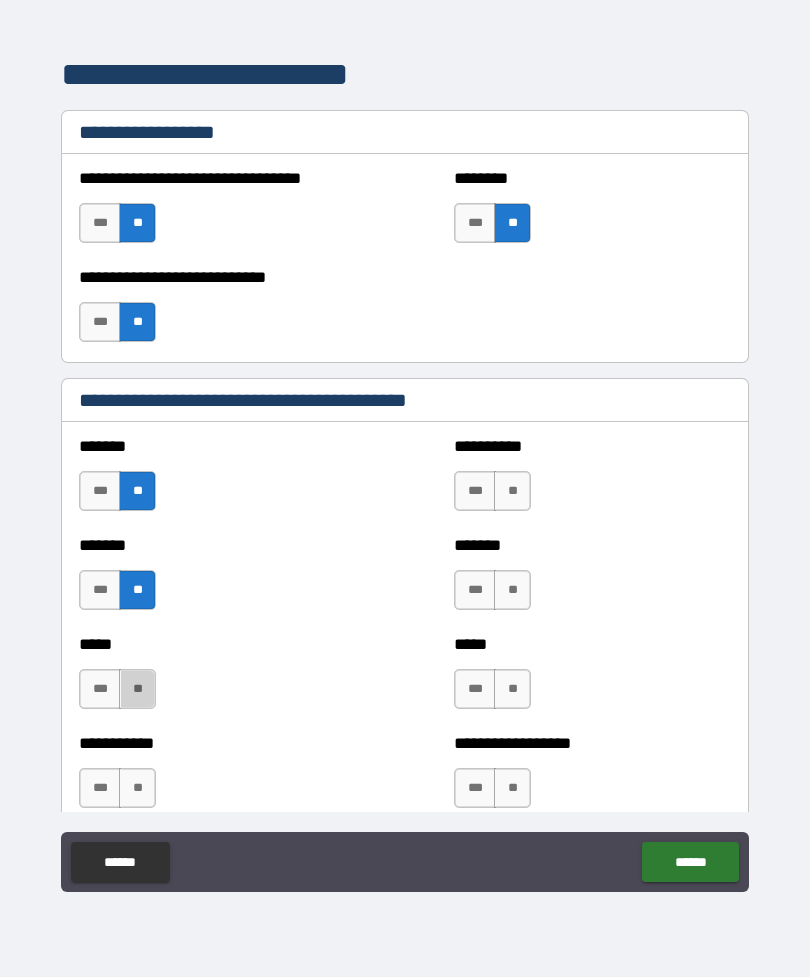 click on "**" at bounding box center (137, 689) 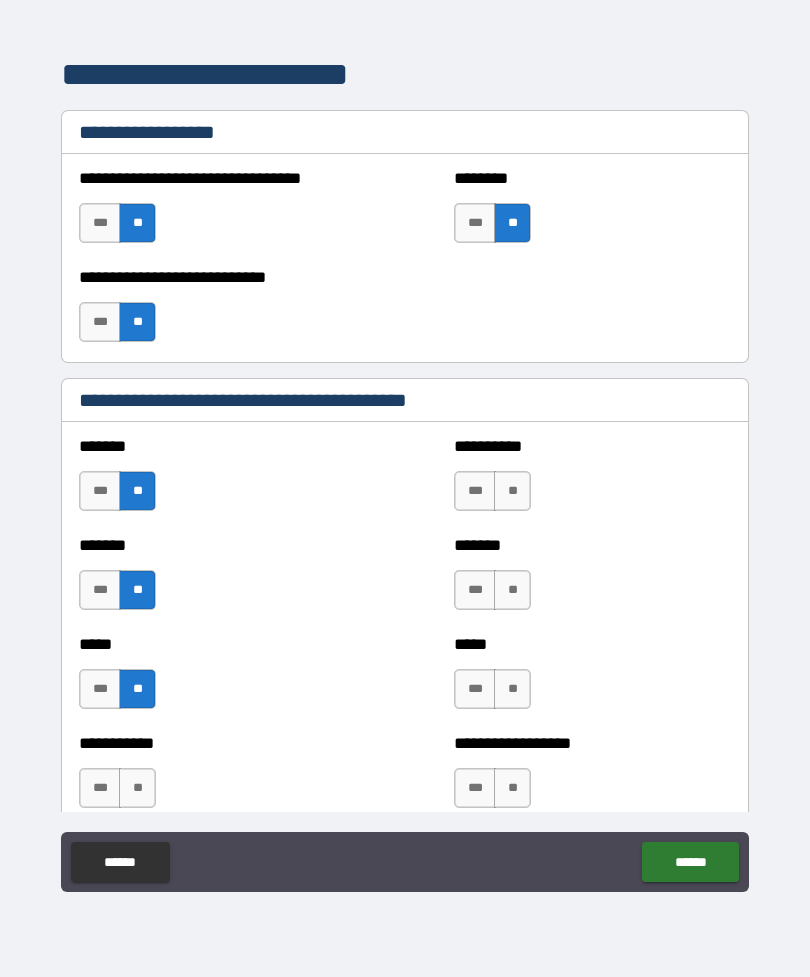 click on "**" at bounding box center [137, 788] 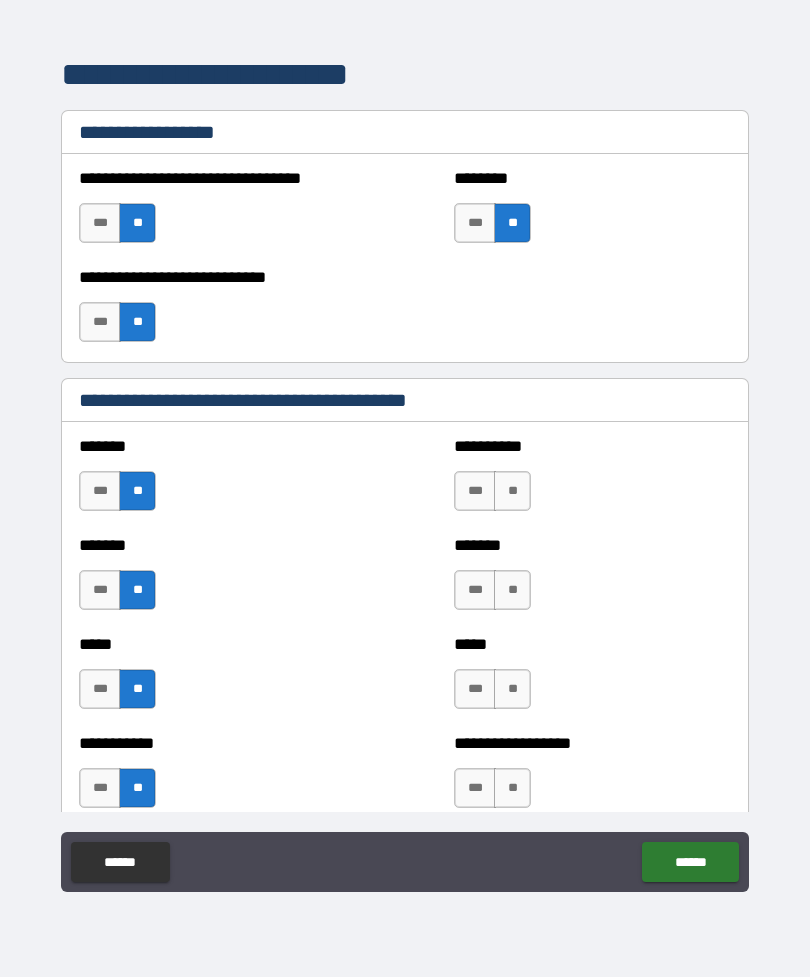 click on "**" at bounding box center [512, 491] 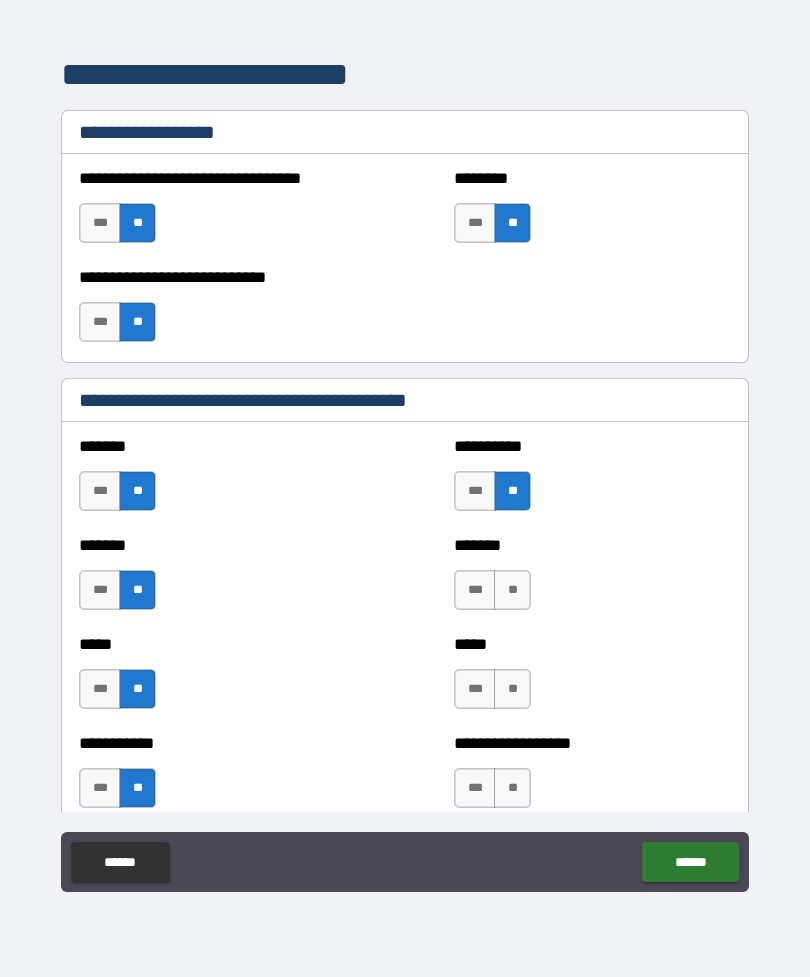 click on "**" at bounding box center (512, 590) 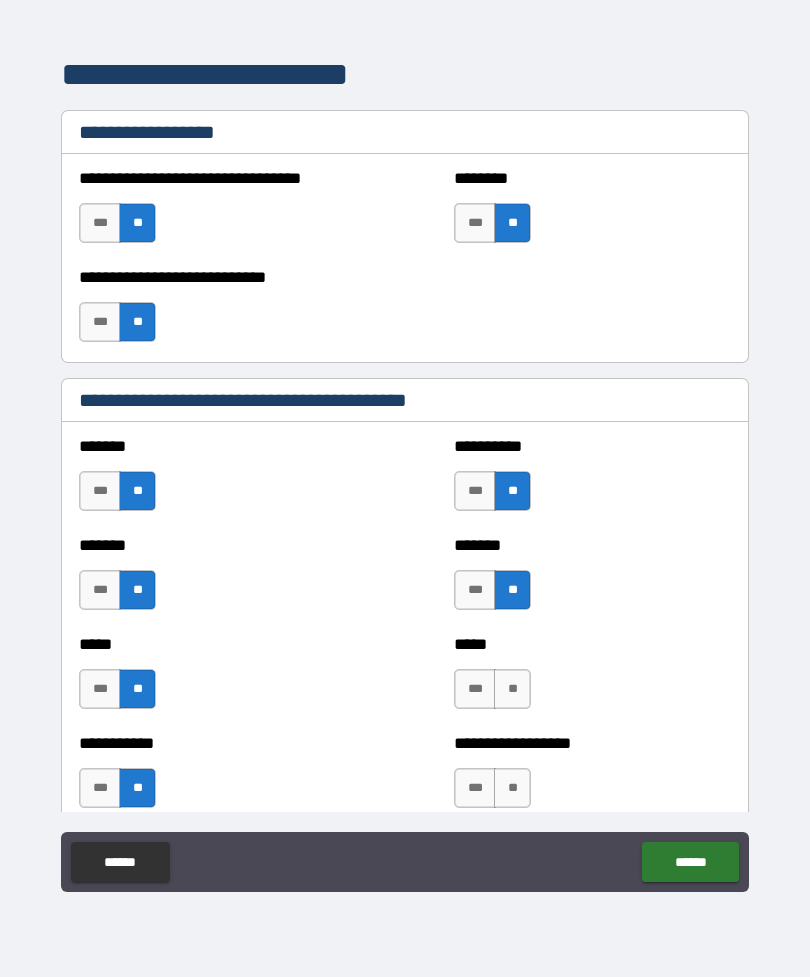 click on "**" at bounding box center [512, 689] 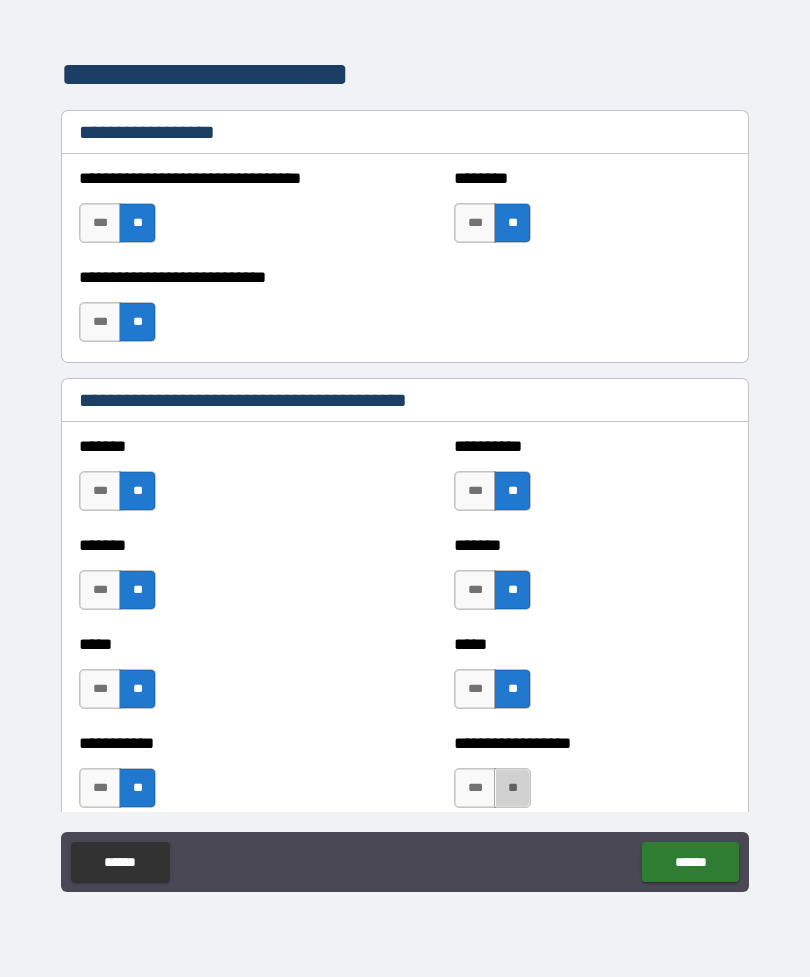 click on "**" at bounding box center (512, 788) 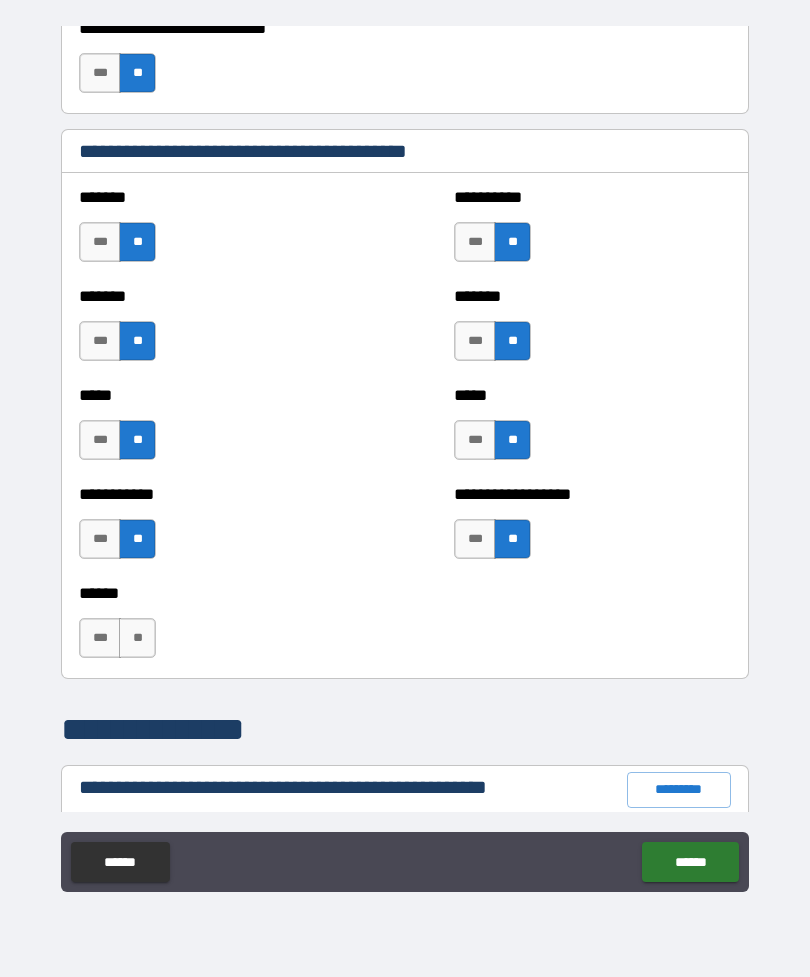 scroll, scrollTop: 1967, scrollLeft: 0, axis: vertical 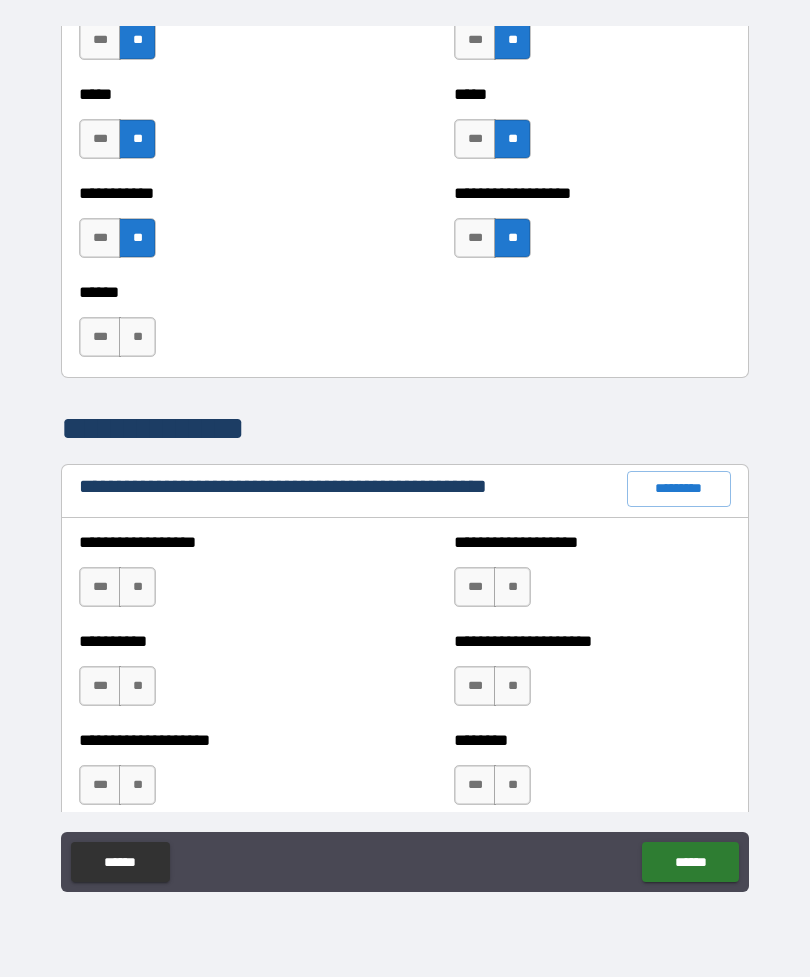 click on "**" at bounding box center [137, 337] 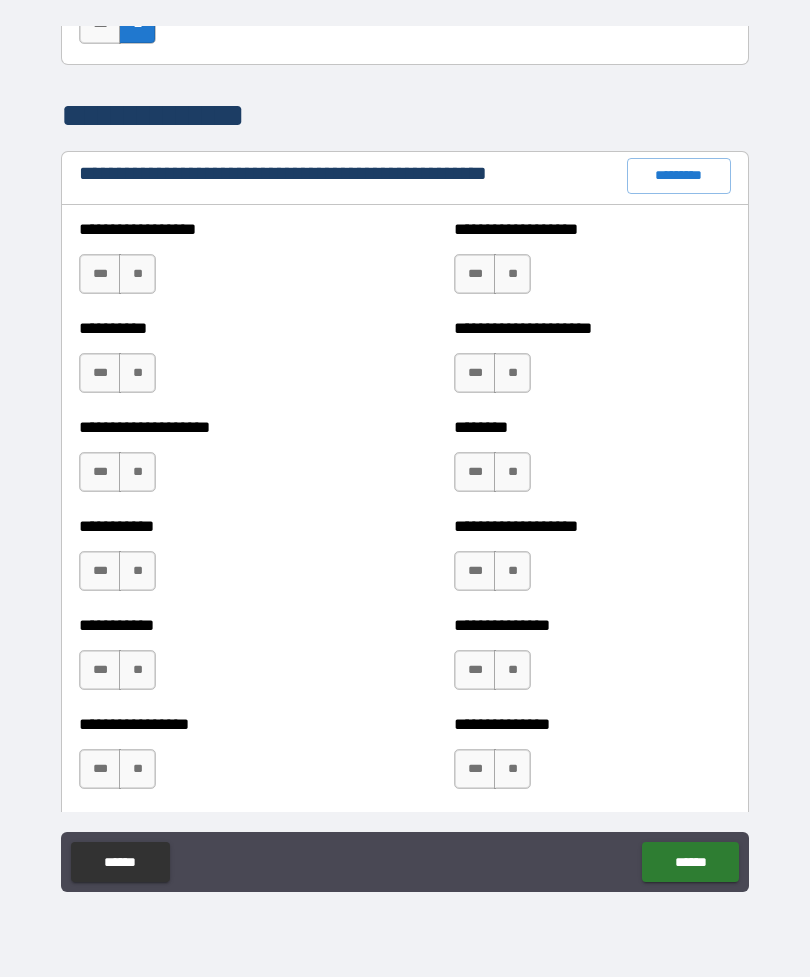 scroll, scrollTop: 2289, scrollLeft: 0, axis: vertical 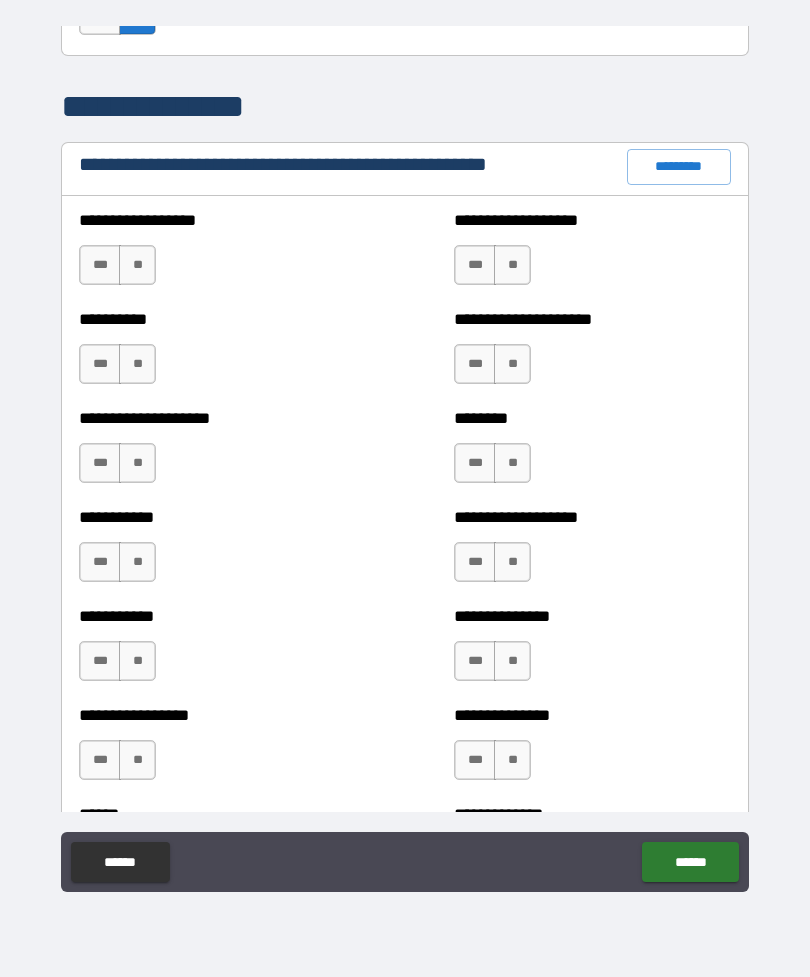 click on "**" at bounding box center [137, 265] 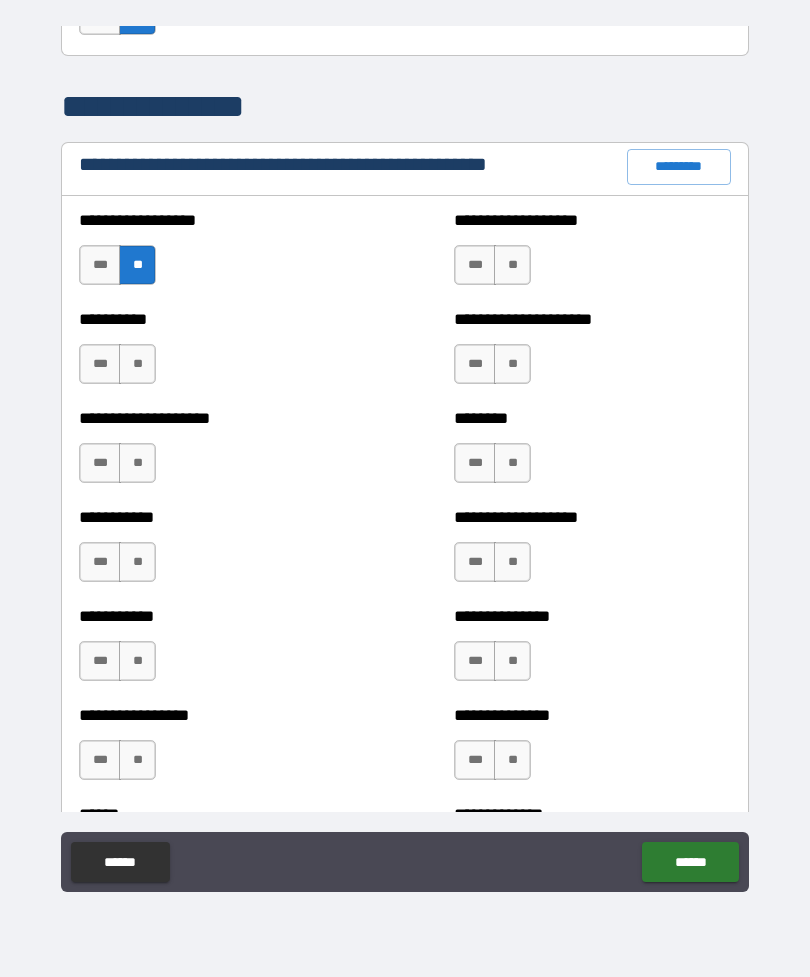 click on "**" at bounding box center [137, 364] 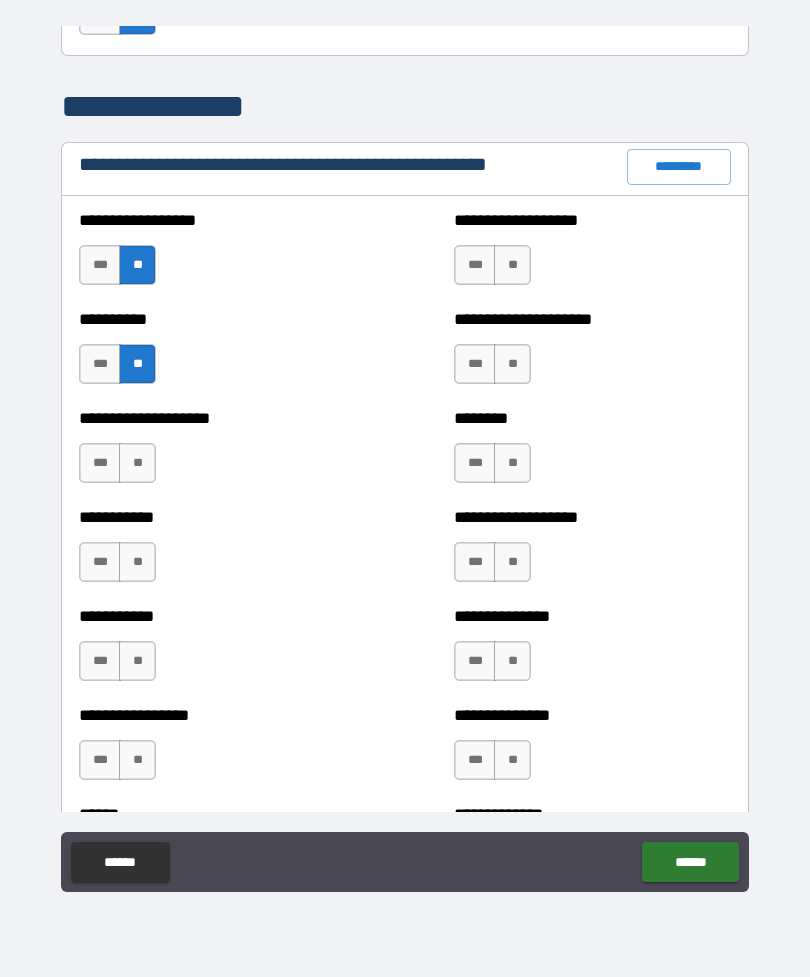 click on "**" at bounding box center (137, 463) 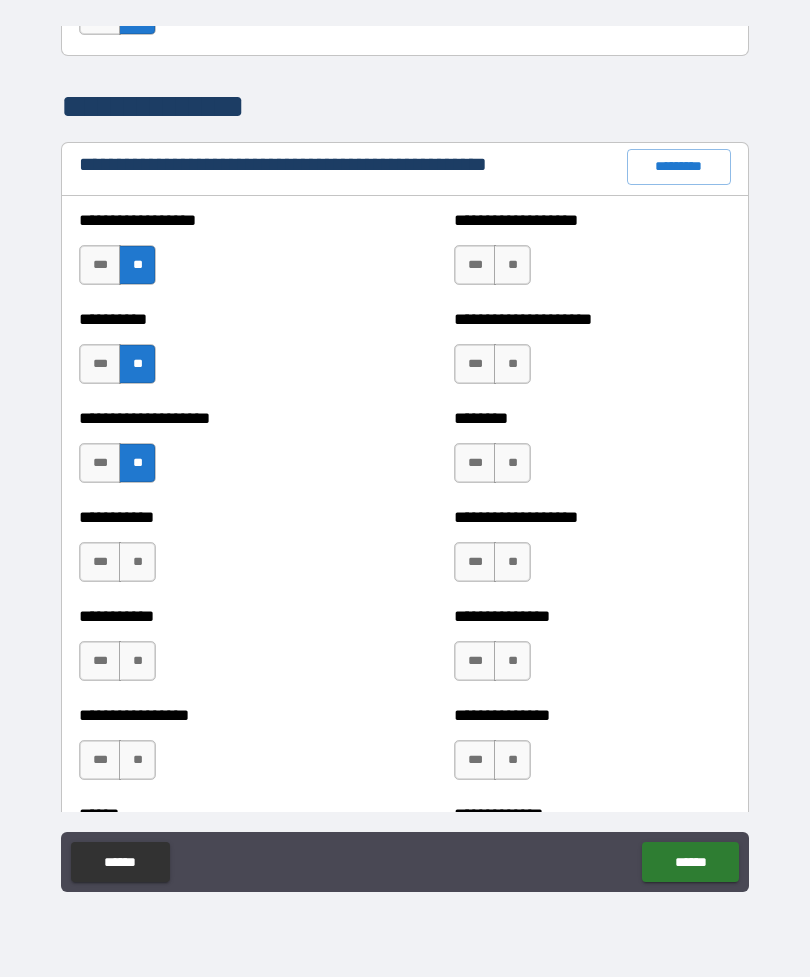 click on "**" at bounding box center [137, 562] 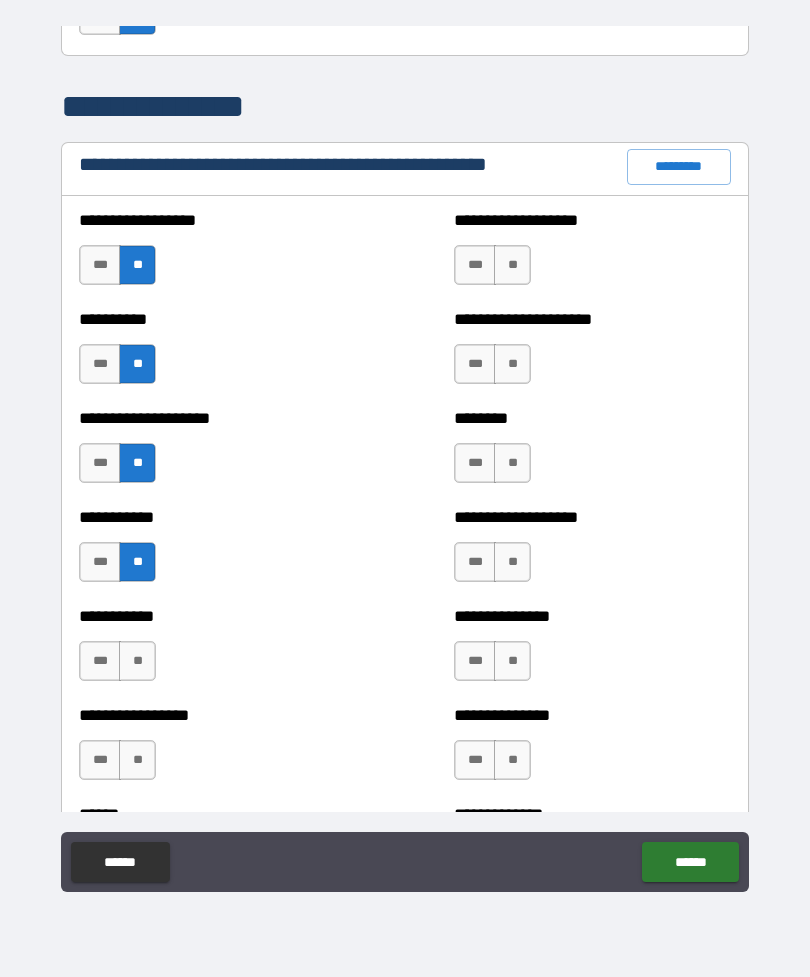 click on "**" at bounding box center [137, 661] 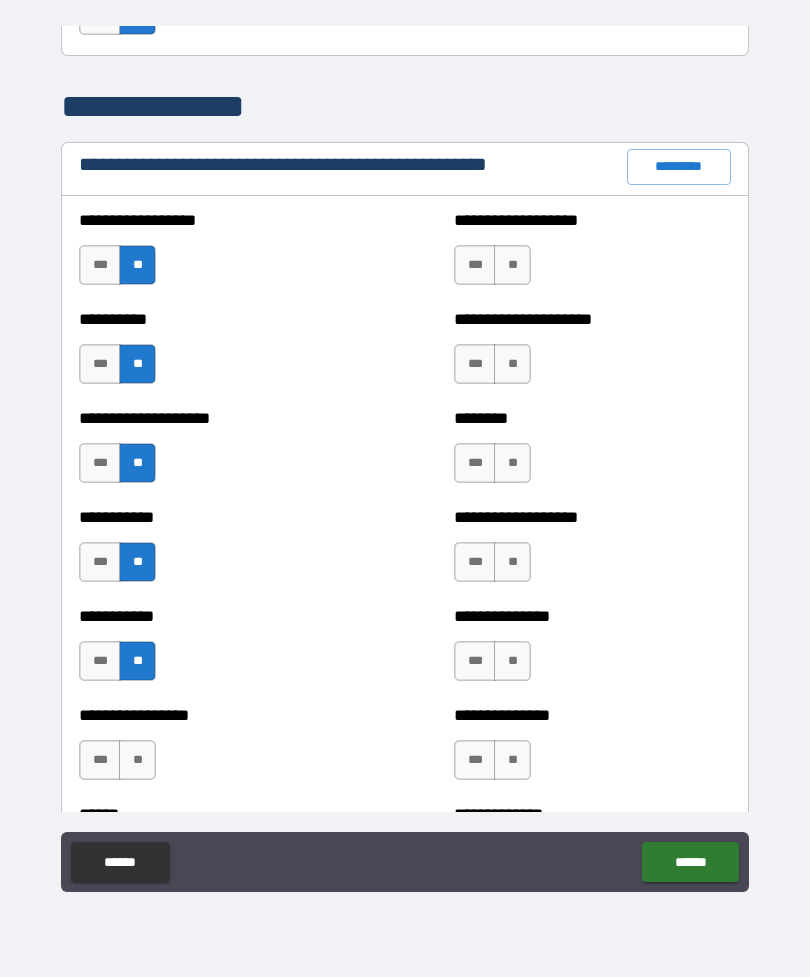 click on "**" at bounding box center (137, 760) 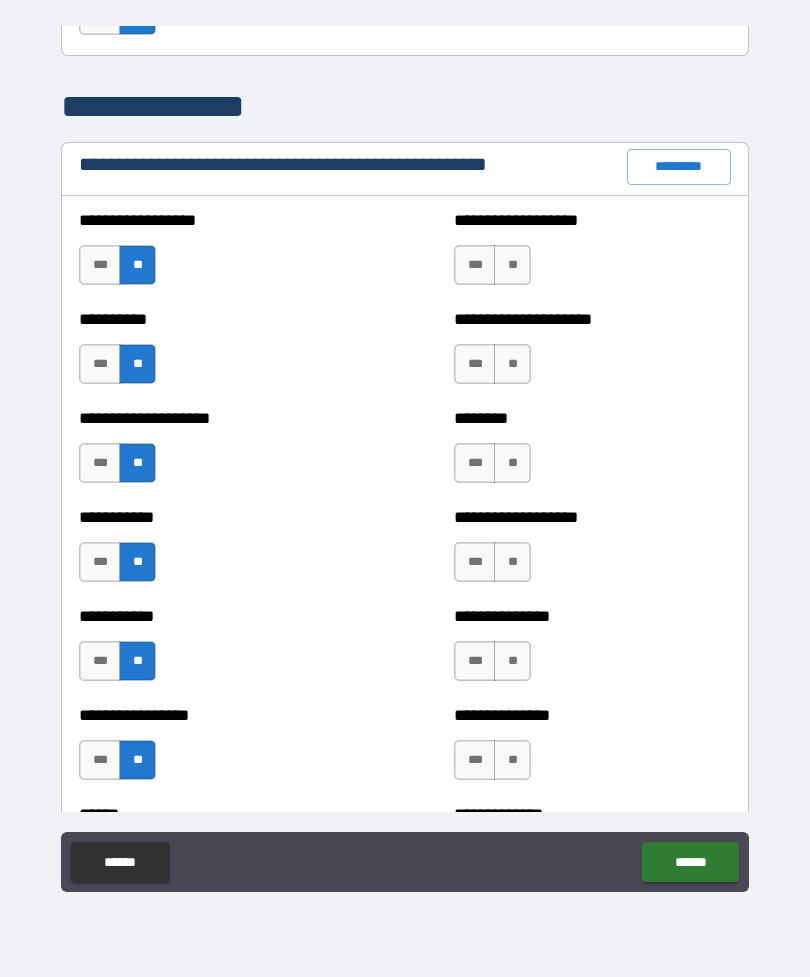 click on "**" at bounding box center [512, 265] 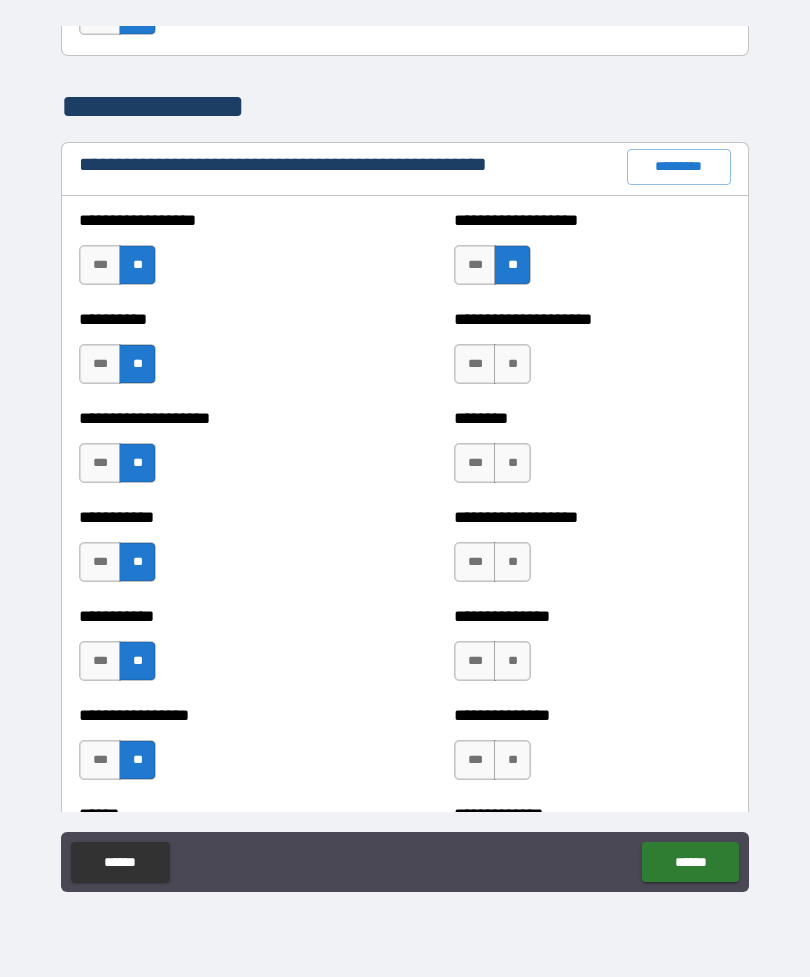 click on "**" at bounding box center (512, 364) 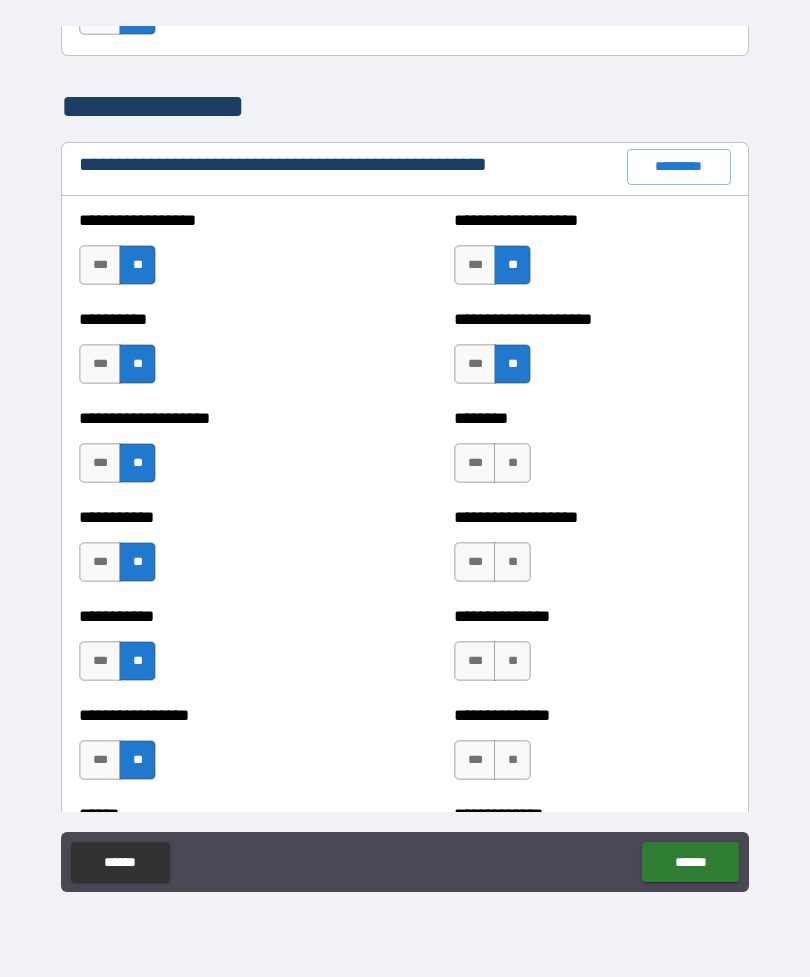 click on "**" at bounding box center (512, 463) 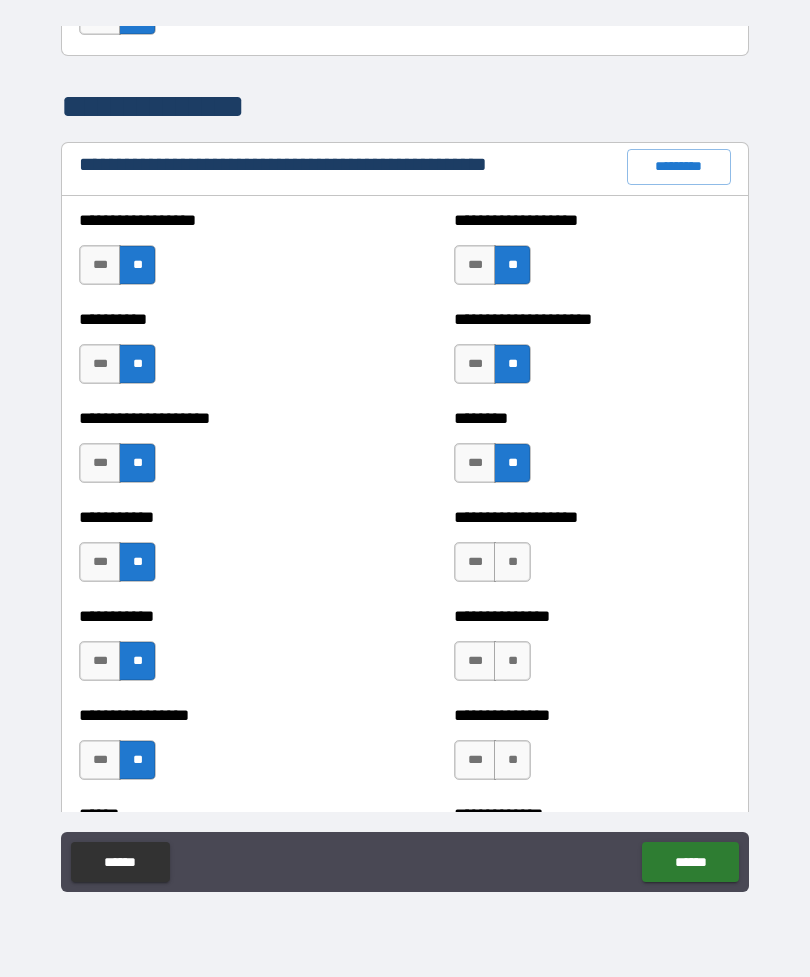 click on "**" at bounding box center (512, 562) 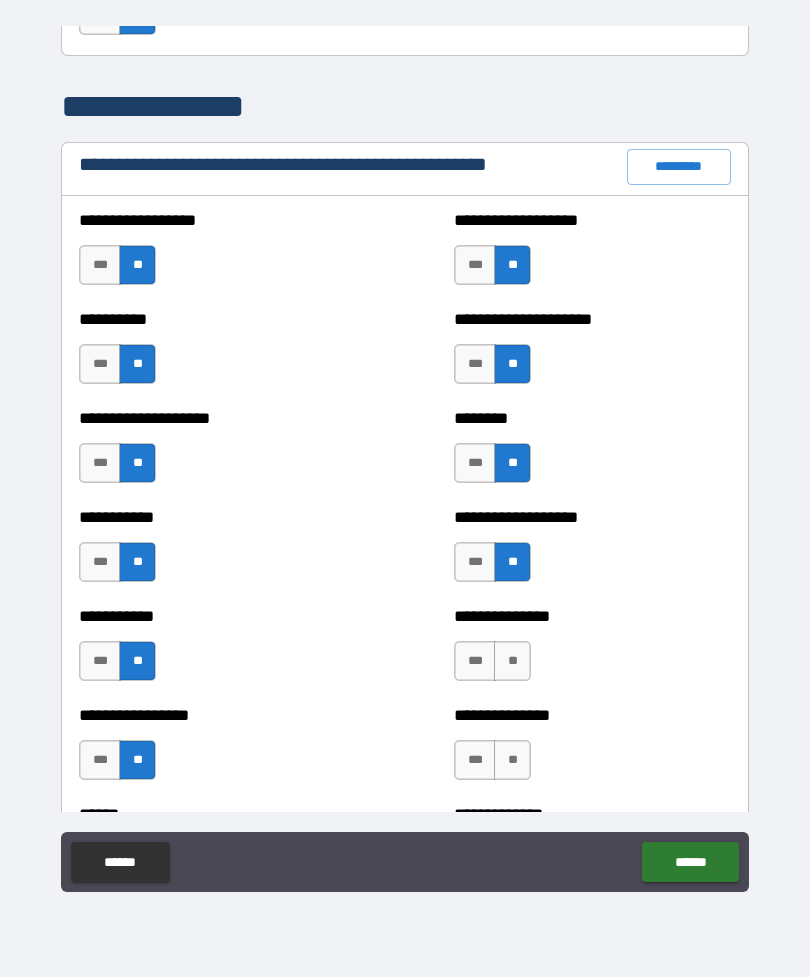 click on "**" at bounding box center [512, 661] 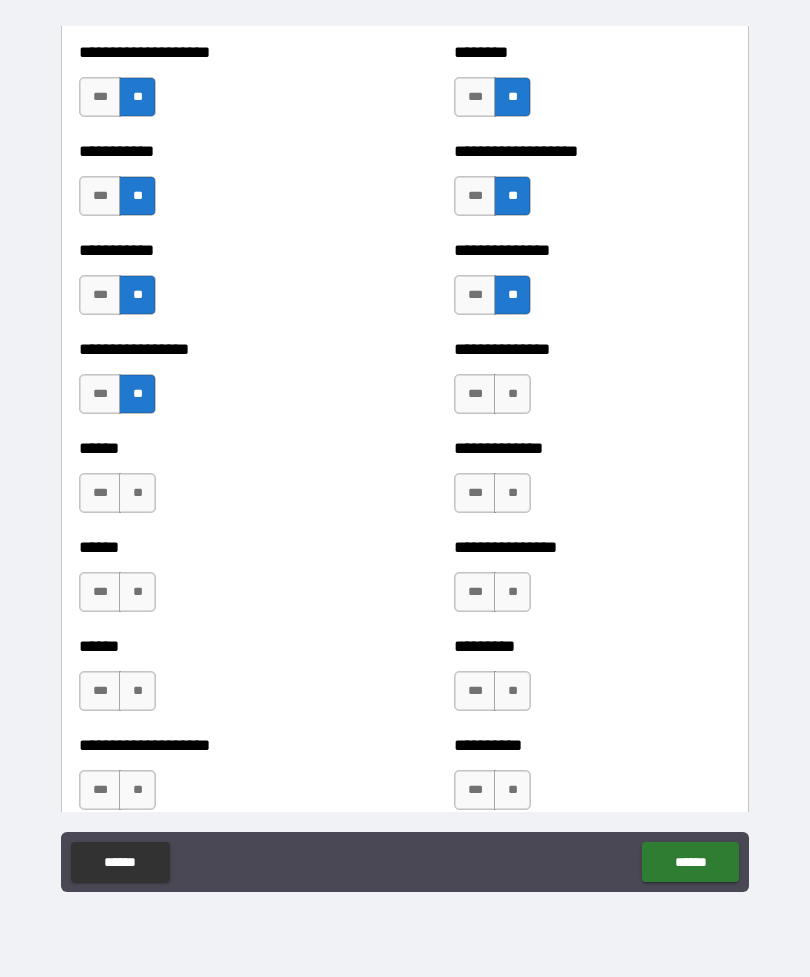 scroll, scrollTop: 2656, scrollLeft: 0, axis: vertical 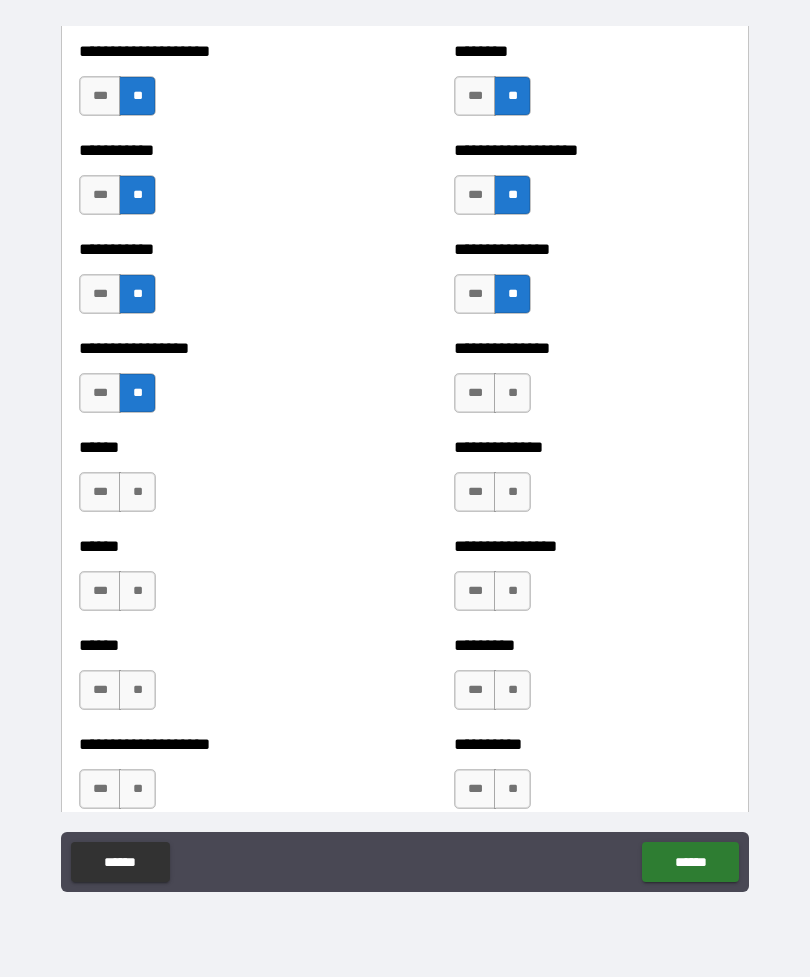 click on "**" at bounding box center (512, 393) 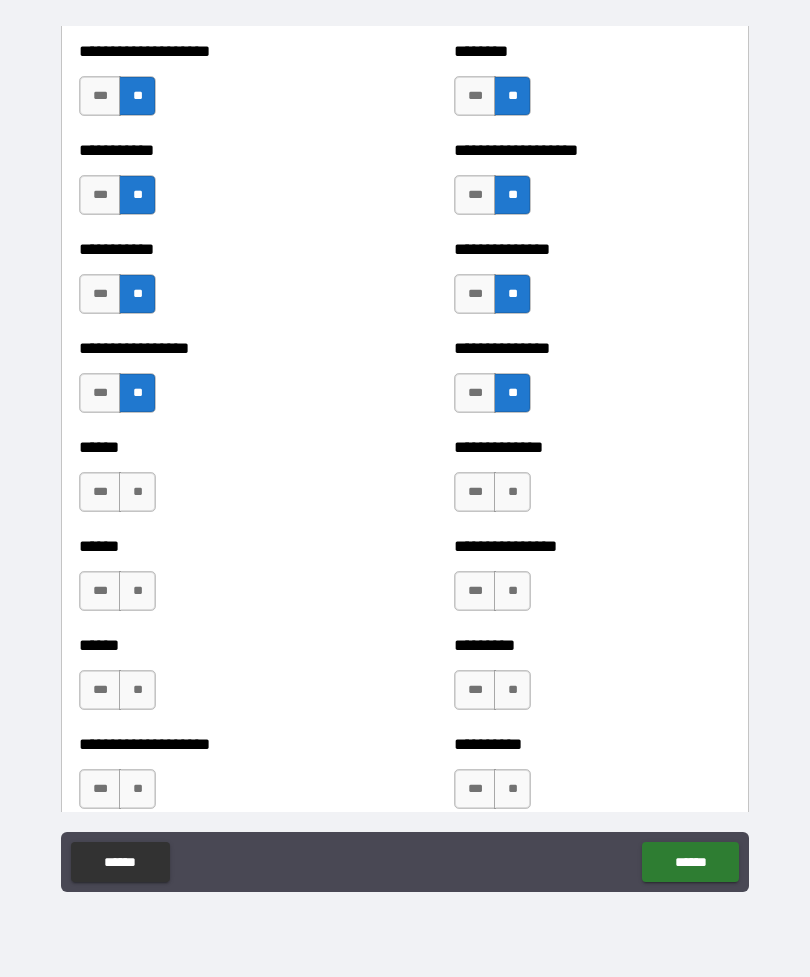 click on "**" at bounding box center (512, 492) 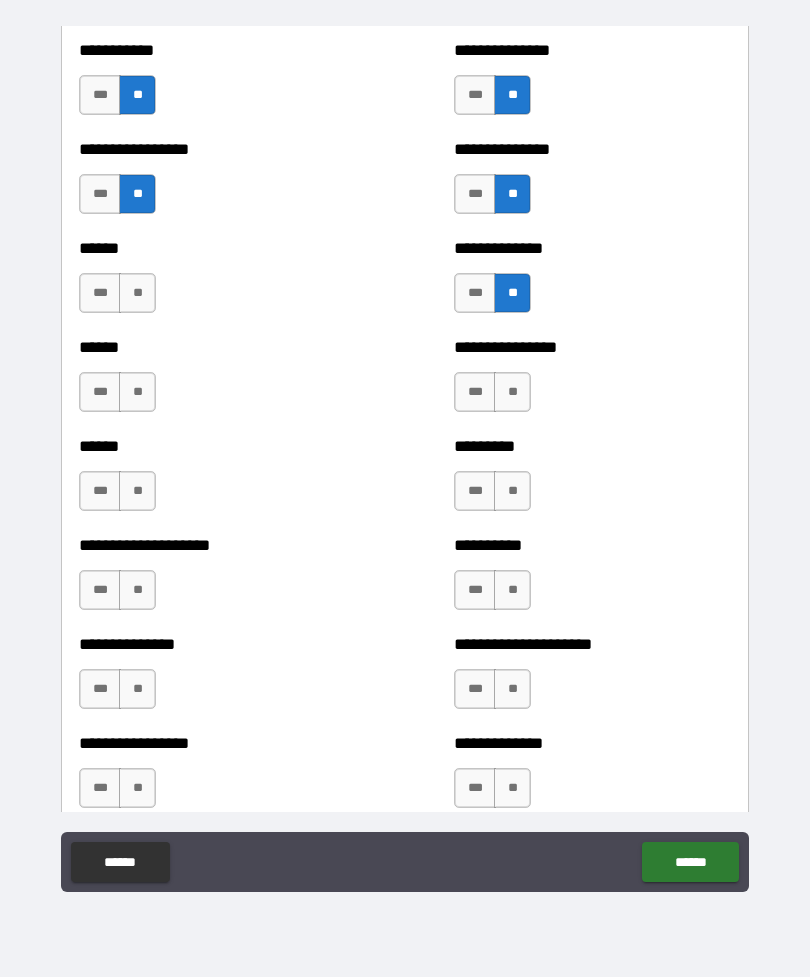 scroll, scrollTop: 2858, scrollLeft: 0, axis: vertical 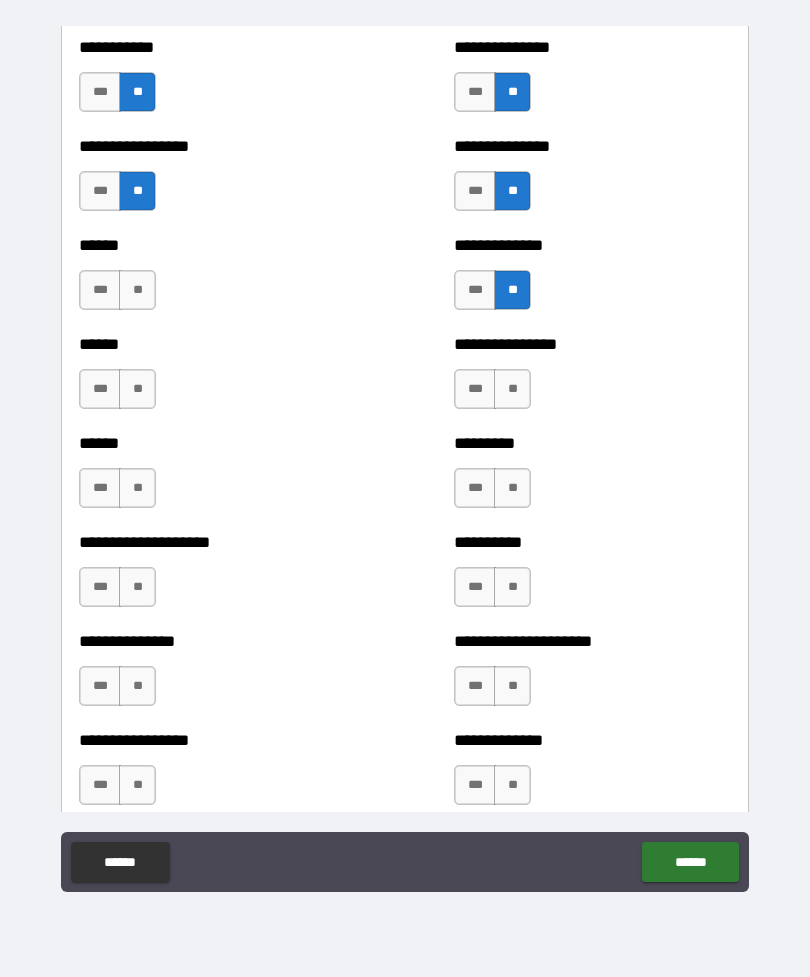 click on "**" at bounding box center (137, 290) 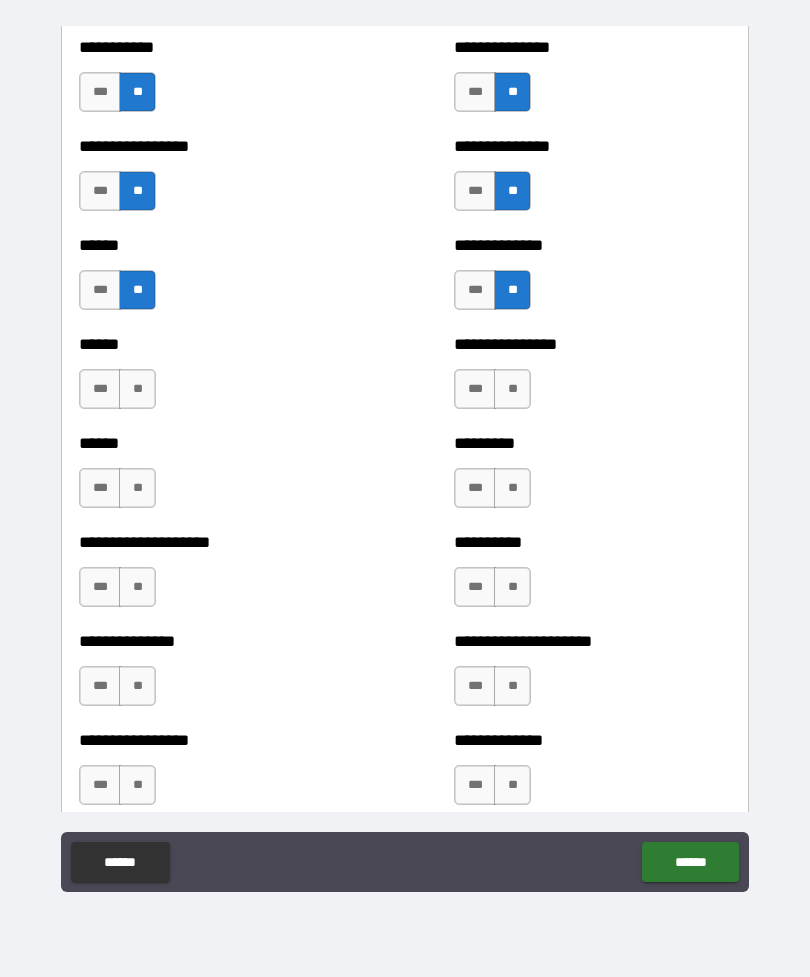 click on "**" at bounding box center (137, 389) 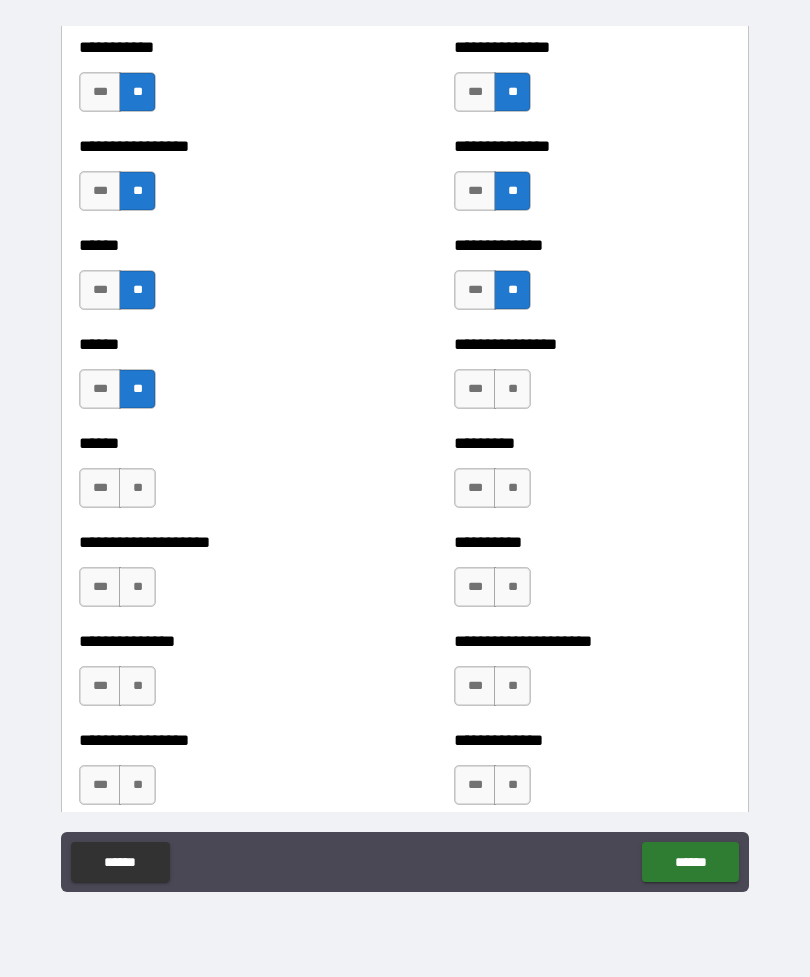 click on "**" at bounding box center (137, 488) 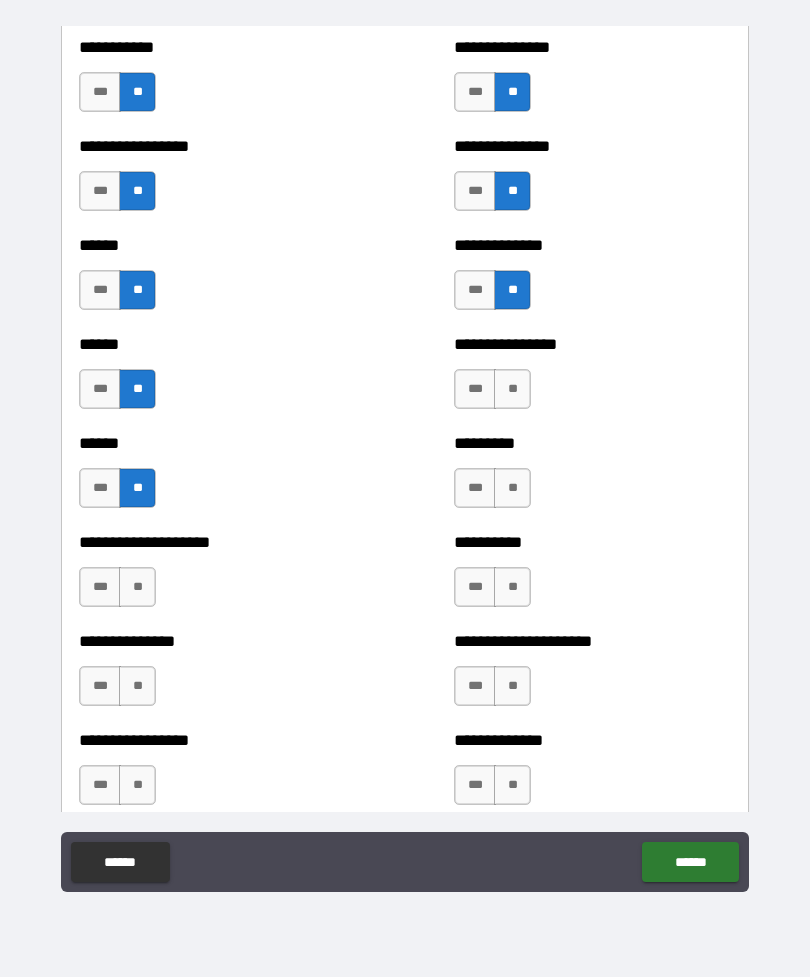 click on "**" at bounding box center (137, 587) 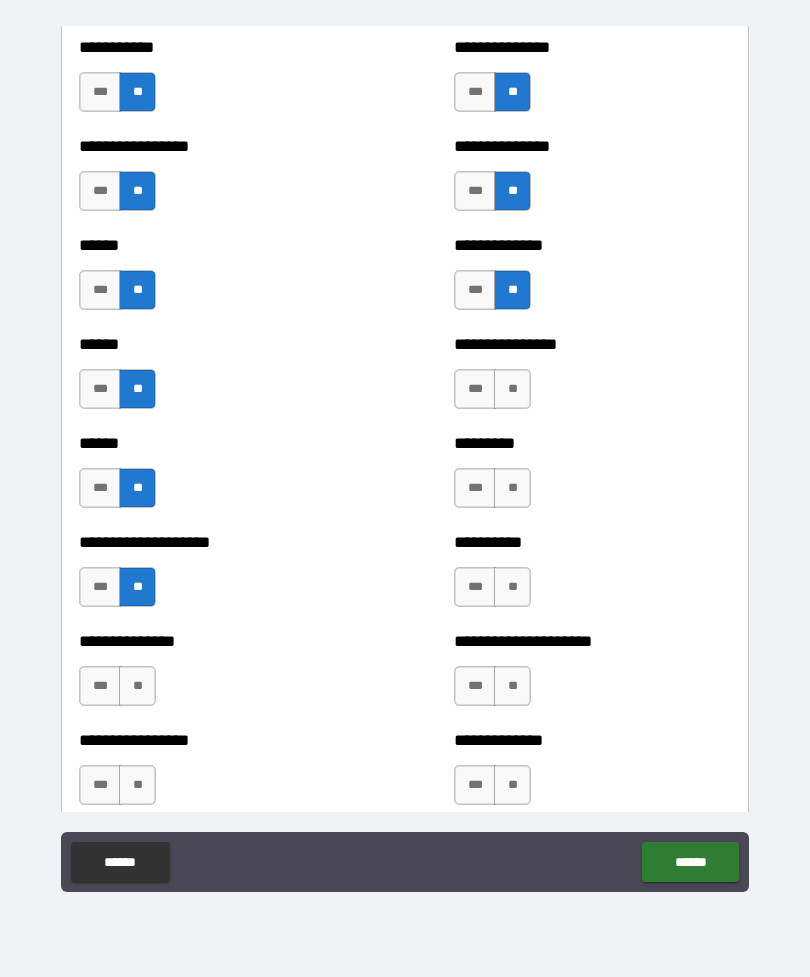 click on "**" at bounding box center [137, 686] 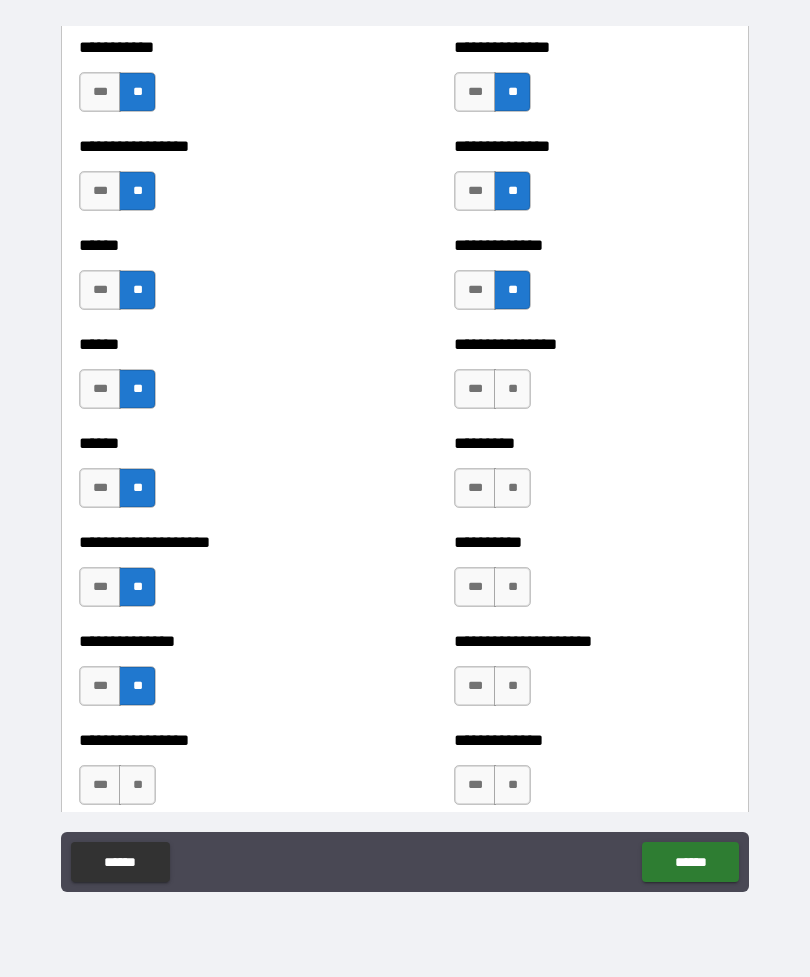 click on "**" at bounding box center [512, 488] 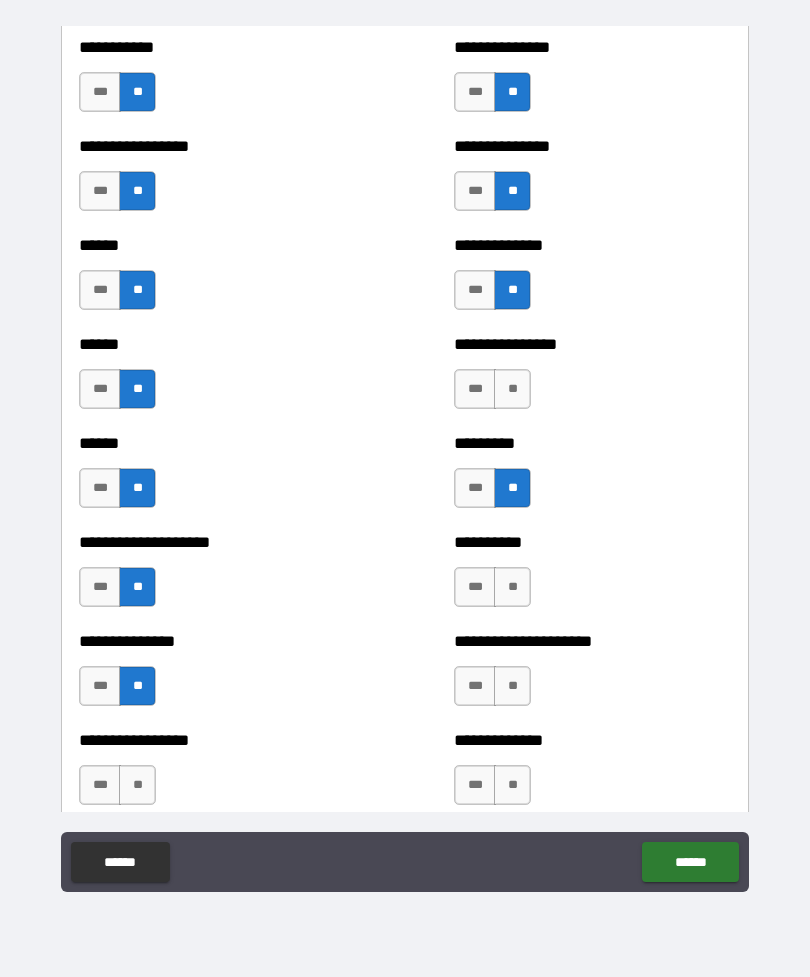 click on "**" at bounding box center [512, 587] 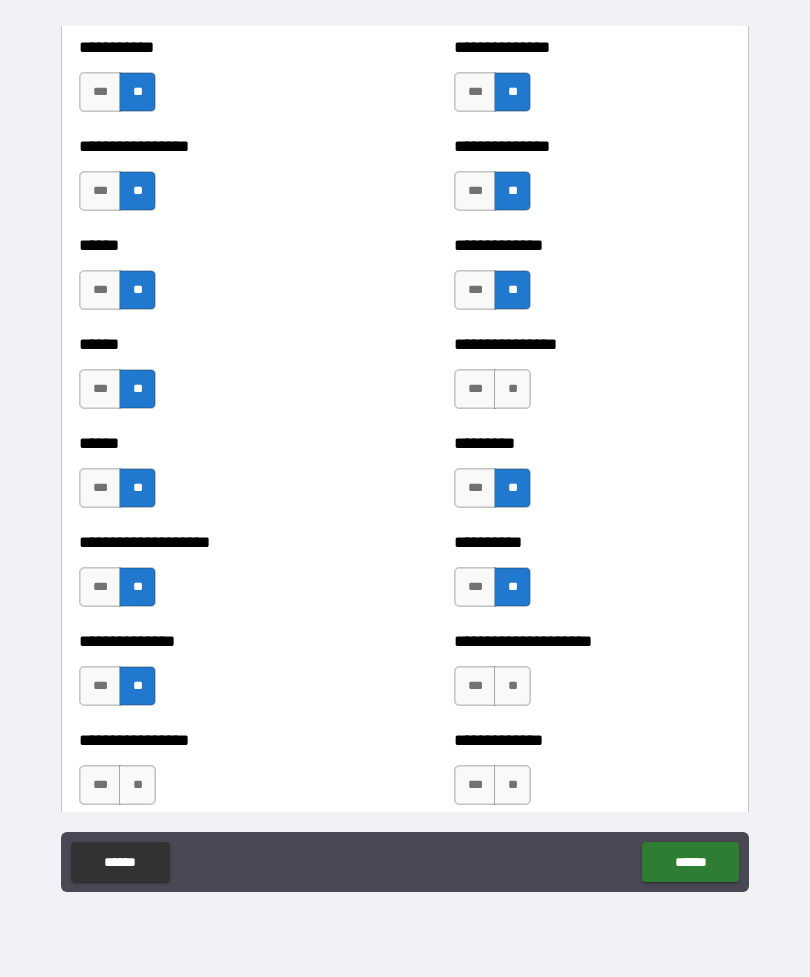 click on "**" at bounding box center (512, 389) 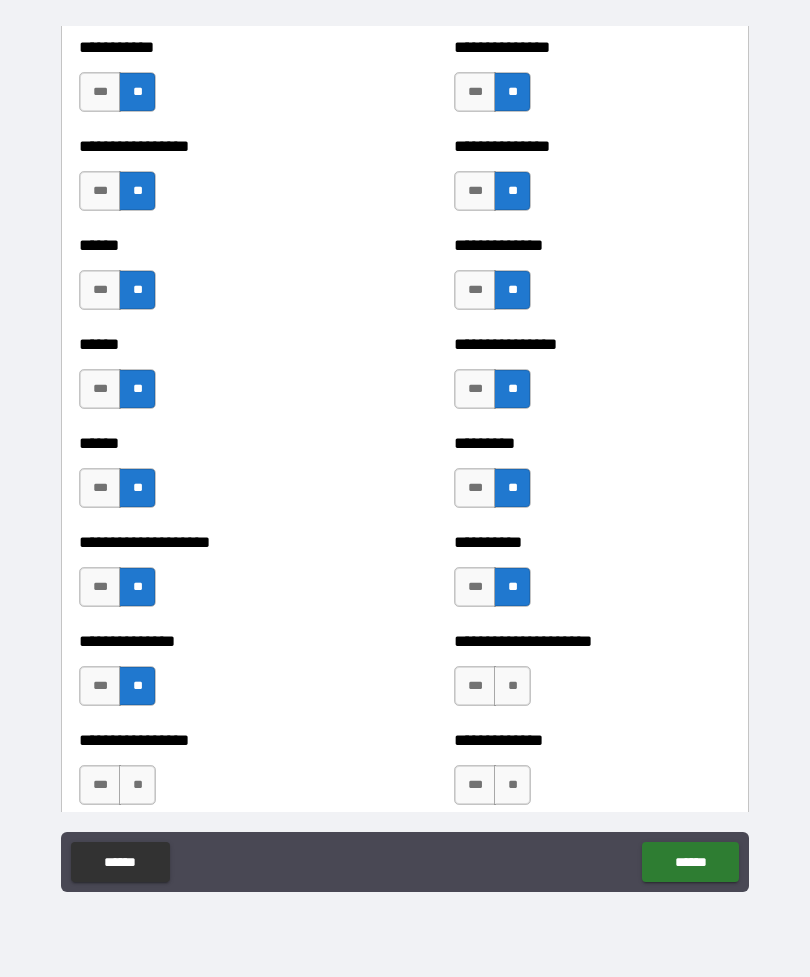 click on "**" at bounding box center [512, 686] 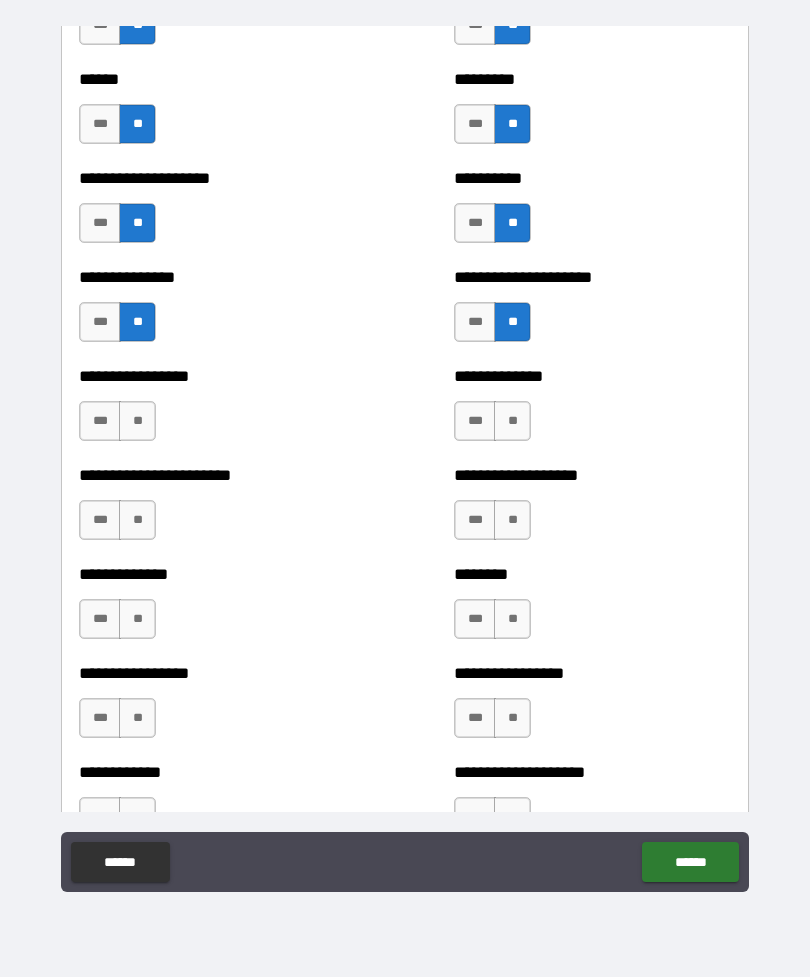 scroll, scrollTop: 3228, scrollLeft: 0, axis: vertical 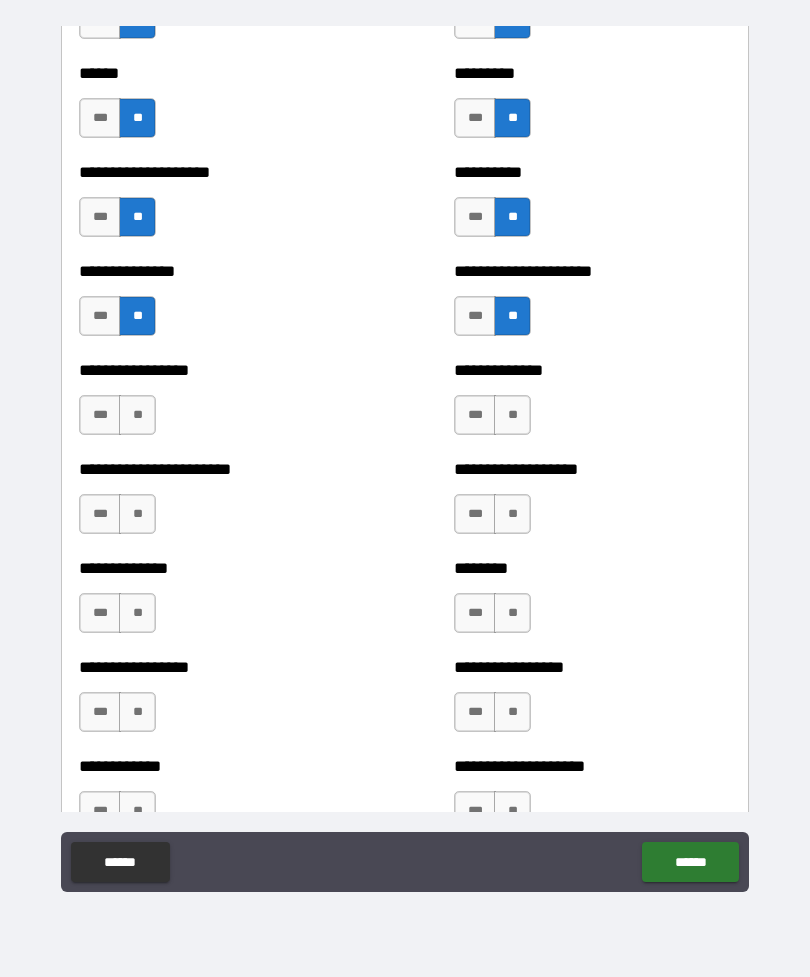 click on "**" at bounding box center [512, 415] 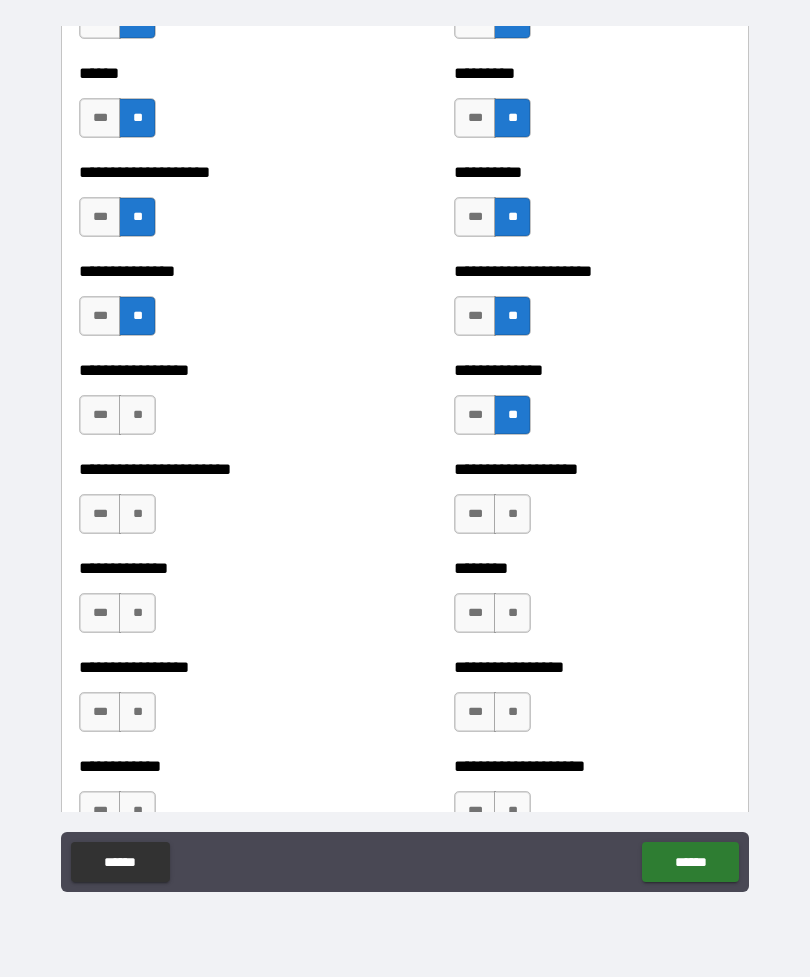 click on "**" at bounding box center [137, 415] 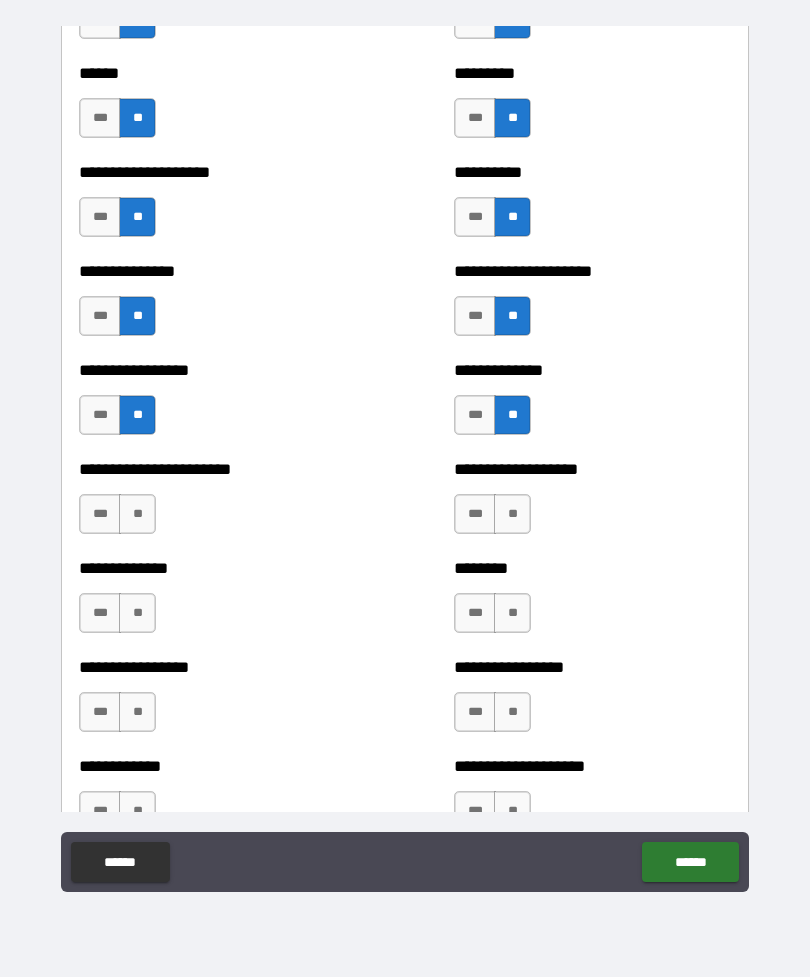 click on "**" at bounding box center [137, 514] 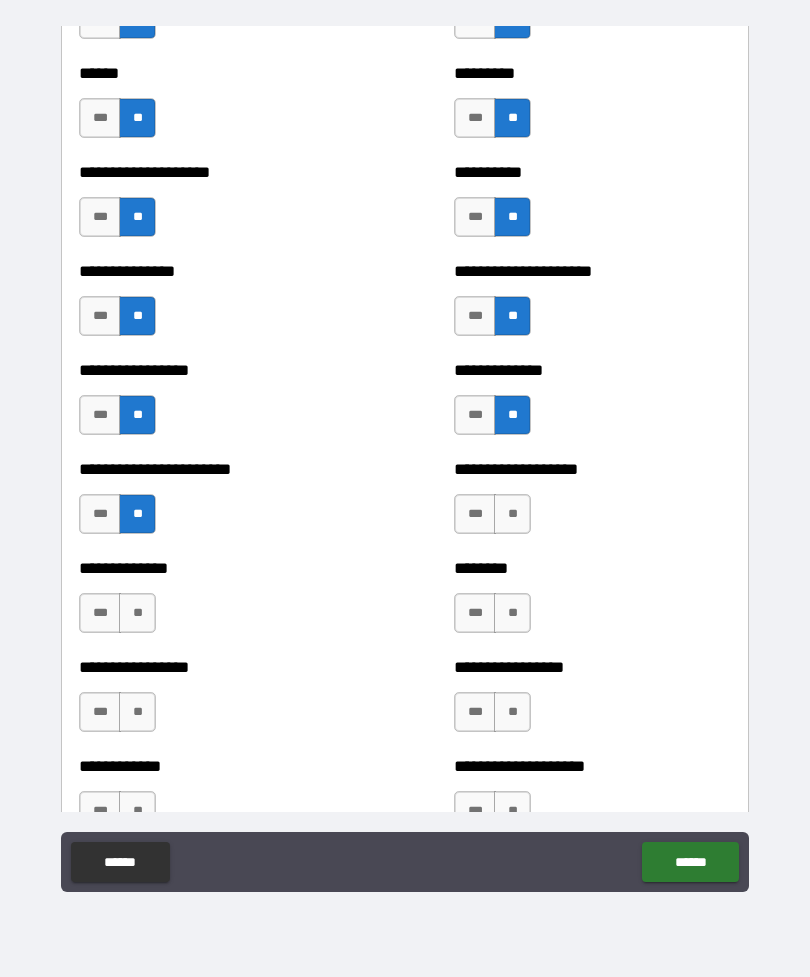 click on "**" at bounding box center [137, 613] 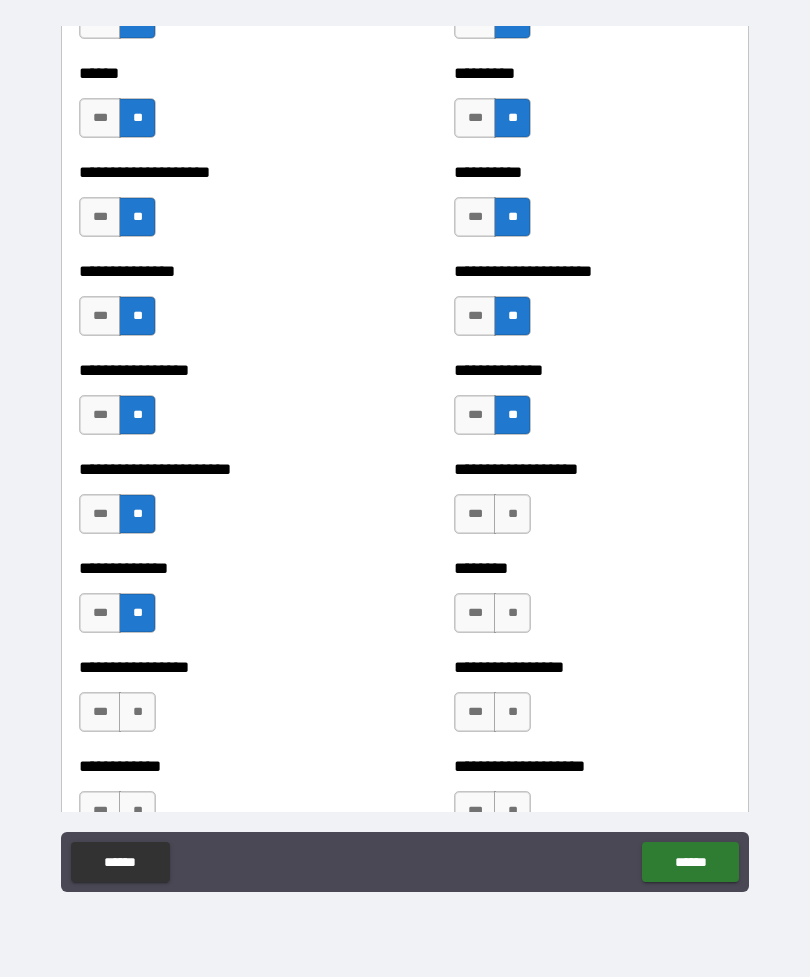 click on "**" at bounding box center [137, 712] 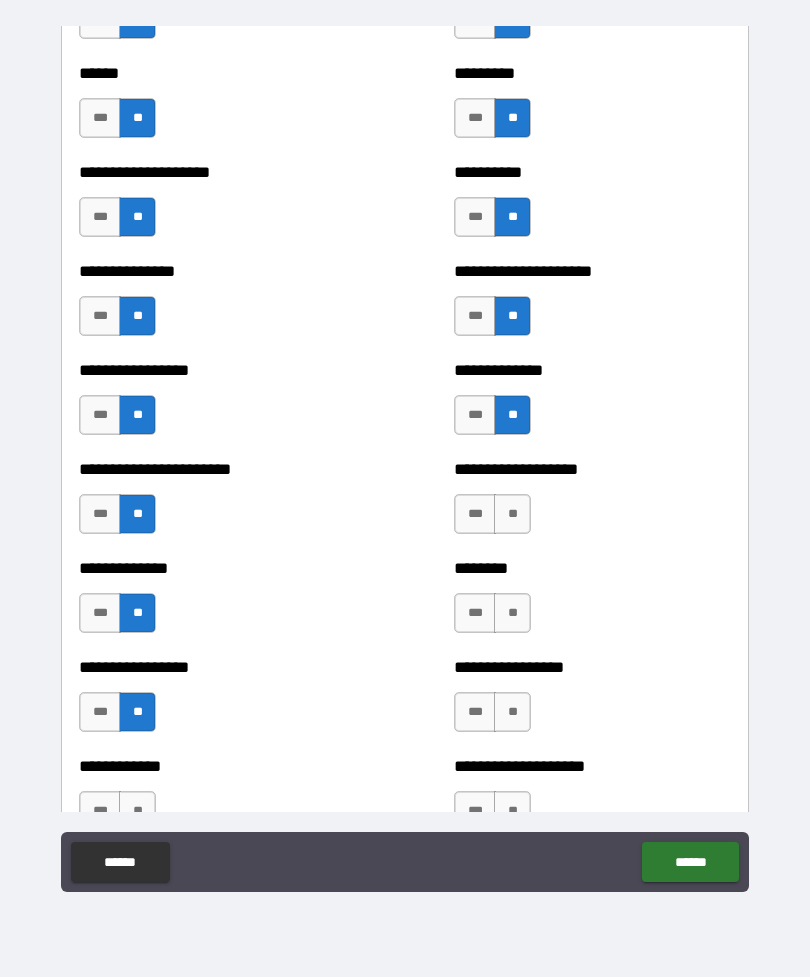click on "**" at bounding box center (512, 514) 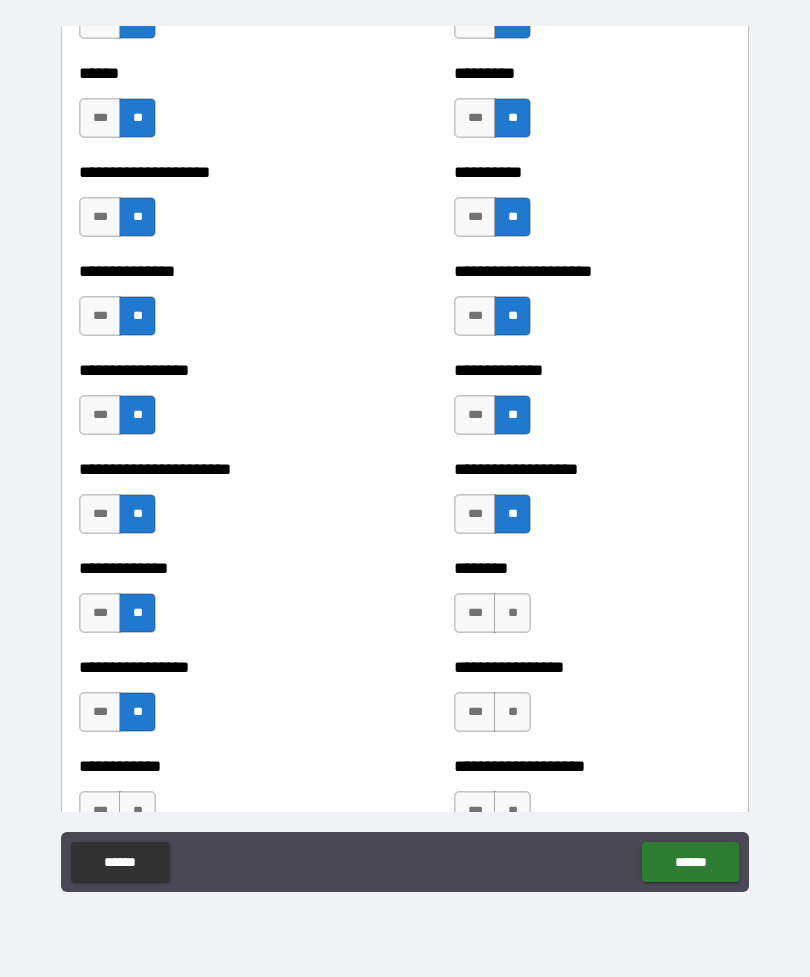 click on "**" at bounding box center (512, 613) 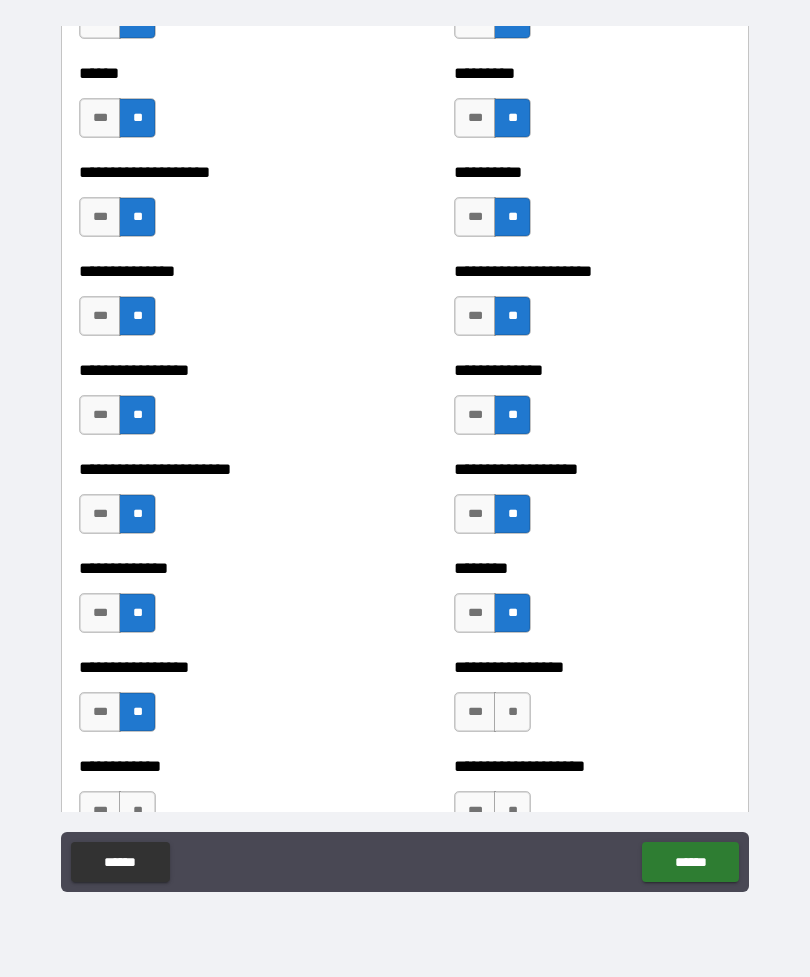 click on "**" at bounding box center (512, 712) 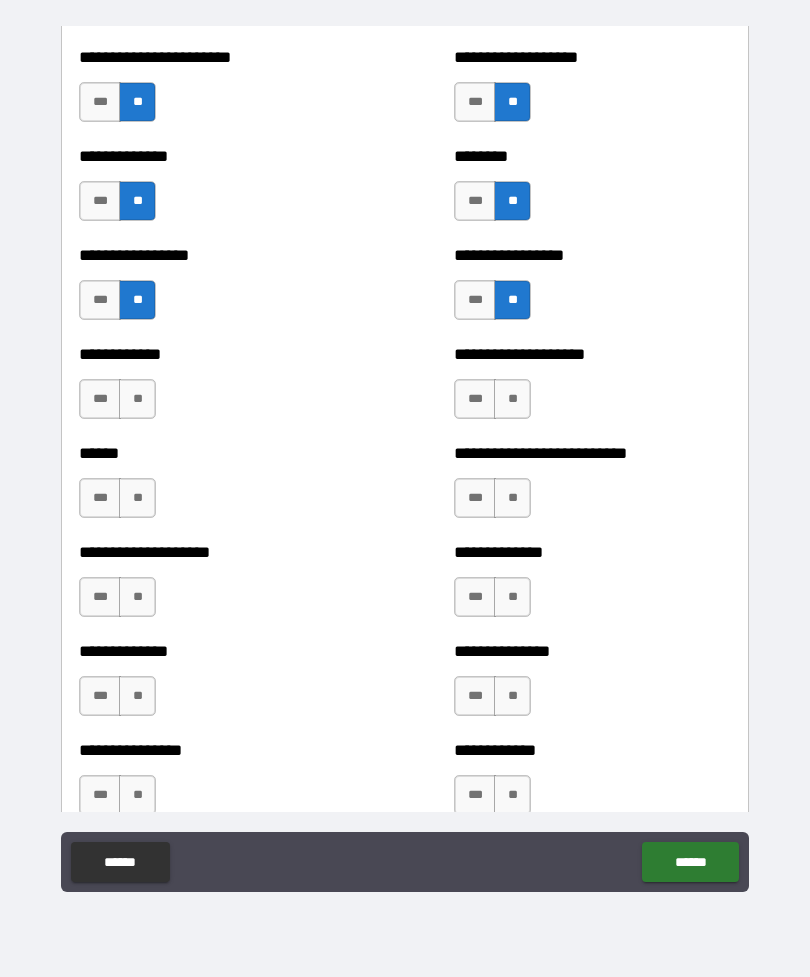 scroll, scrollTop: 3675, scrollLeft: 0, axis: vertical 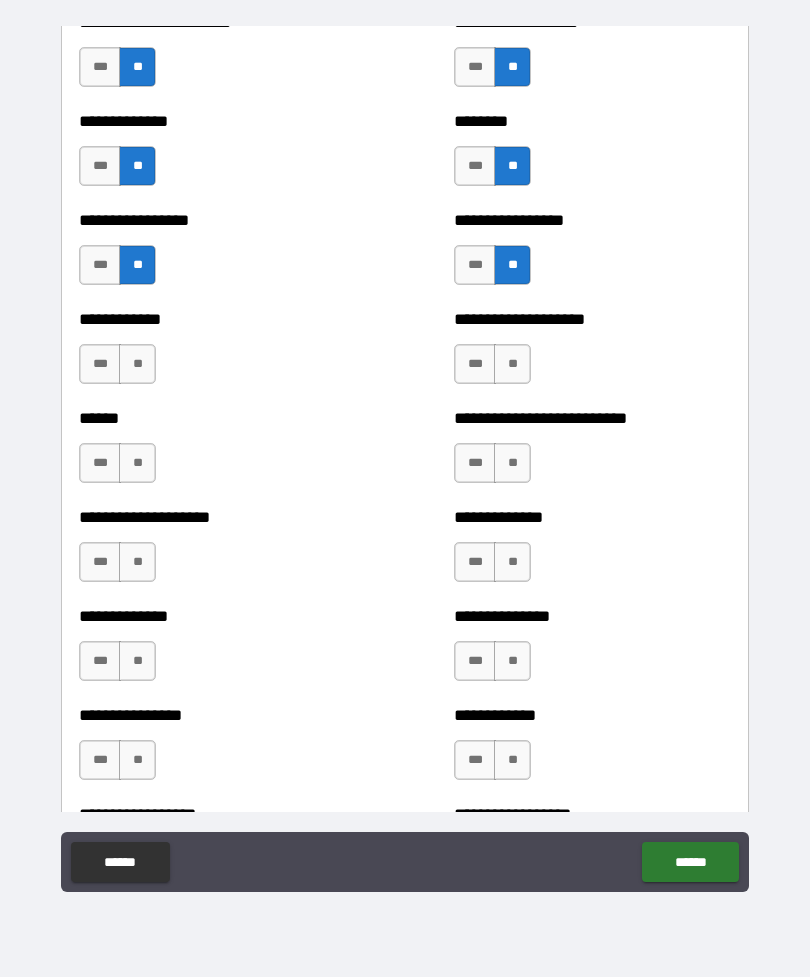 click on "**" at bounding box center (512, 364) 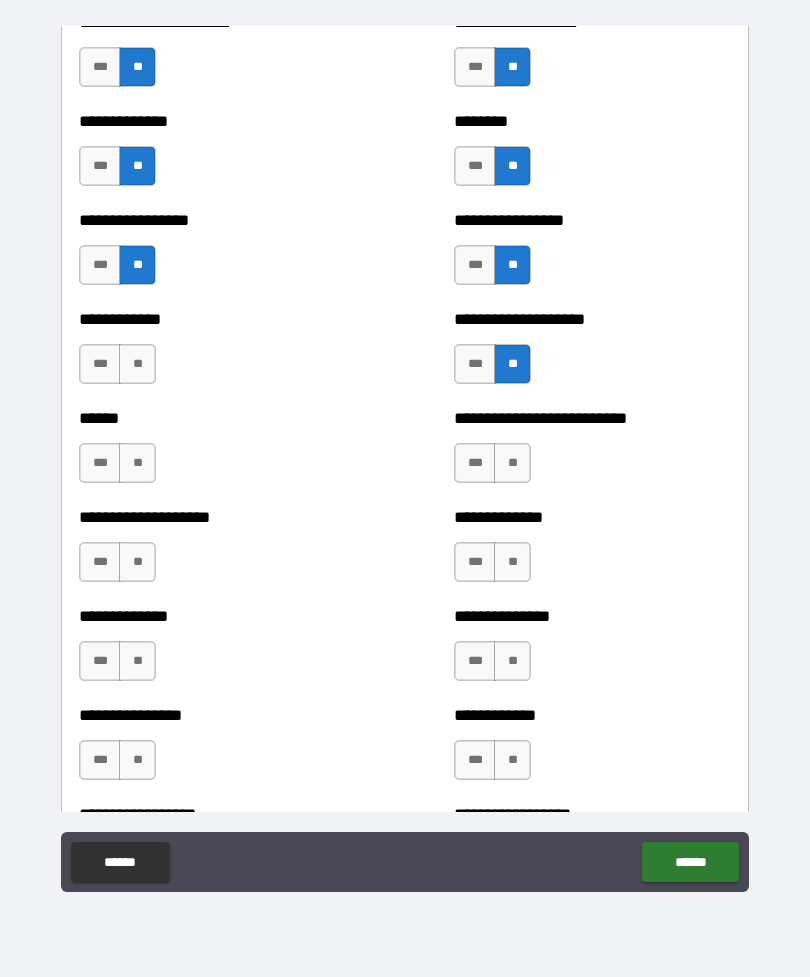 click on "**" at bounding box center (512, 463) 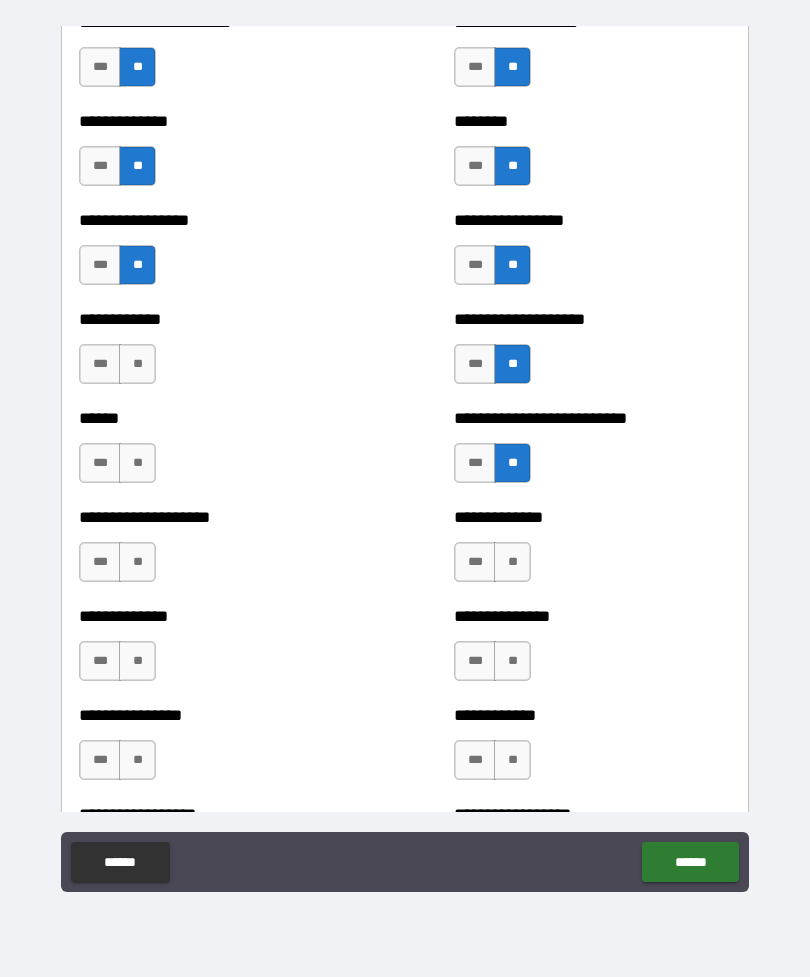 click on "**" at bounding box center (512, 562) 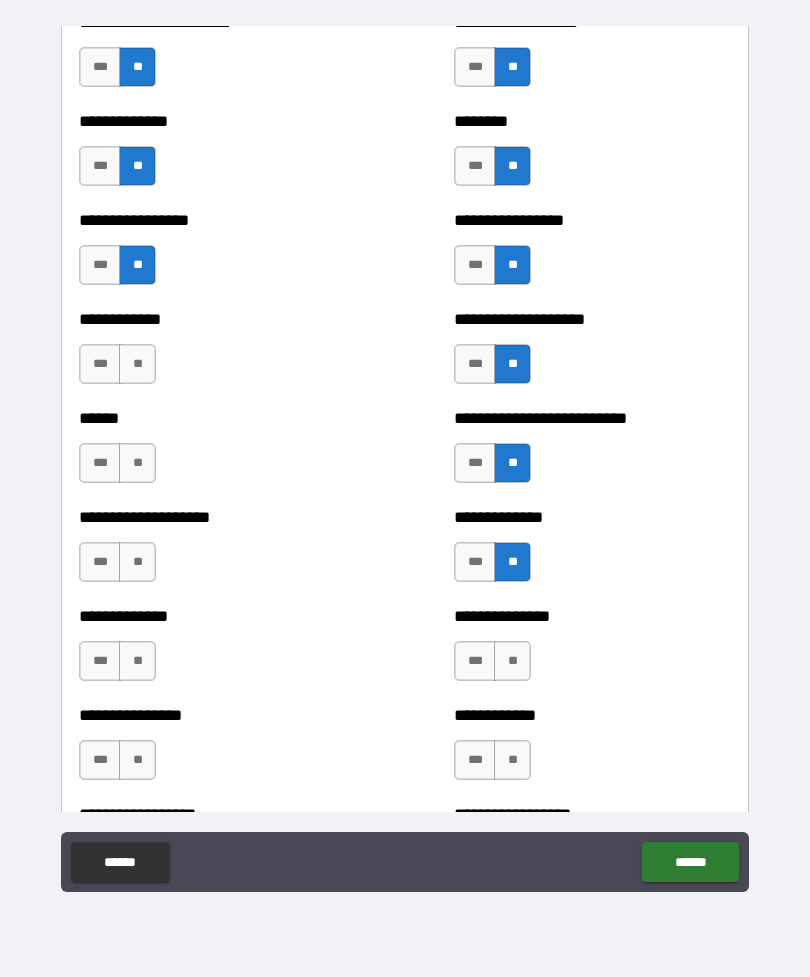 click on "**" at bounding box center (512, 661) 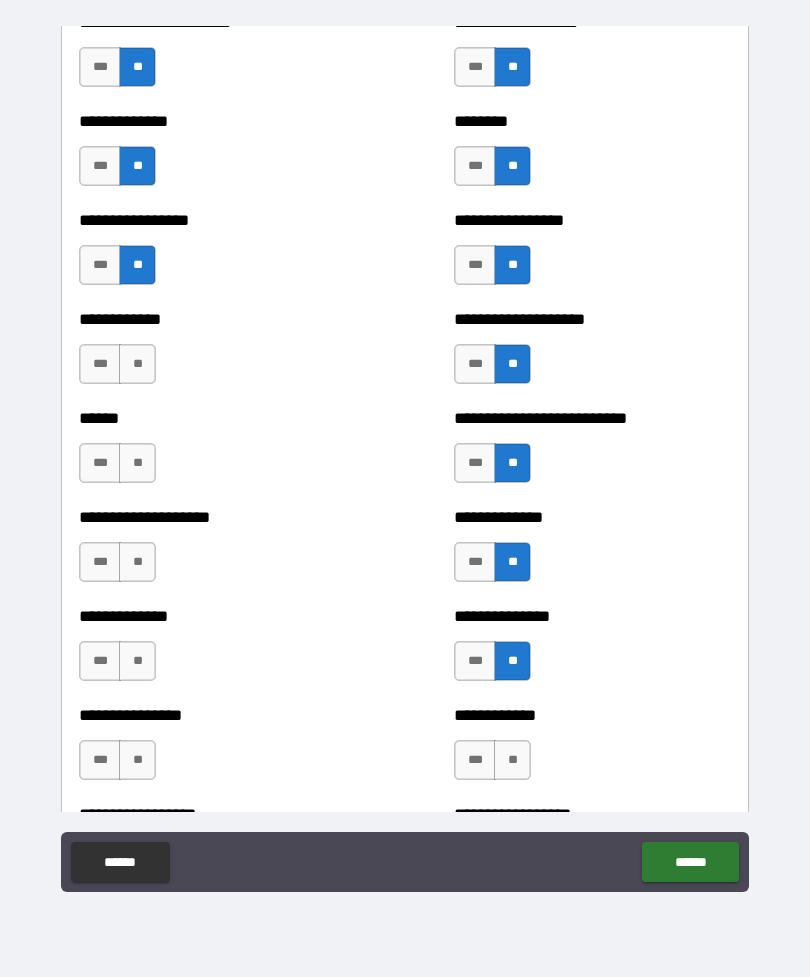 click on "***" at bounding box center (475, 661) 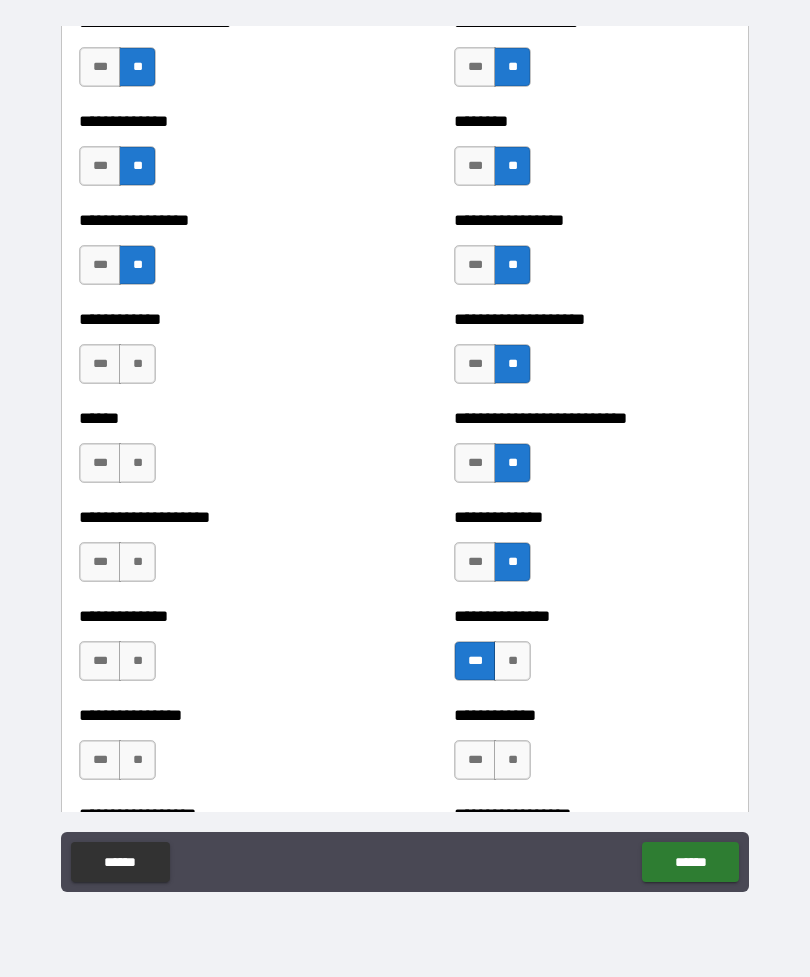 click on "**" at bounding box center (137, 463) 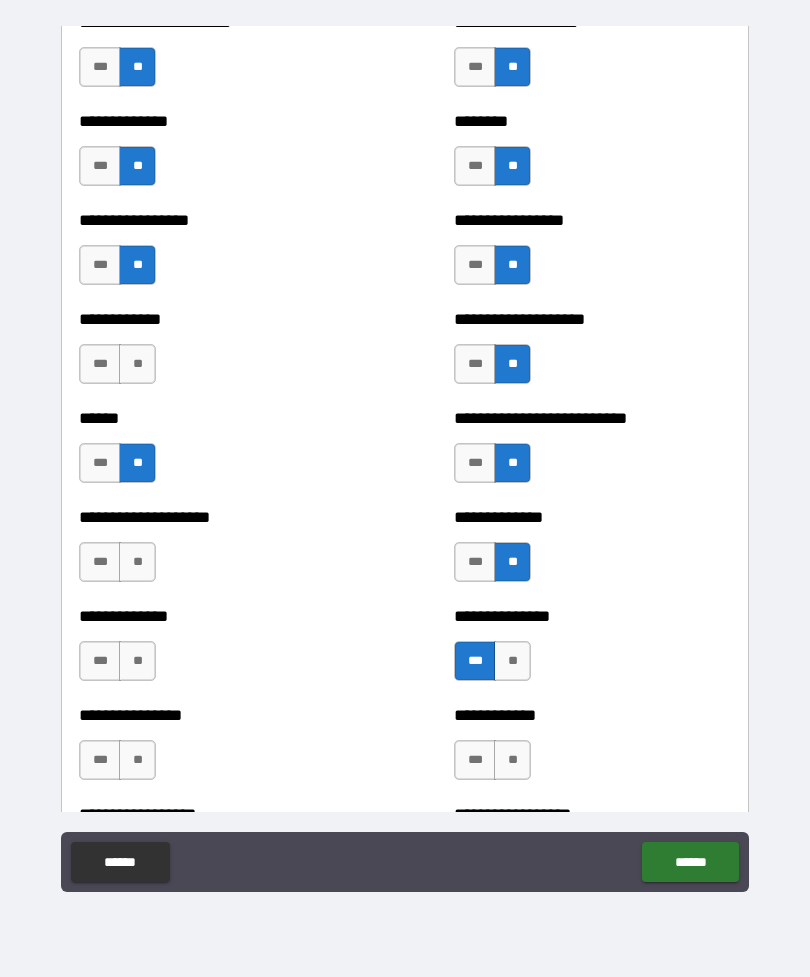 click on "***" at bounding box center (100, 463) 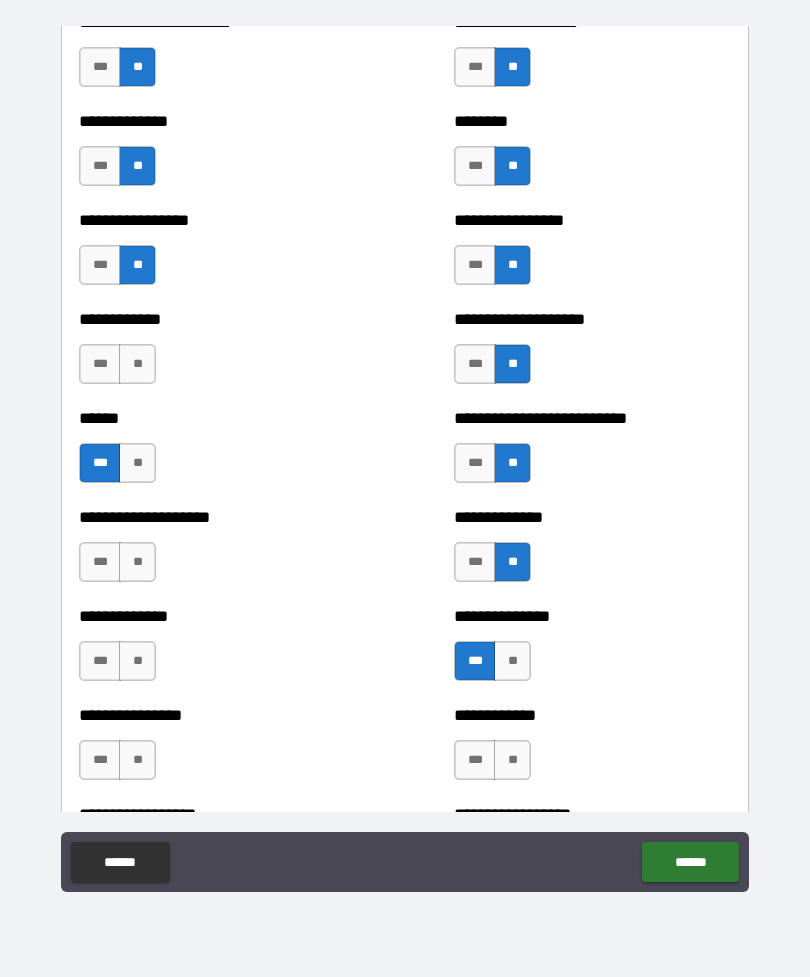 click on "**" at bounding box center (137, 562) 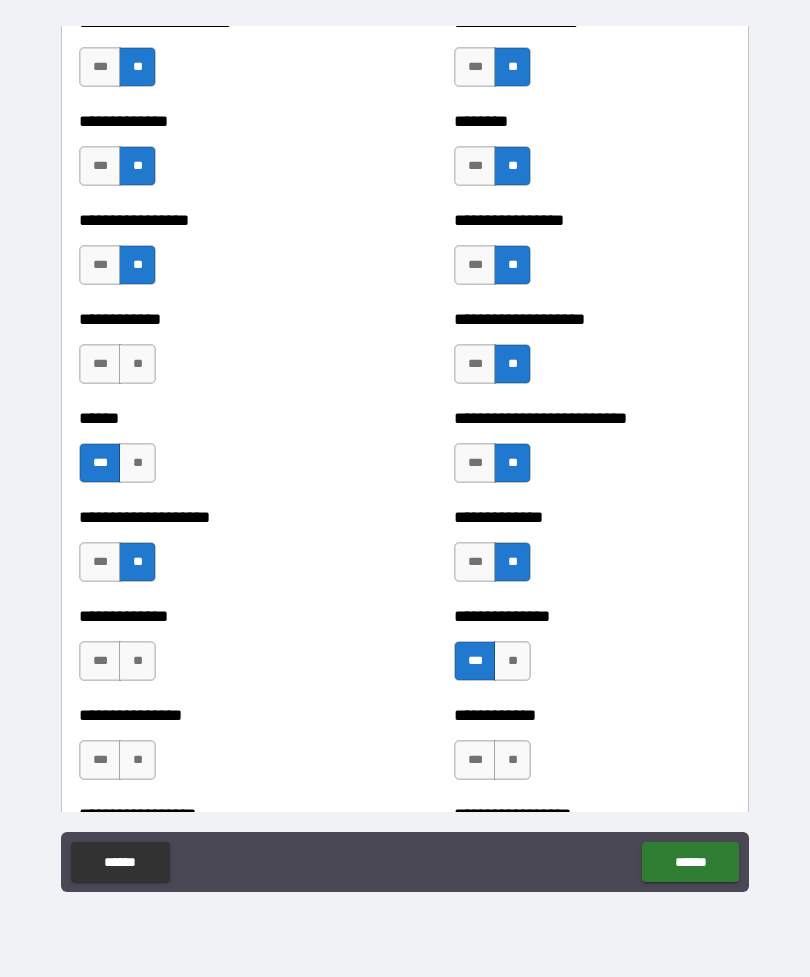 click on "**" at bounding box center (137, 661) 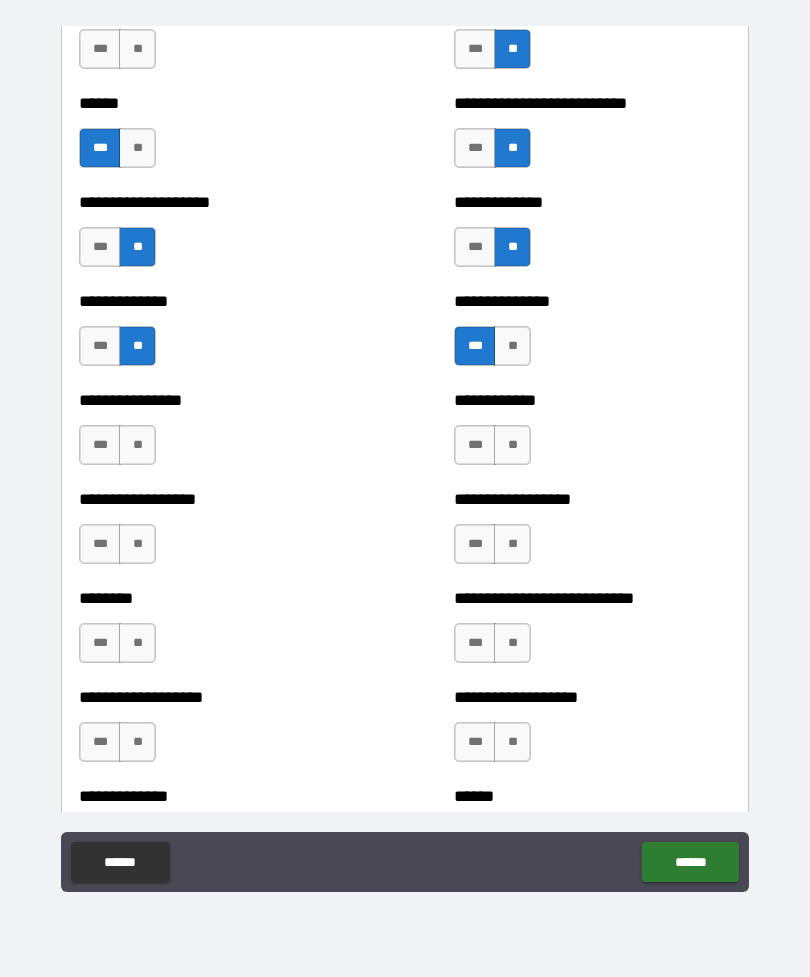 scroll, scrollTop: 3994, scrollLeft: 0, axis: vertical 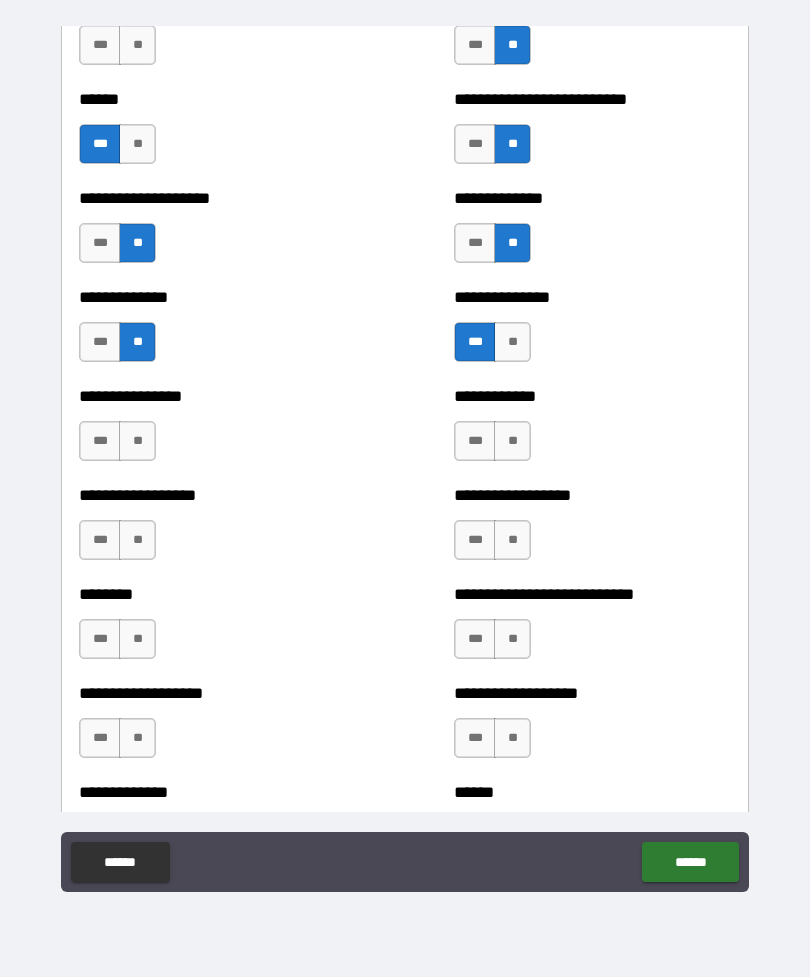 click on "**" at bounding box center (137, 441) 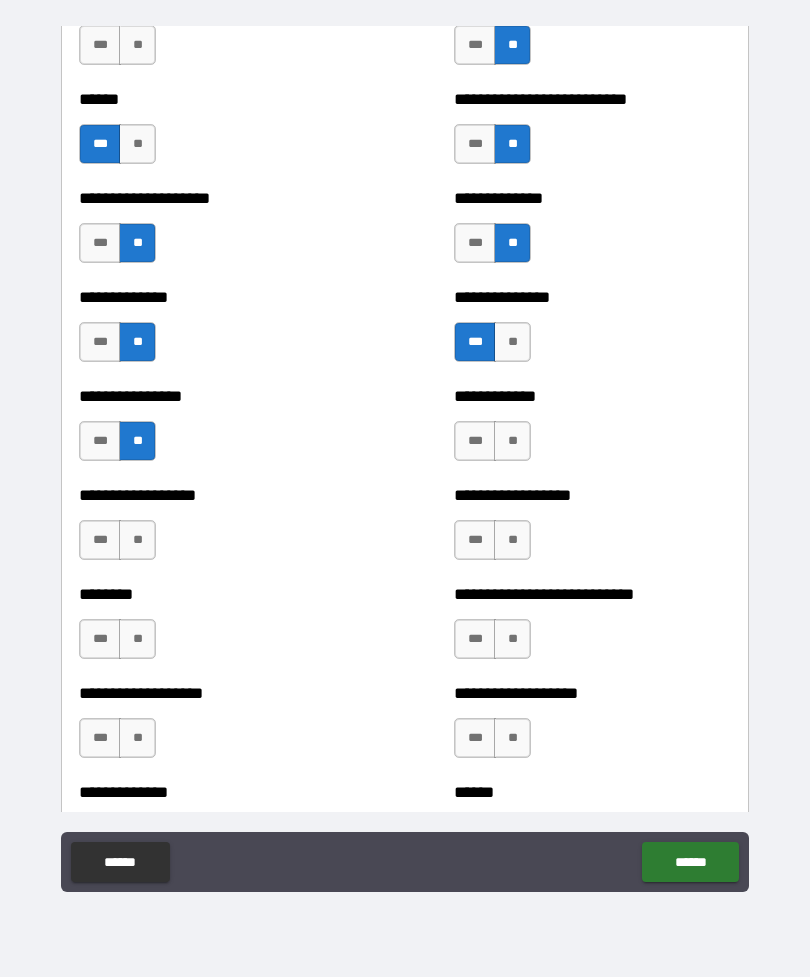 click on "**" at bounding box center (512, 441) 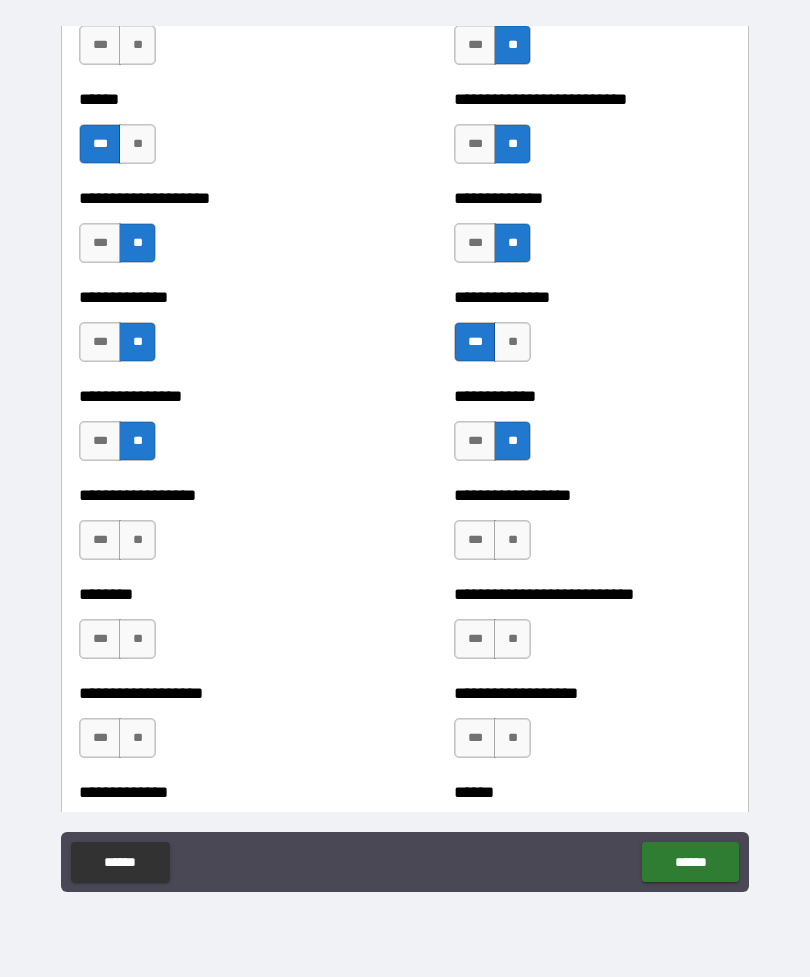 click on "**" at bounding box center [512, 540] 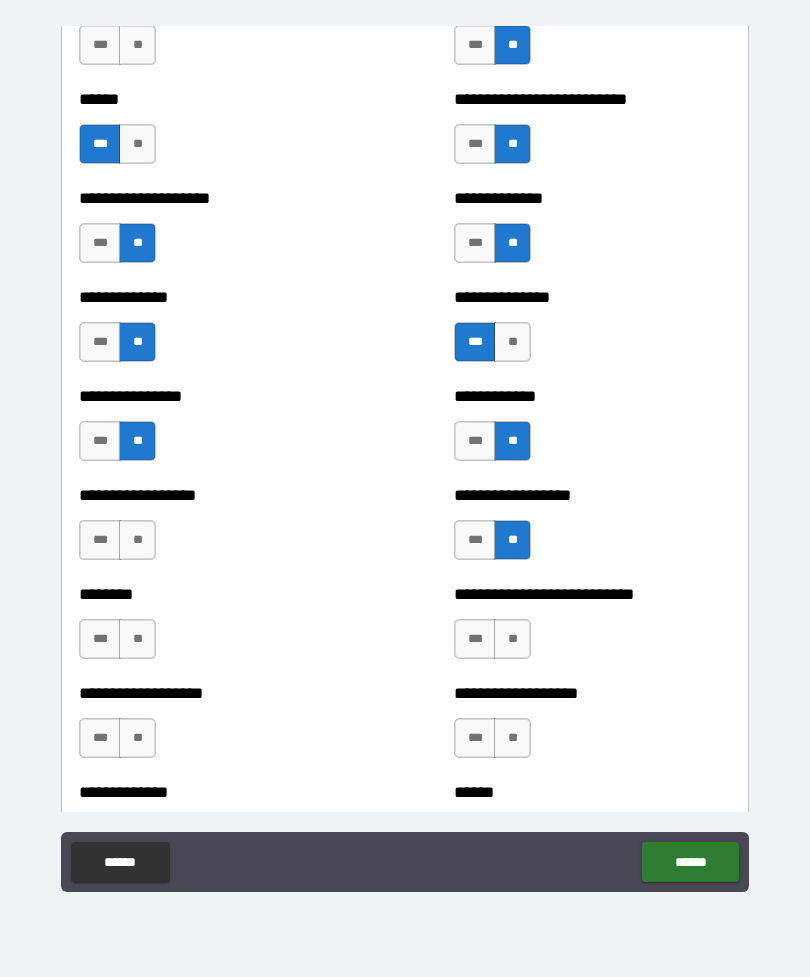 click on "**" at bounding box center [137, 540] 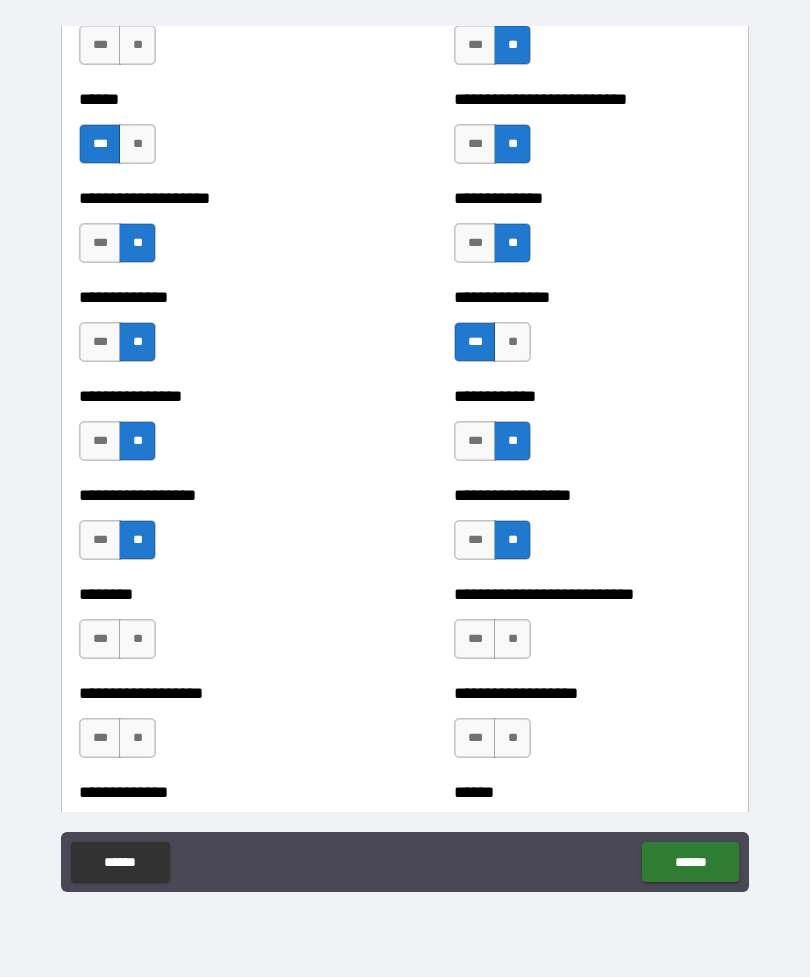 click on "**" at bounding box center (137, 639) 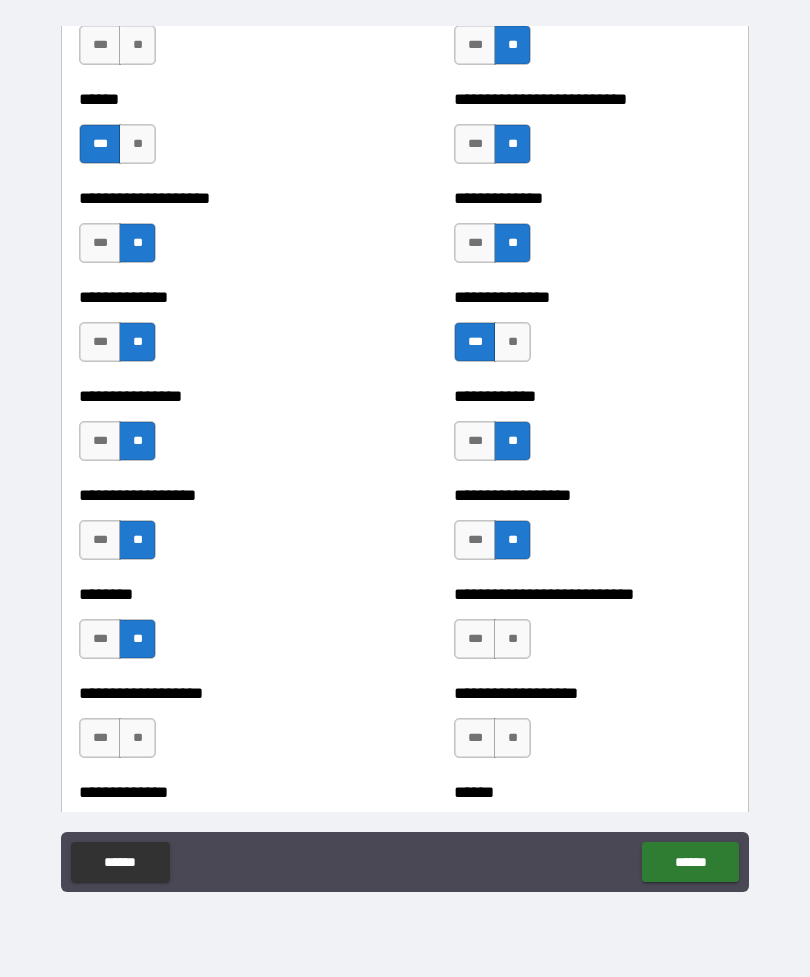 click on "**" at bounding box center [137, 738] 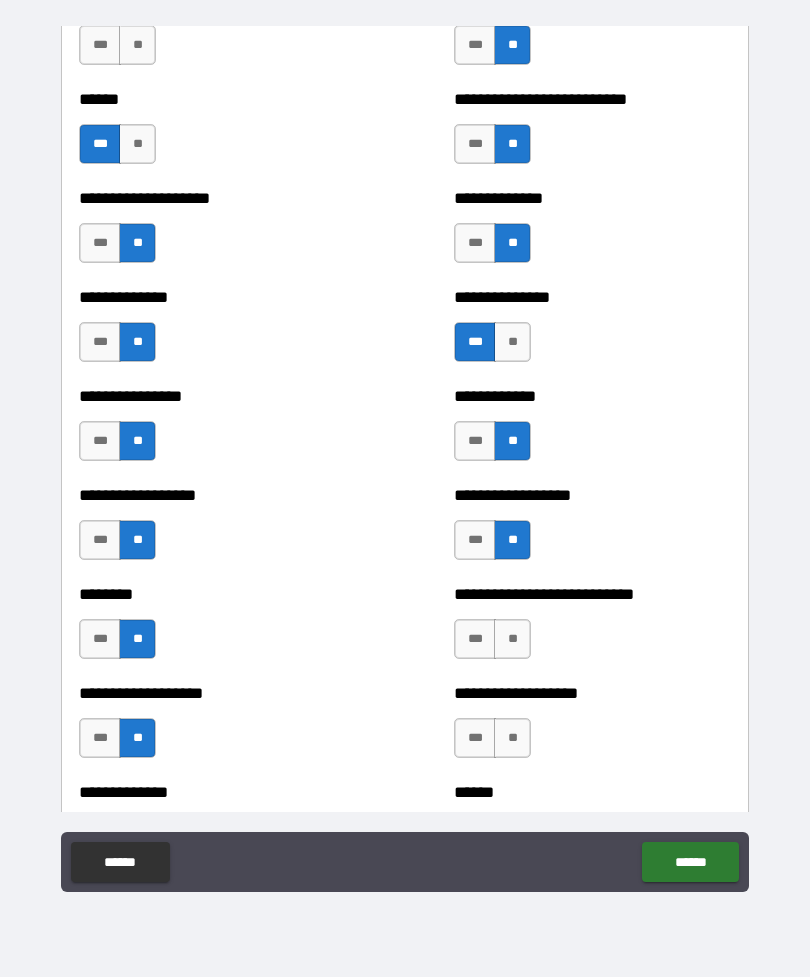 click on "***" at bounding box center (100, 738) 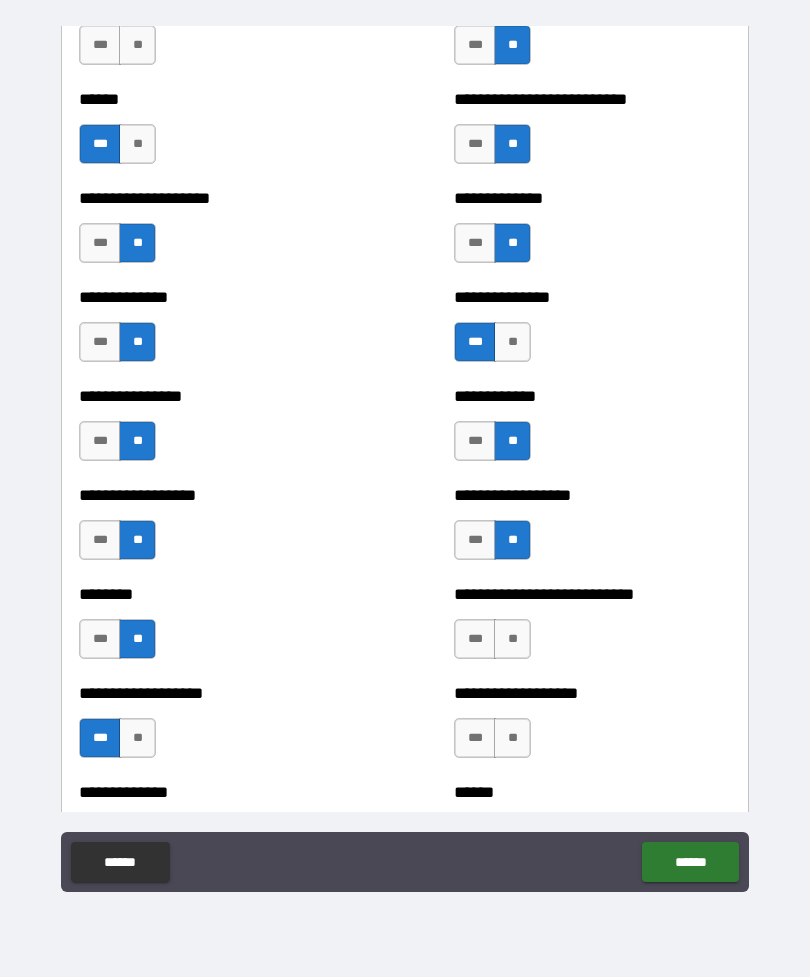 click on "**" at bounding box center [512, 639] 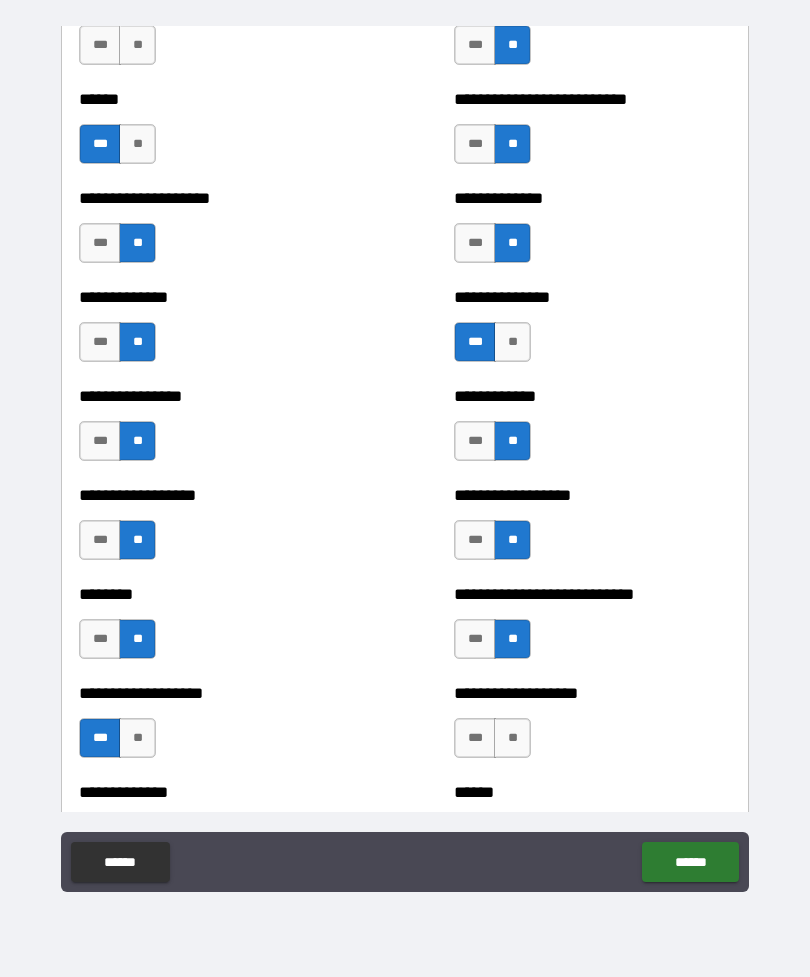 click on "**********" at bounding box center [592, 728] 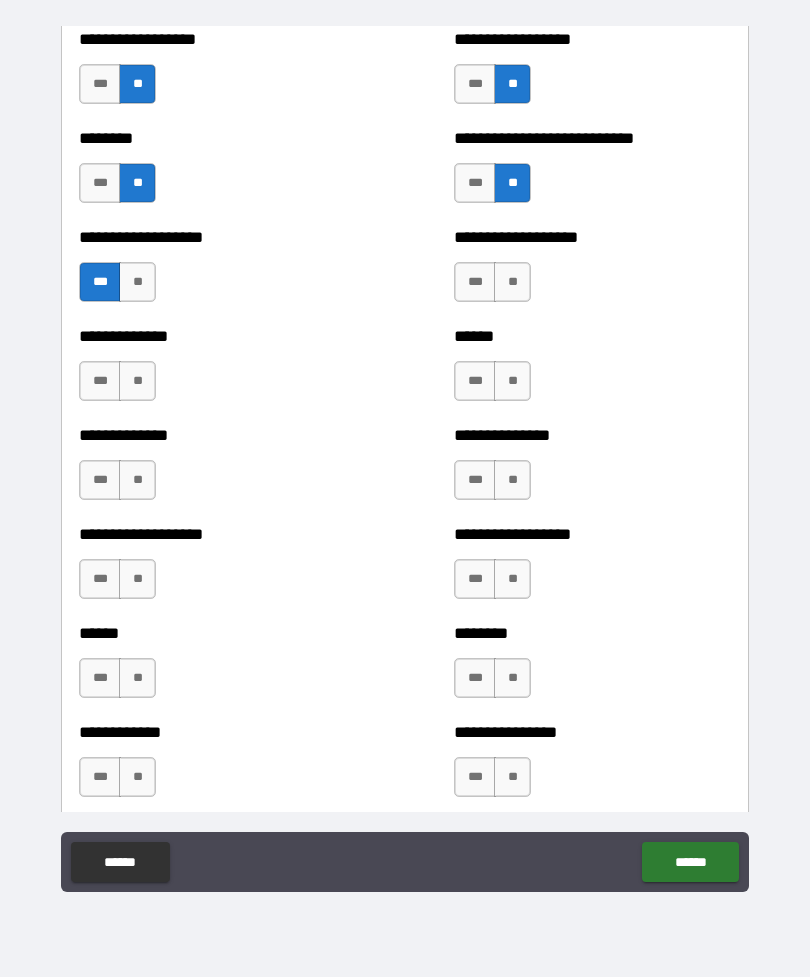 scroll, scrollTop: 4452, scrollLeft: 0, axis: vertical 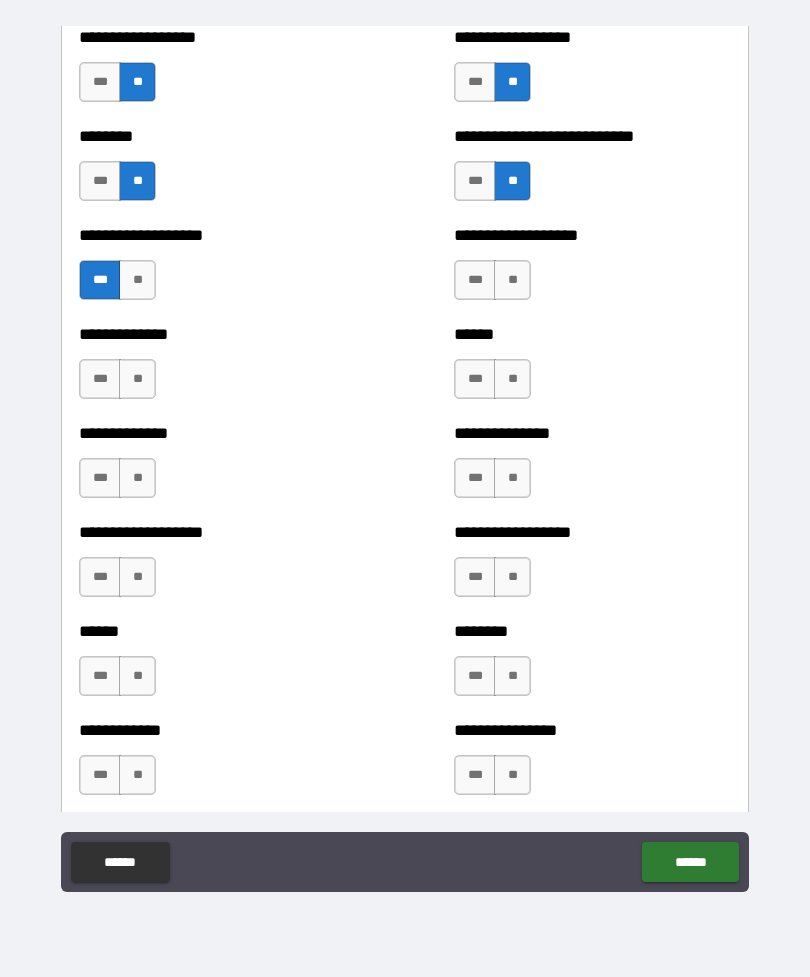 click on "**" at bounding box center (512, 280) 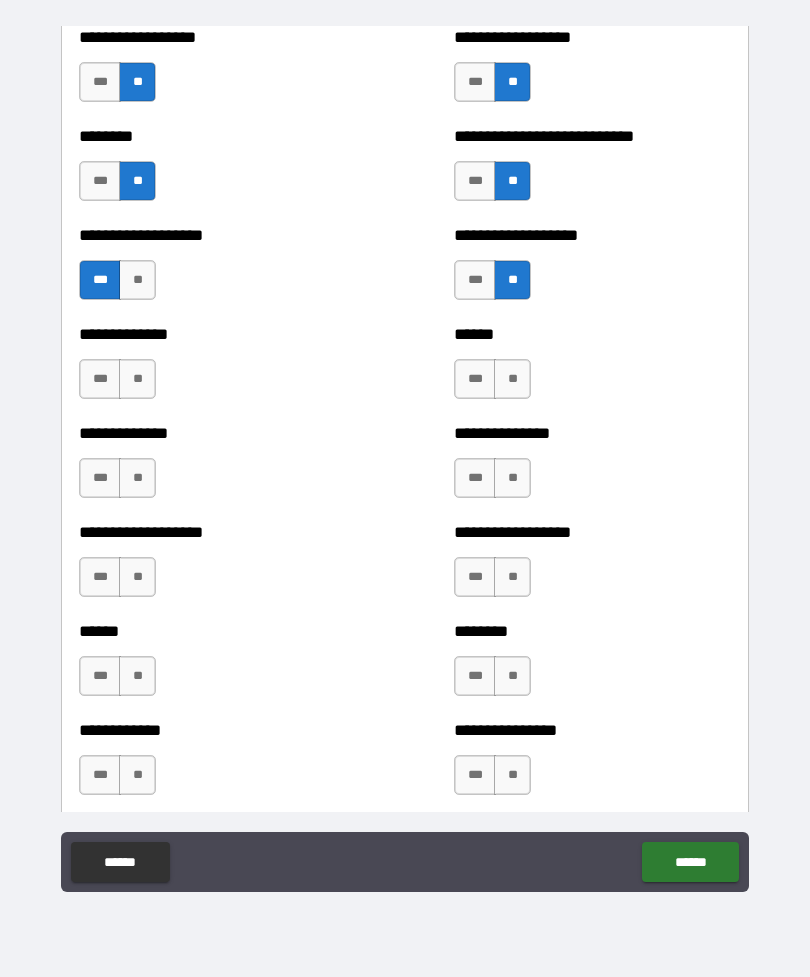 click on "**" at bounding box center (512, 379) 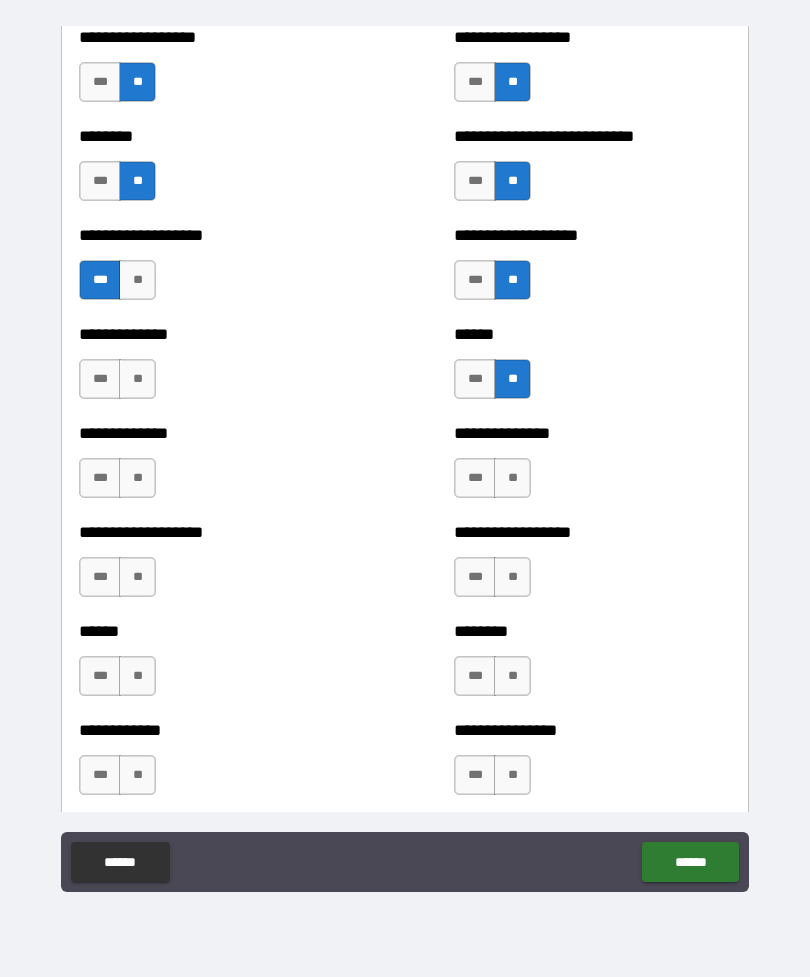 click on "**" at bounding box center (512, 478) 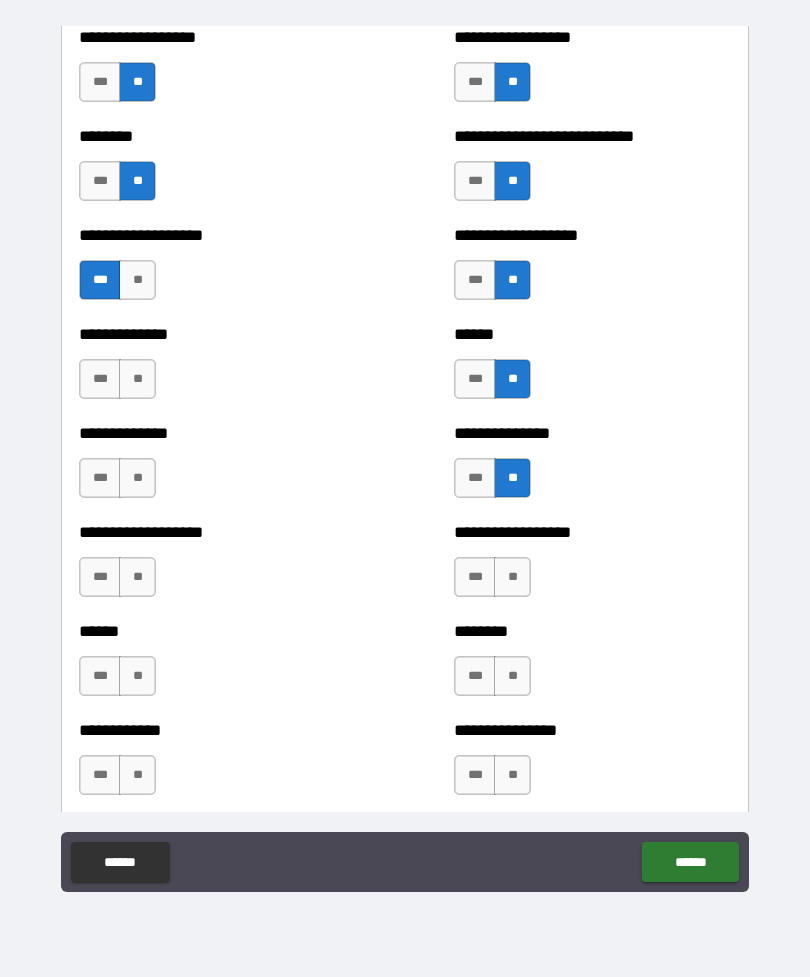 click on "**" at bounding box center (512, 577) 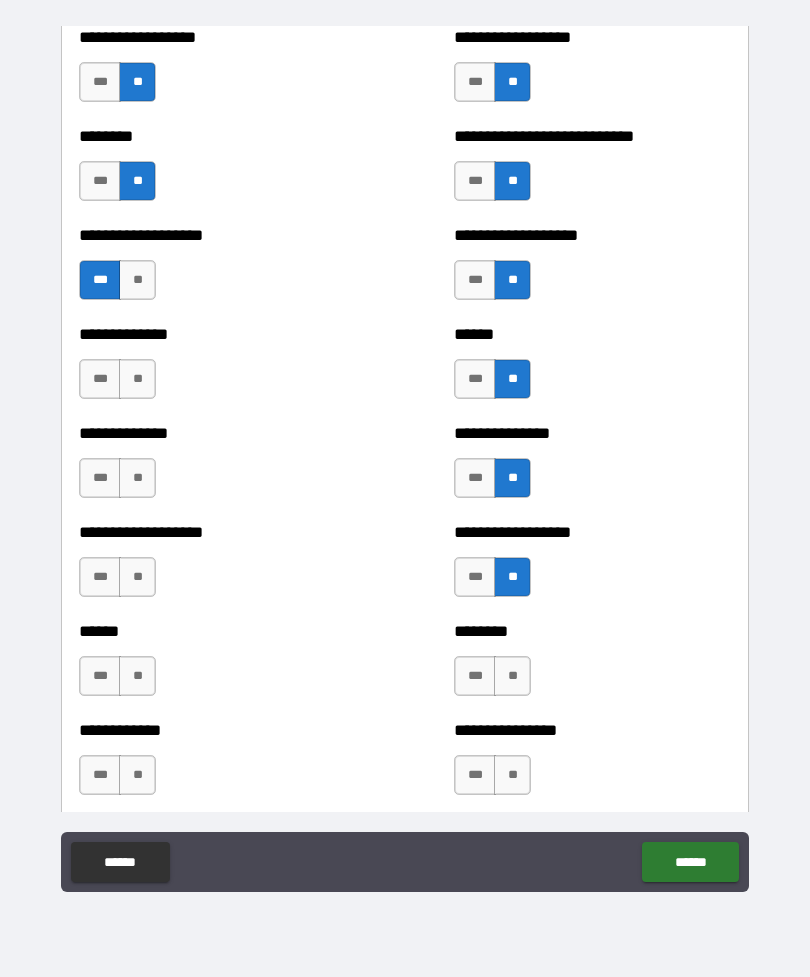 click on "**" at bounding box center [512, 676] 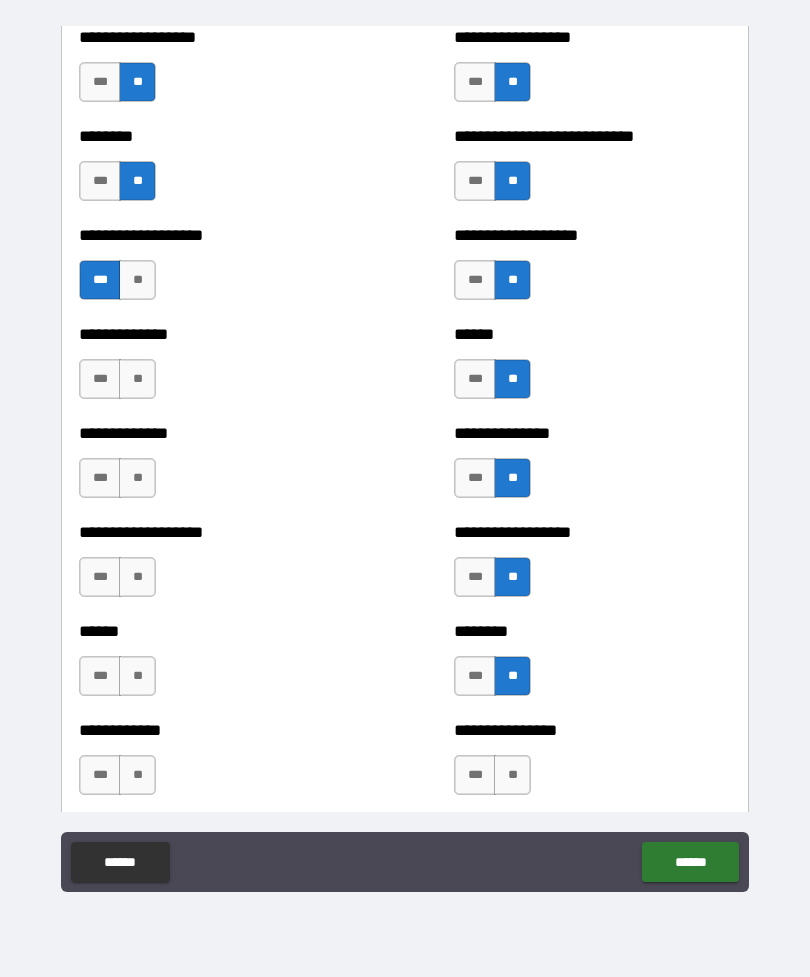 click on "**" at bounding box center (512, 775) 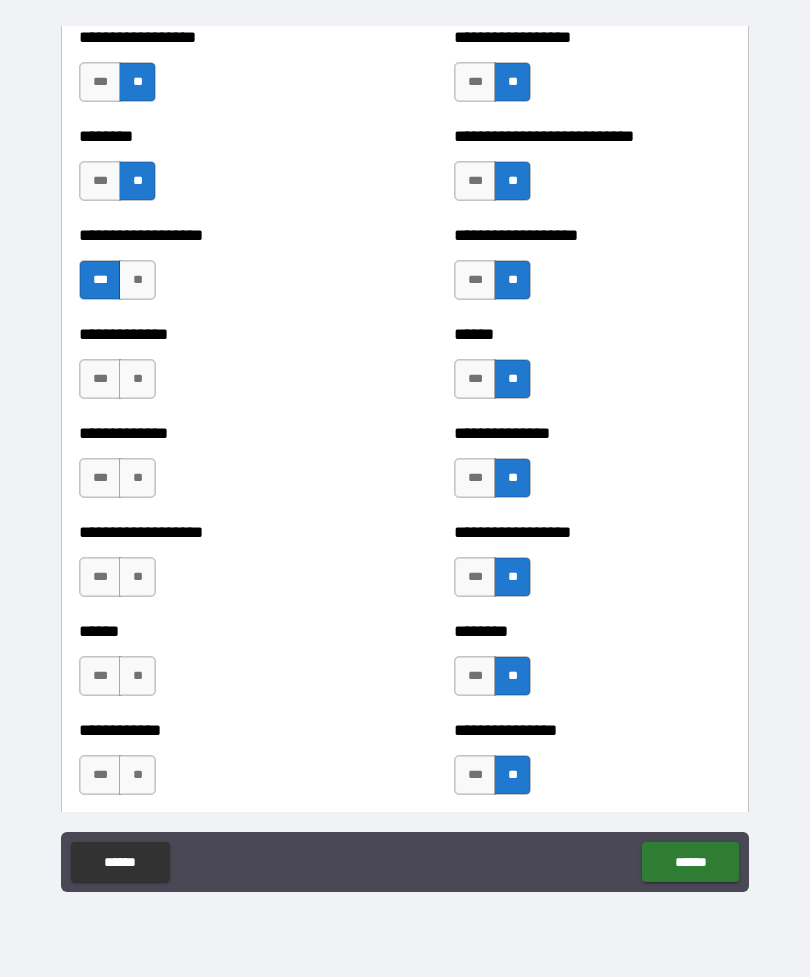click on "**" at bounding box center (137, 379) 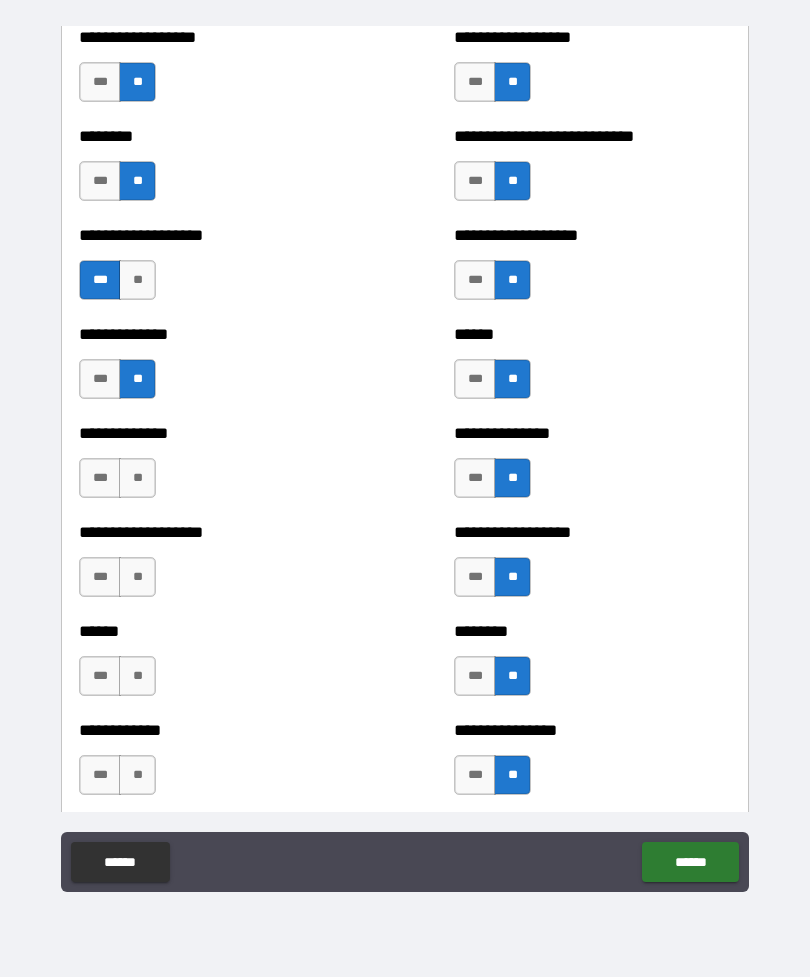 click on "**" at bounding box center [137, 478] 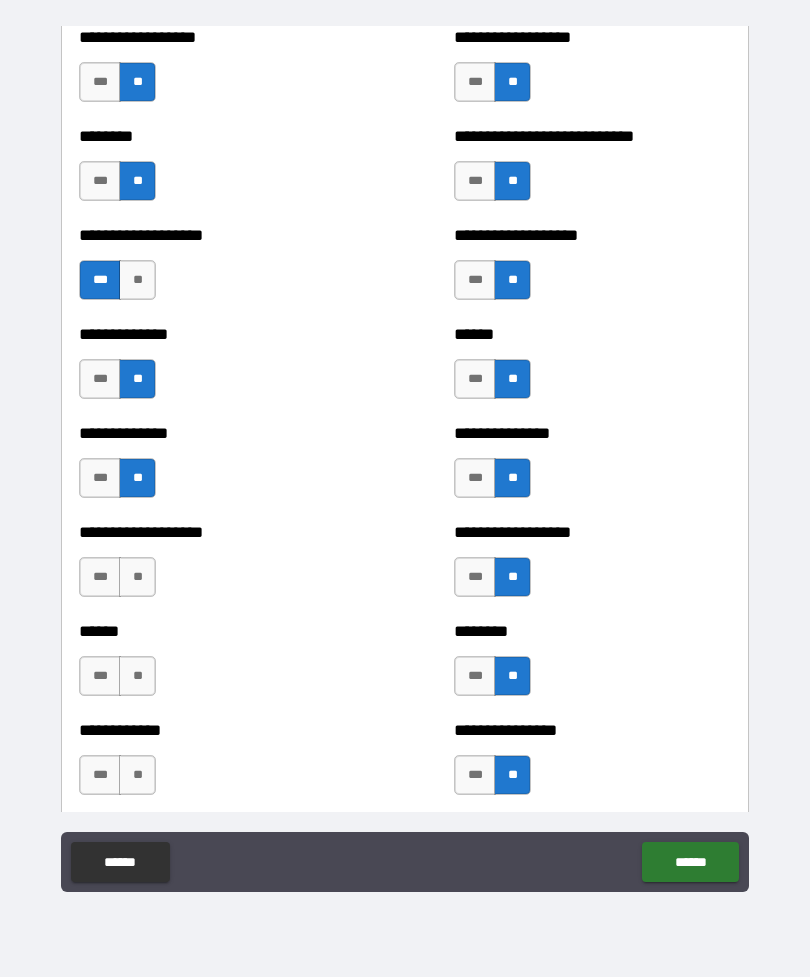 click on "**" at bounding box center (137, 577) 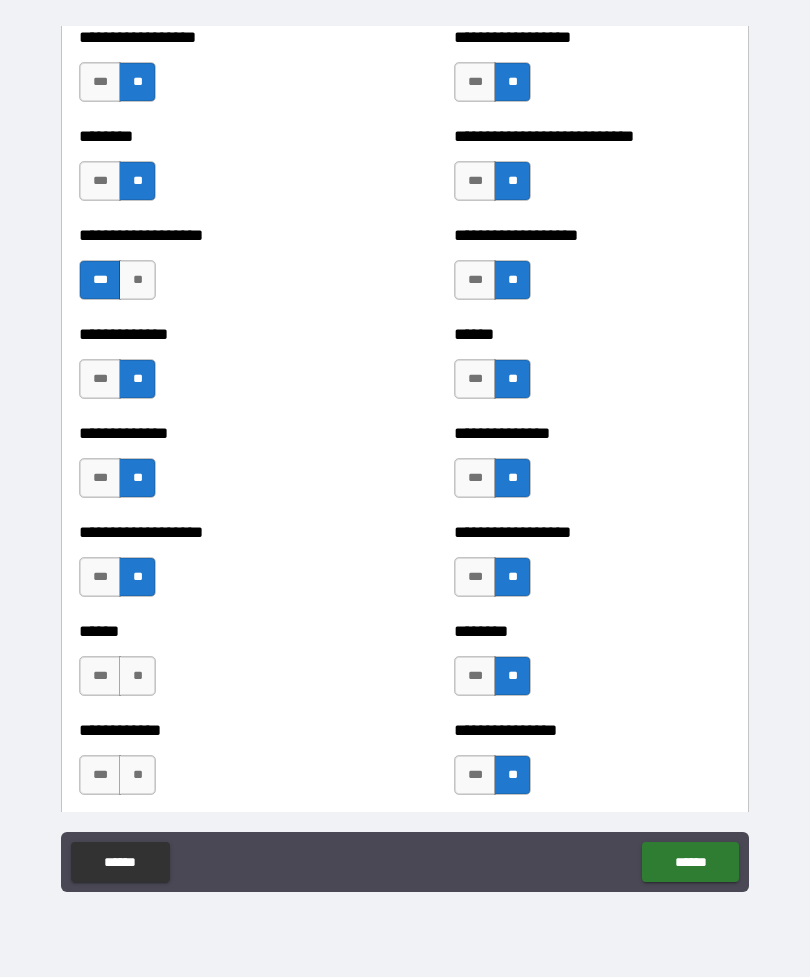 click on "**" at bounding box center (137, 676) 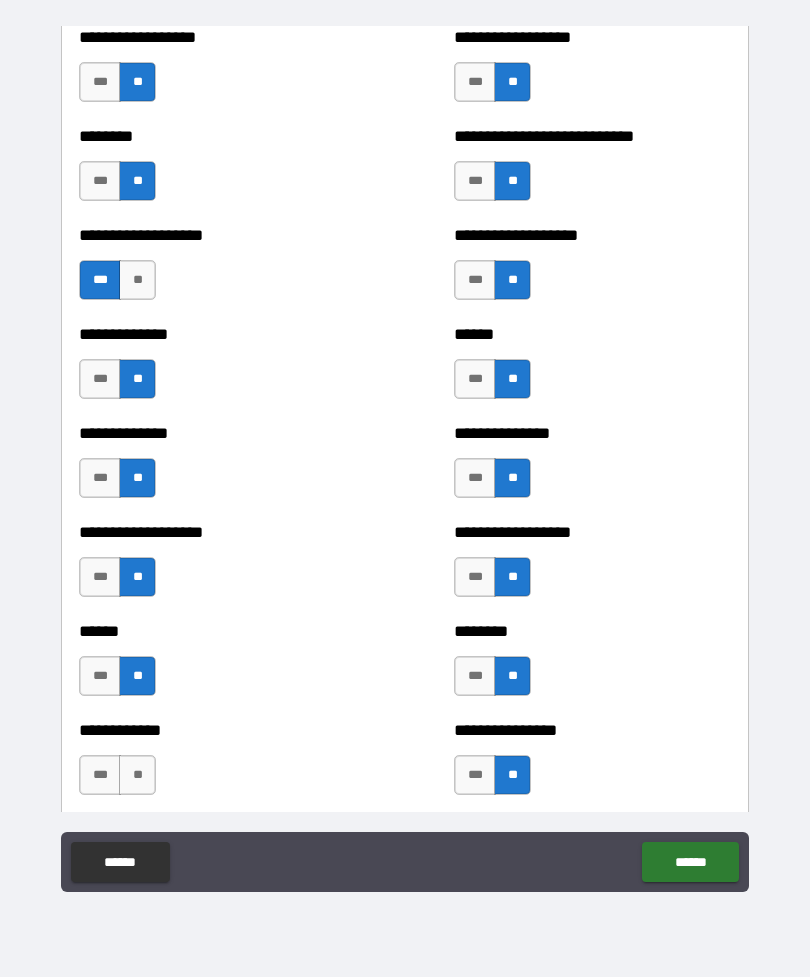 click on "**" at bounding box center (137, 775) 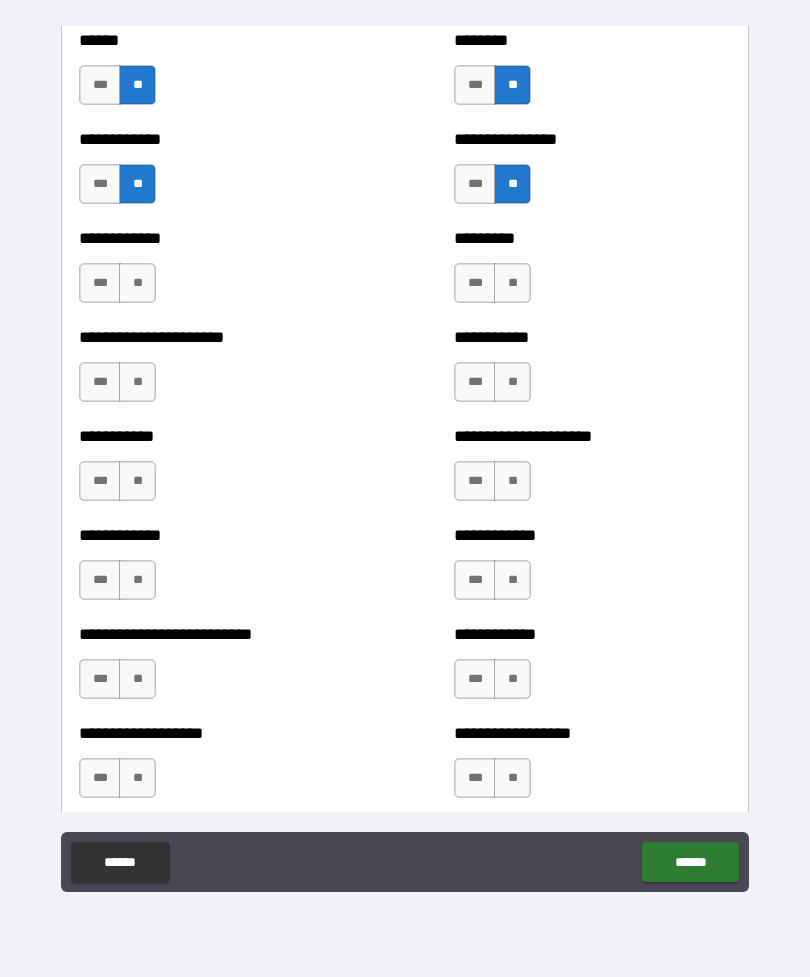 scroll, scrollTop: 5054, scrollLeft: 0, axis: vertical 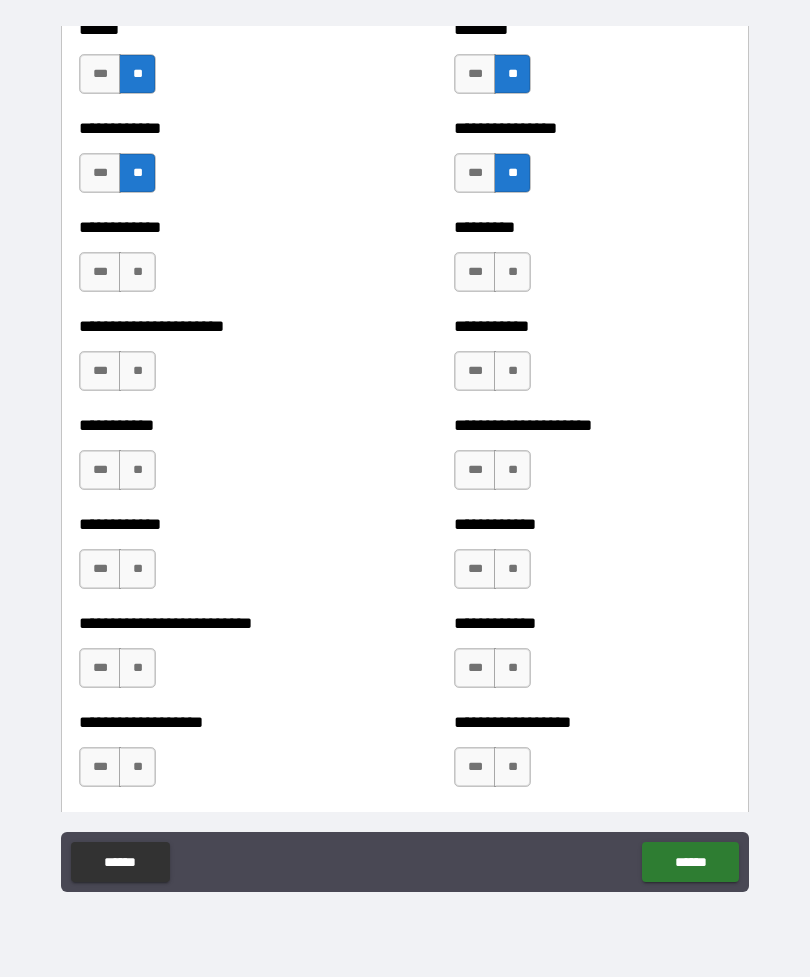 click on "**" at bounding box center (137, 272) 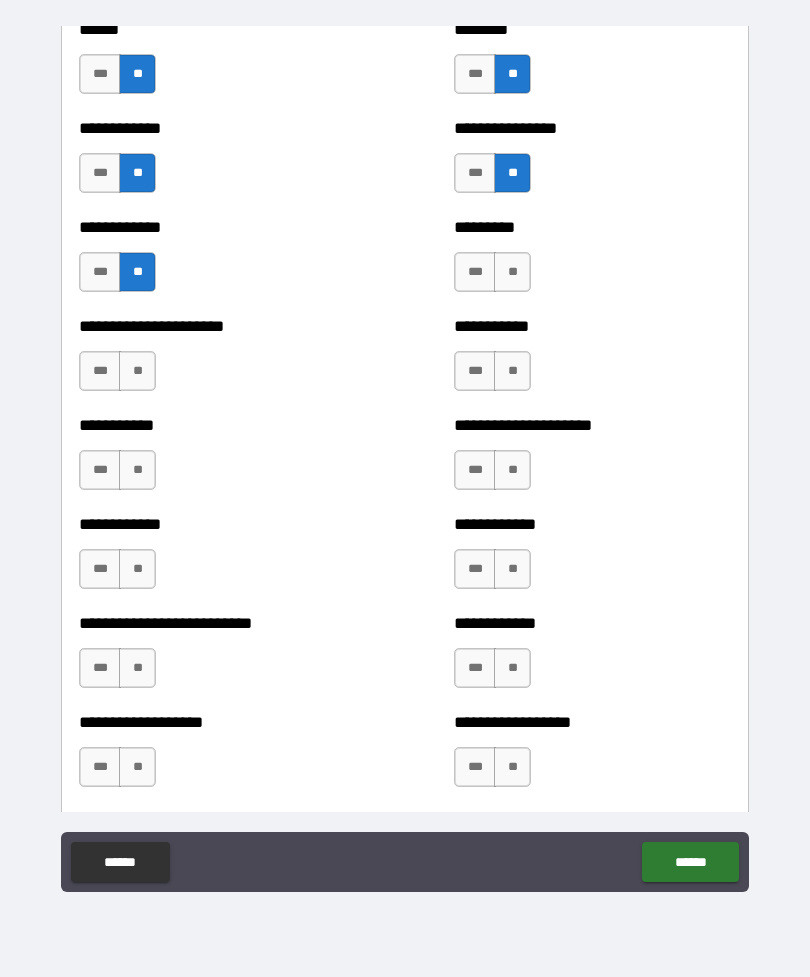 click on "**" at bounding box center [137, 371] 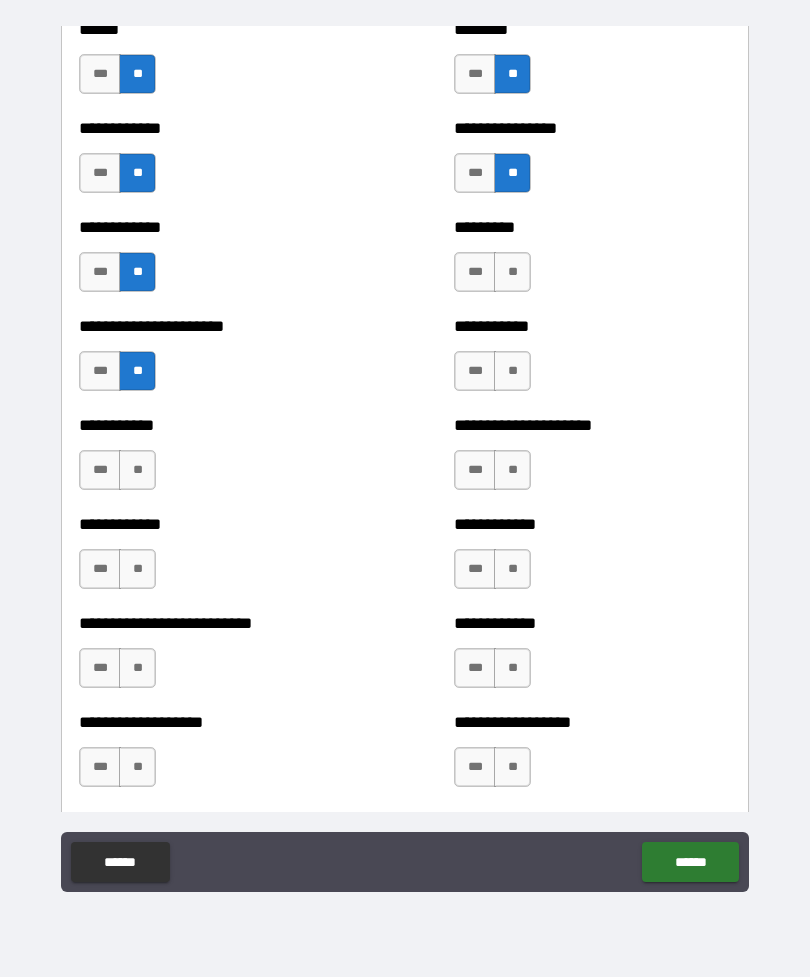 click on "**" at bounding box center [137, 470] 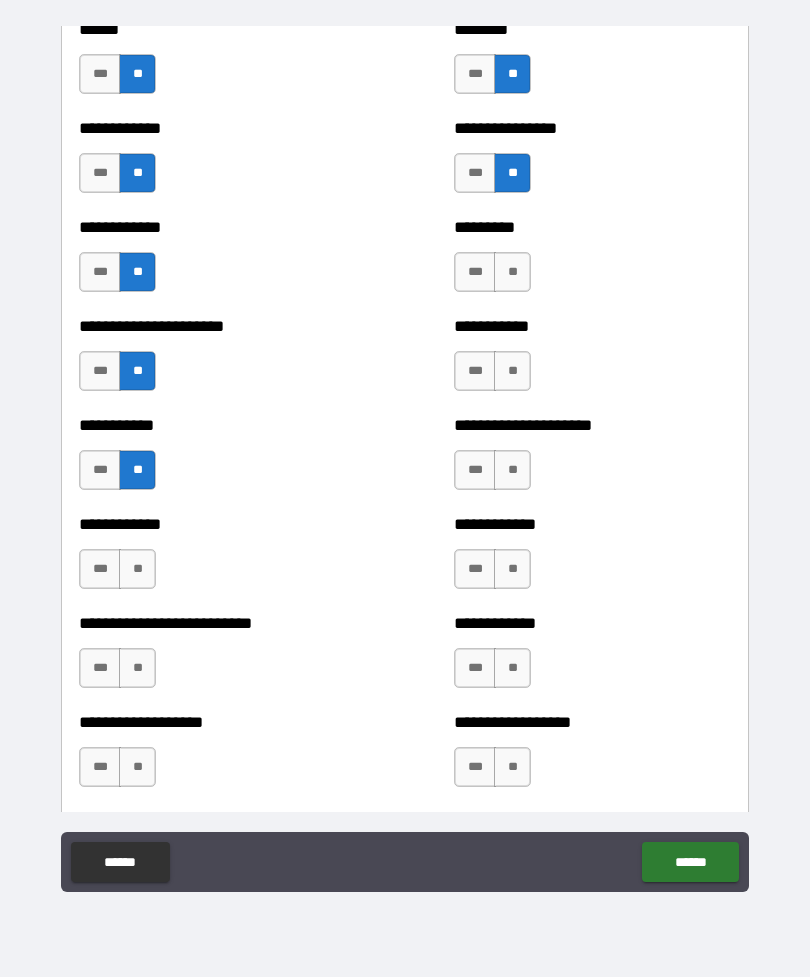 click on "**" at bounding box center (137, 569) 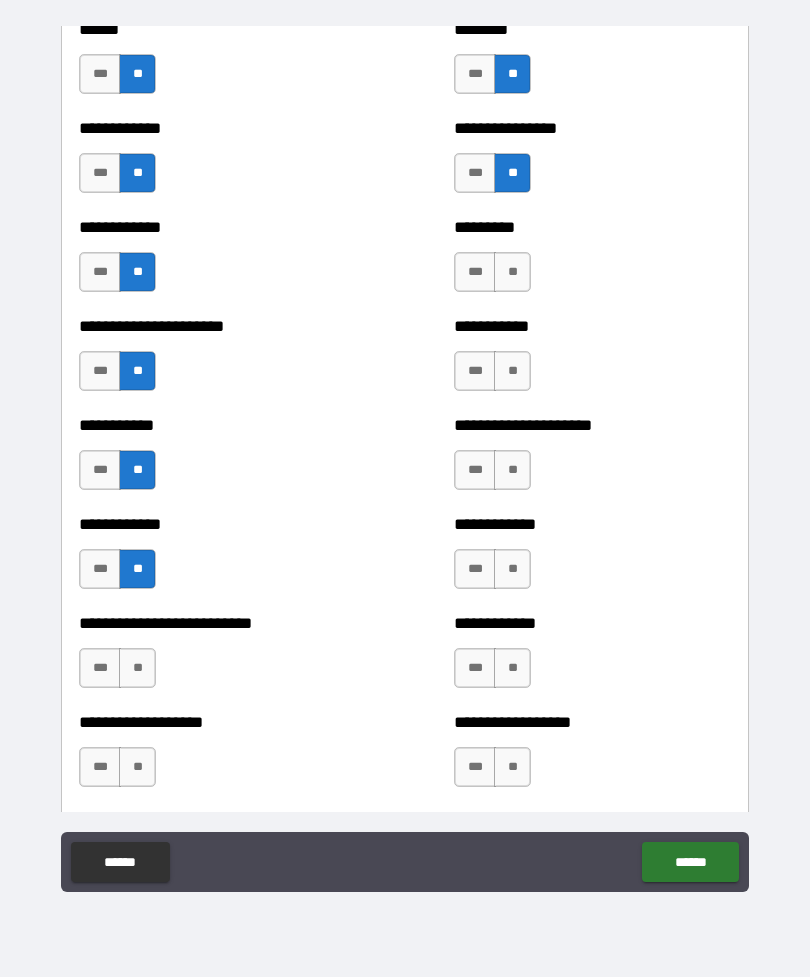 click on "**" at bounding box center (137, 668) 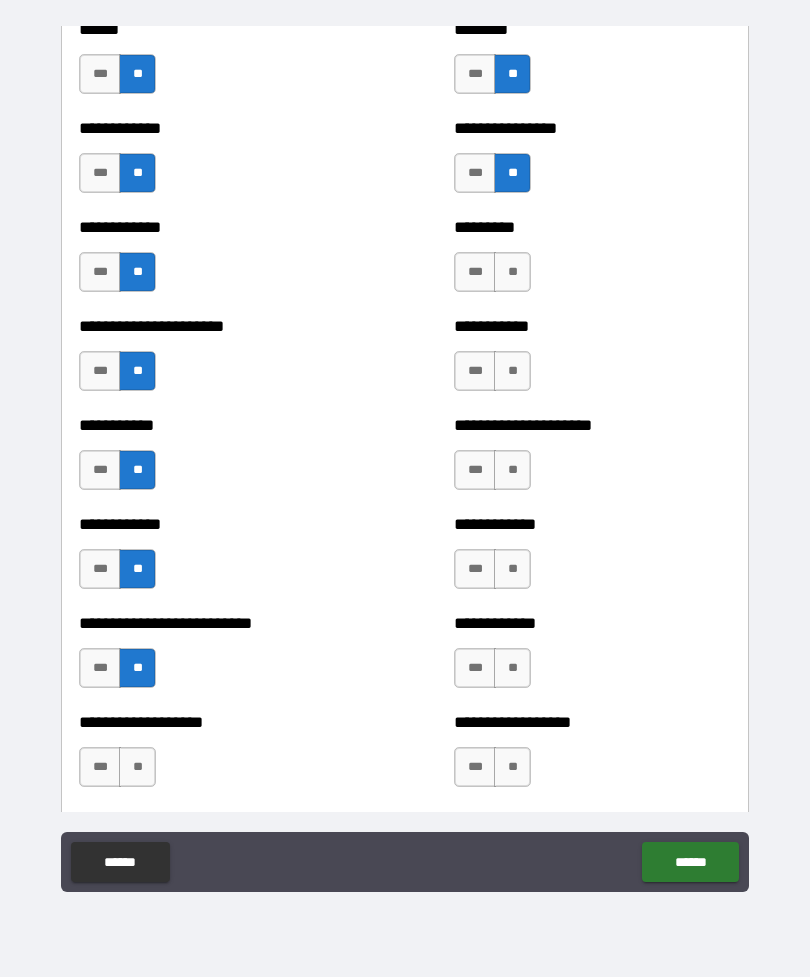 click on "**" at bounding box center [137, 767] 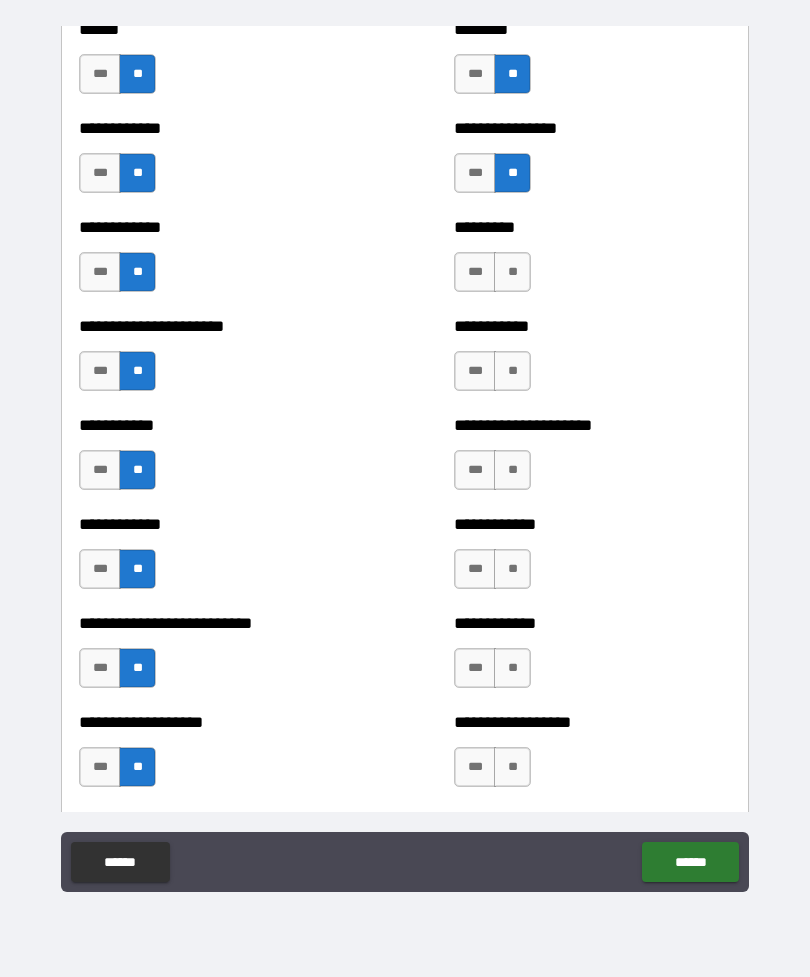 click on "**" at bounding box center [512, 272] 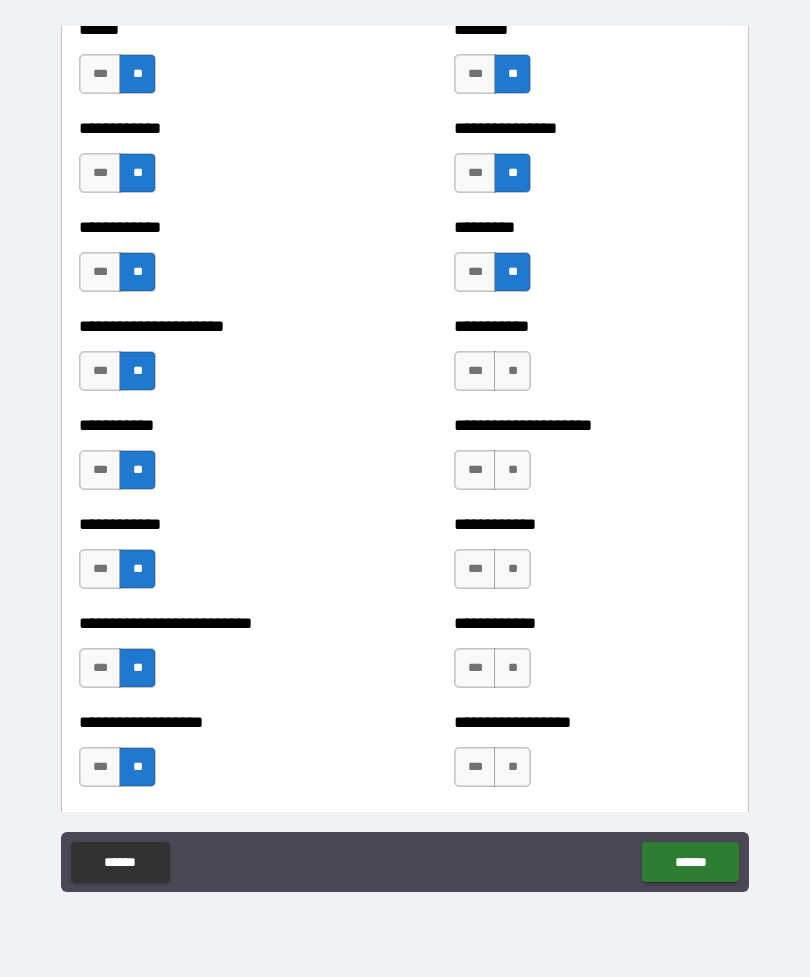 click on "**" at bounding box center [512, 371] 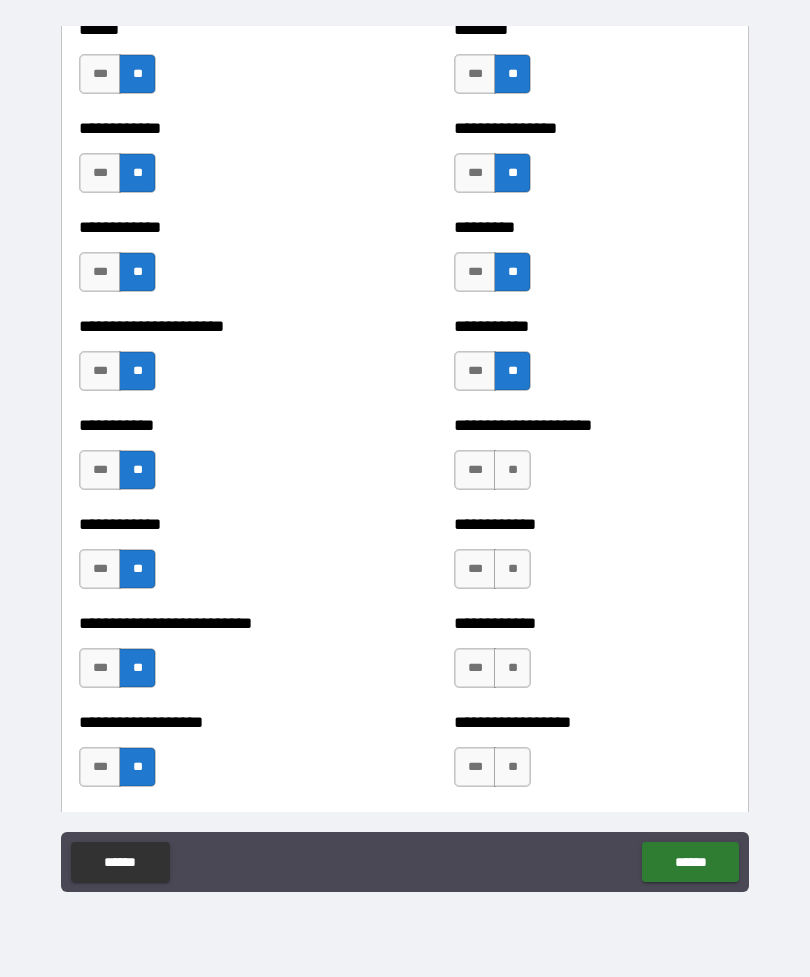 click on "**" at bounding box center (512, 470) 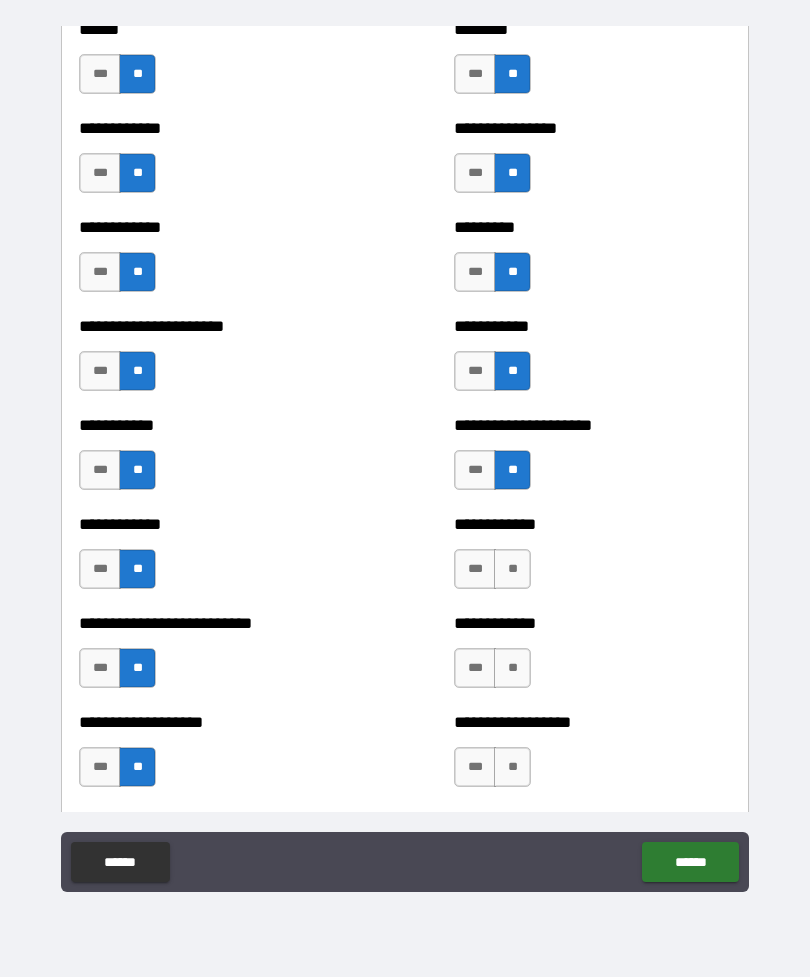 click on "**" at bounding box center (512, 569) 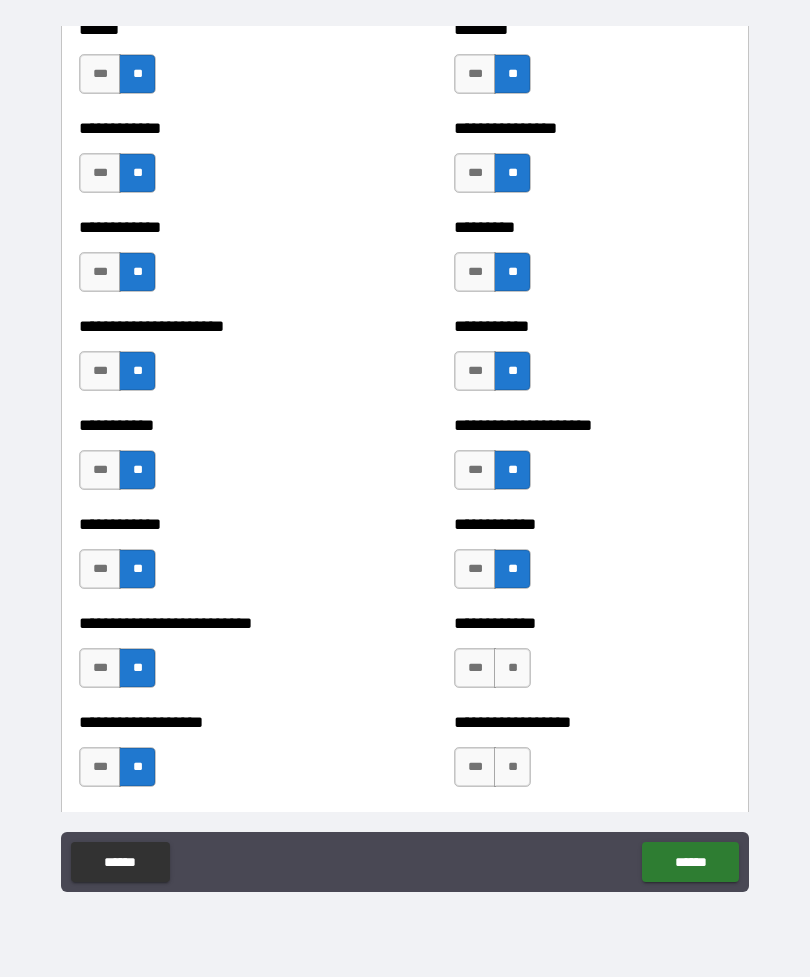 click on "**" at bounding box center [512, 668] 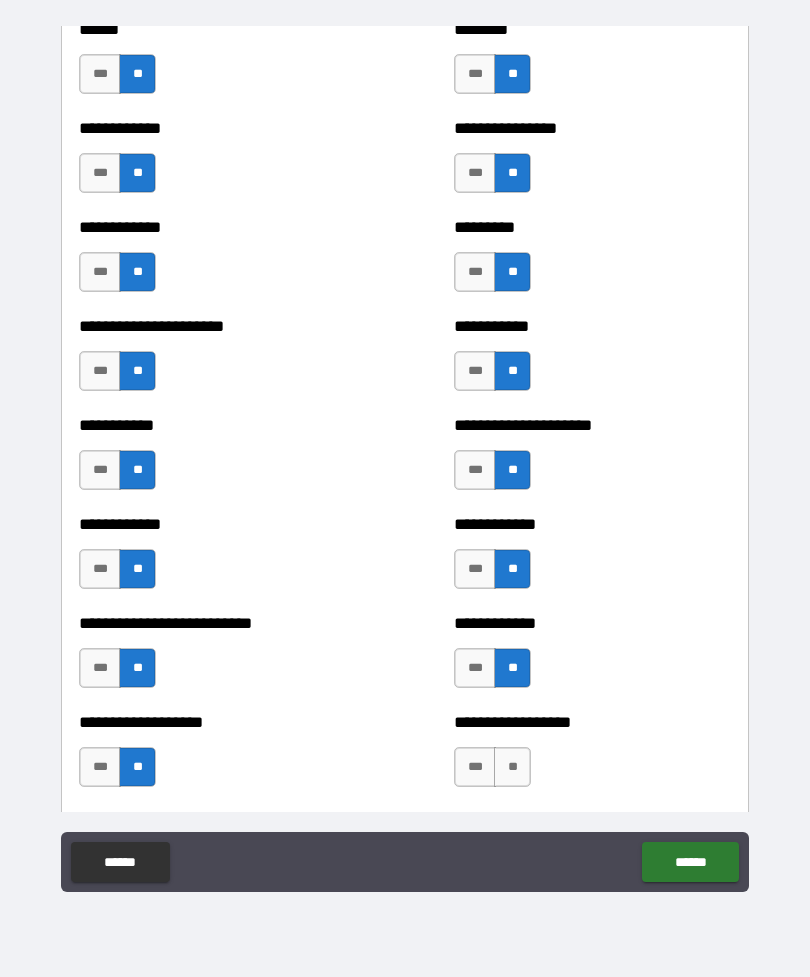 click on "**" at bounding box center [512, 767] 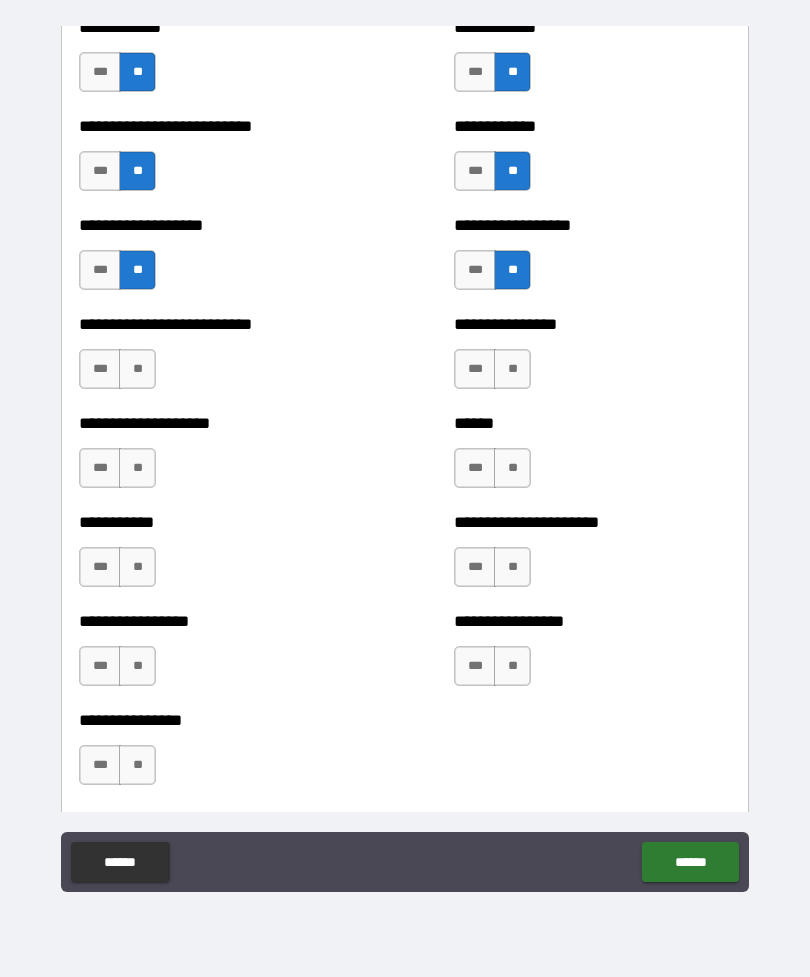 scroll, scrollTop: 5572, scrollLeft: 0, axis: vertical 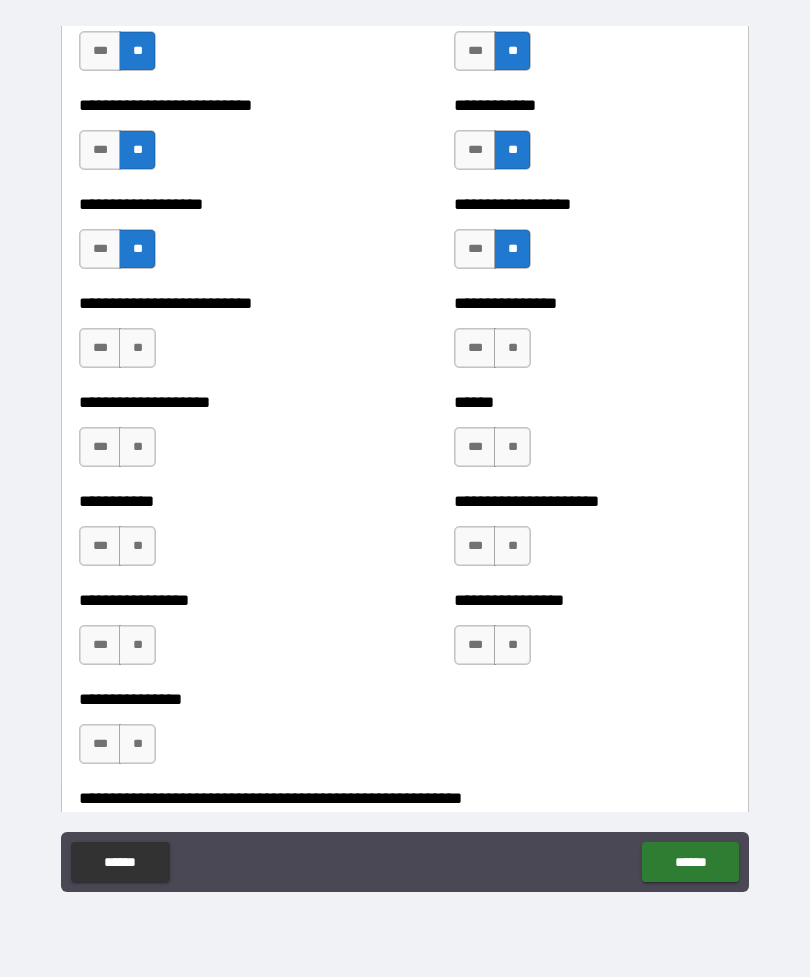 click on "**" at bounding box center (512, 348) 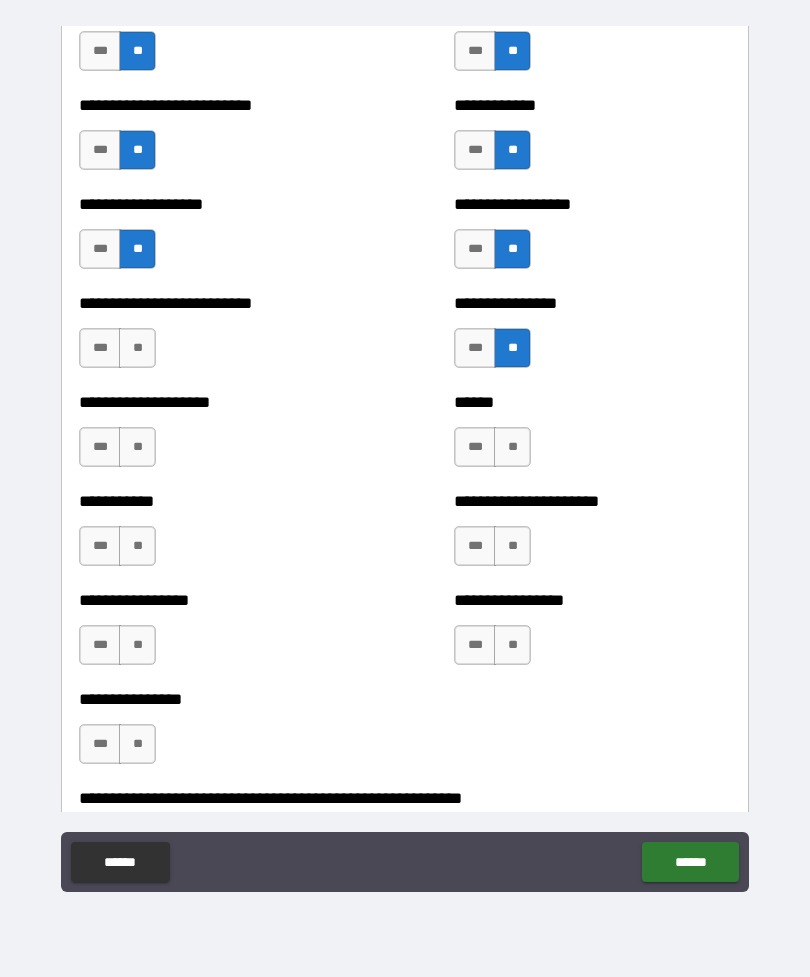 click on "**" at bounding box center [512, 447] 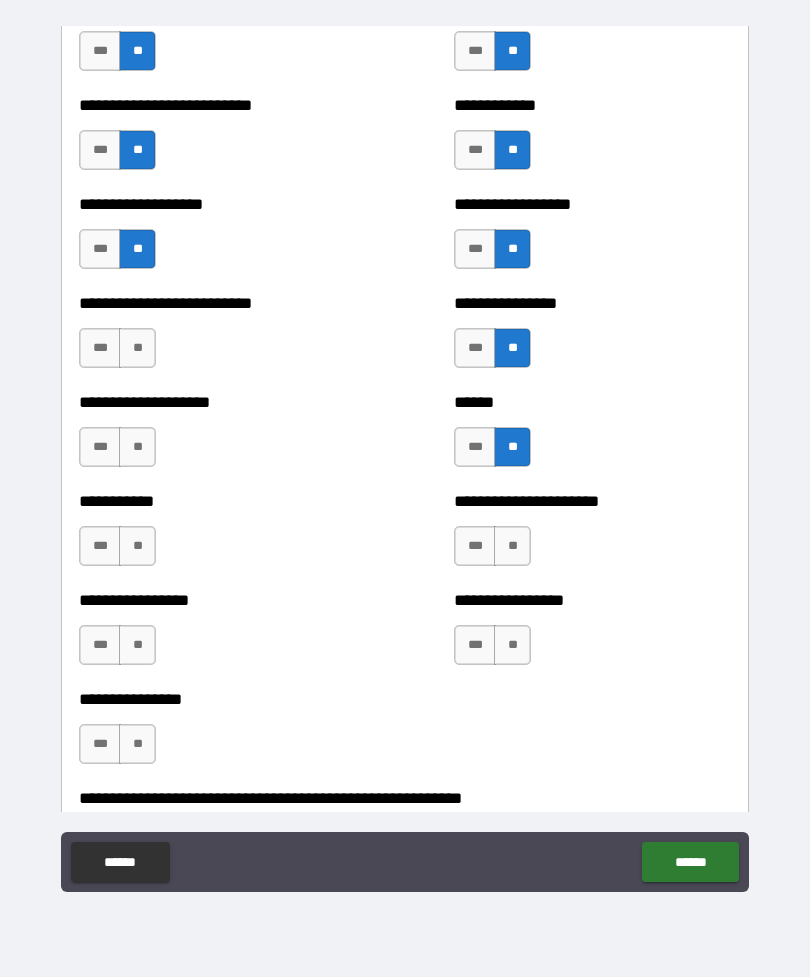 click on "**" at bounding box center (512, 546) 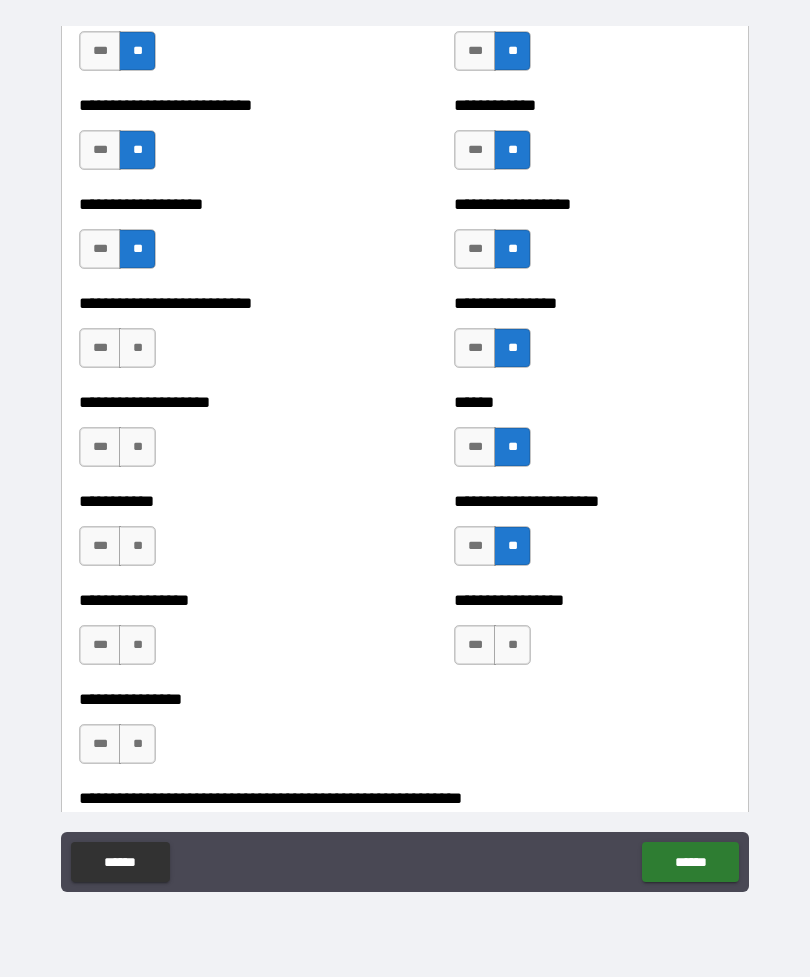 click on "**" at bounding box center (512, 645) 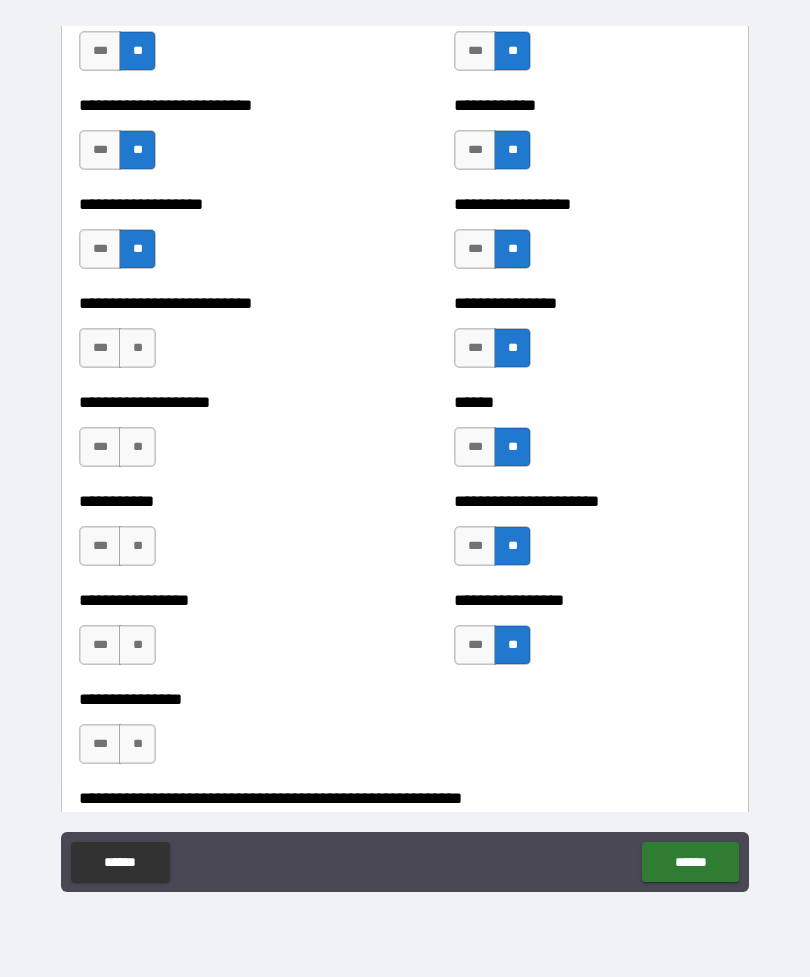 click on "**" at bounding box center (137, 348) 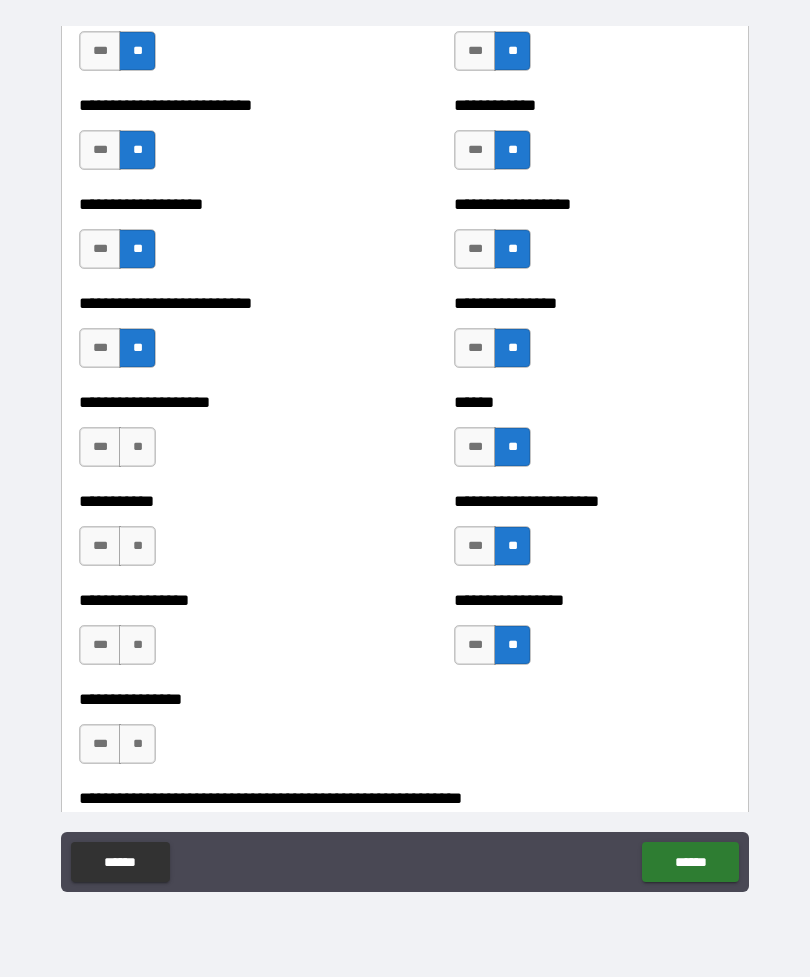 click on "**" at bounding box center (137, 447) 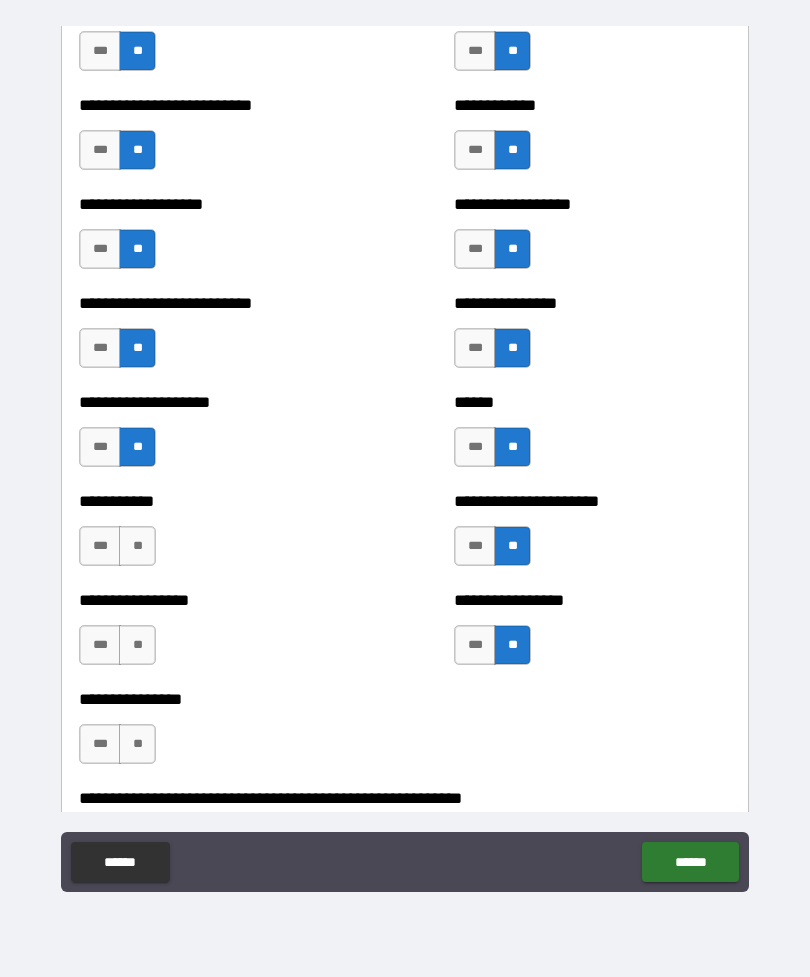 click on "**" at bounding box center (137, 546) 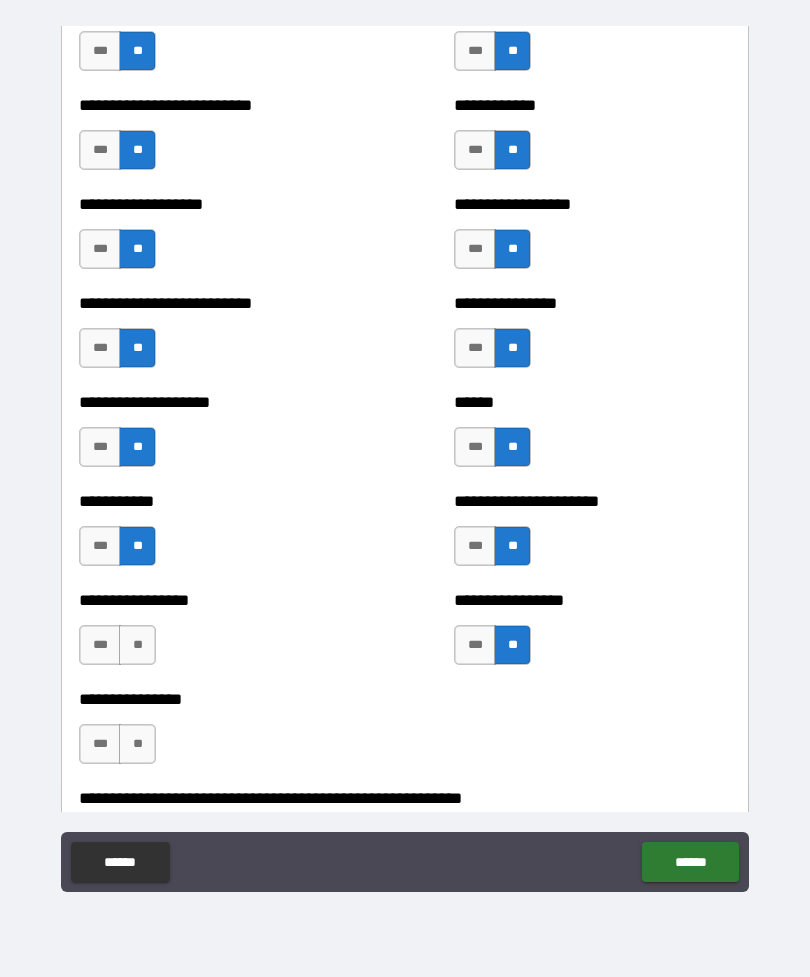 click on "**" at bounding box center (137, 645) 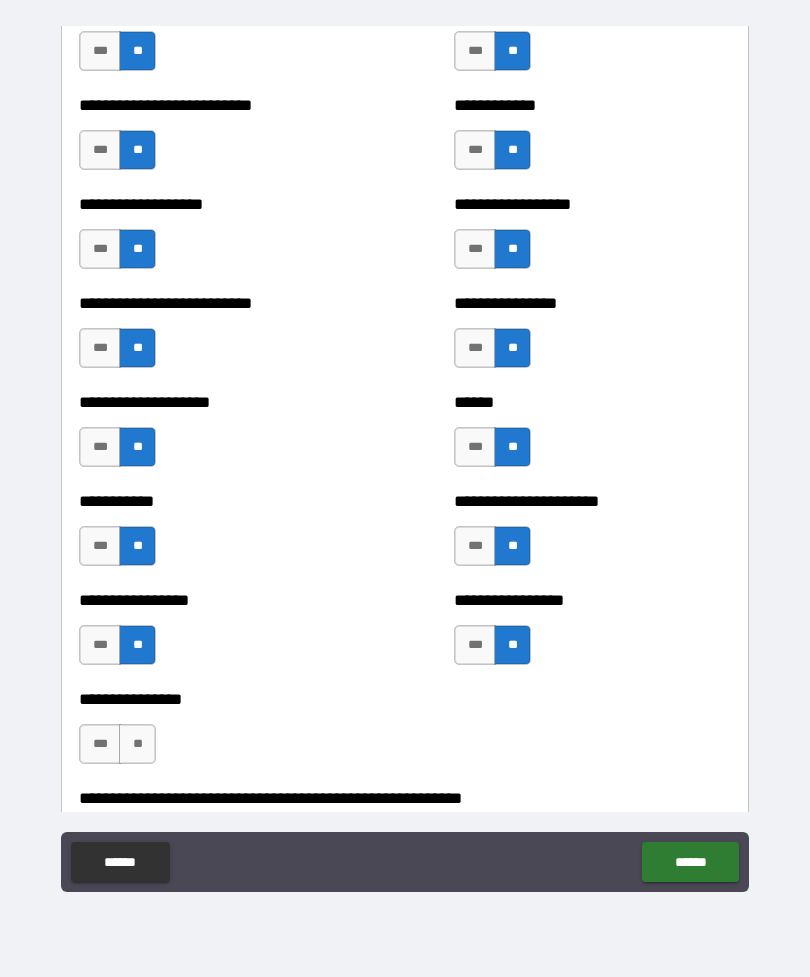 click on "**" at bounding box center [137, 744] 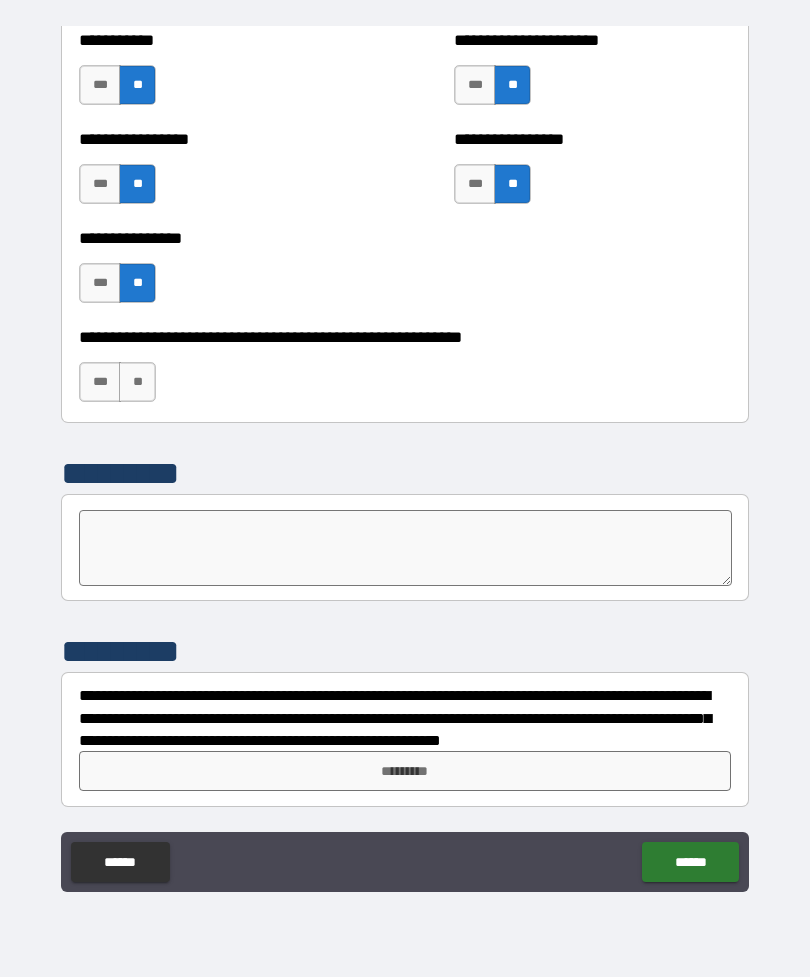 scroll, scrollTop: 6033, scrollLeft: 0, axis: vertical 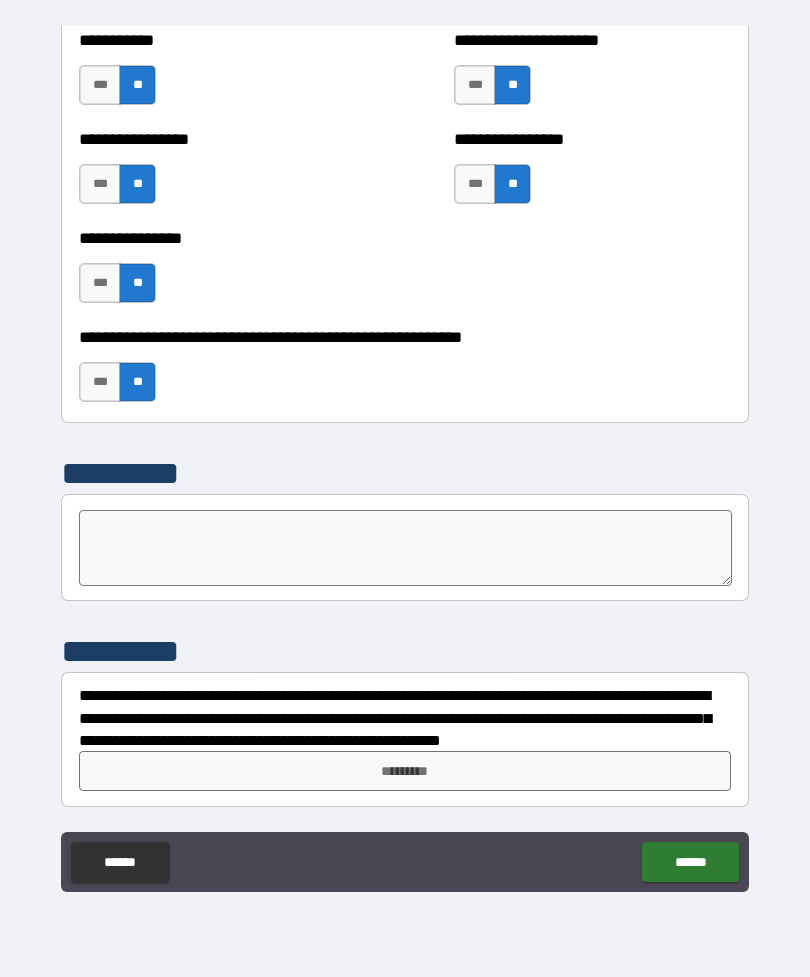 click on "*********" at bounding box center (405, 771) 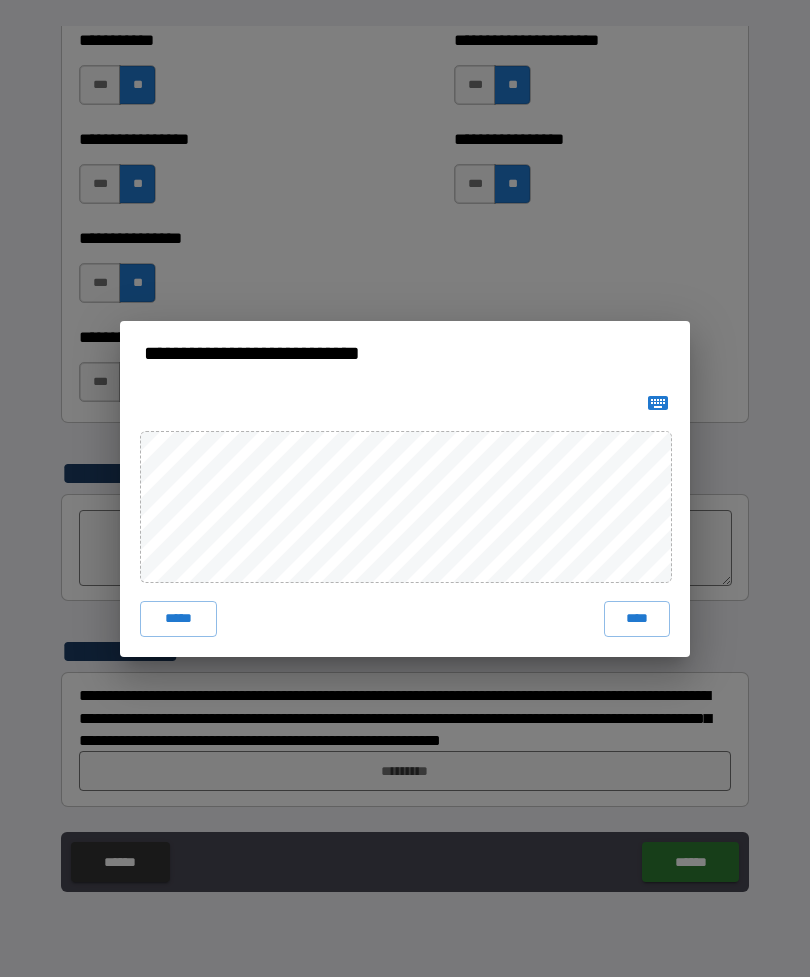 click on "****" at bounding box center (637, 619) 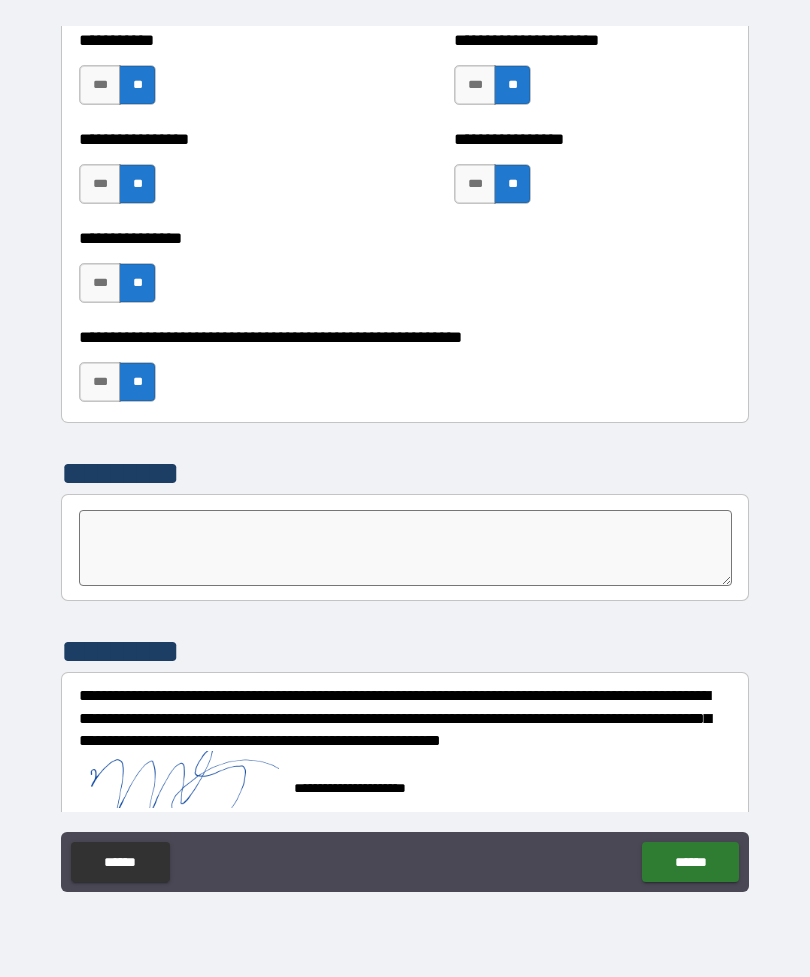 scroll, scrollTop: 6023, scrollLeft: 0, axis: vertical 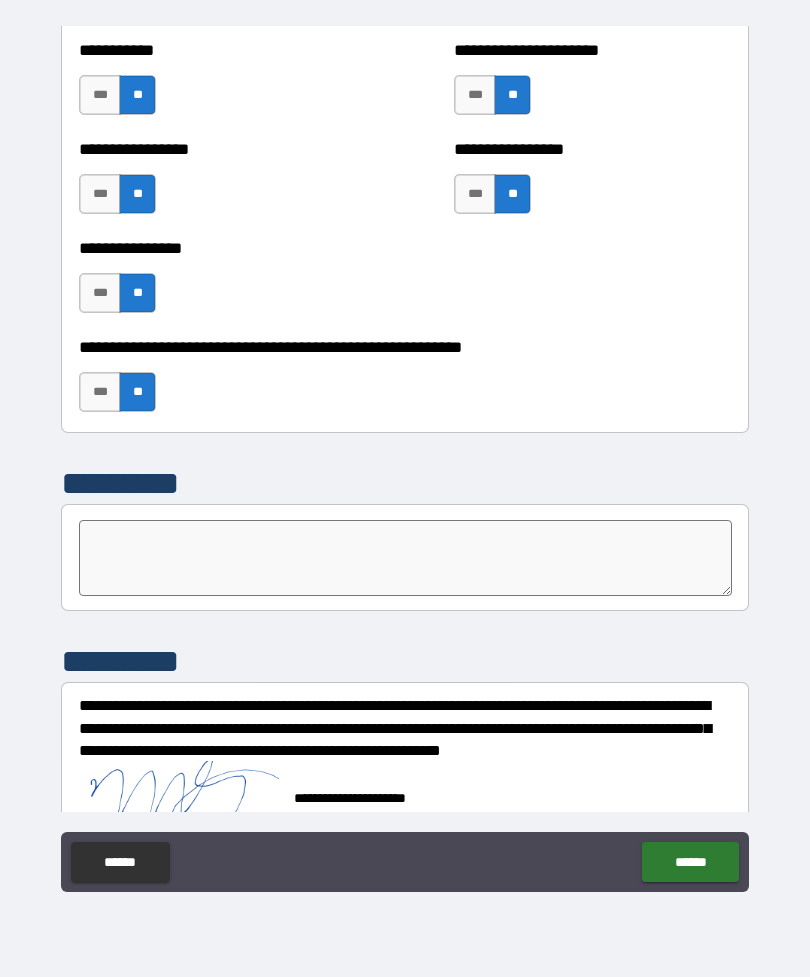 click on "******" at bounding box center (690, 862) 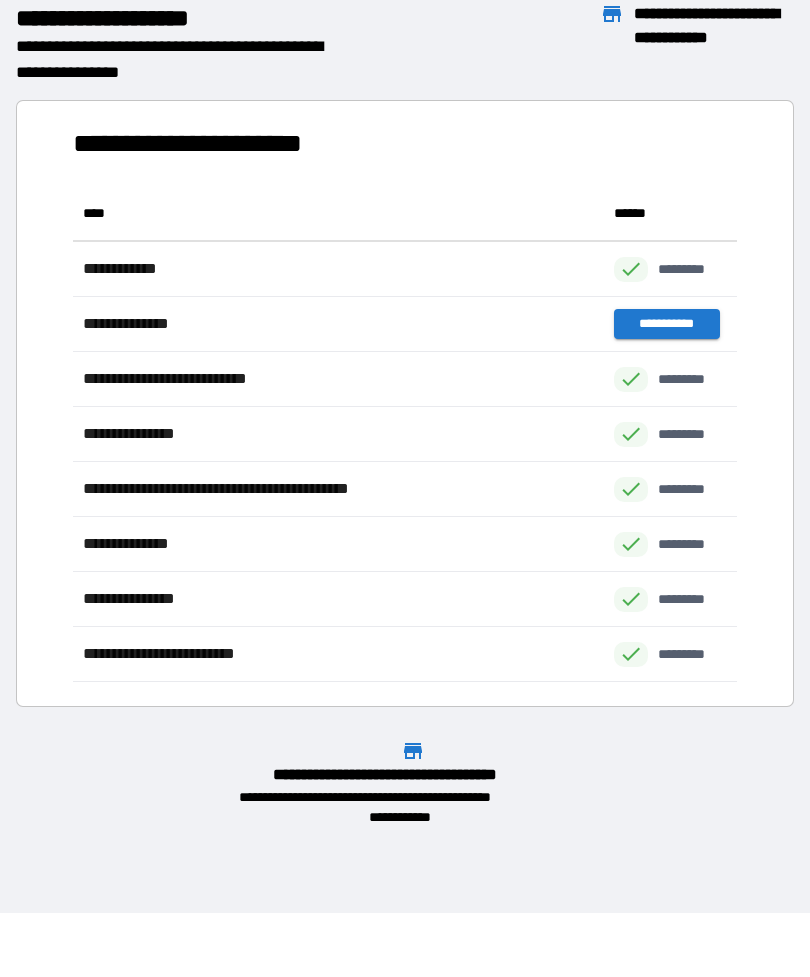 scroll, scrollTop: 496, scrollLeft: 664, axis: both 